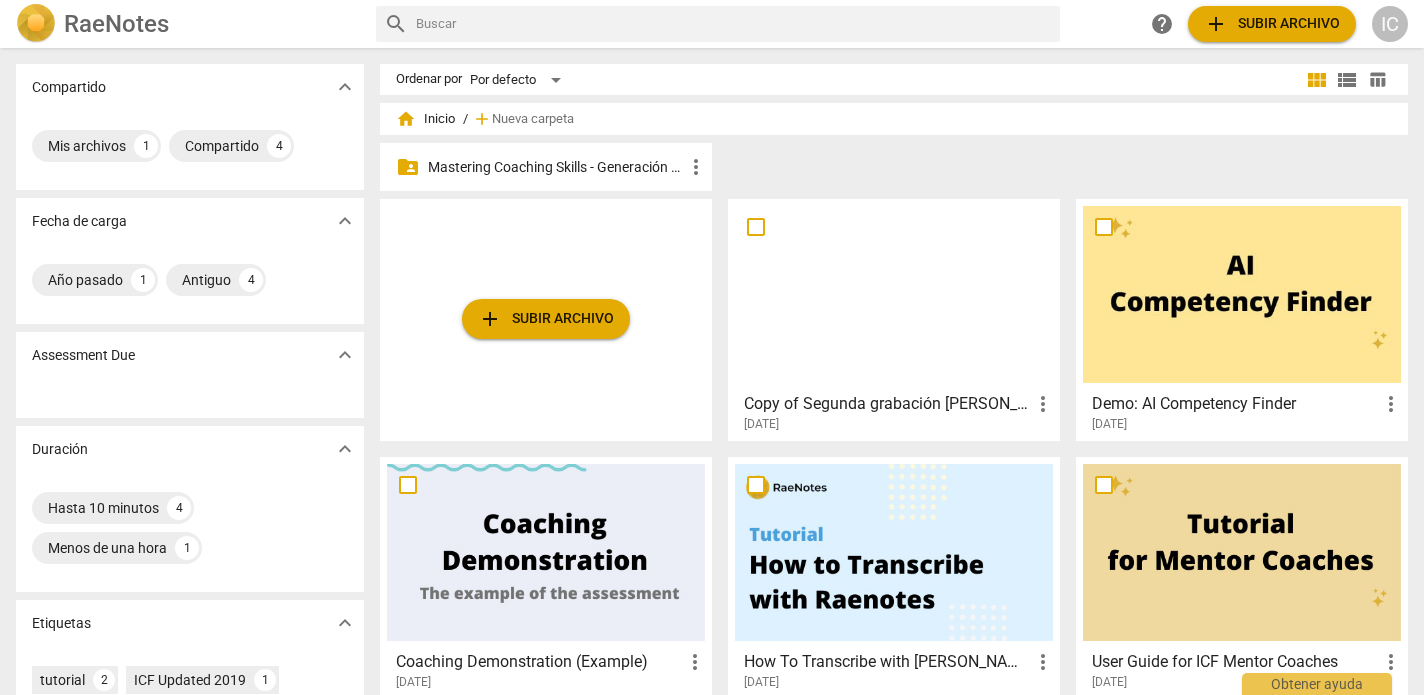 scroll, scrollTop: 0, scrollLeft: 0, axis: both 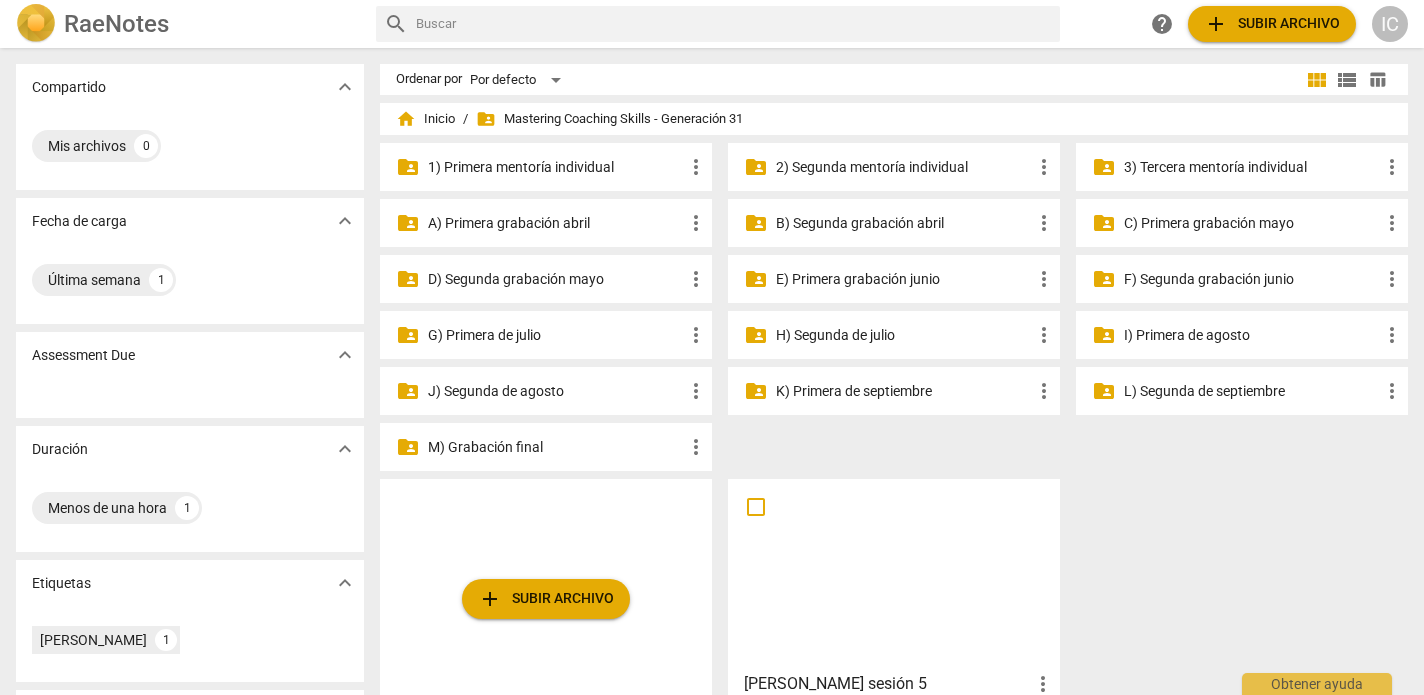 click on "2) Segunda mentoría individual" at bounding box center (904, 167) 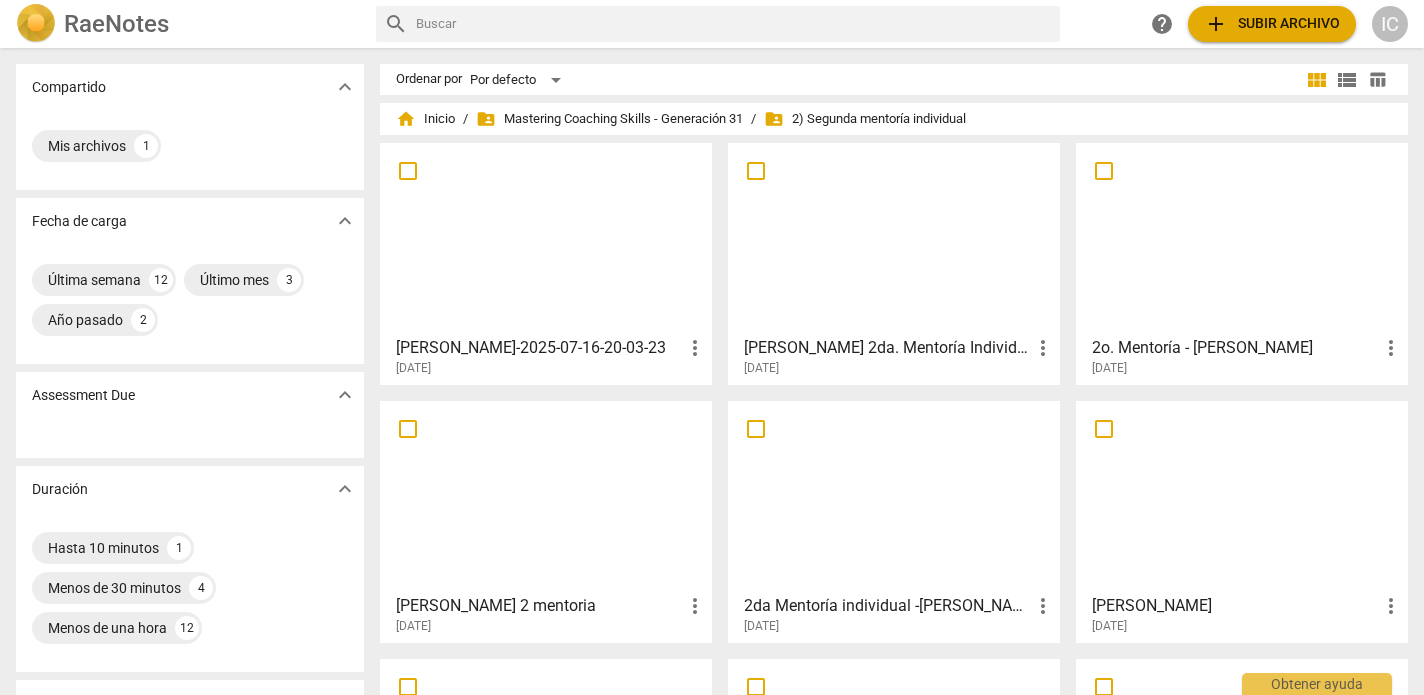 click at bounding box center [894, 238] 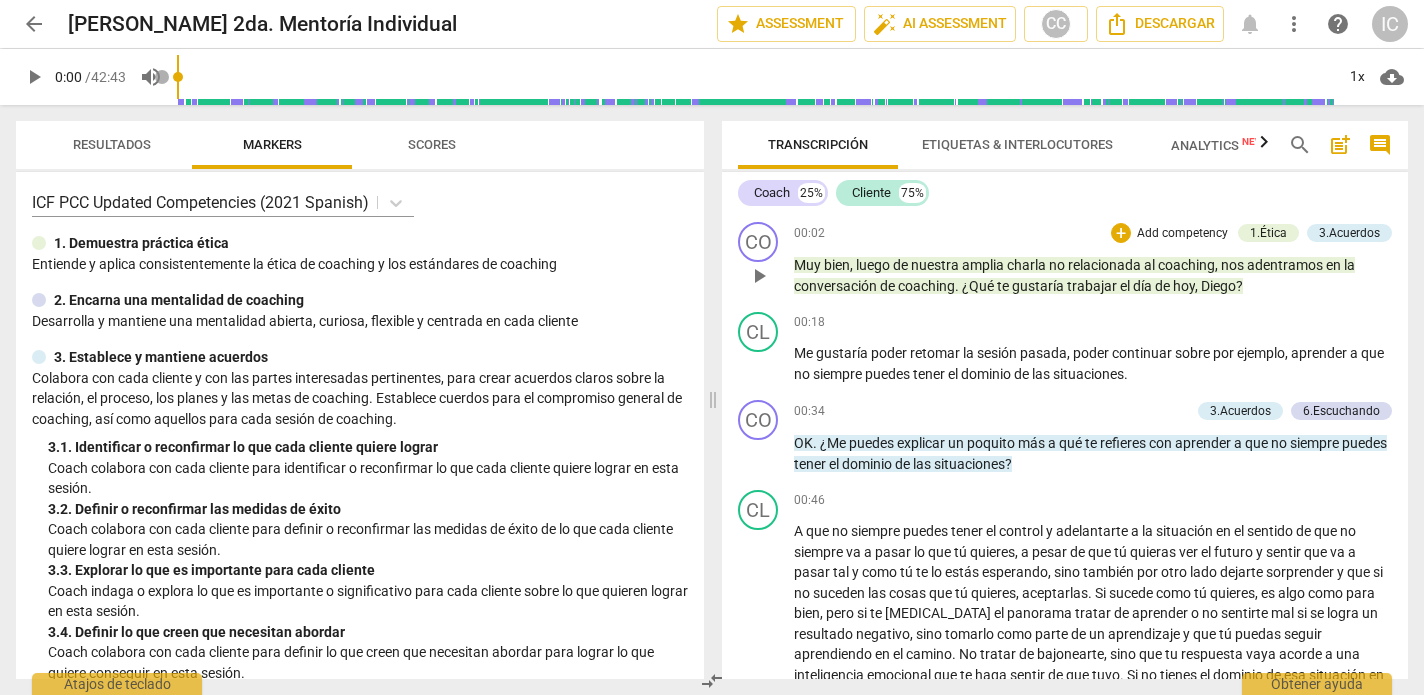 scroll, scrollTop: -5, scrollLeft: 0, axis: vertical 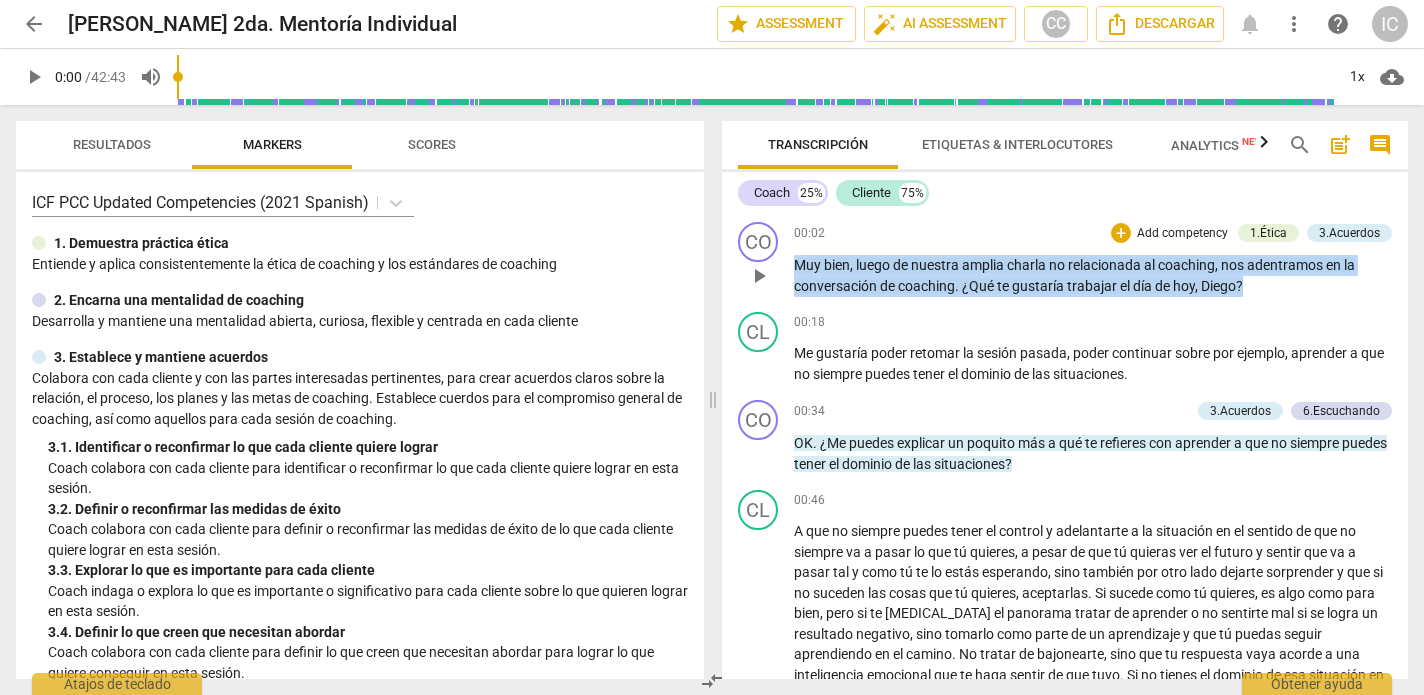 drag, startPoint x: 1278, startPoint y: 288, endPoint x: 753, endPoint y: 269, distance: 525.3437 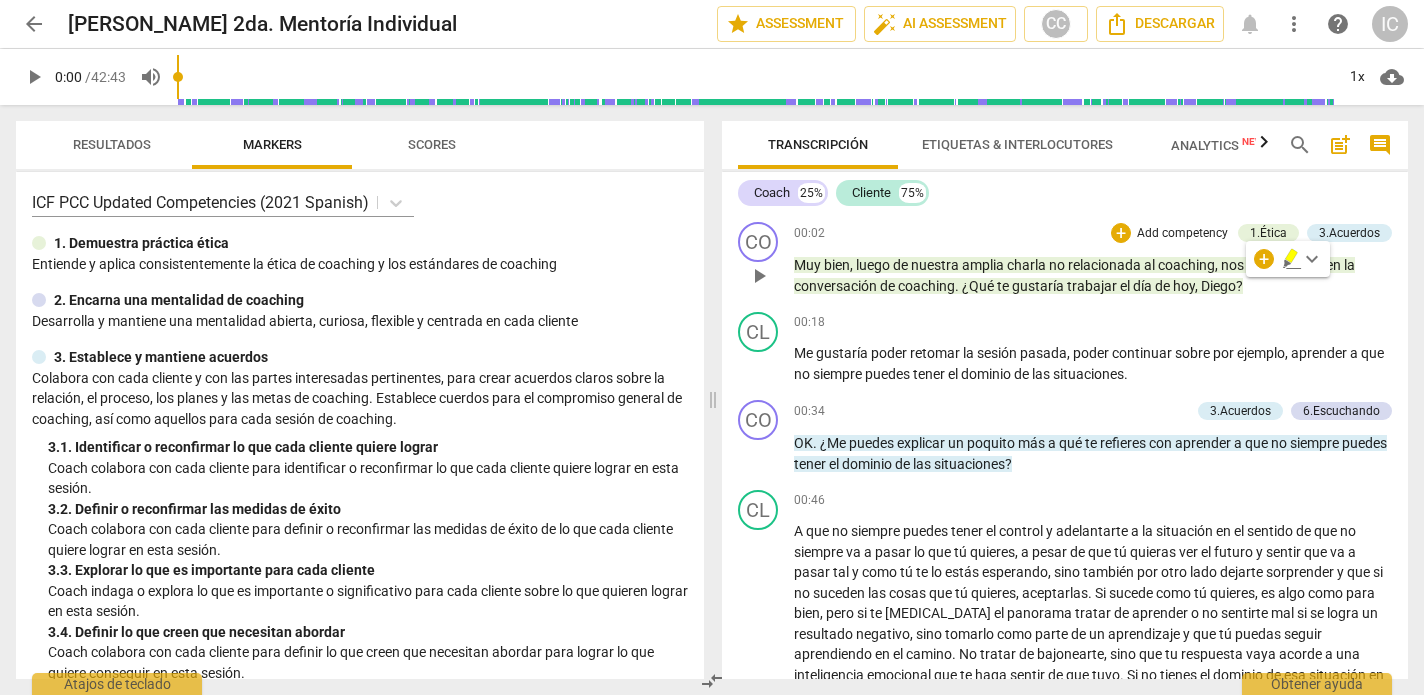 click on "+ Add competency" at bounding box center (1170, 233) 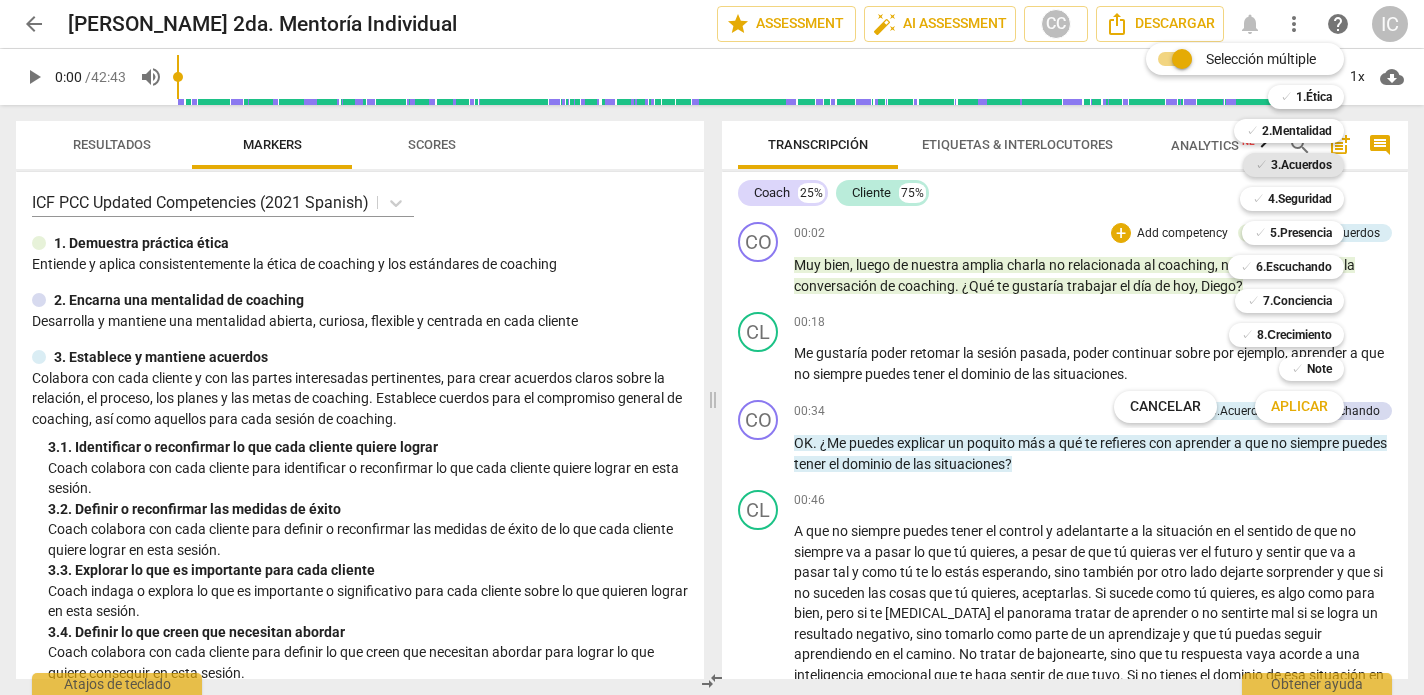click on "3.Acuerdos" at bounding box center (1301, 165) 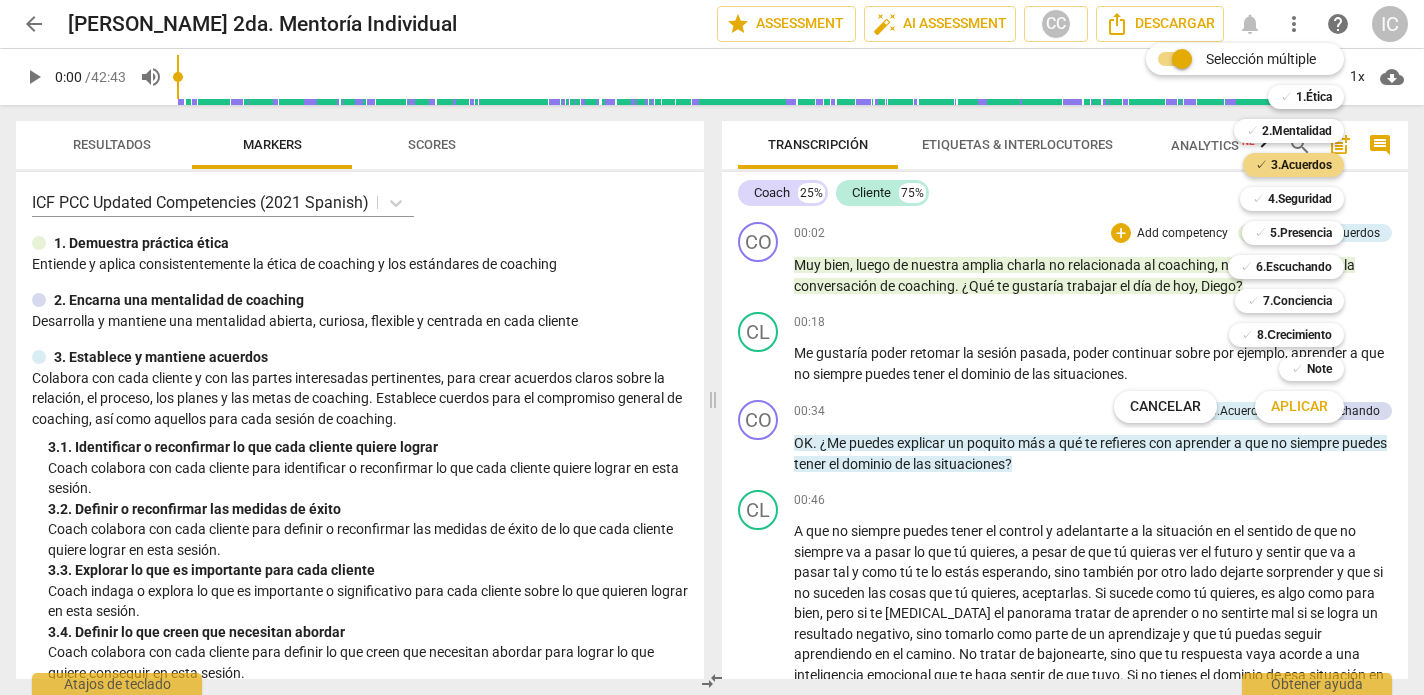 click on "Aplicar" at bounding box center (1299, 407) 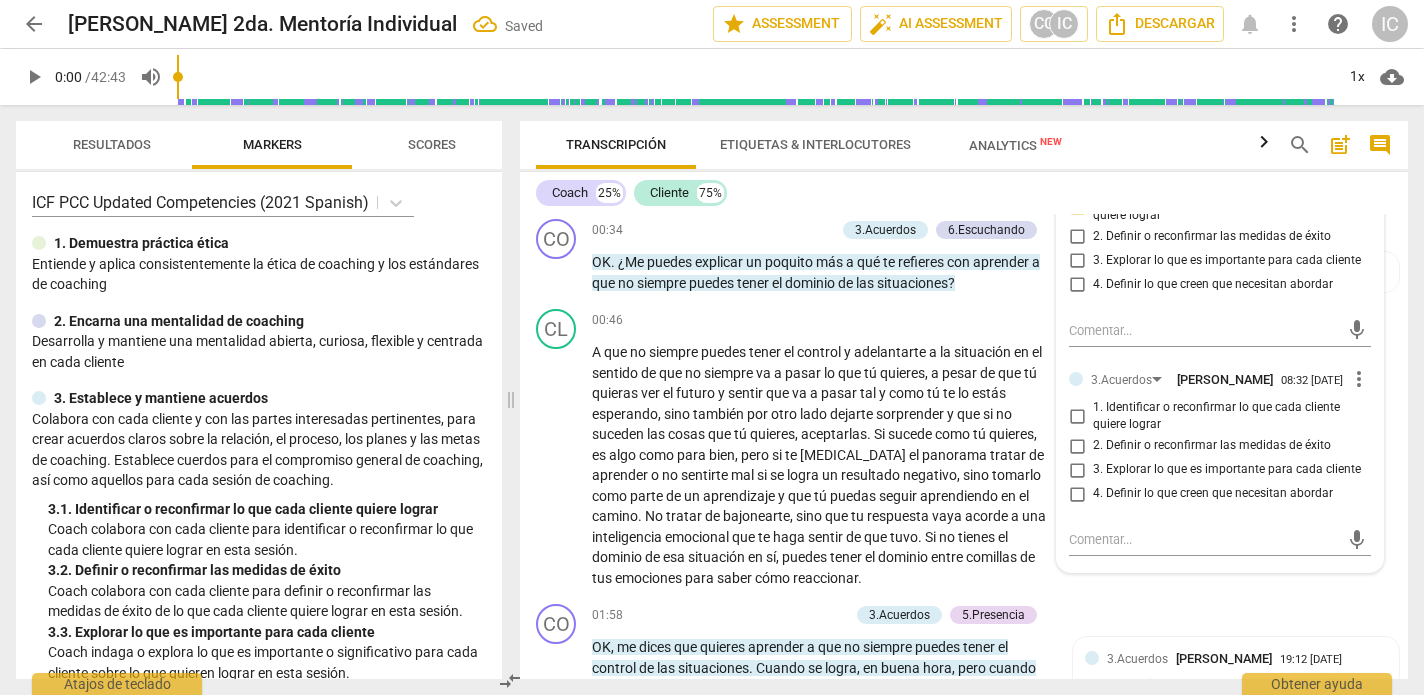 scroll, scrollTop: 259, scrollLeft: 0, axis: vertical 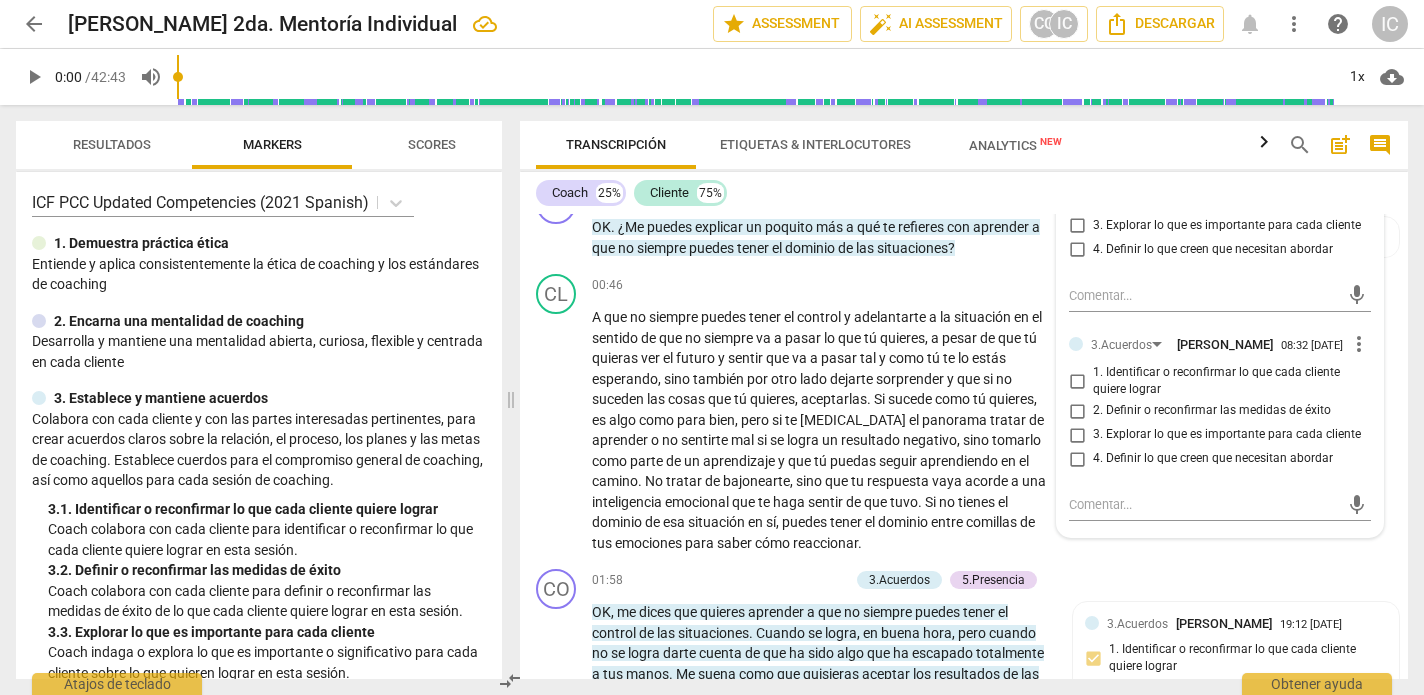 click on "1. Identificar o reconfirmar lo que cada cliente quiere lograr" at bounding box center [1077, 381] 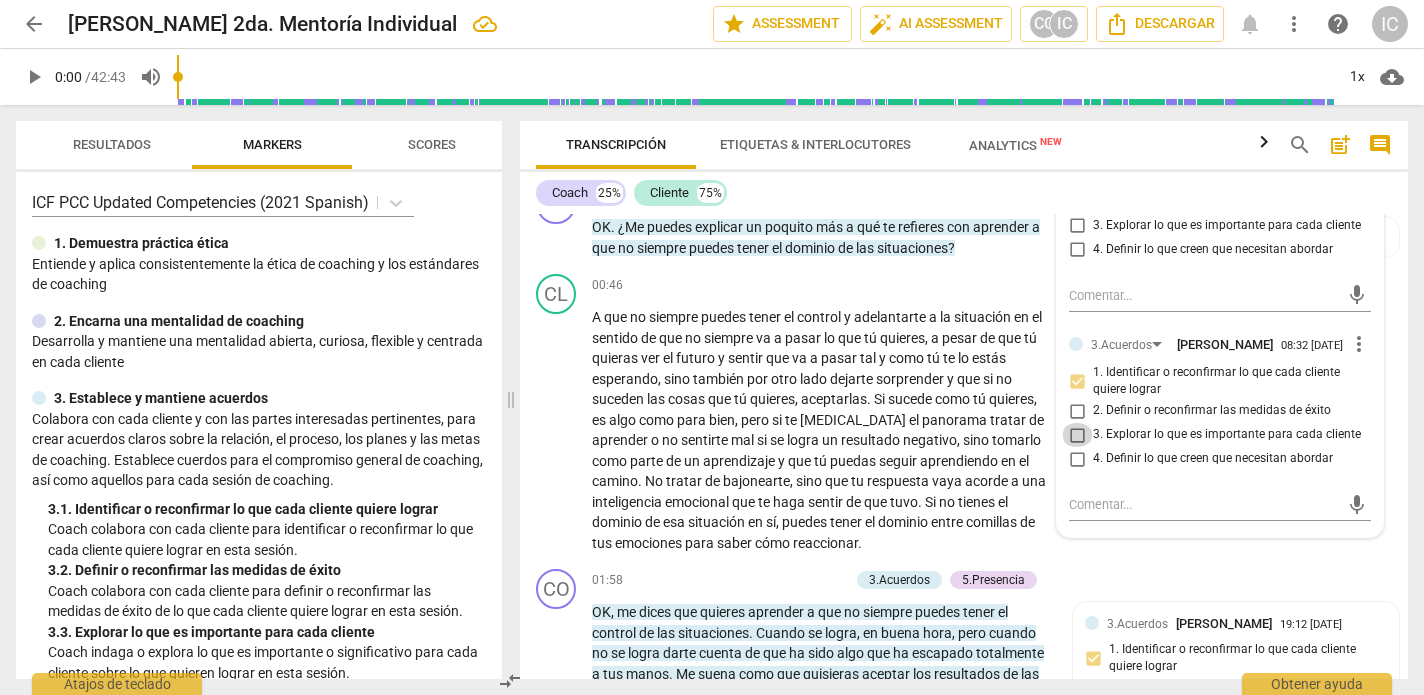 click on "3. Explorar lo que es importante para cada cliente" at bounding box center (1077, 435) 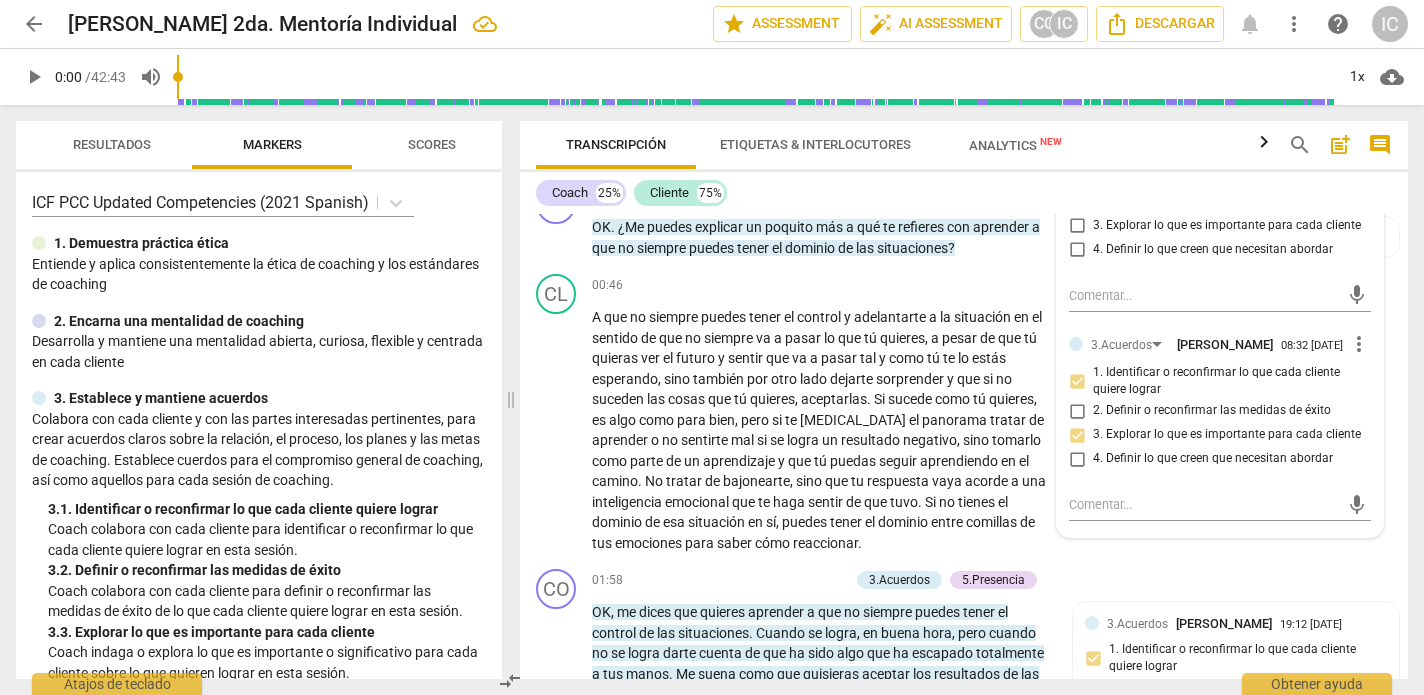 click on "4. Definir lo que creen que necesitan abordar" at bounding box center [1077, 459] 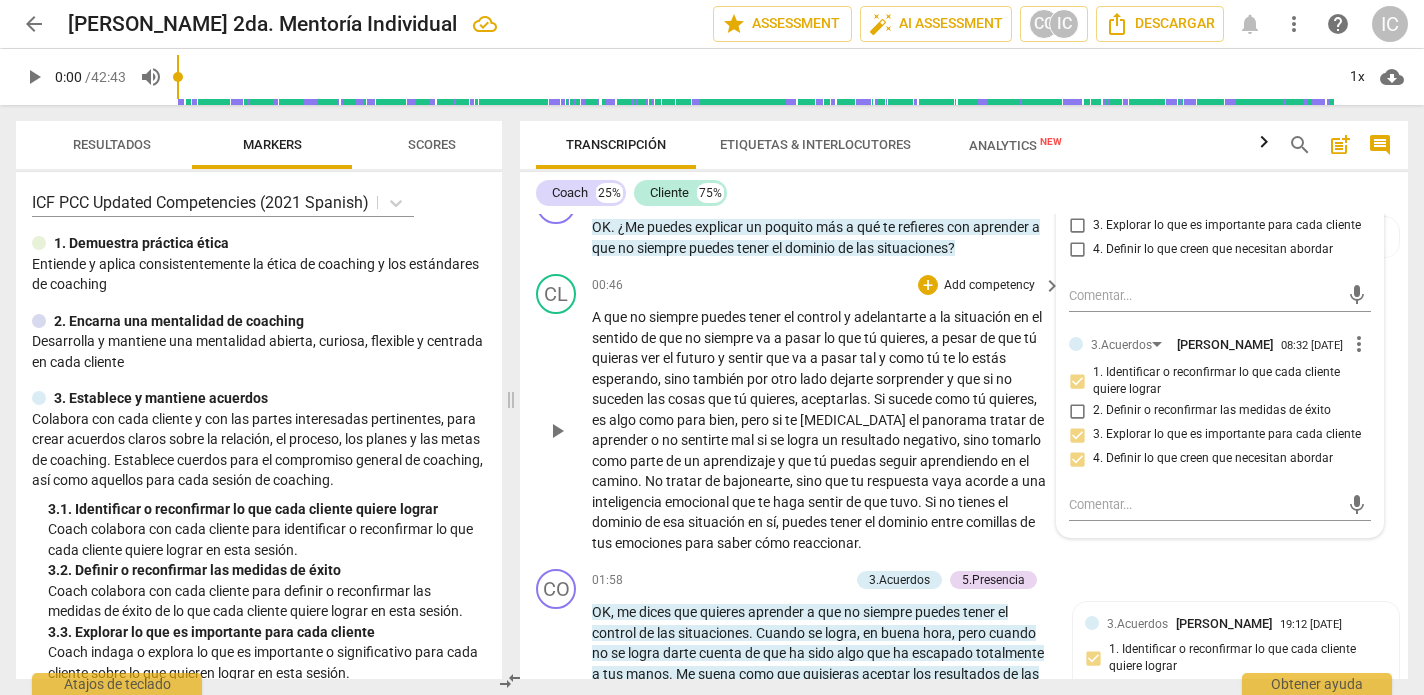 click on "CL play_arrow pause 00:46 + Add competency keyboard_arrow_right A   que   no   siempre   puedes   tener   el   control   y   adelantarte   a   la   situación   en   el   sentido   de   que   no   siempre   va   a   pasar   lo   que   tú   quieres ,   a   pesar   de   que   tú   quieras   ver   el   futuro   y   sentir   que   va   a   pasar   tal   y   como   tú   te   lo   estás   esperando ,   sino   también   por   otro   lado   dejarte   sorprender   y   que   si   no   suceden   las   cosas   que   tú   quieres ,   aceptarlas .   Si   sucede   como   tú   quieres ,   es   algo   como   para   bien ,   pero   si   te   [MEDICAL_DATA]   el   panorama   tratar   de   aprender   o   no   sentirte   mal   si   se   logra   un   resultado   negativo ,   sino   tomarlo   como   parte   de   un   aprendizaje   y   que   tú   puedas   seguir   aprendiendo   en   el   camino .   No   tratar   de   bajonearte ,   sino   que   tu   respuesta   vaya   acorde   a   una   inteligencia   emocional   que   te   haga" at bounding box center (964, 413) 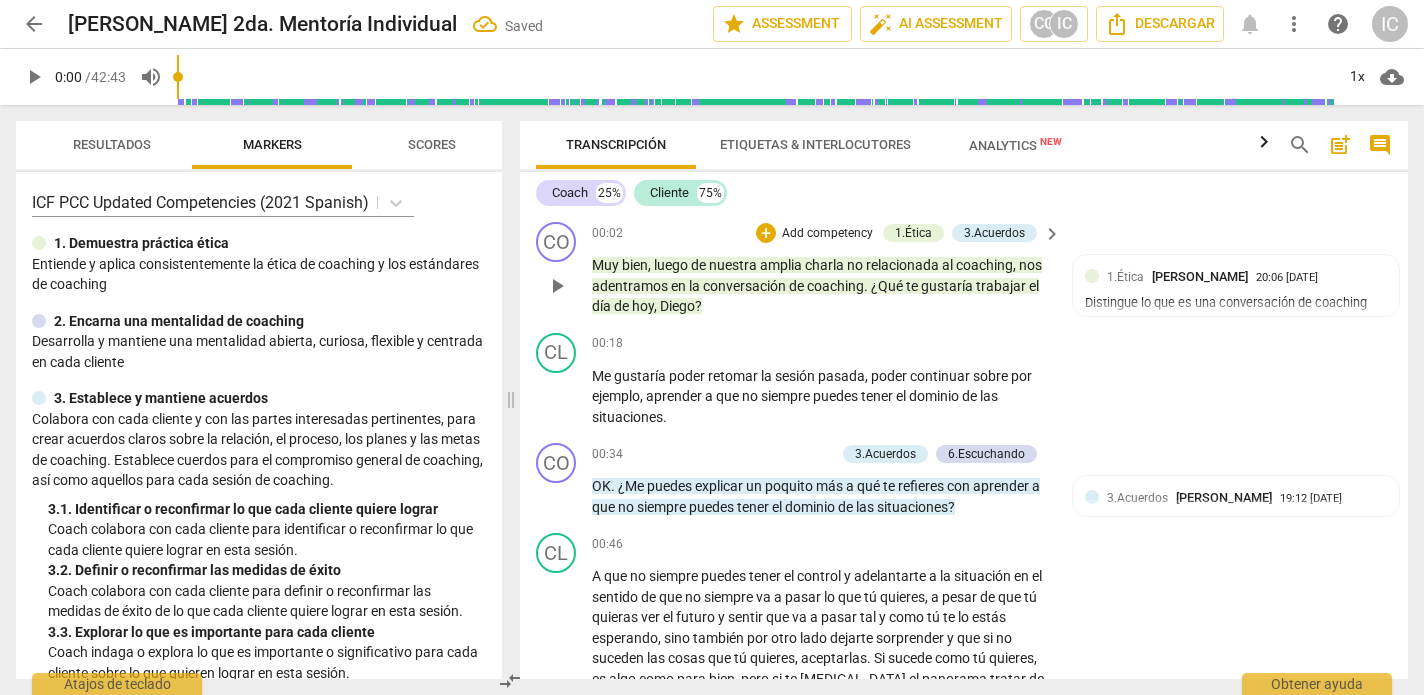 scroll, scrollTop: 0, scrollLeft: 0, axis: both 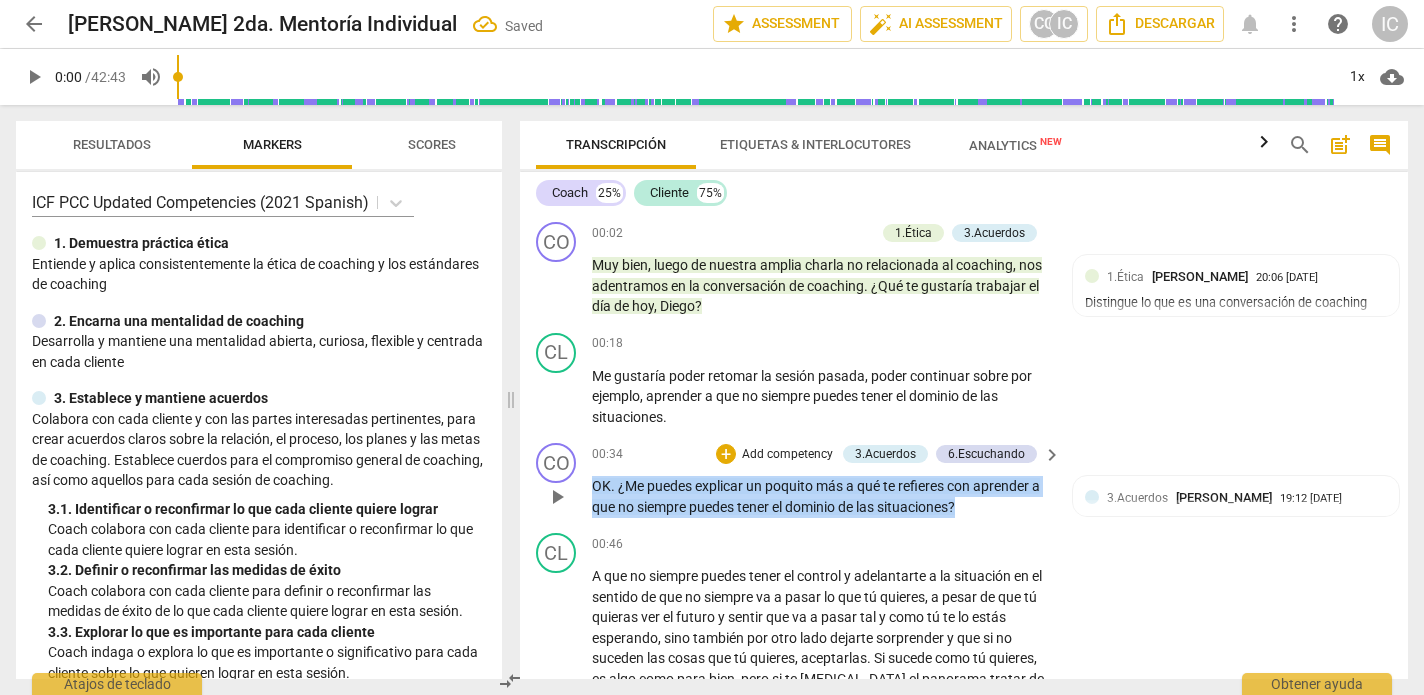 drag, startPoint x: 1002, startPoint y: 508, endPoint x: 584, endPoint y: 474, distance: 419.3805 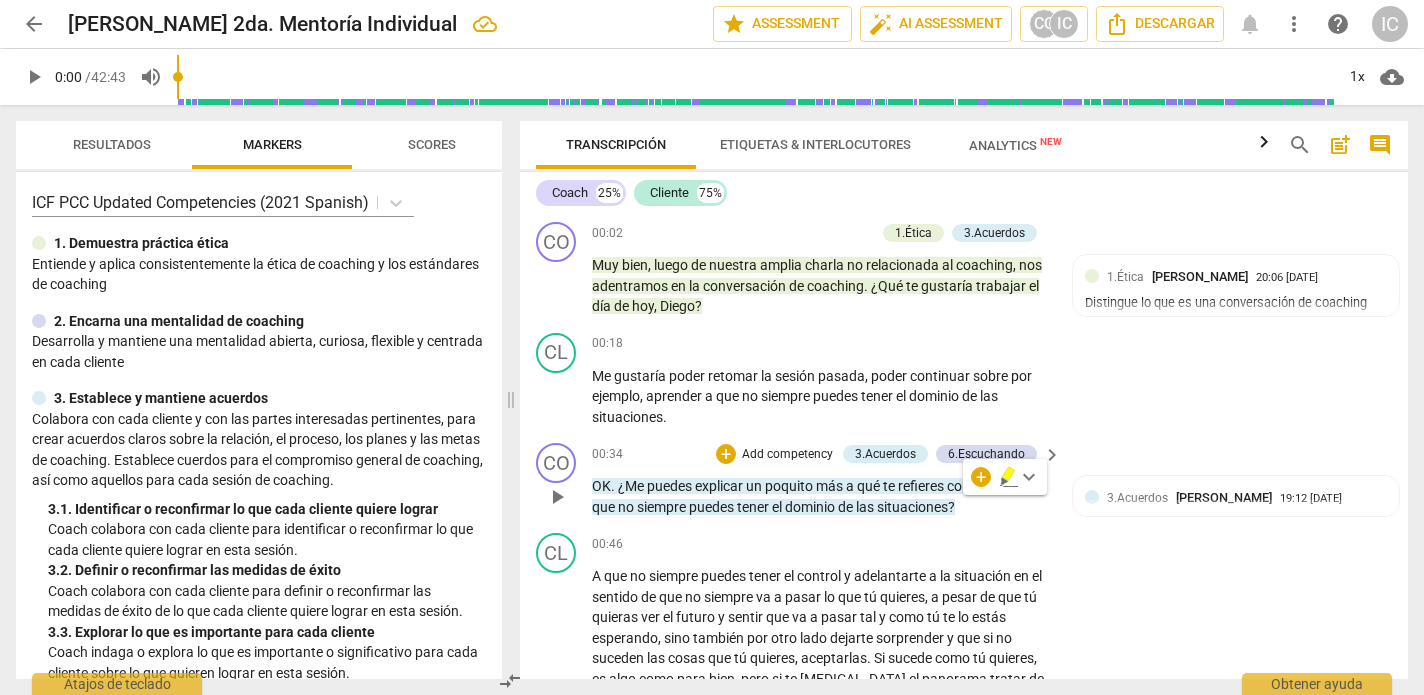 click on "Add competency" at bounding box center [787, 455] 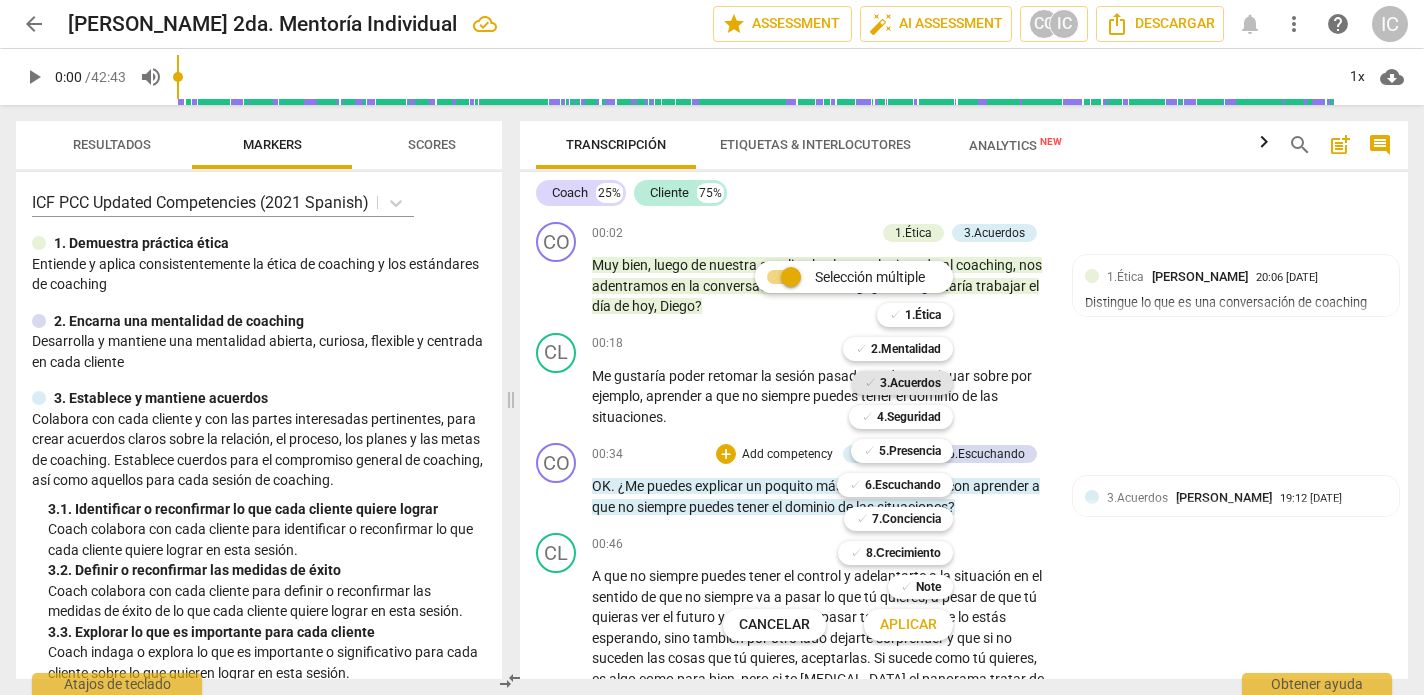 click on "3.Acuerdos" at bounding box center [910, 383] 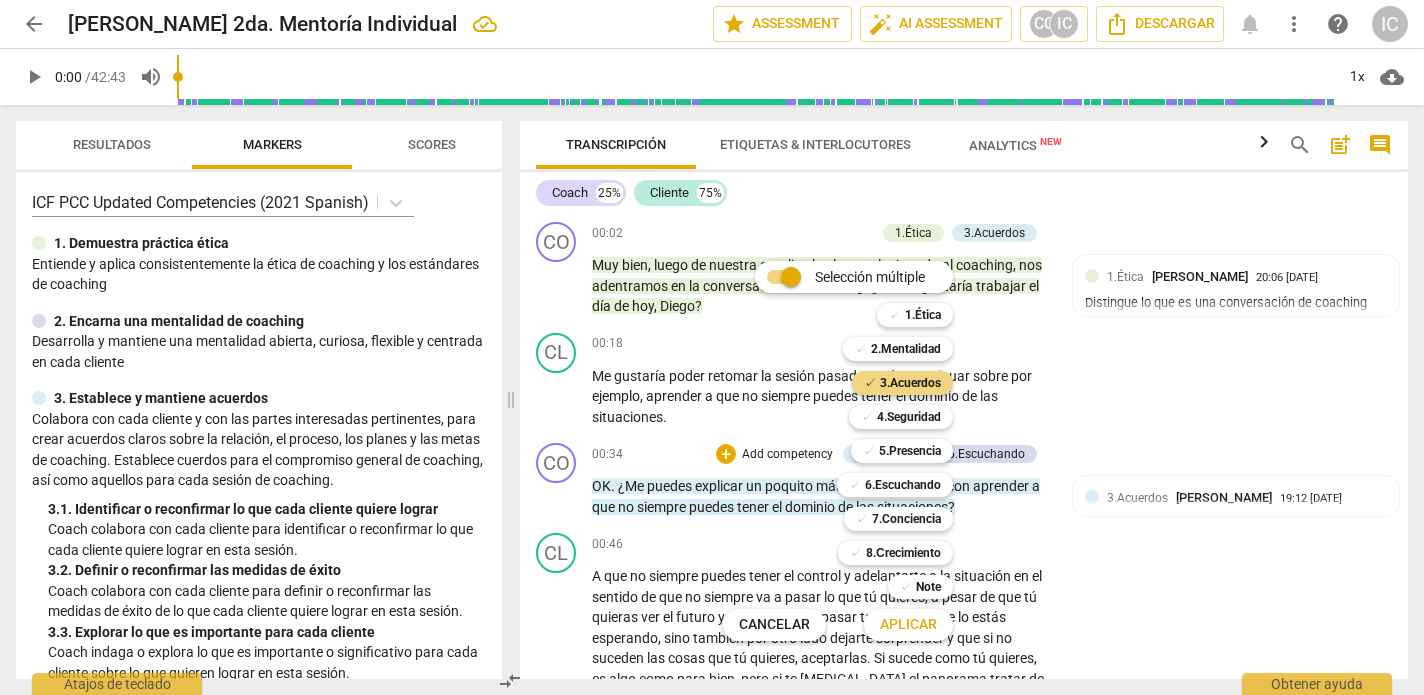 click on "Aplicar" at bounding box center [908, 625] 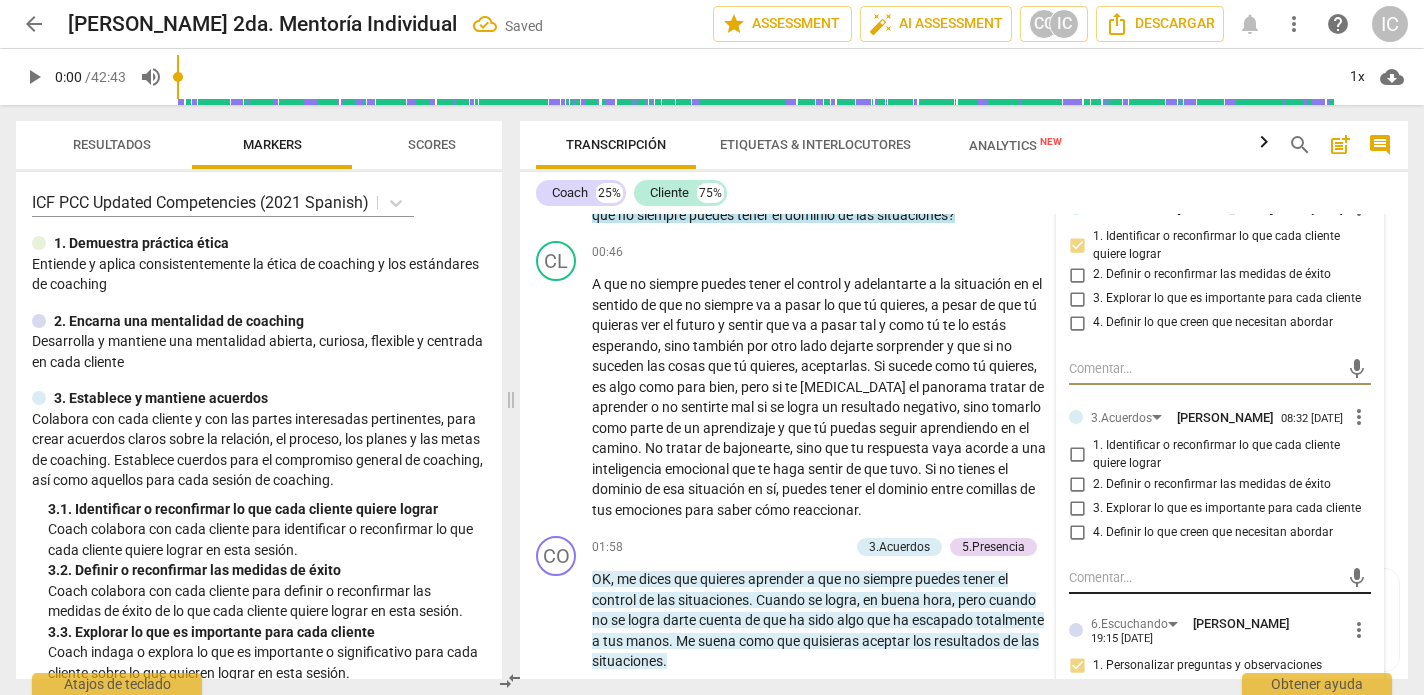 scroll, scrollTop: 295, scrollLeft: 0, axis: vertical 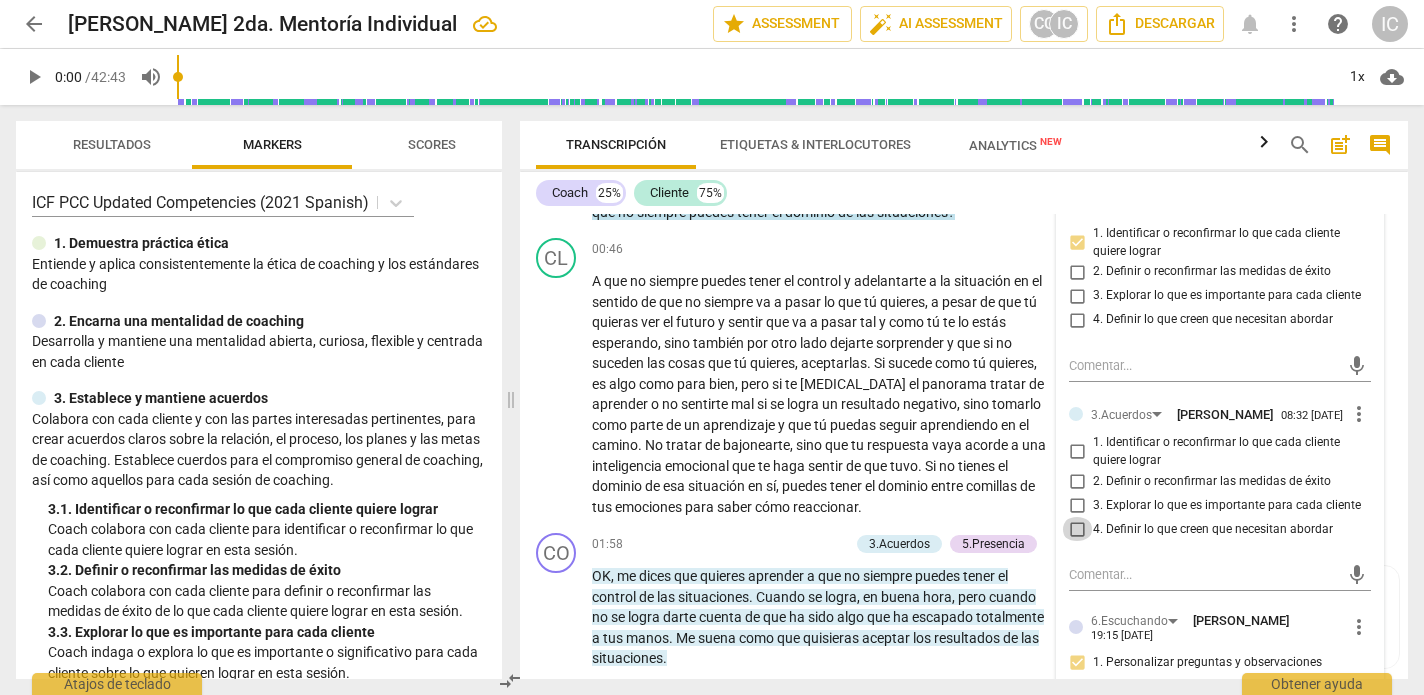 click on "4. Definir lo que creen que necesitan abordar" at bounding box center [1077, 529] 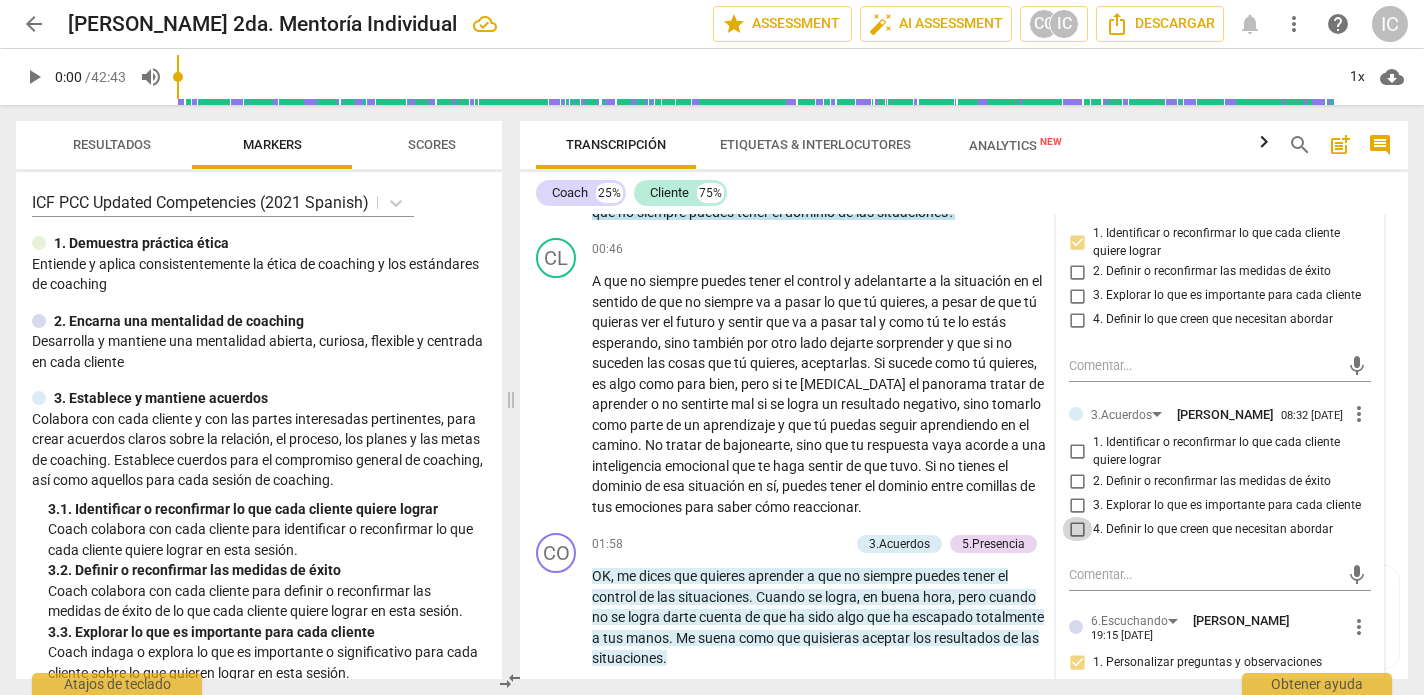 checkbox on "true" 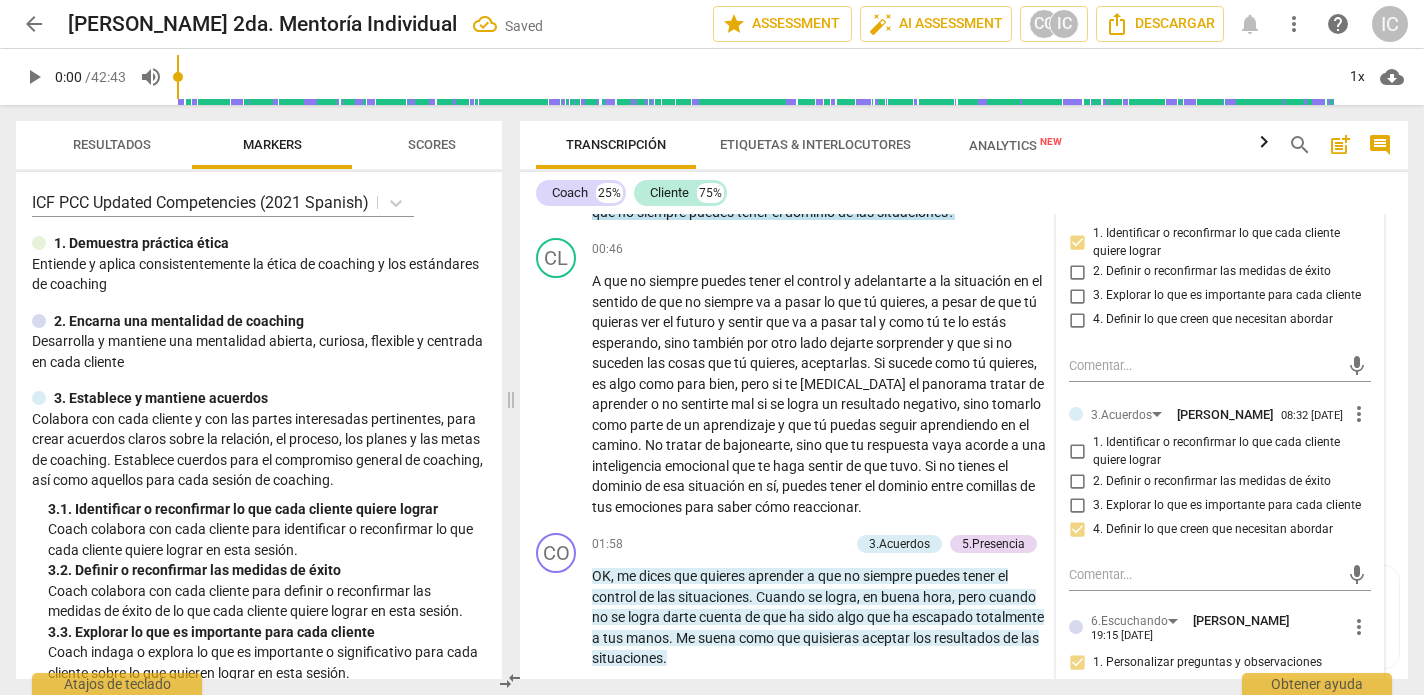 click on "3. Explorar lo que es importante para cada cliente" at bounding box center (1077, 505) 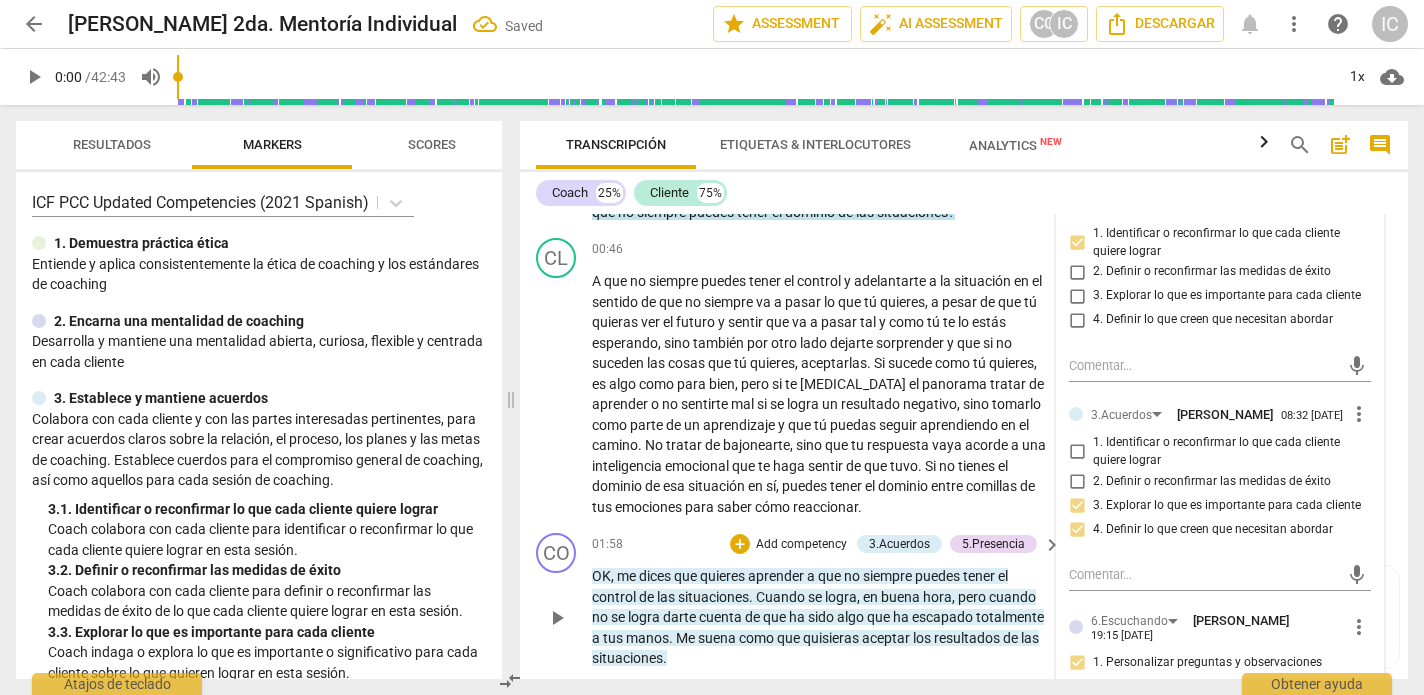 click on "quisieras" at bounding box center (832, 638) 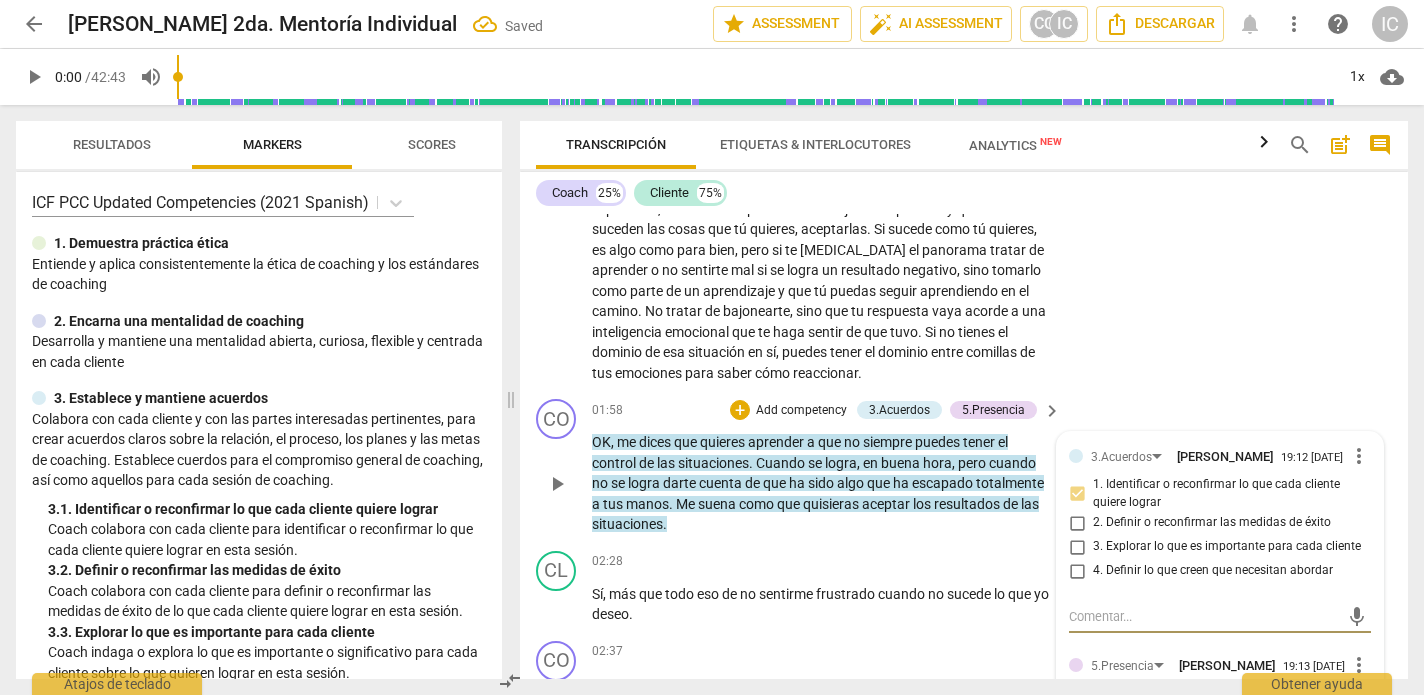 scroll, scrollTop: 434, scrollLeft: 0, axis: vertical 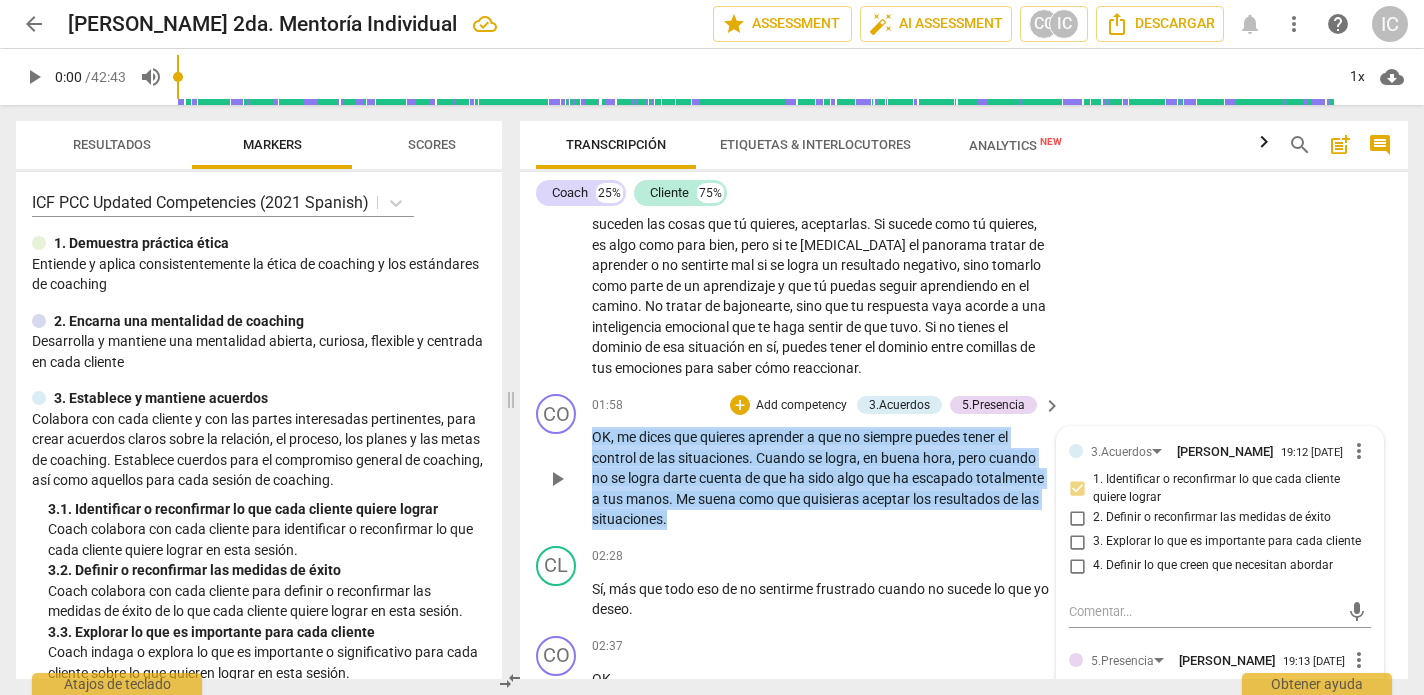 drag, startPoint x: 824, startPoint y: 512, endPoint x: 591, endPoint y: 425, distance: 248.71269 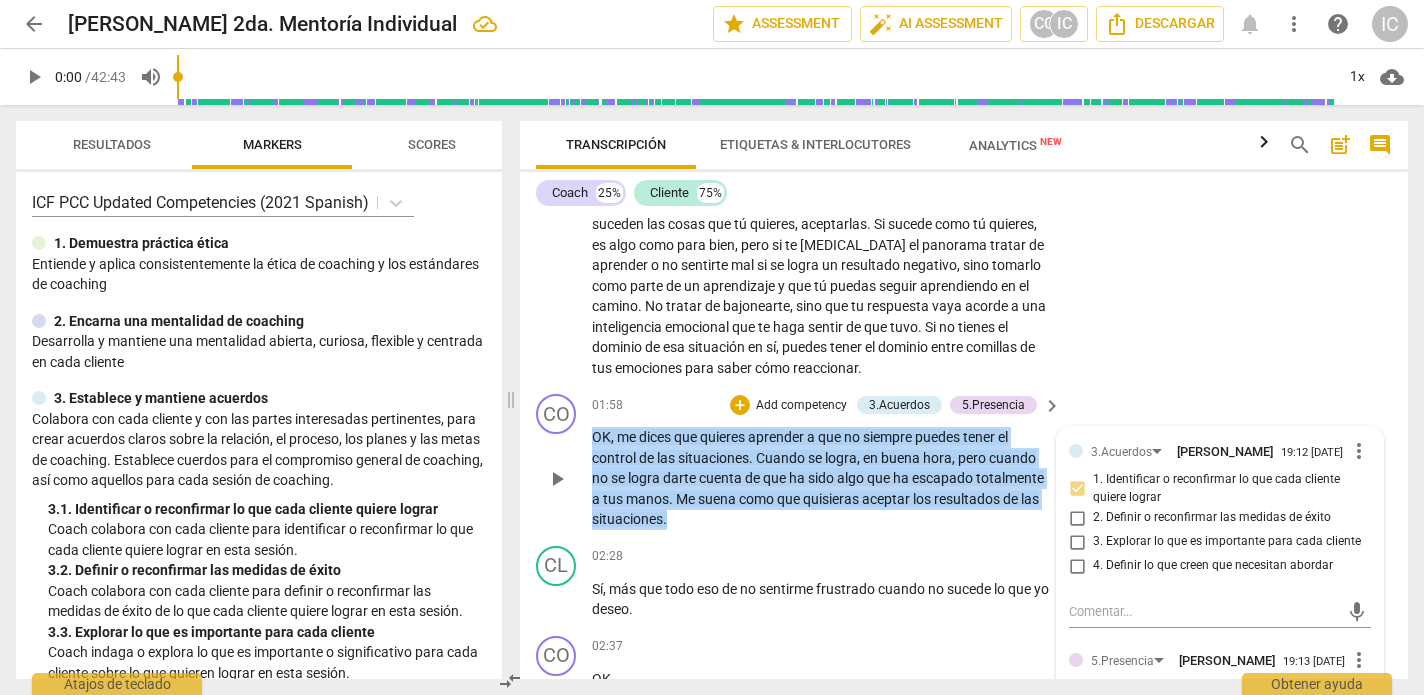 click on "CO play_arrow pause 01:58 + Add competency 3.Acuerdos 5.Presencia keyboard_arrow_right OK ,   me   dices   que   quieres   aprender   a   que   no   siempre   puedes   tener   el   control   de   las   situaciones .   Cuando   se   logra ,   en   buena   hora ,   pero   cuando   no   se   logra   darte   cuenta   de   que   ha   sido   algo   que   ha   escapado   totalmente   a   tus   manos .   Me   suena   como   que   quisieras   aceptar   los   resultados   de   las   situaciones . 3.Acuerdos [PERSON_NAME] 19:12 [DATE] more_vert 1. Identificar o reconfirmar lo que cada cliente quiere lograr  2. Definir o reconfirmar las medidas de éxito  3. Explorar lo que es importante para cada cliente  4. Definir lo que creen que necesitan abordar  mic 5.Presencia [PERSON_NAME] 19:13 [DATE] more_vert 1. Actuar en respuesta a toda la persona  2. Actuar en respuesta a lo que cada cliente quiere 3. Colaborar con cada cliente apoyando a cada cliente 4. Demuestrar curiosidad mic" at bounding box center [964, 462] 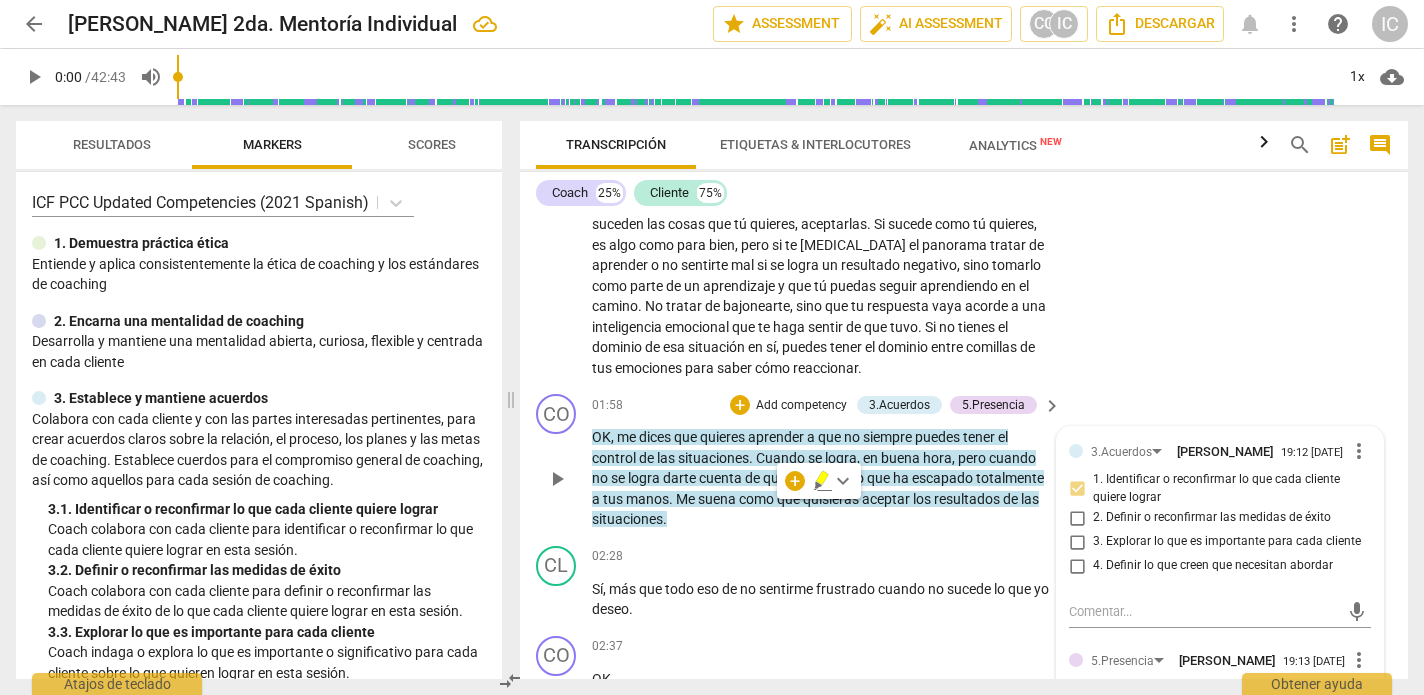click on "Add competency" at bounding box center (801, 406) 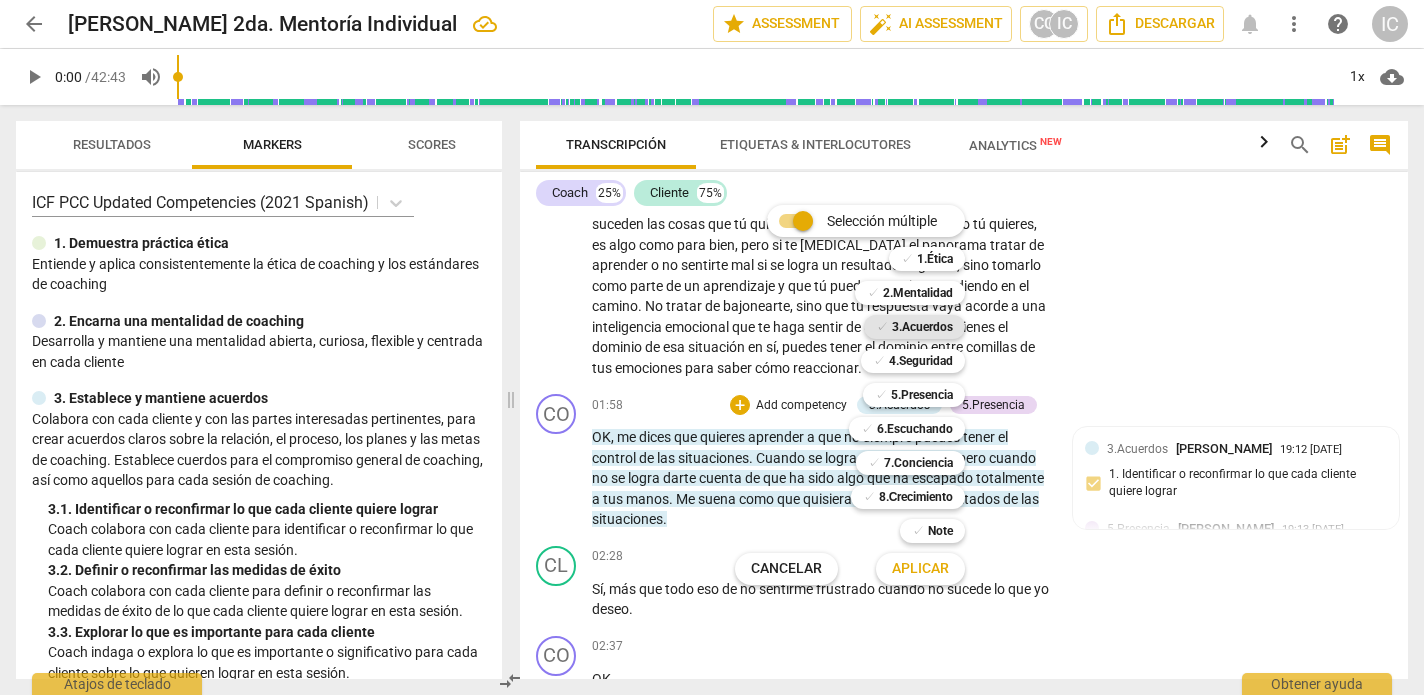 click on "3.Acuerdos" at bounding box center [922, 327] 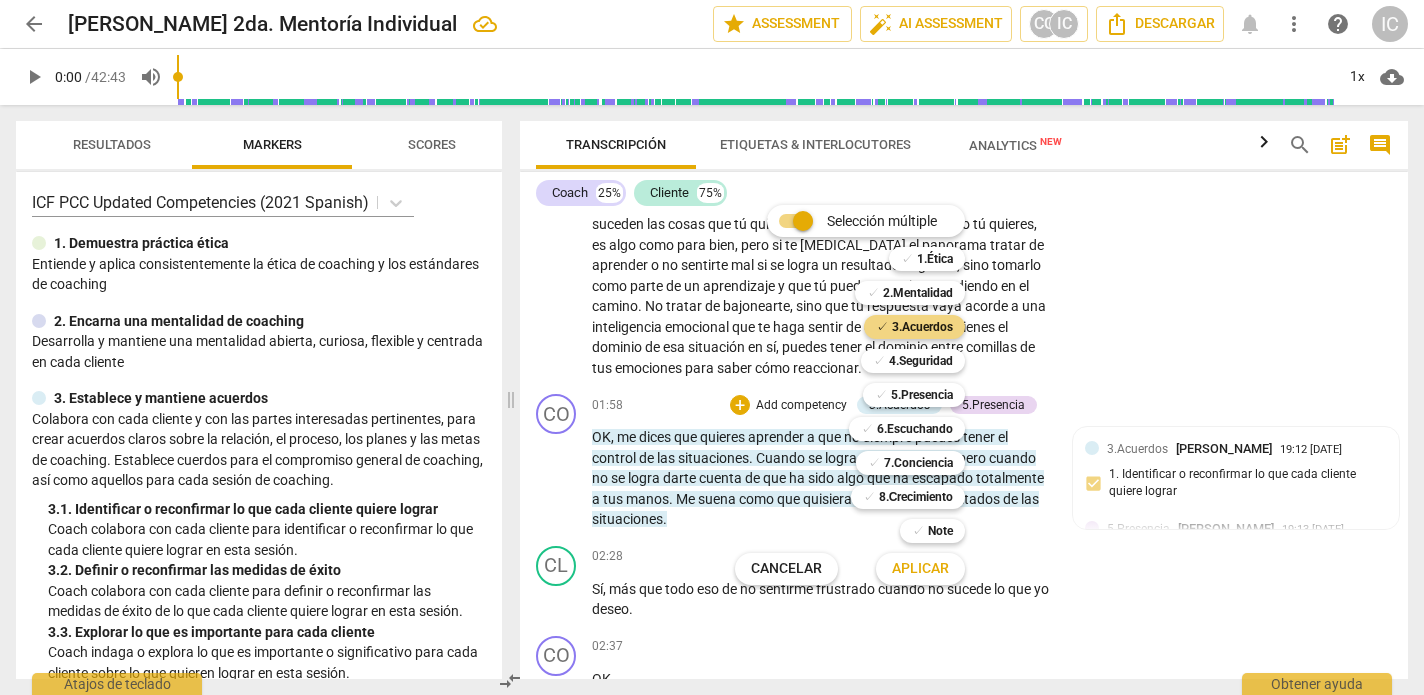 click on "Aplicar" at bounding box center [920, 569] 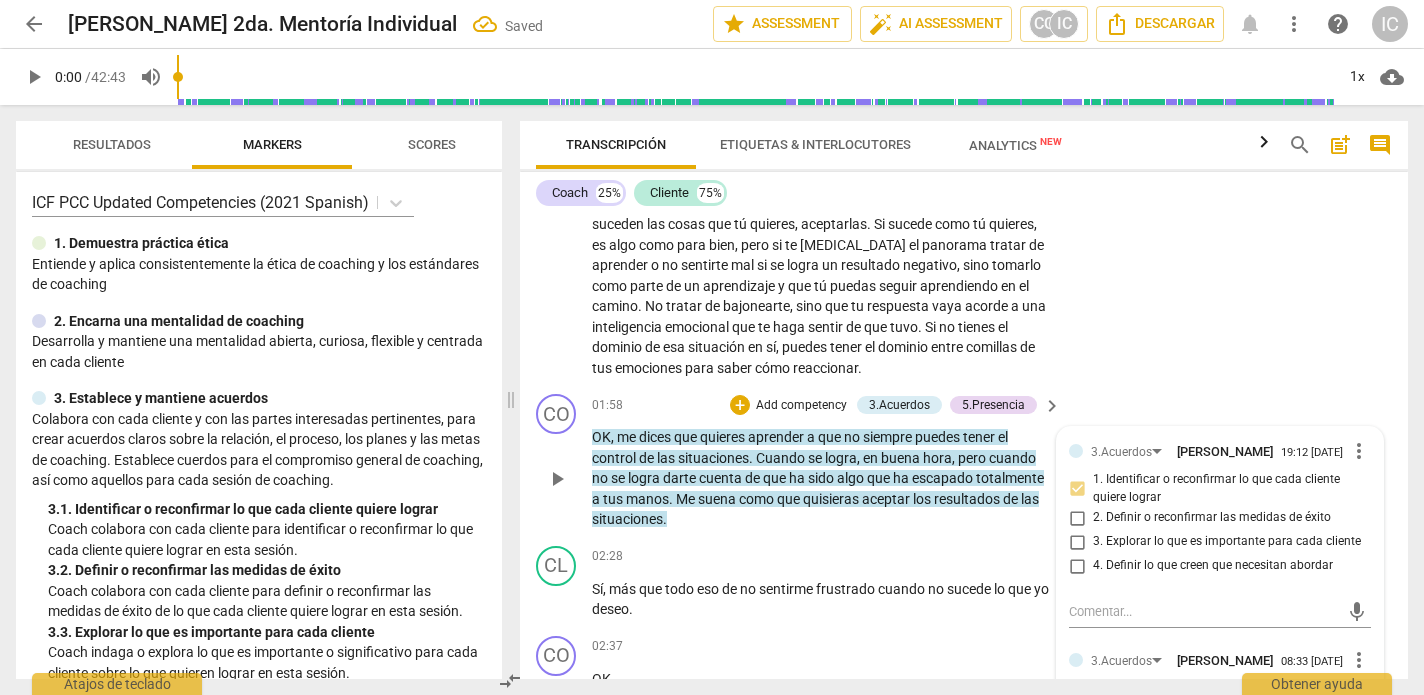 click on "4. Definir lo que creen que necesitan abordar" at bounding box center (1213, 566) 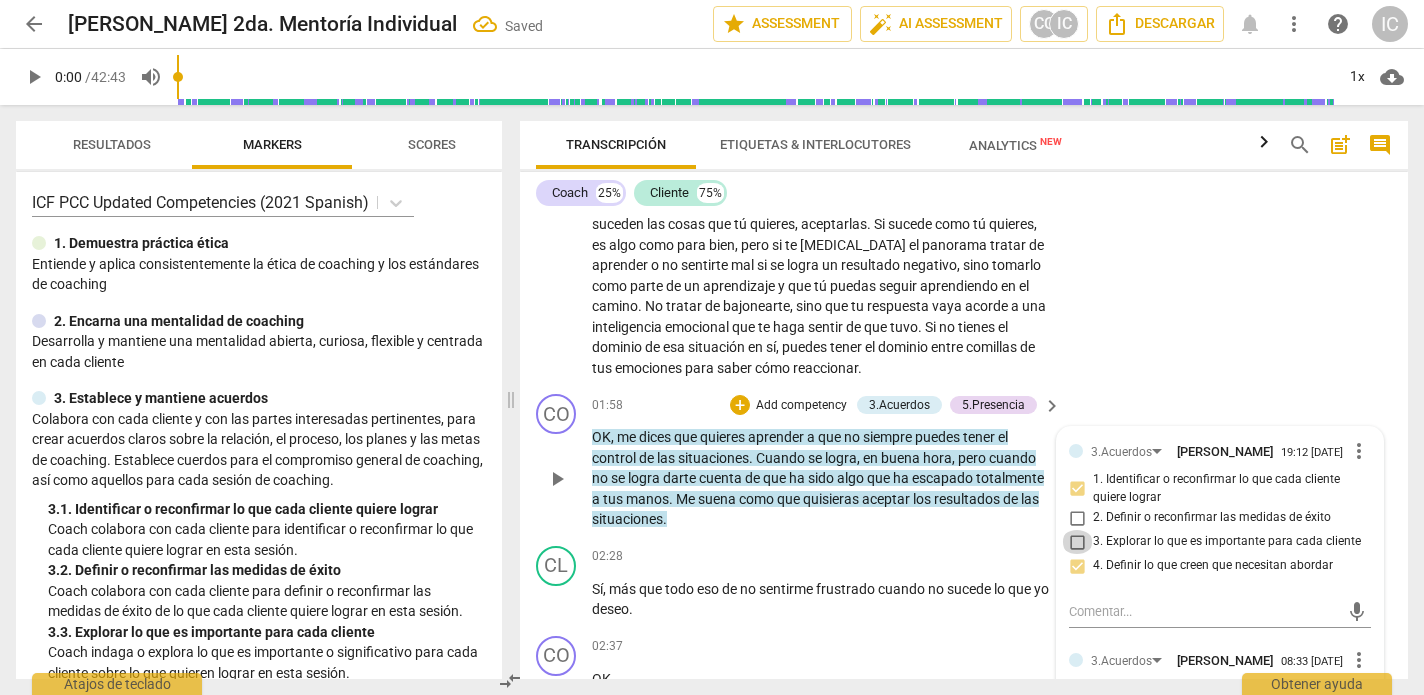 click on "3. Explorar lo que es importante para cada cliente" at bounding box center (1077, 542) 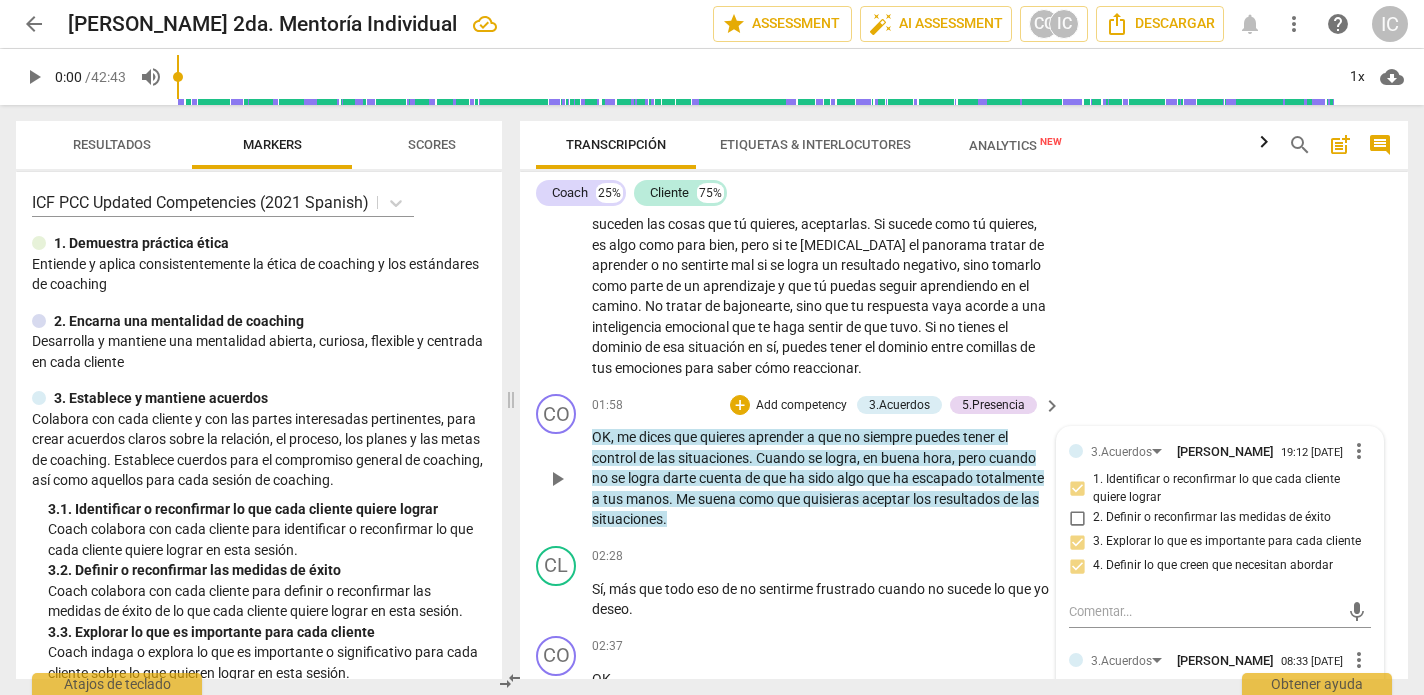 click on "Add competency" at bounding box center [801, 406] 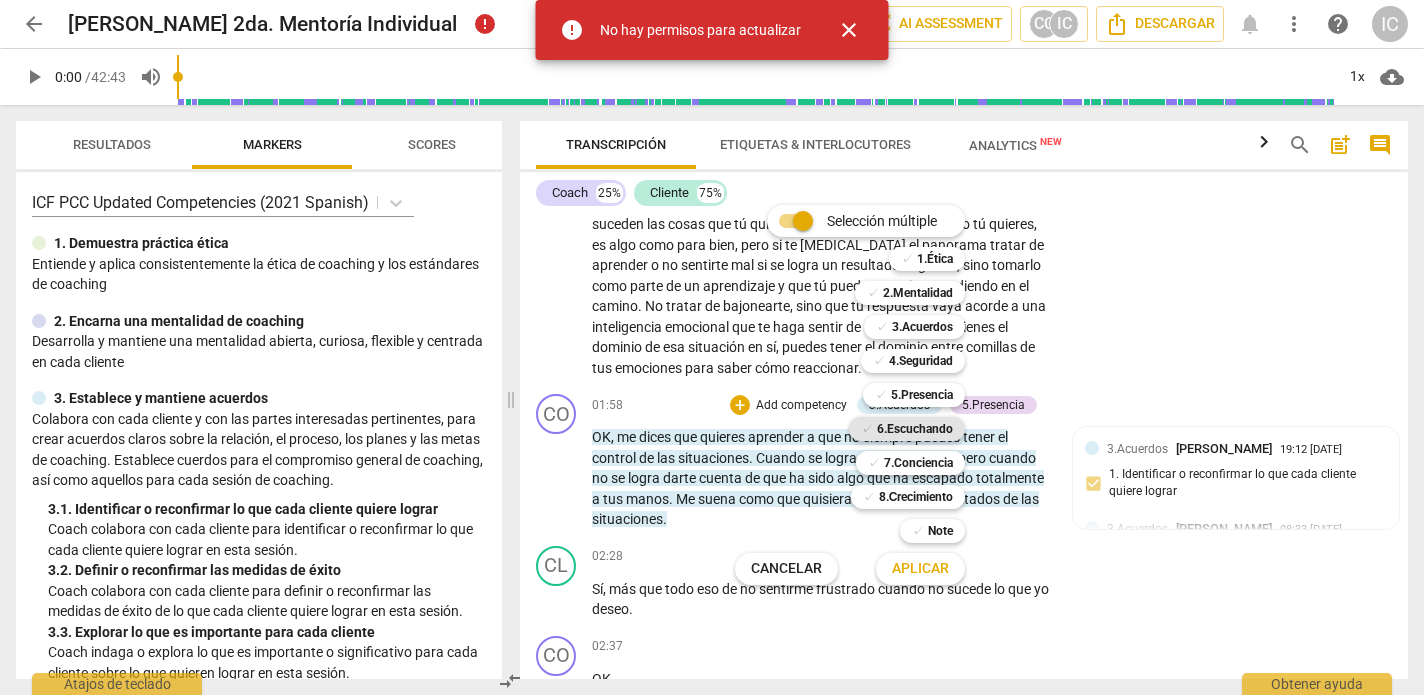 click on "6.Escuchando" at bounding box center [915, 429] 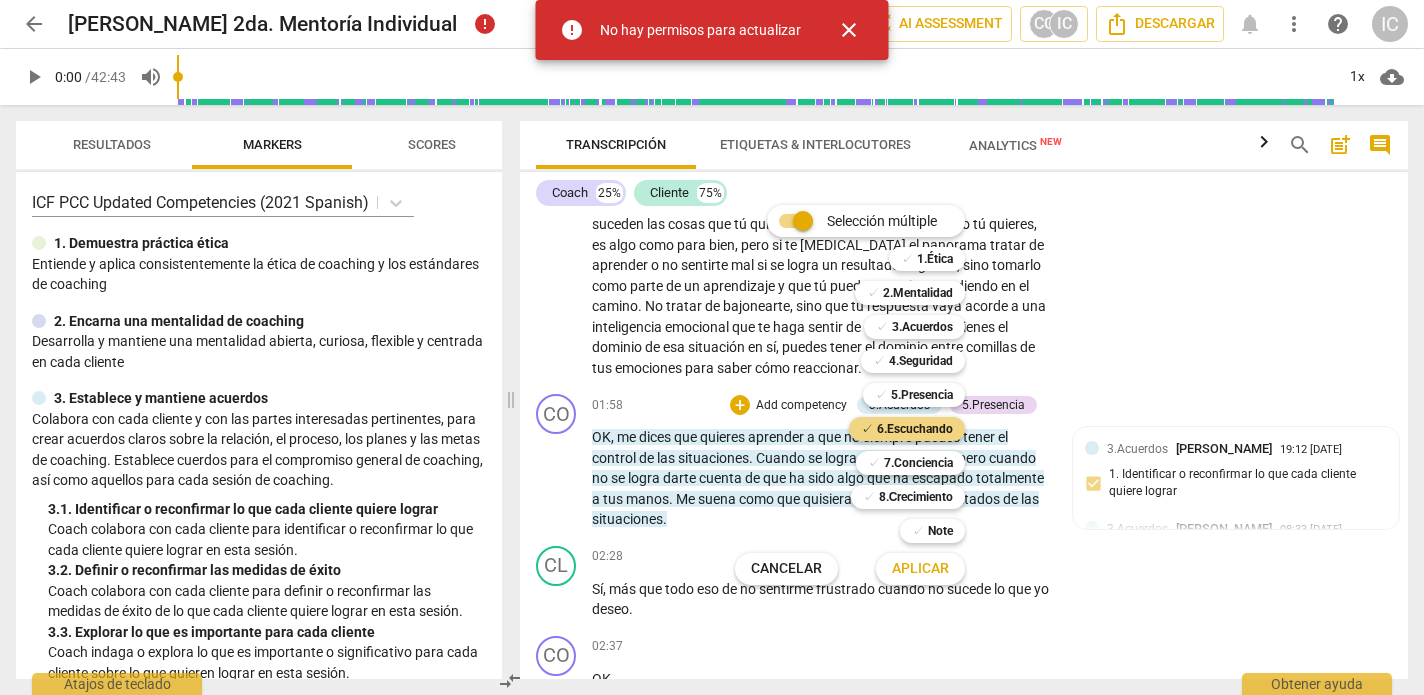 click on "Aplicar" at bounding box center [920, 569] 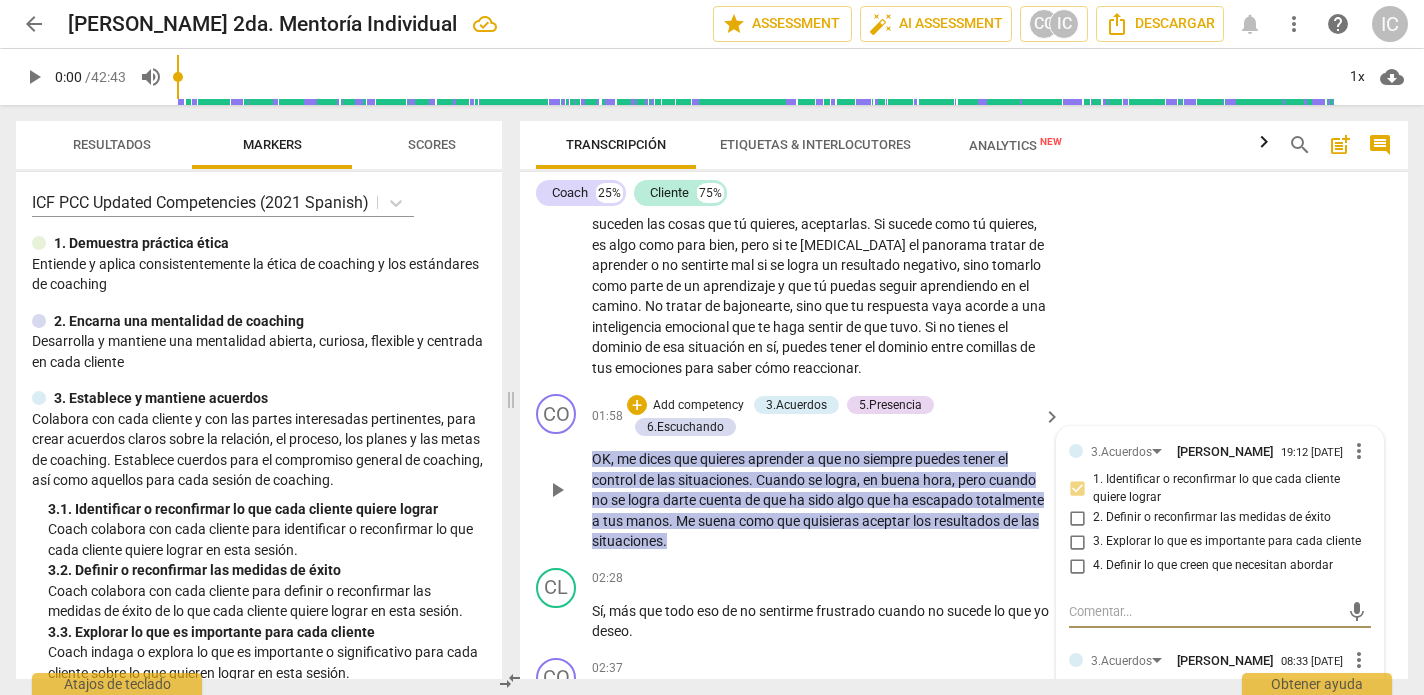 click on "3. Explorar lo que es importante para cada cliente" at bounding box center (1077, 542) 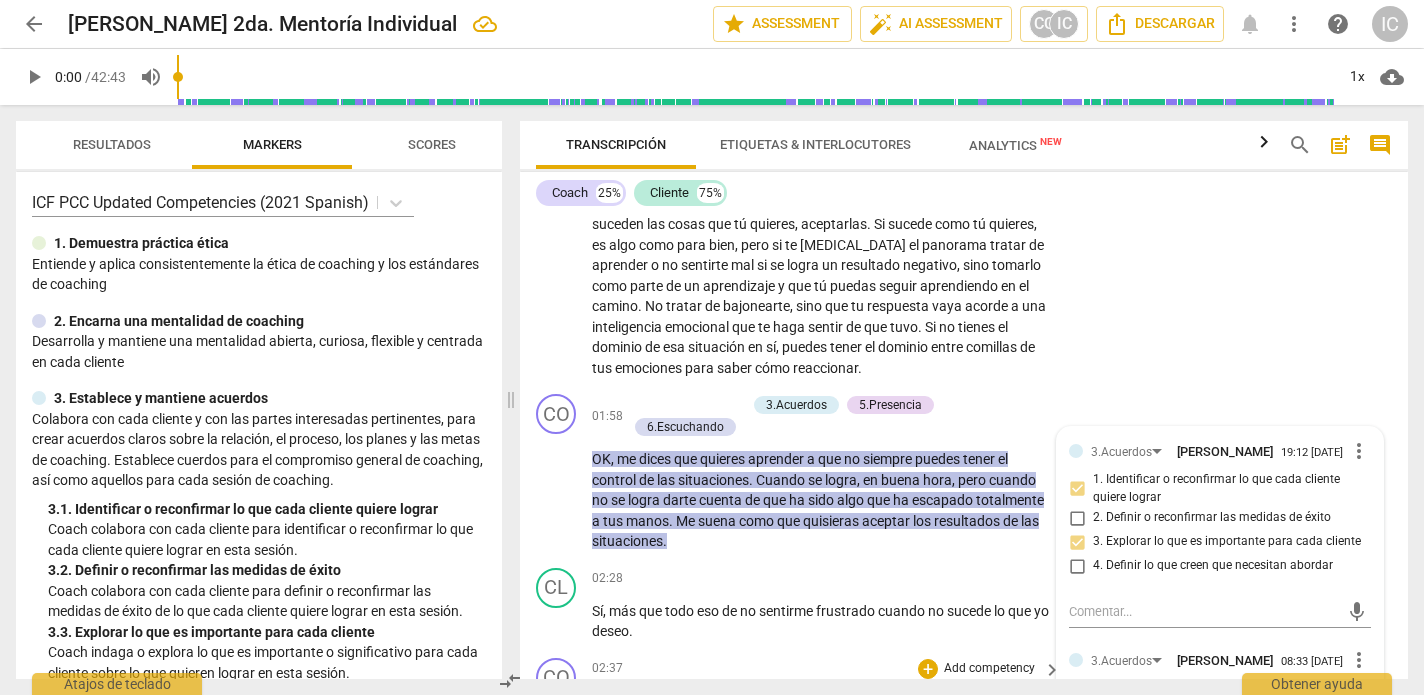 click on "CO play_arrow pause 02:37 + Add competency keyboard_arrow_right OK ." at bounding box center [964, 694] 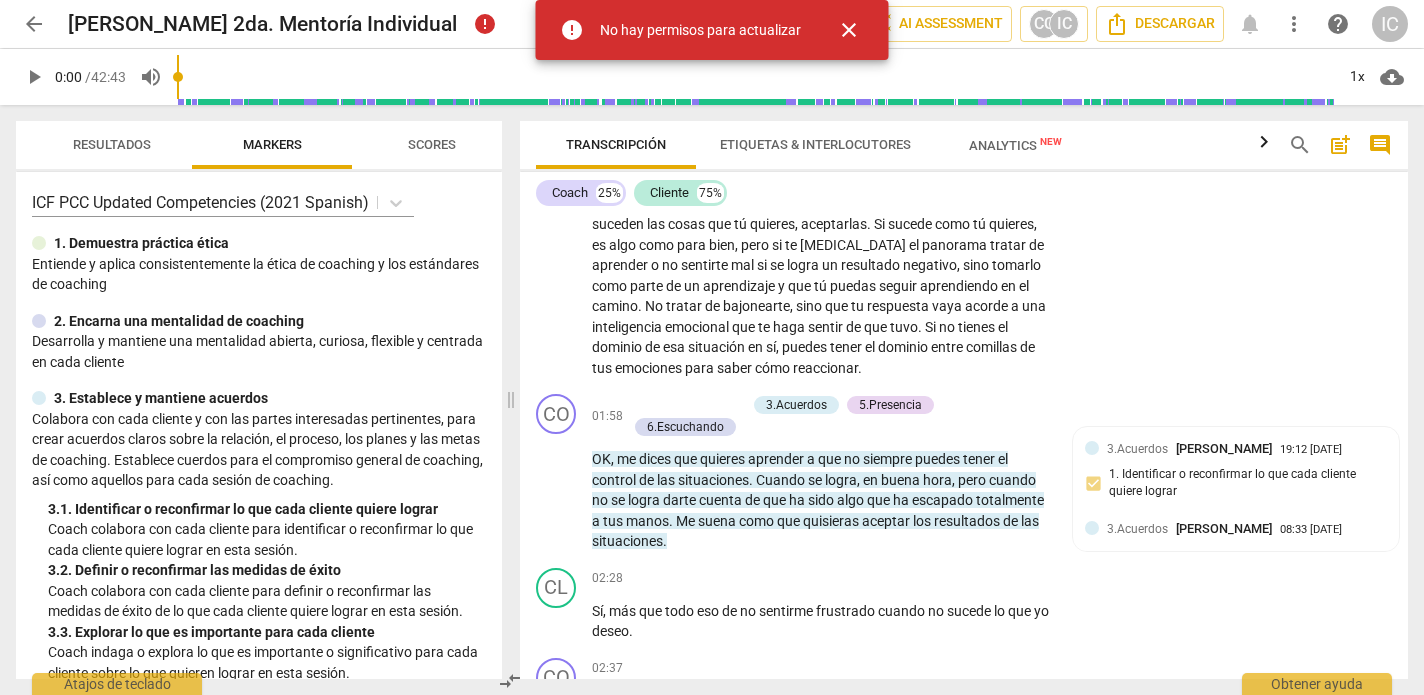 click on "No hay permisos para actualizar" at bounding box center [700, 30] 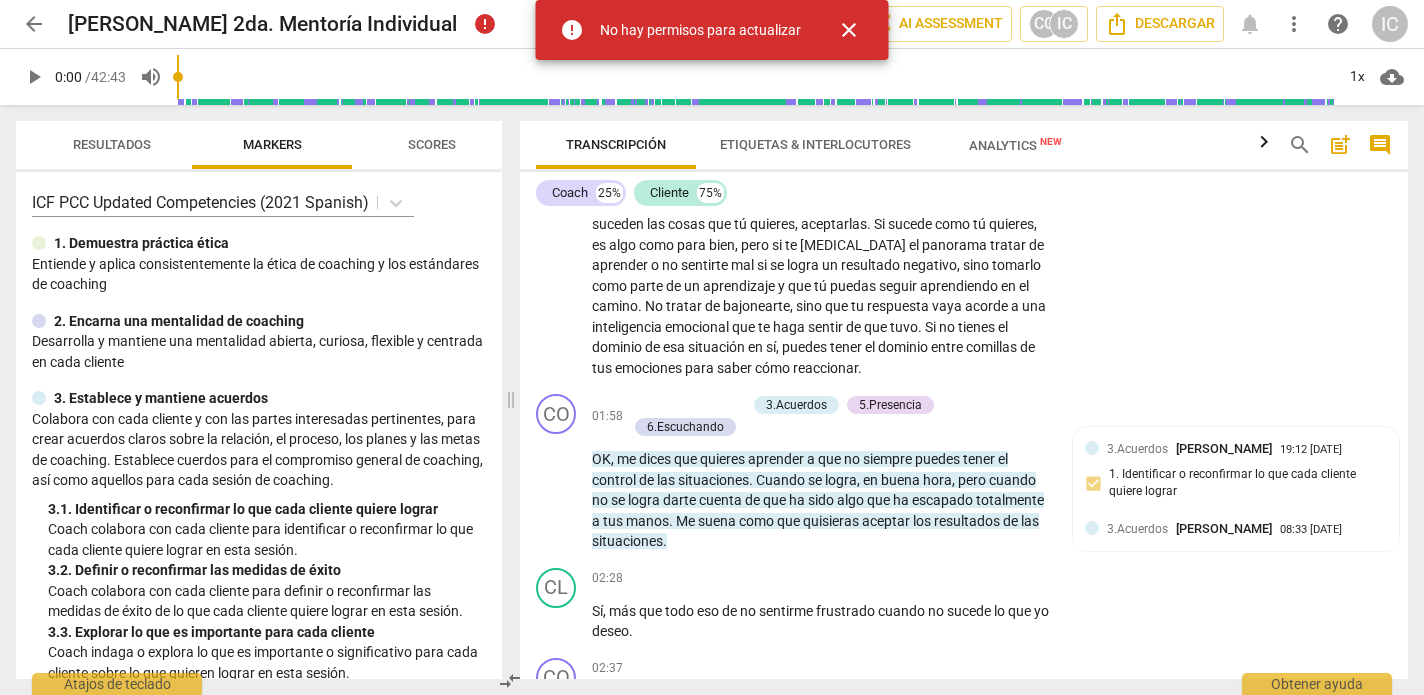 click on "close" at bounding box center (849, 30) 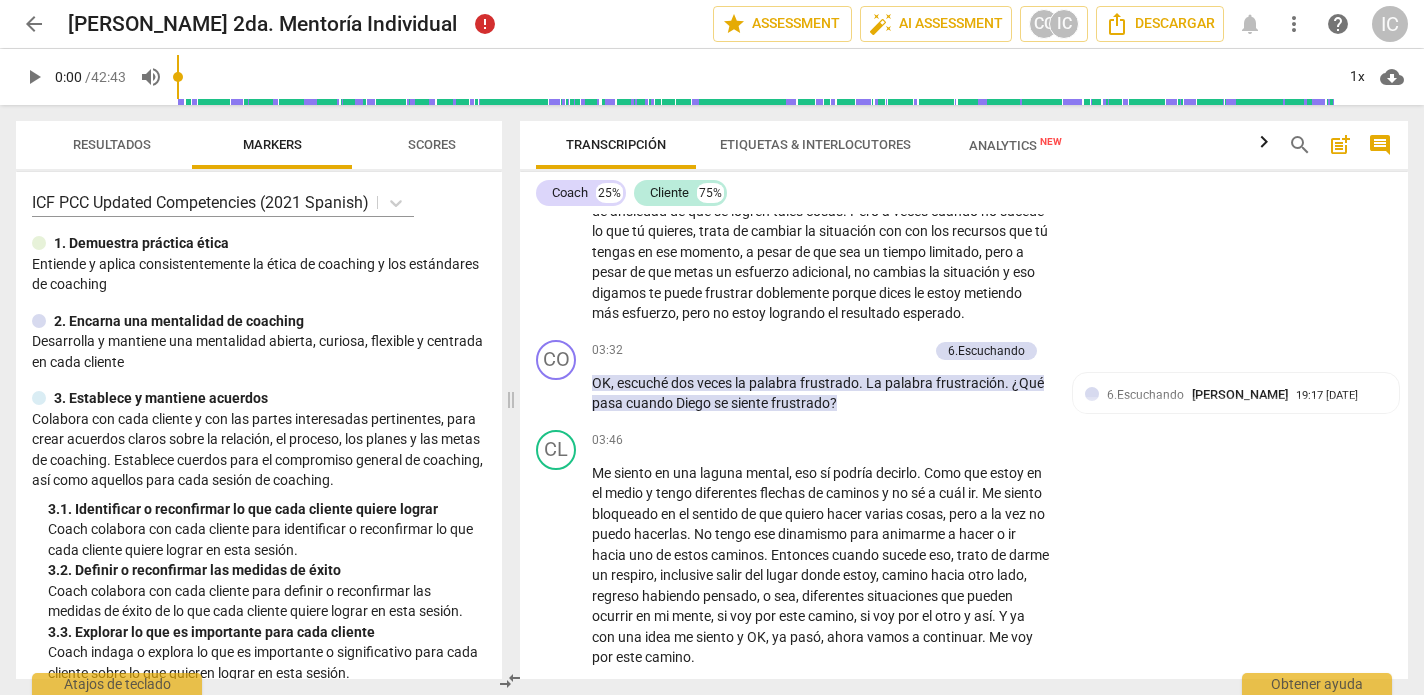 scroll, scrollTop: 1095, scrollLeft: 0, axis: vertical 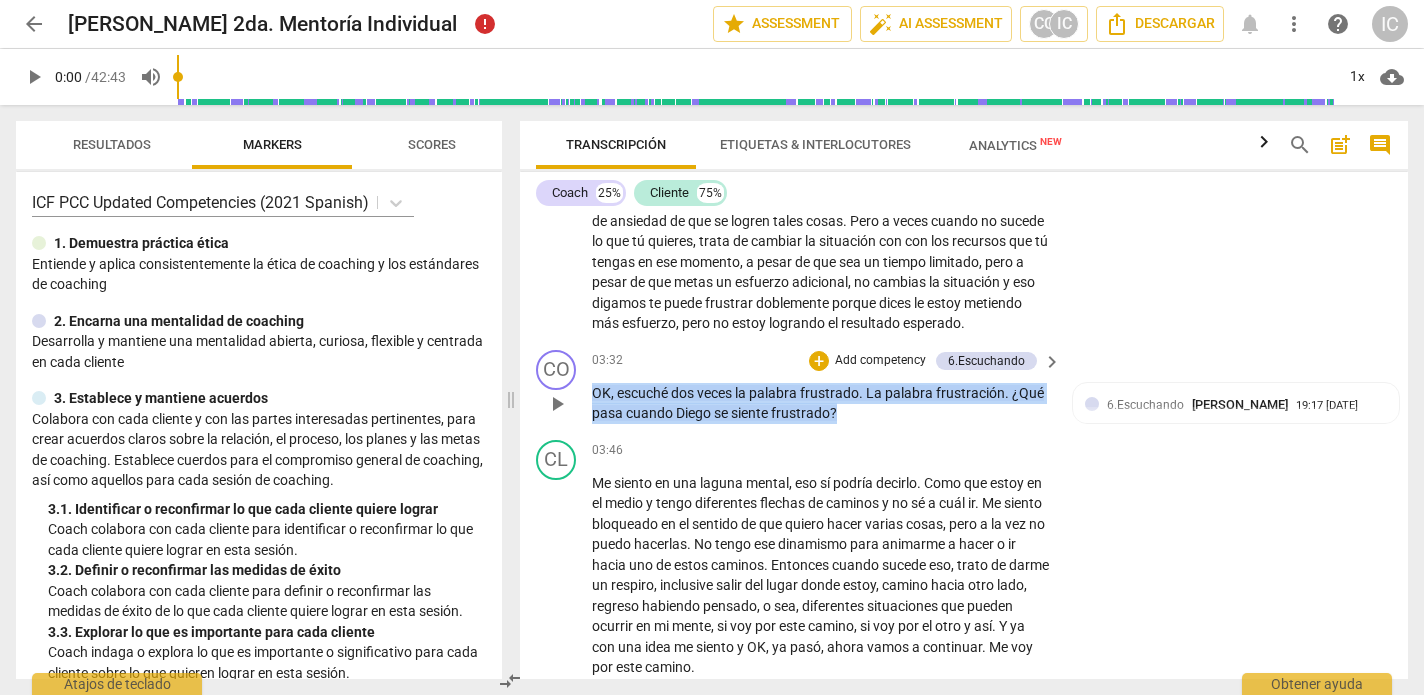 drag, startPoint x: 908, startPoint y: 405, endPoint x: 544, endPoint y: 388, distance: 364.39676 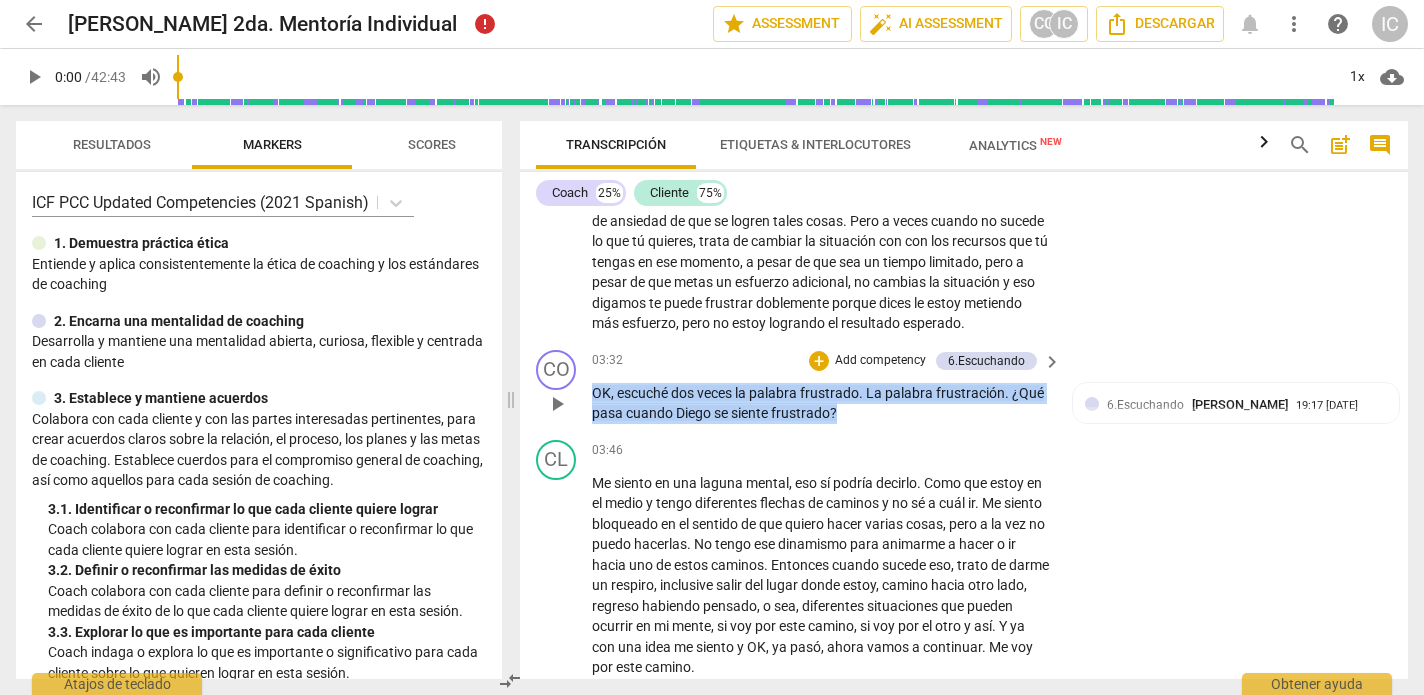 click on "CO play_arrow pause 03:32 + Add competency 6.Escuchando keyboard_arrow_right OK ,   escuché   dos   veces   la   palabra   frustrado .   La   palabra   frustración .   ¿Qué   pasa   cuando   [PERSON_NAME]   se   siente   frustrado ? 6.Escuchando [PERSON_NAME] 19:17 [DATE] 2. Explorar las palabras que usa cada cliente" at bounding box center (964, 387) 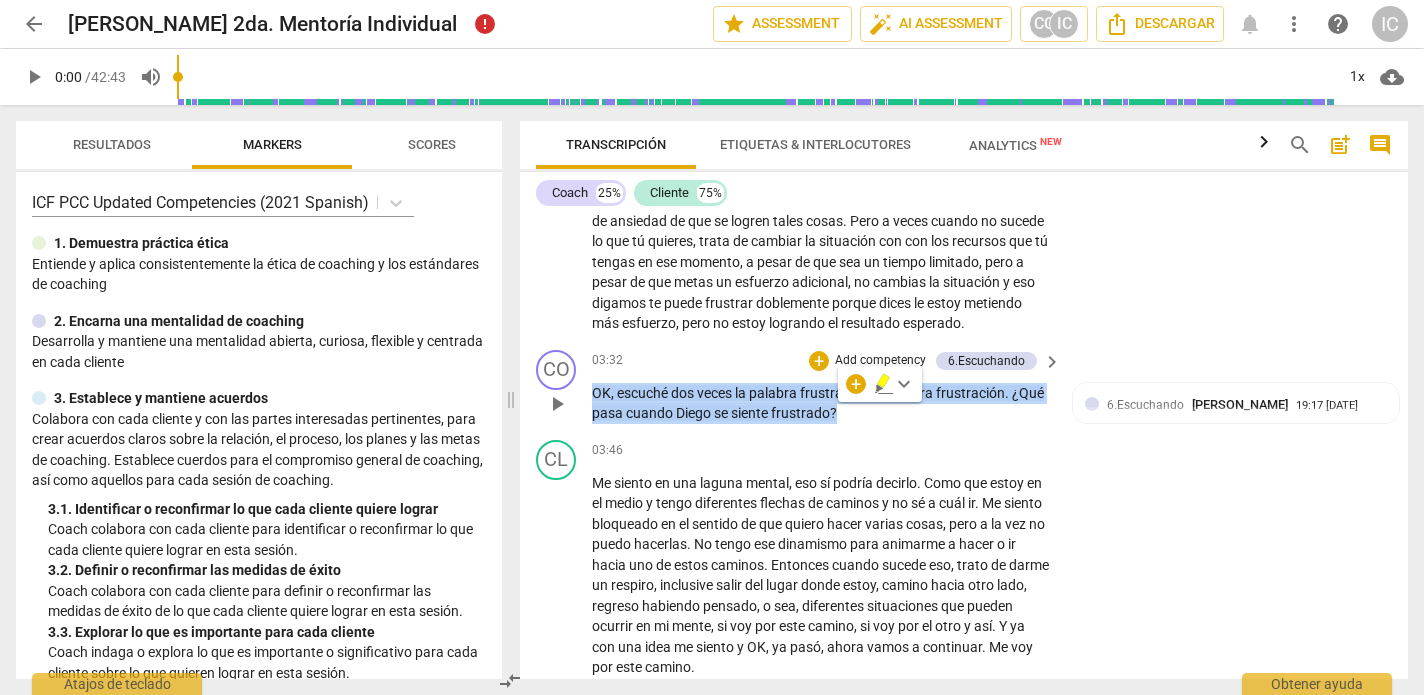 scroll, scrollTop: 1088, scrollLeft: 0, axis: vertical 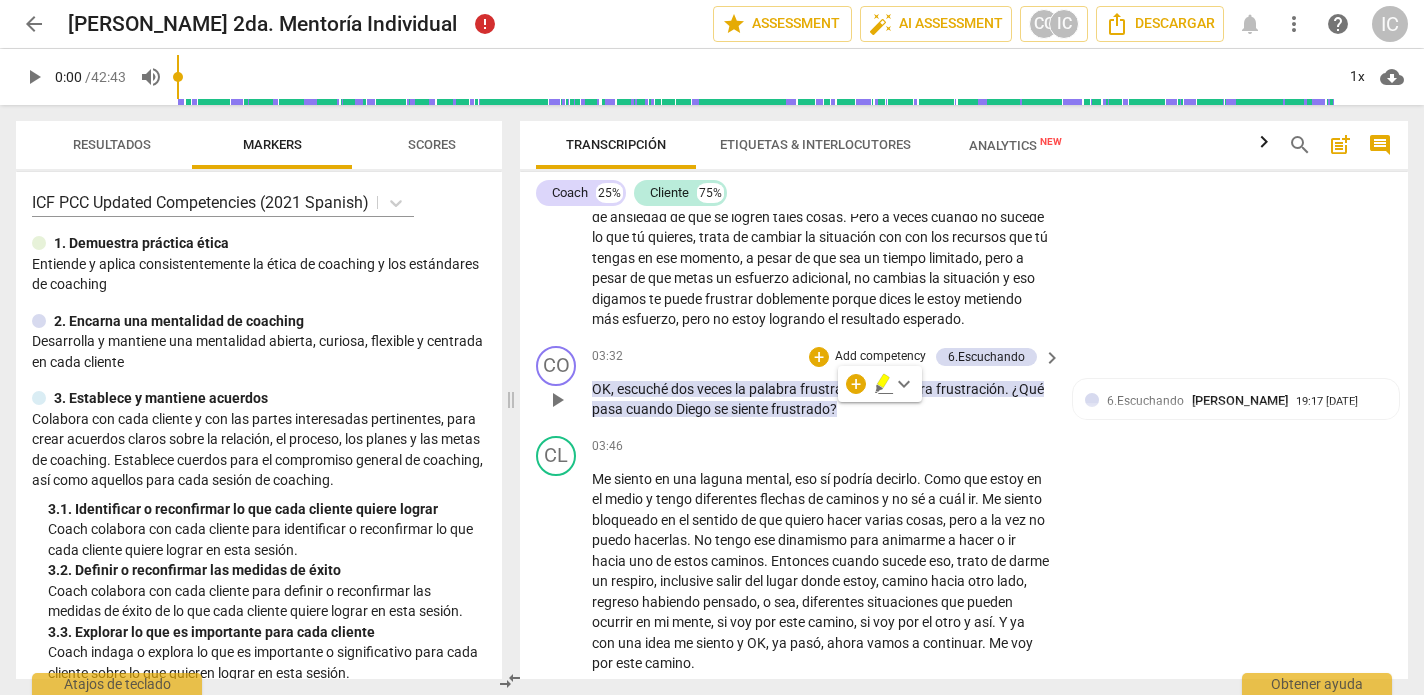 click on "Add competency" at bounding box center [880, 357] 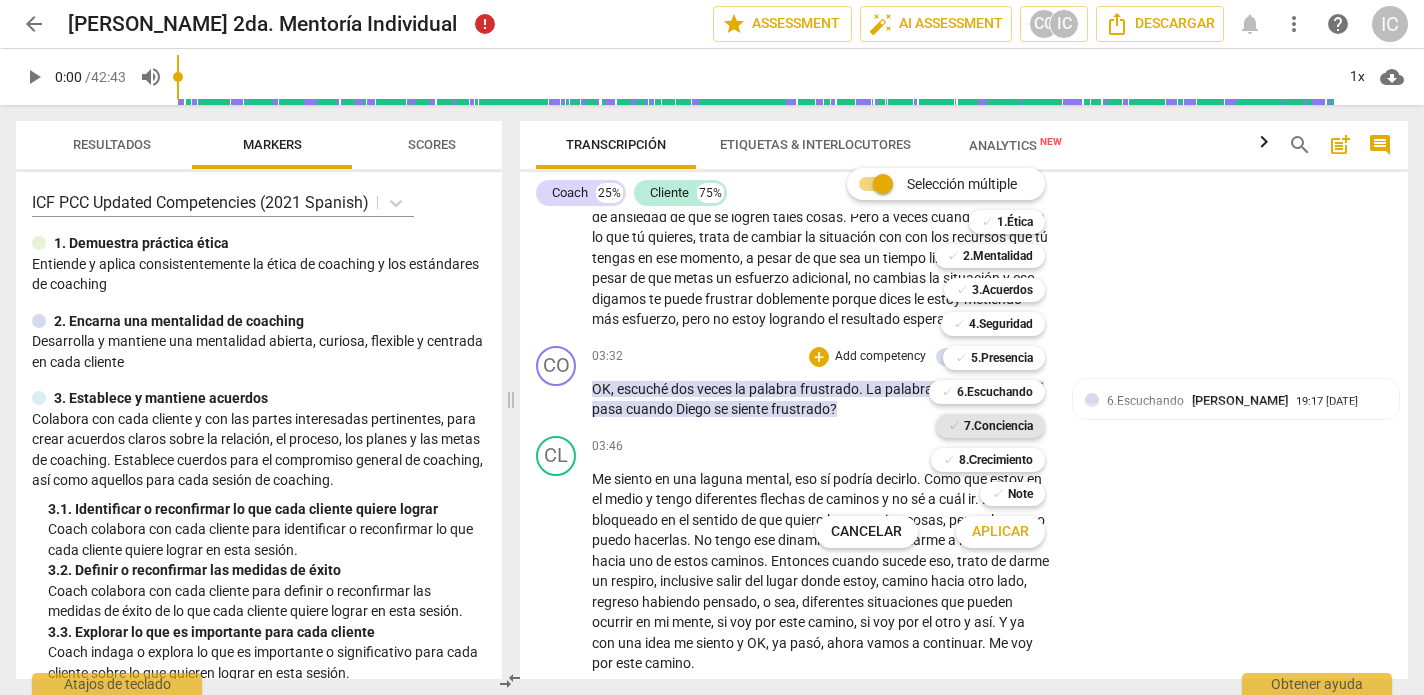 click on "7.Conciencia" at bounding box center [998, 426] 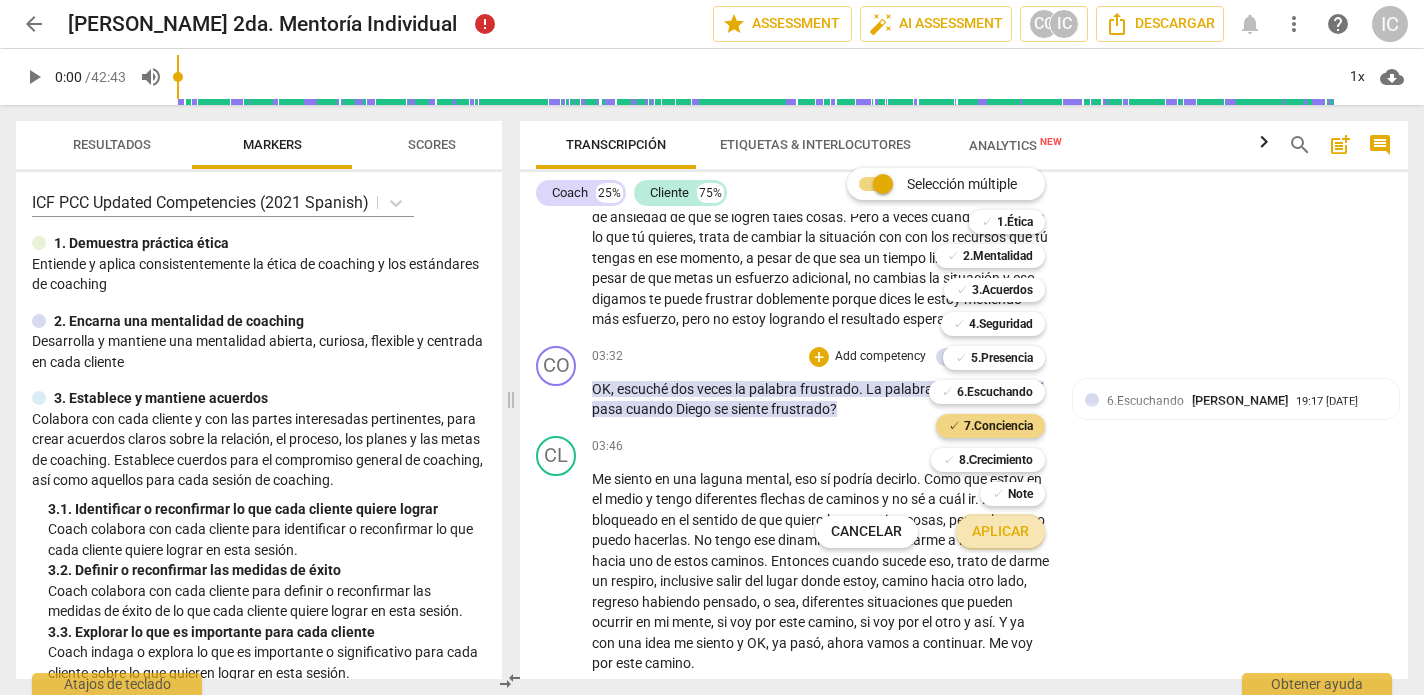 click on "Aplicar" at bounding box center (1000, 532) 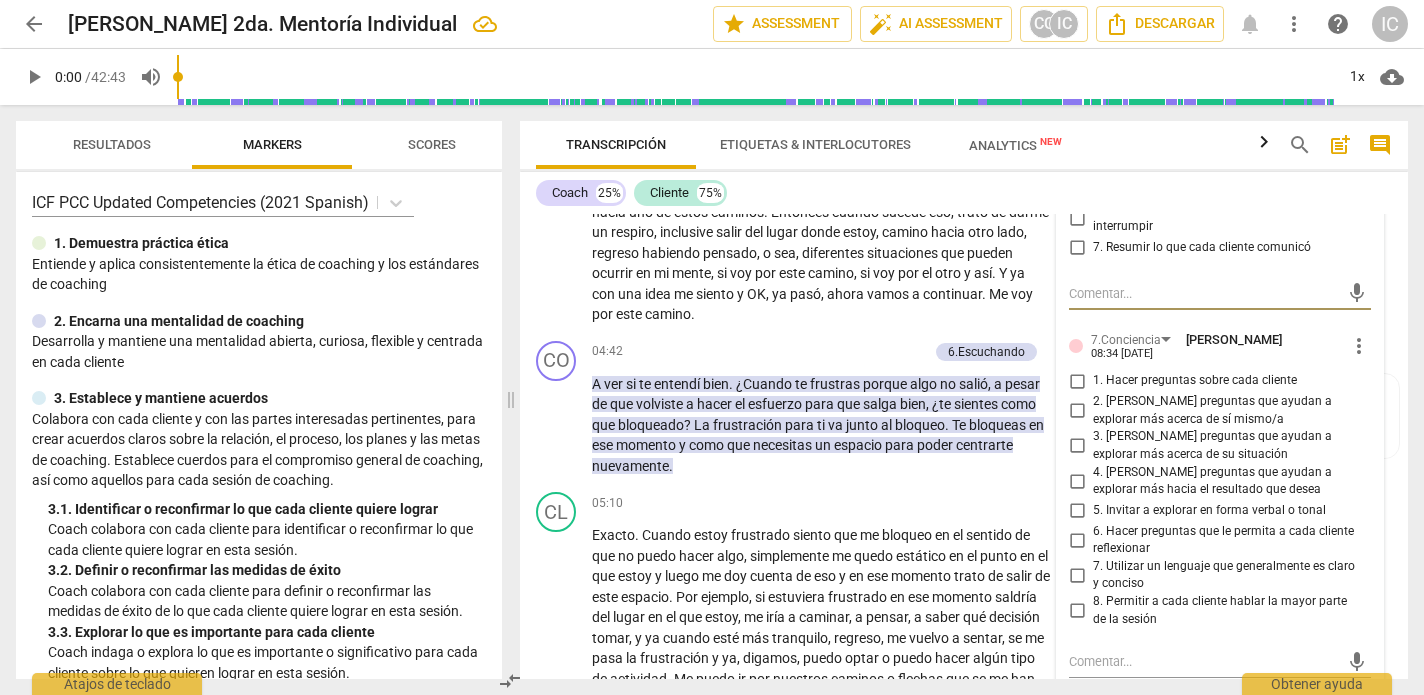 scroll, scrollTop: 1442, scrollLeft: 0, axis: vertical 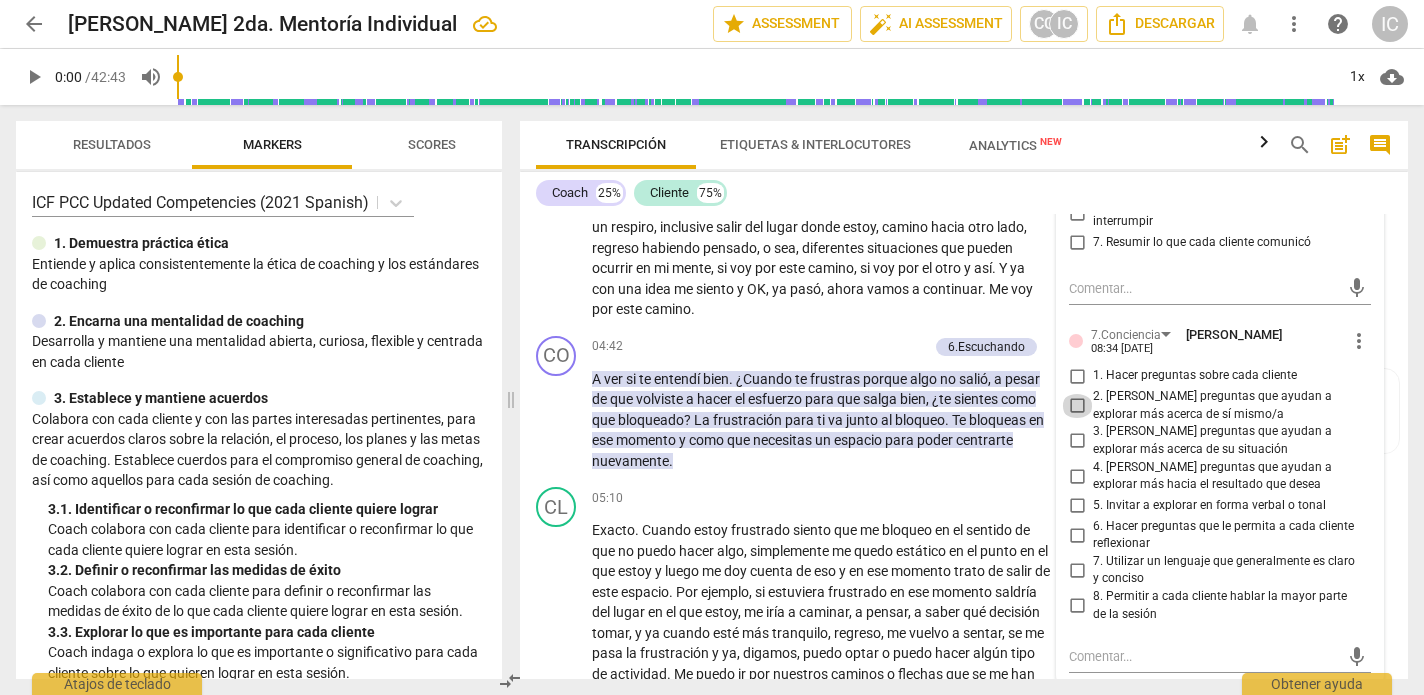 click on "2. [PERSON_NAME] preguntas que ayudan a explorar más acerca de sí mismo/a" at bounding box center (1077, 406) 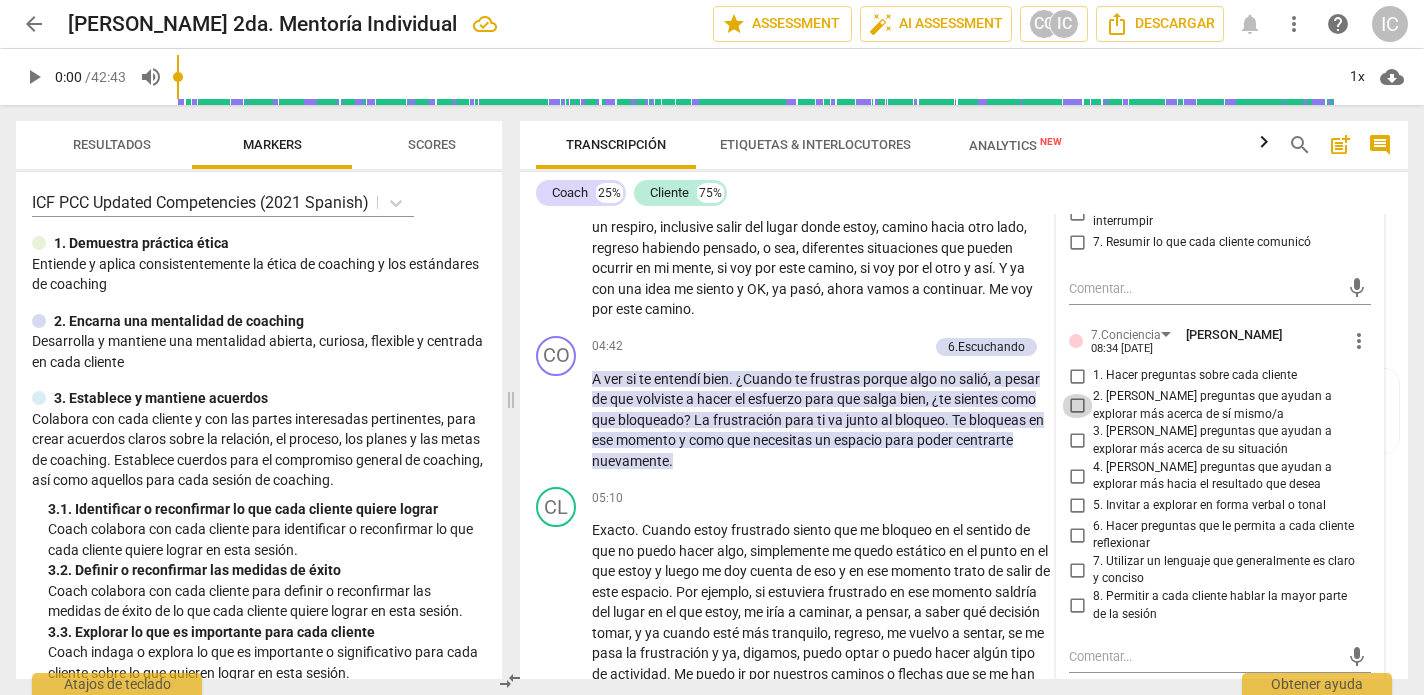 checkbox on "true" 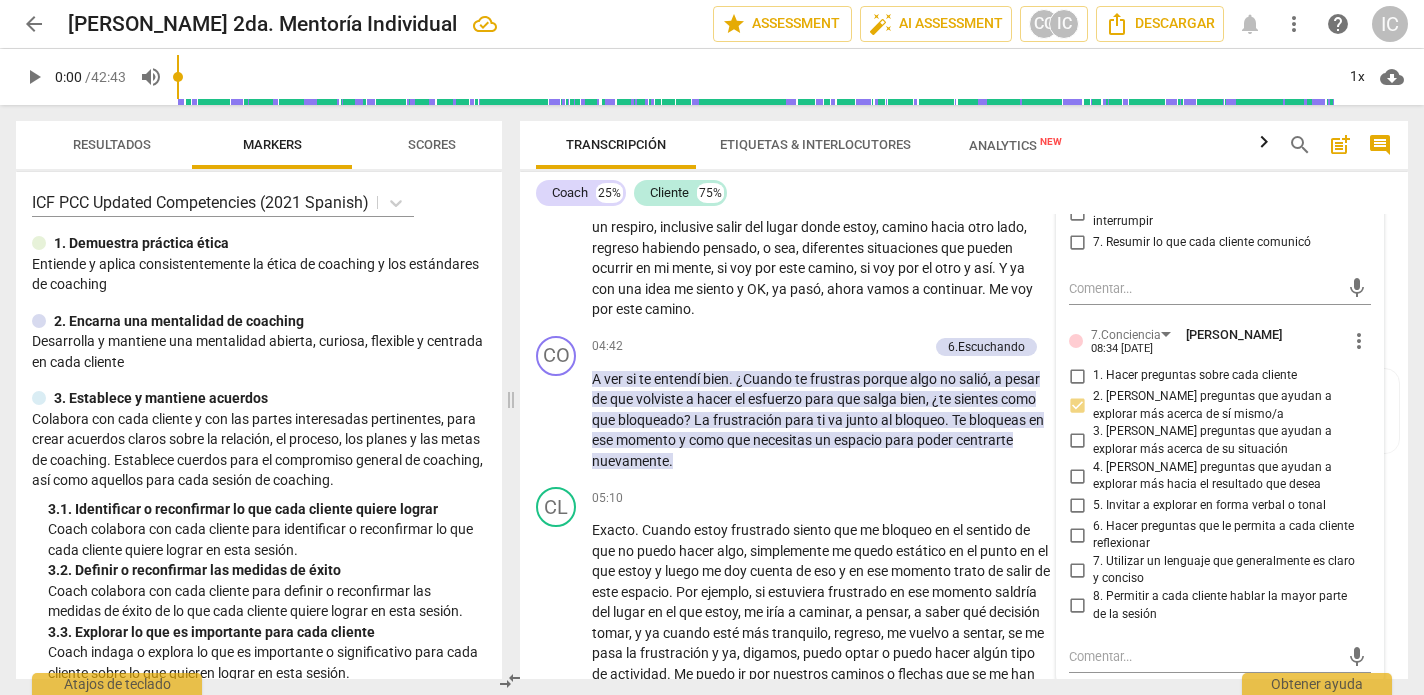 click on "3. [PERSON_NAME] preguntas que ayudan a explorar más acerca de su situación" at bounding box center [1077, 441] 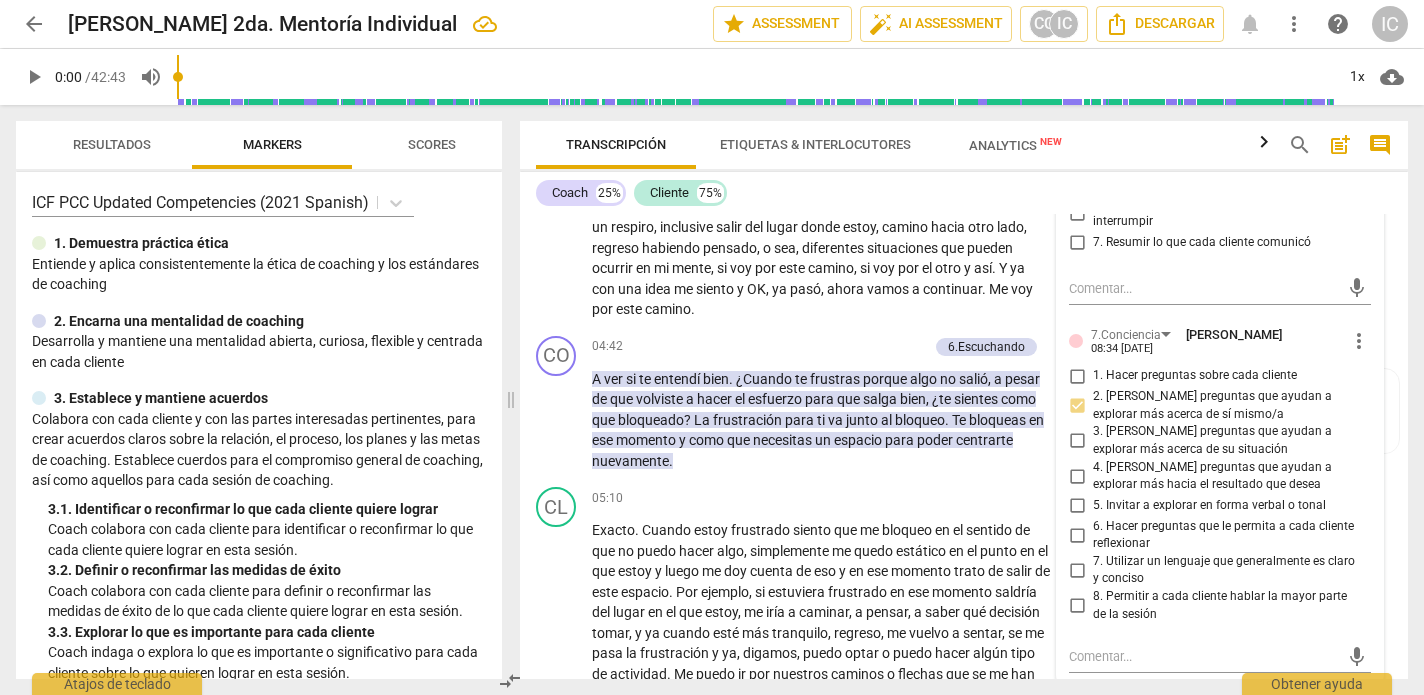 checkbox on "true" 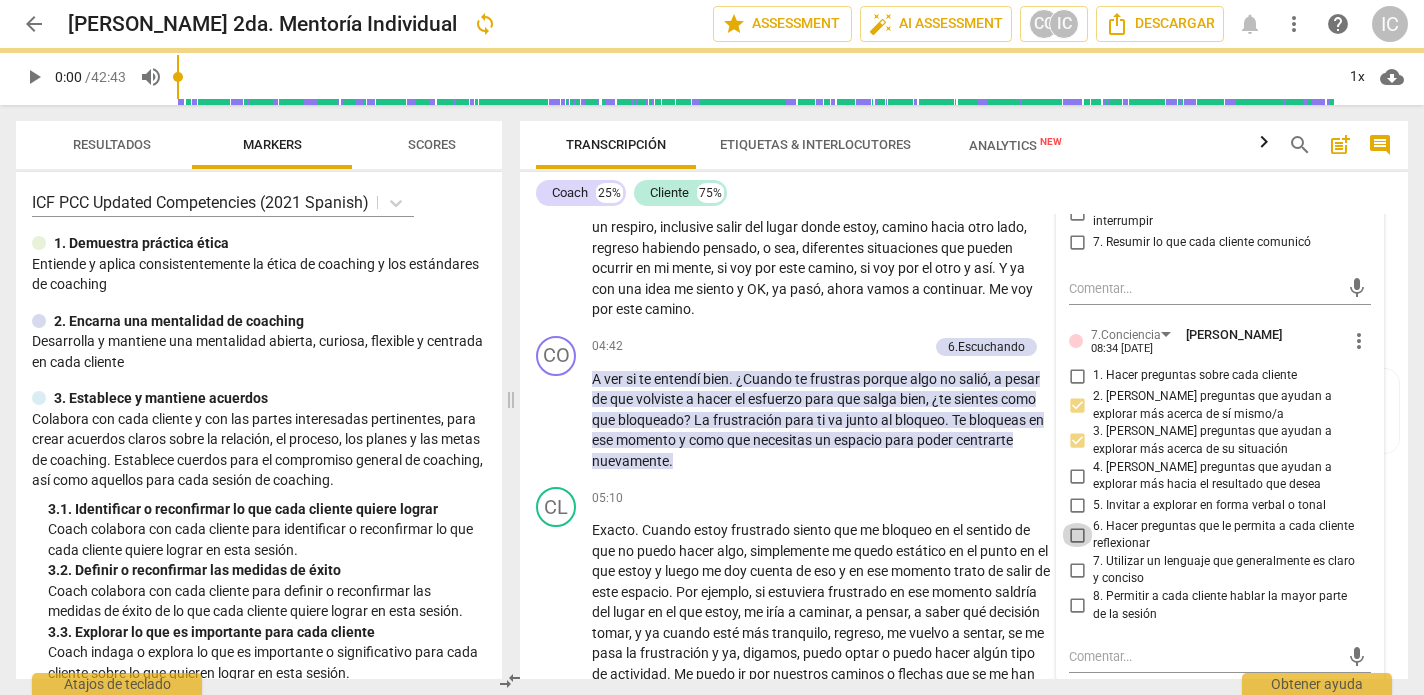 click on "6. Hacer preguntas que le permita a cada cliente reflexionar" at bounding box center (1077, 535) 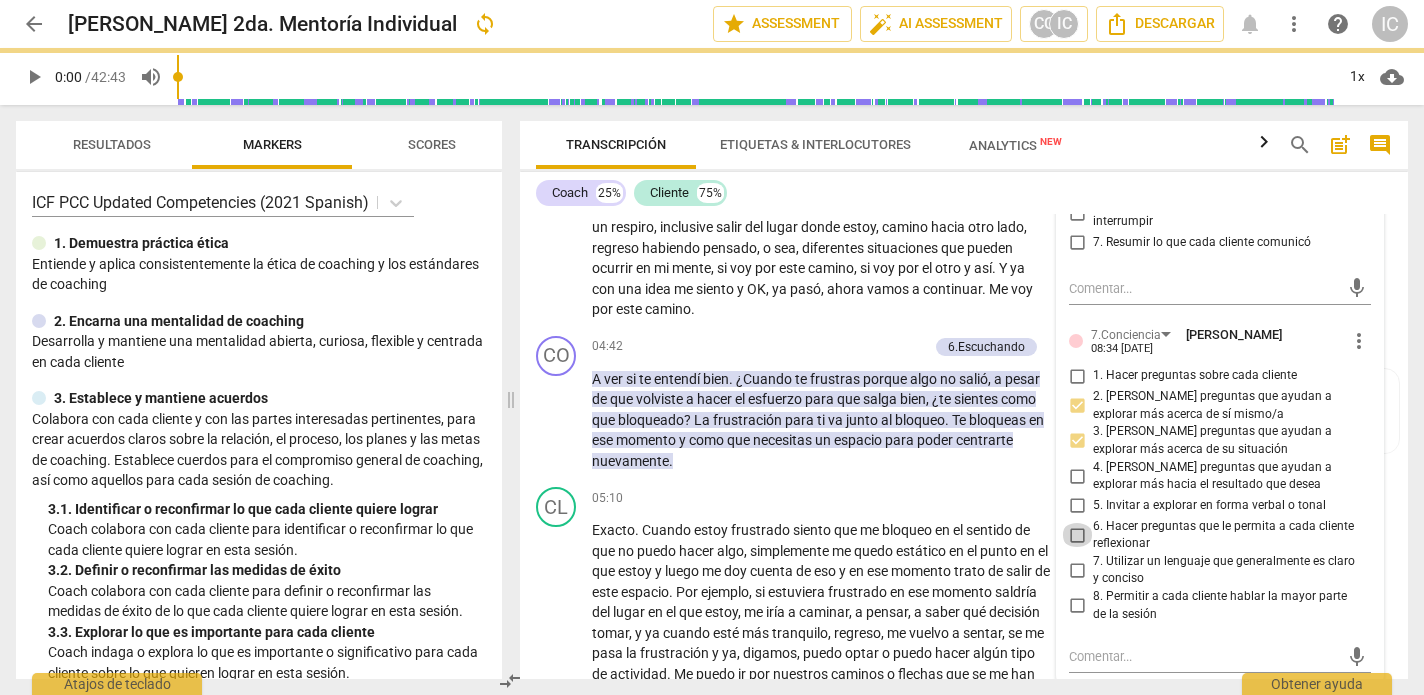 checkbox on "true" 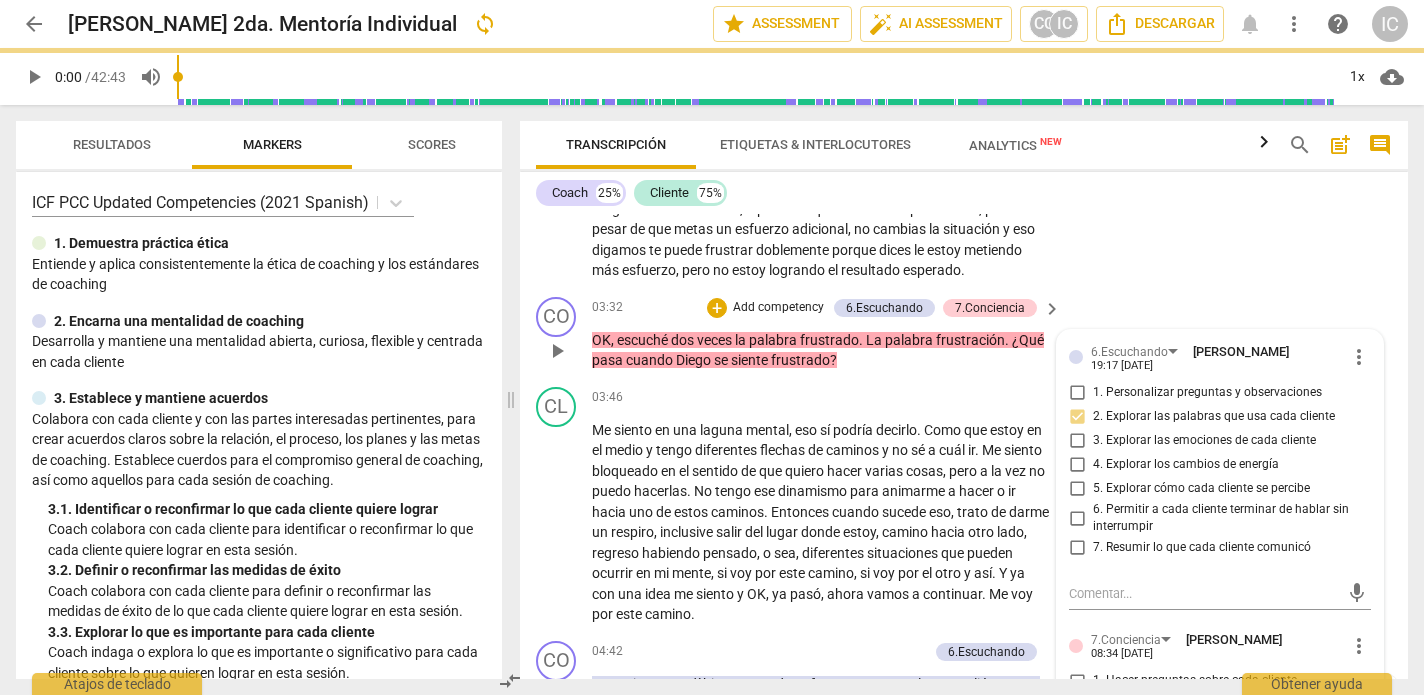 scroll, scrollTop: 1109, scrollLeft: 0, axis: vertical 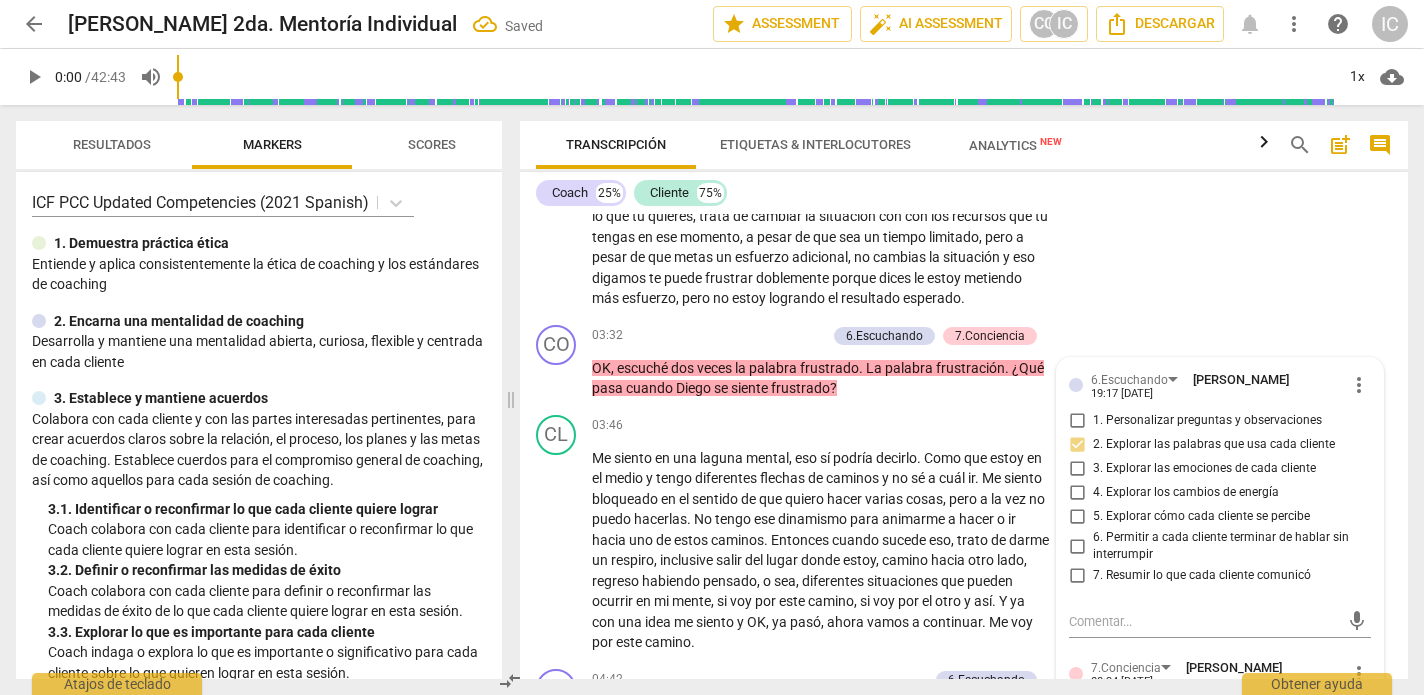 click on "CL play_arrow pause 02:39 + Add competency keyboard_arrow_right Y   como   yo   estoy   digamos   inmerso   en   el   mundo   de   los   eventos   y   la   organización ,   eso   se   siente   mucho   más   a   [PERSON_NAME]   porque   es   algo   con   lo   que   yo   día   tras   día   es   algo   que   debo   de   controlar ,   porque   como   bien   te   comentaba   la   sesión   anterior ,   también   eso   viene   acorde   a   un   sentimiento   de   ansiedad   de   que   se   logren   tales   cosas .   Pero   a   veces   cuando   no   sucede   lo   que   tú   quieres ,   trata   de   cambiar   la   situación   con   con   los   recursos   que   tú   tengas   en   ese   momento ,   a   pesar   de   que   sea   un   tiempo   limitado ,   pero   a   pesar   de   que   metas   un   esfuerzo   adicional ,   no   cambias   la   situación   y   eso   digamos   te   puede   frustrar   doblemente   porque   dices   le   estoy   metiendo   más   esfuerzo ,   pero   no   estoy   logrando   el     ." at bounding box center [964, 190] 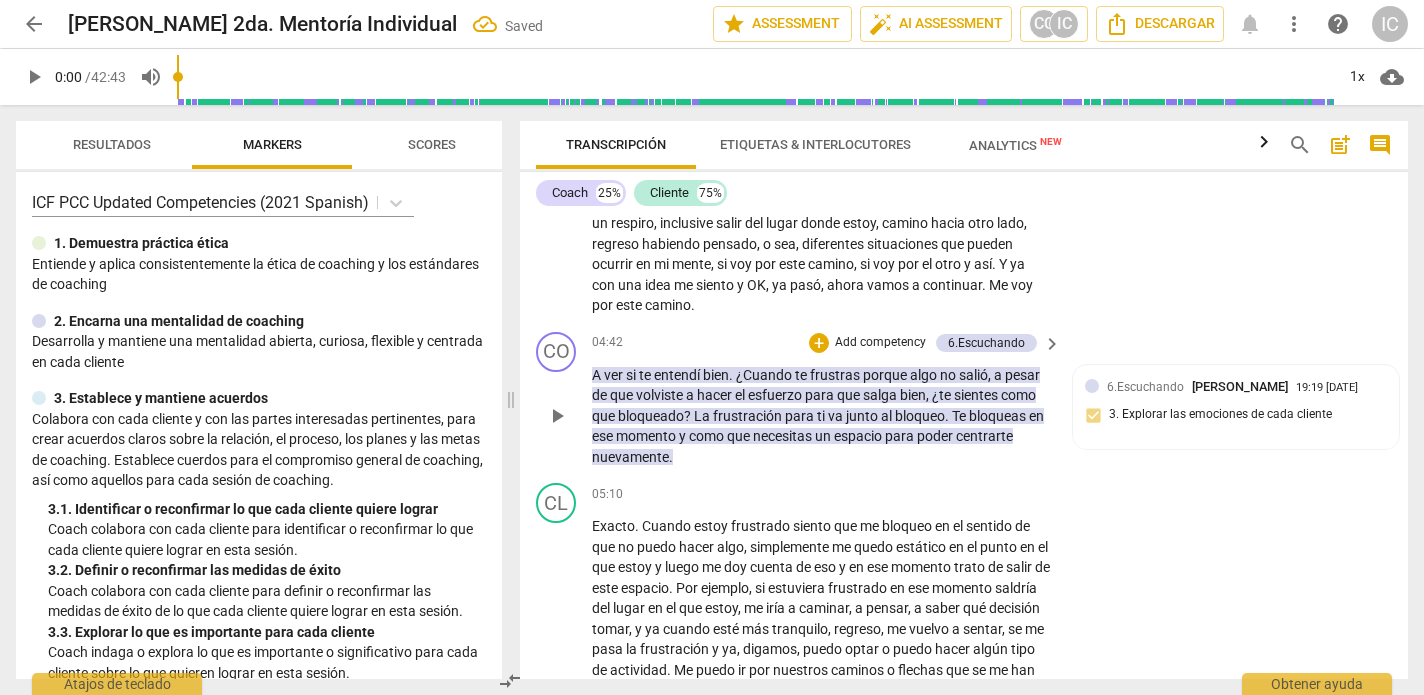 scroll, scrollTop: 1448, scrollLeft: 0, axis: vertical 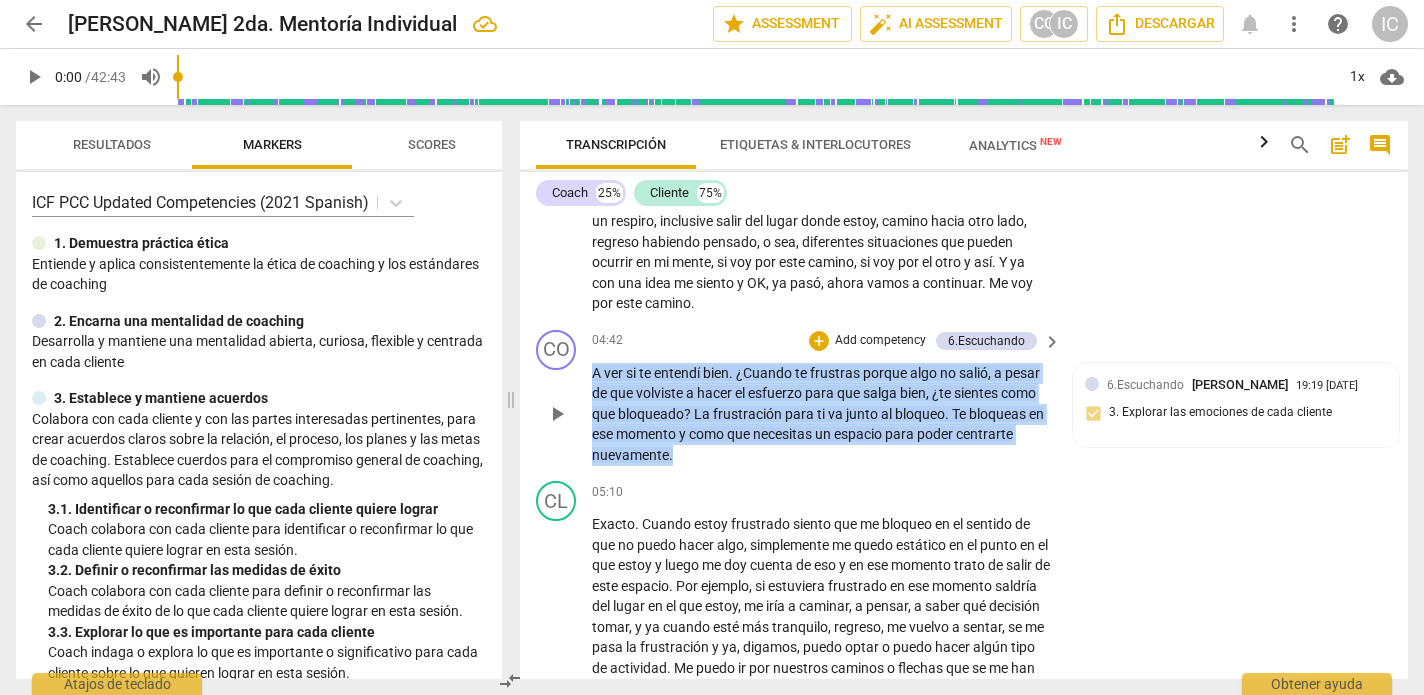 drag, startPoint x: 719, startPoint y: 449, endPoint x: 595, endPoint y: 366, distance: 149.21461 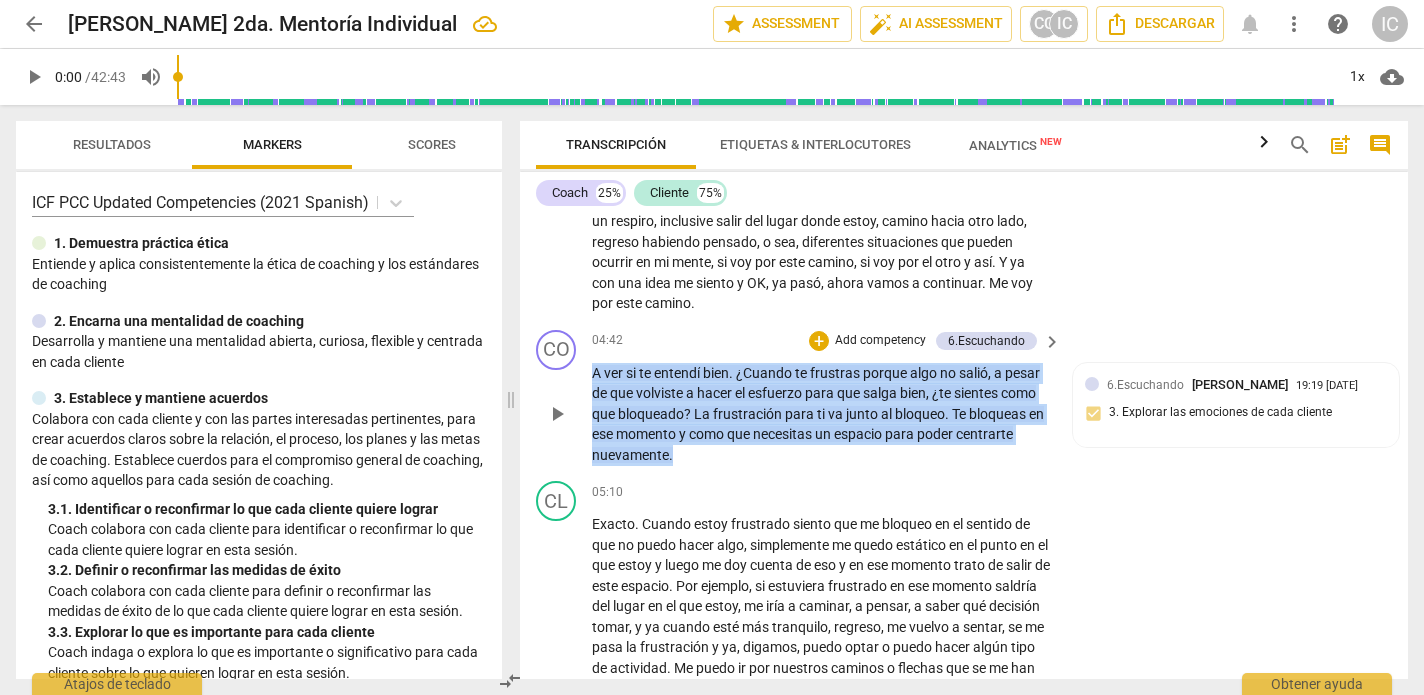 click on "A   ver   si   te   entendí   bien .   ¿Cuando   te   frustras   porque   algo   no   salió ,   a   pesar   de   que   volviste   a   hacer   el   esfuerzo   para   que   salga   bien ,   ¿te   sientes   como   que   bloqueado ?   La   frustración   para   ti   va   junto   al   bloqueo .   Te   bloqueas   en   ese   momento   y   como   que   necesitas   un   espacio   para   poder   centrarte   nuevamente ." at bounding box center (821, 414) 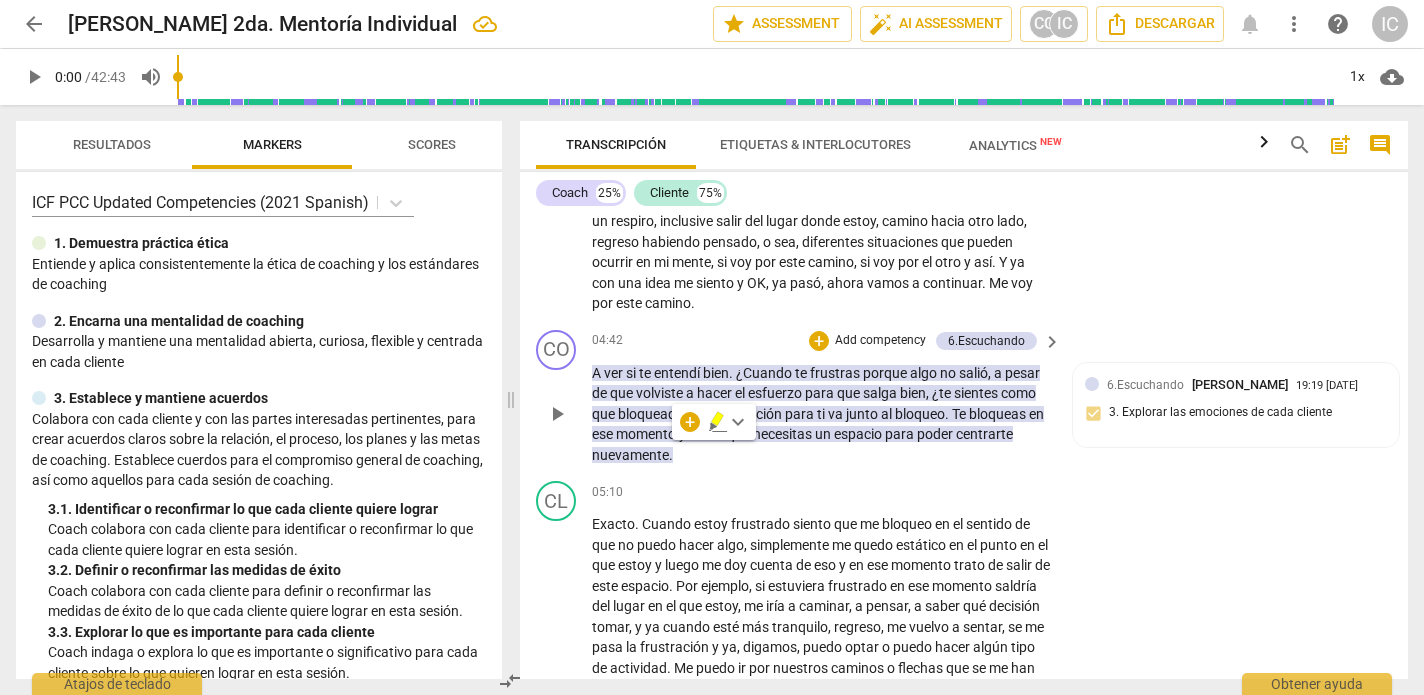 click on "Add competency" at bounding box center [880, 341] 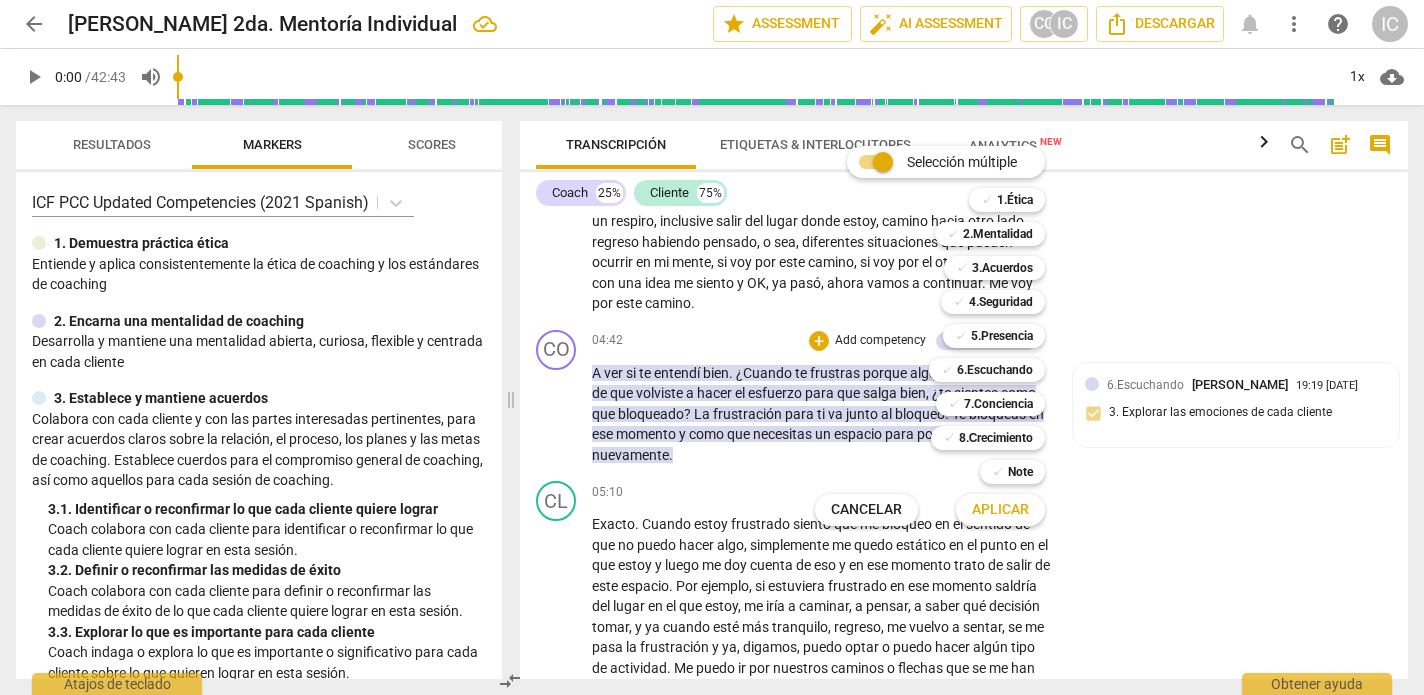 click at bounding box center [712, 347] 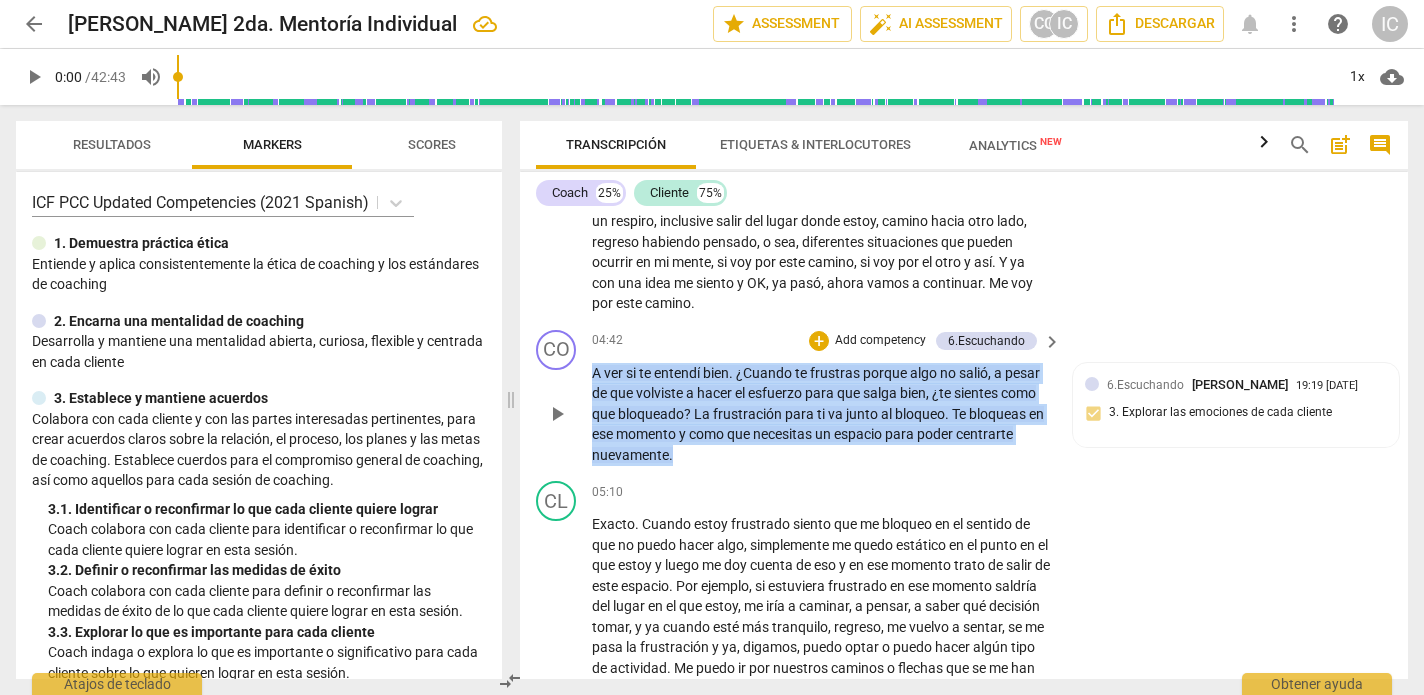 drag, startPoint x: 720, startPoint y: 451, endPoint x: 591, endPoint y: 351, distance: 163.2207 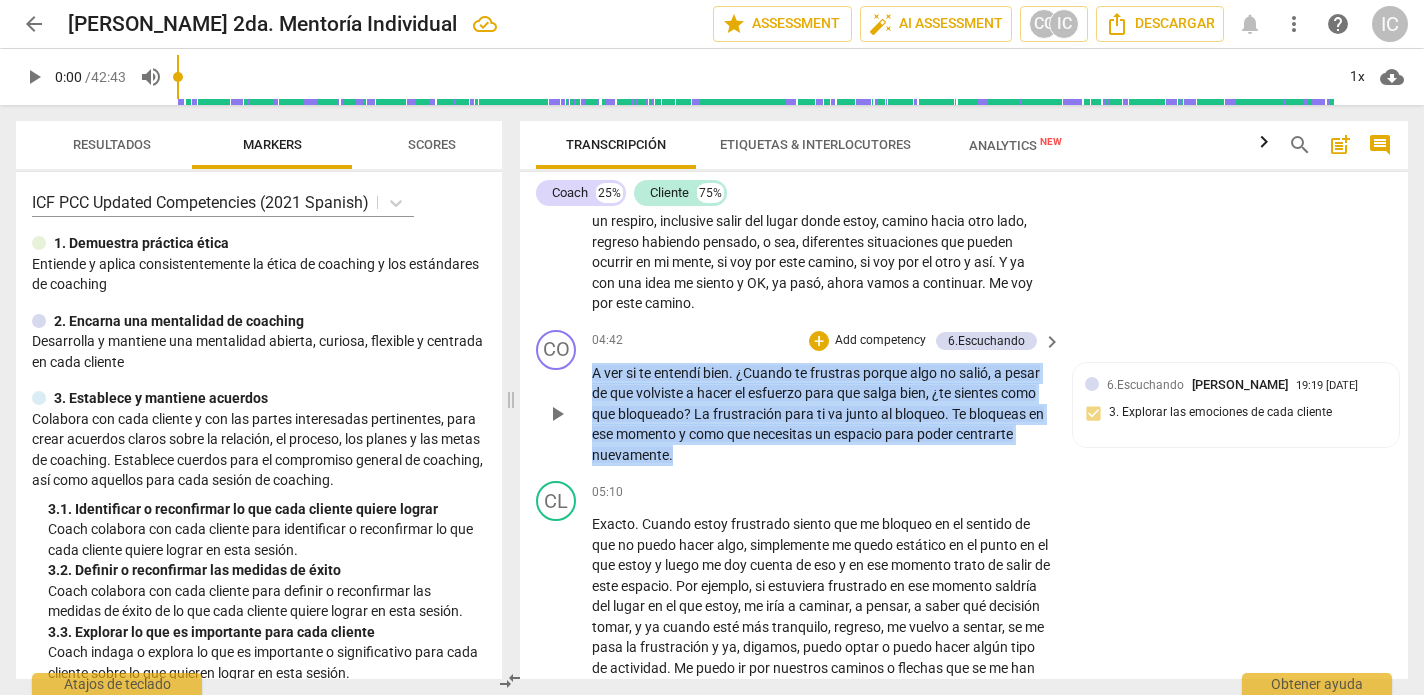 click on "CO play_arrow pause 04:42 + Add competency 6.Escuchando keyboard_arrow_right A   ver   si   te   entendí   bien .   ¿Cuando   te   frustras   porque   algo   no   salió ,   a   pesar   de   que   volviste   a   hacer   el   esfuerzo   para   que   salga   bien ,   ¿te   sientes   como   que   bloqueado ?   La   frustración   para   ti   va   junto   al   bloqueo .   Te   bloqueas   en   ese   momento   y   como   que   necesitas   un   espacio   para   poder   centrarte   nuevamente . 6.Escuchando [PERSON_NAME] 19:19 [DATE] 3. Explorar las emociones de cada cliente" at bounding box center [964, 398] 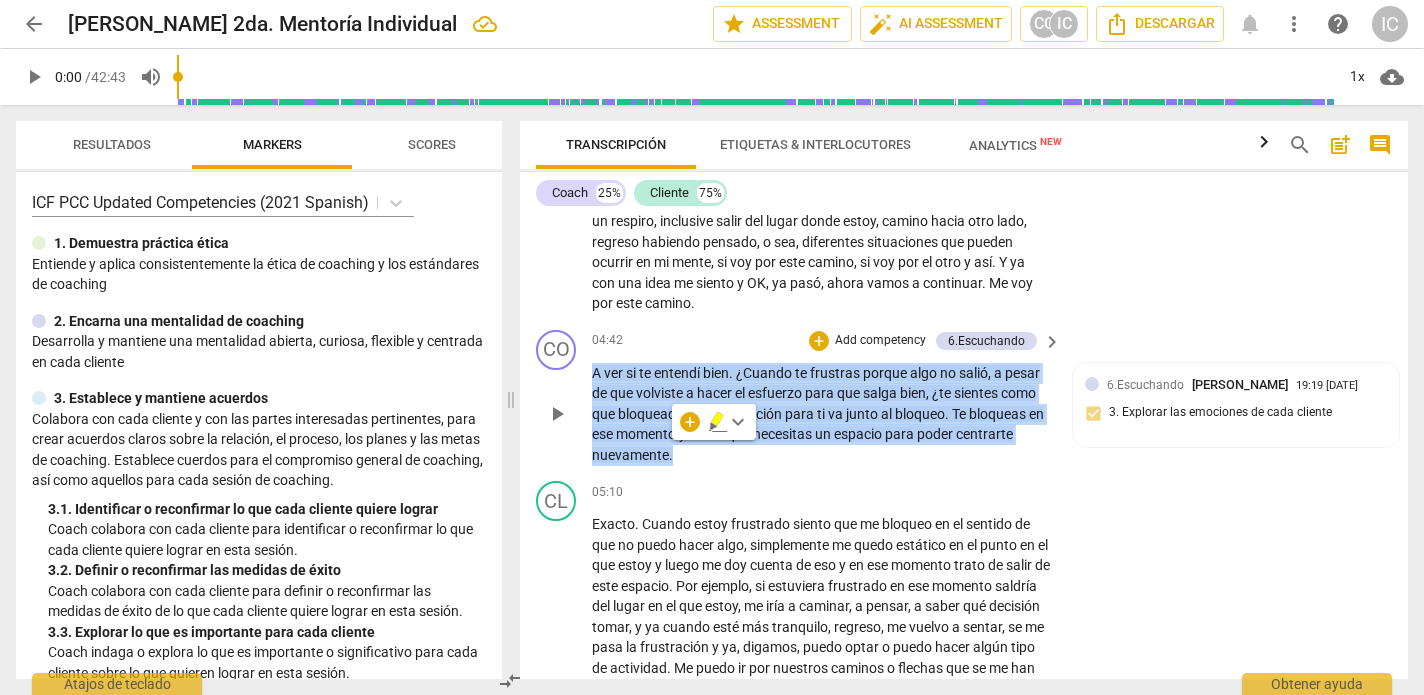 click on "Add competency" at bounding box center (880, 341) 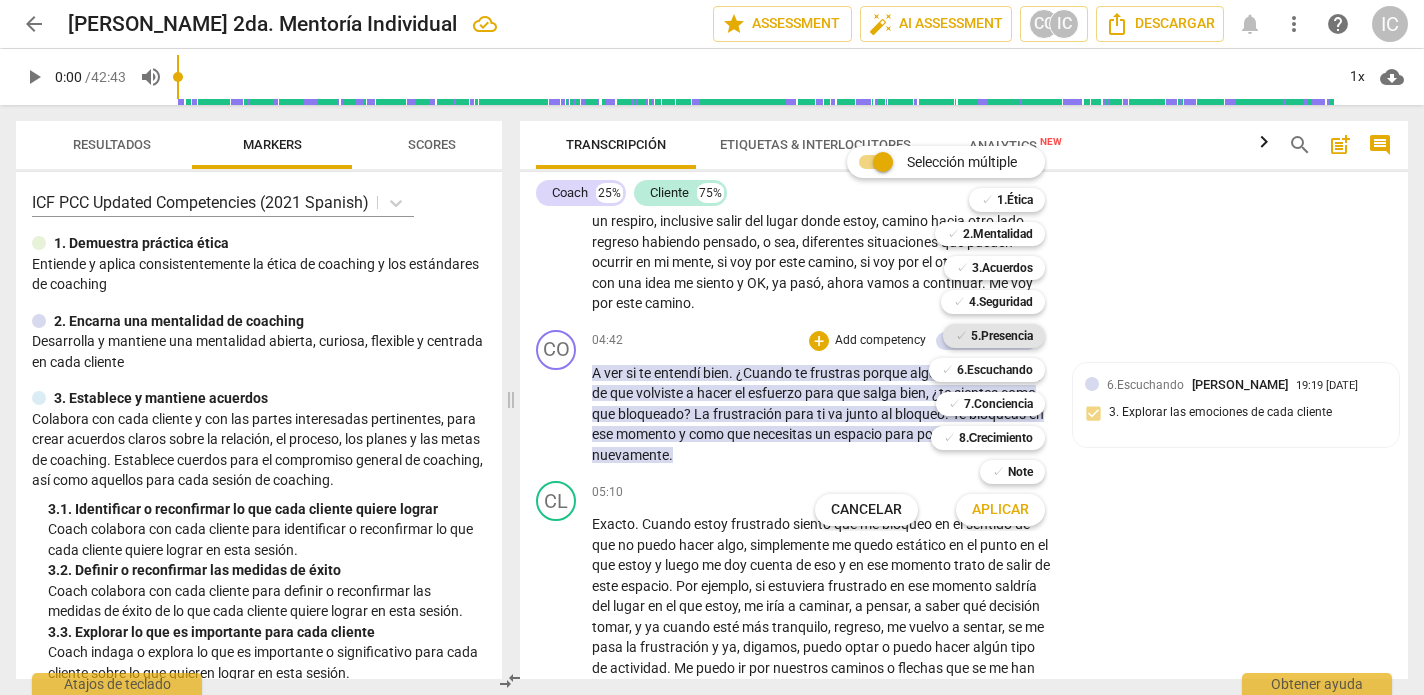 click on "5.Presencia" at bounding box center [1002, 336] 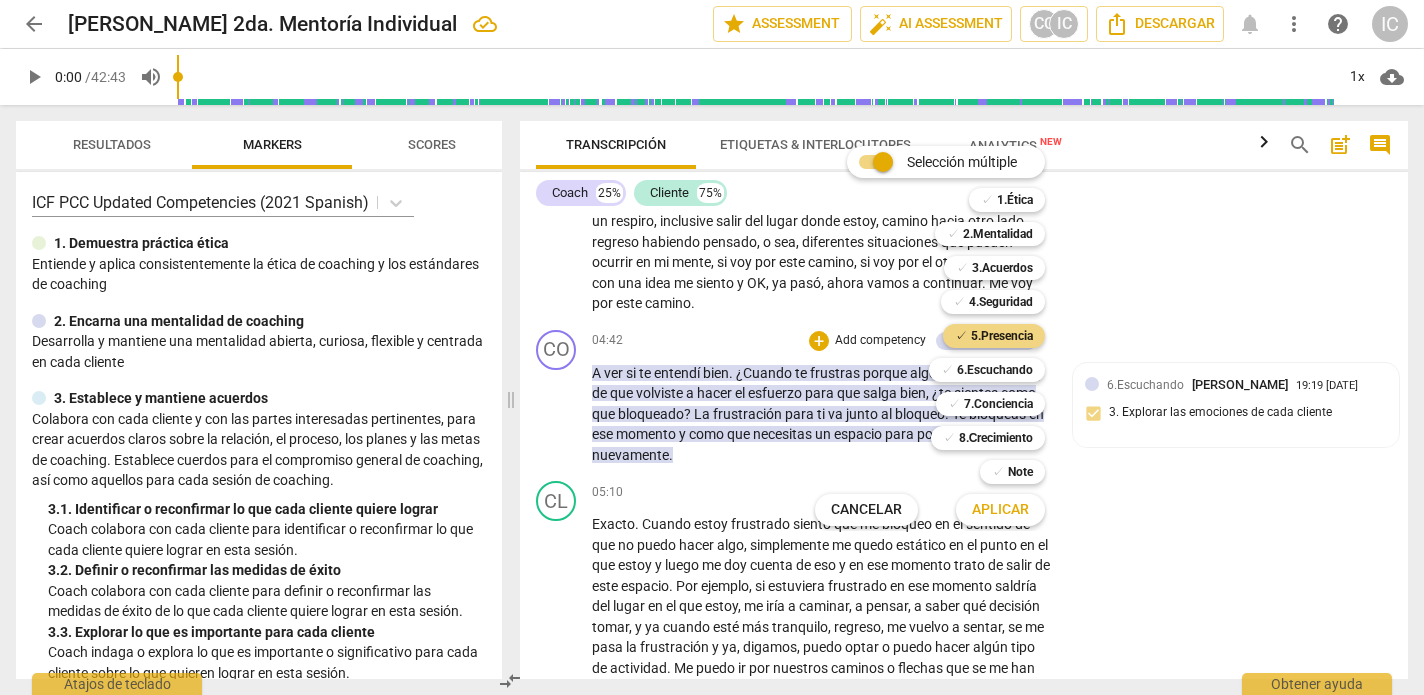 click on "Aplicar" at bounding box center [1000, 510] 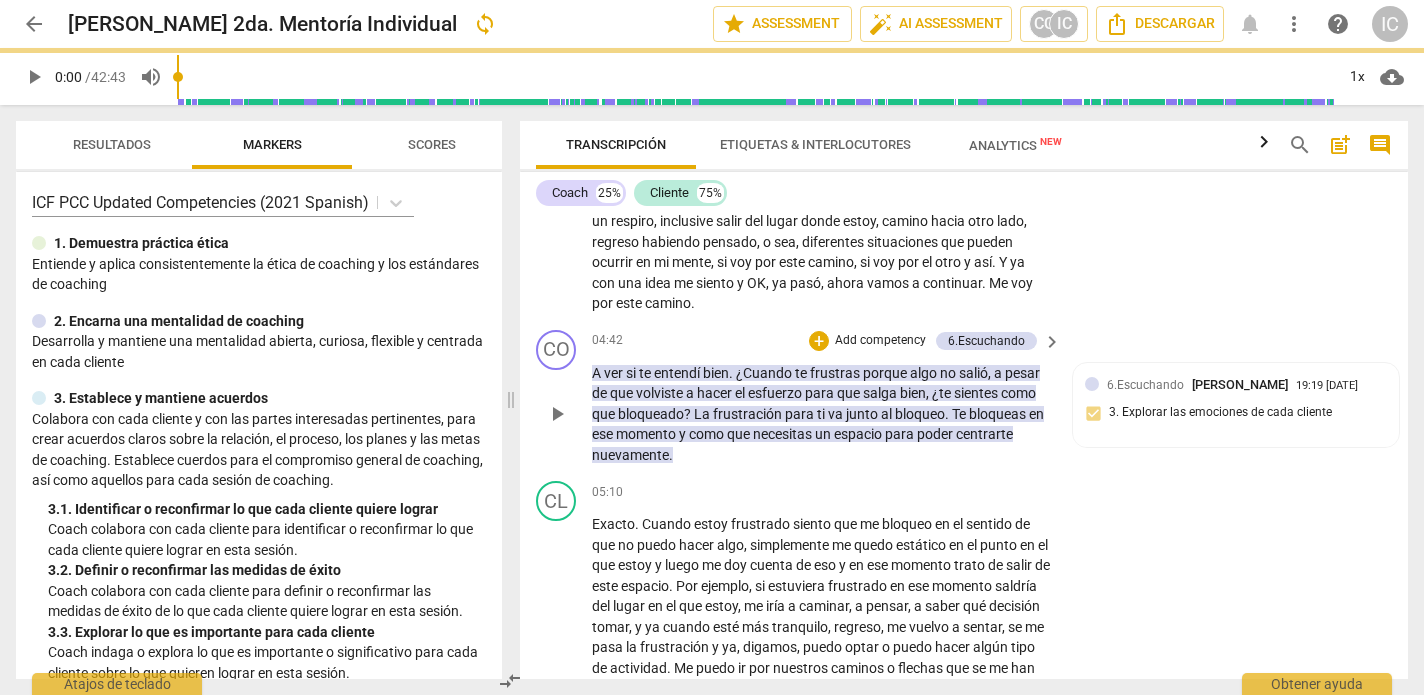 click on "Add competency" at bounding box center [880, 341] 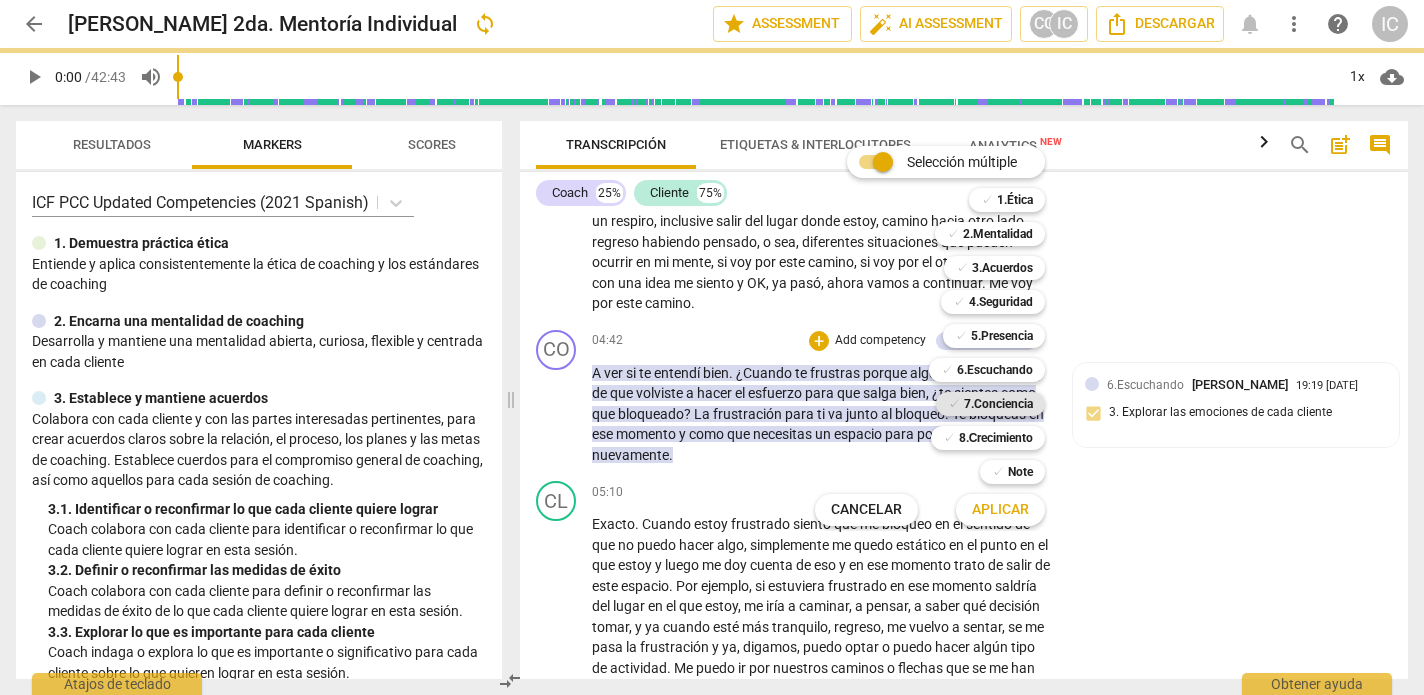 click on "7.Conciencia" at bounding box center [998, 404] 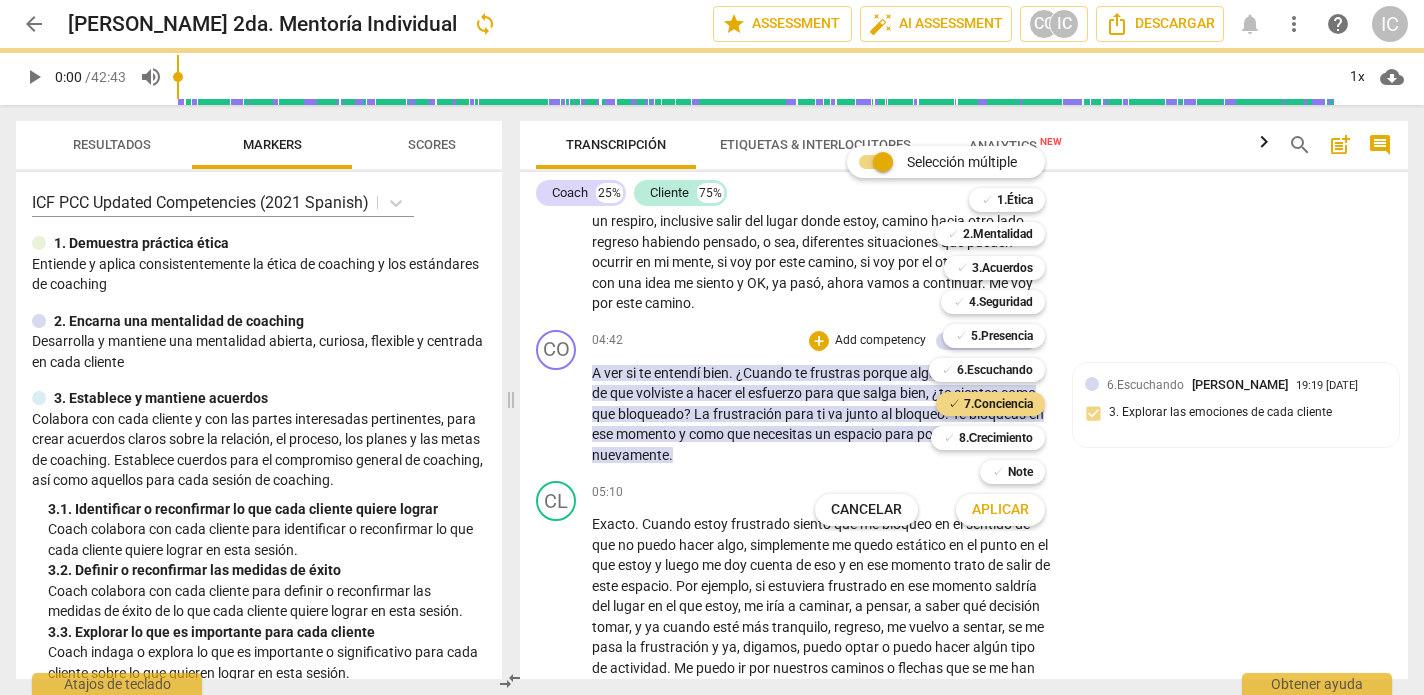 click on "Aplicar" at bounding box center (1000, 510) 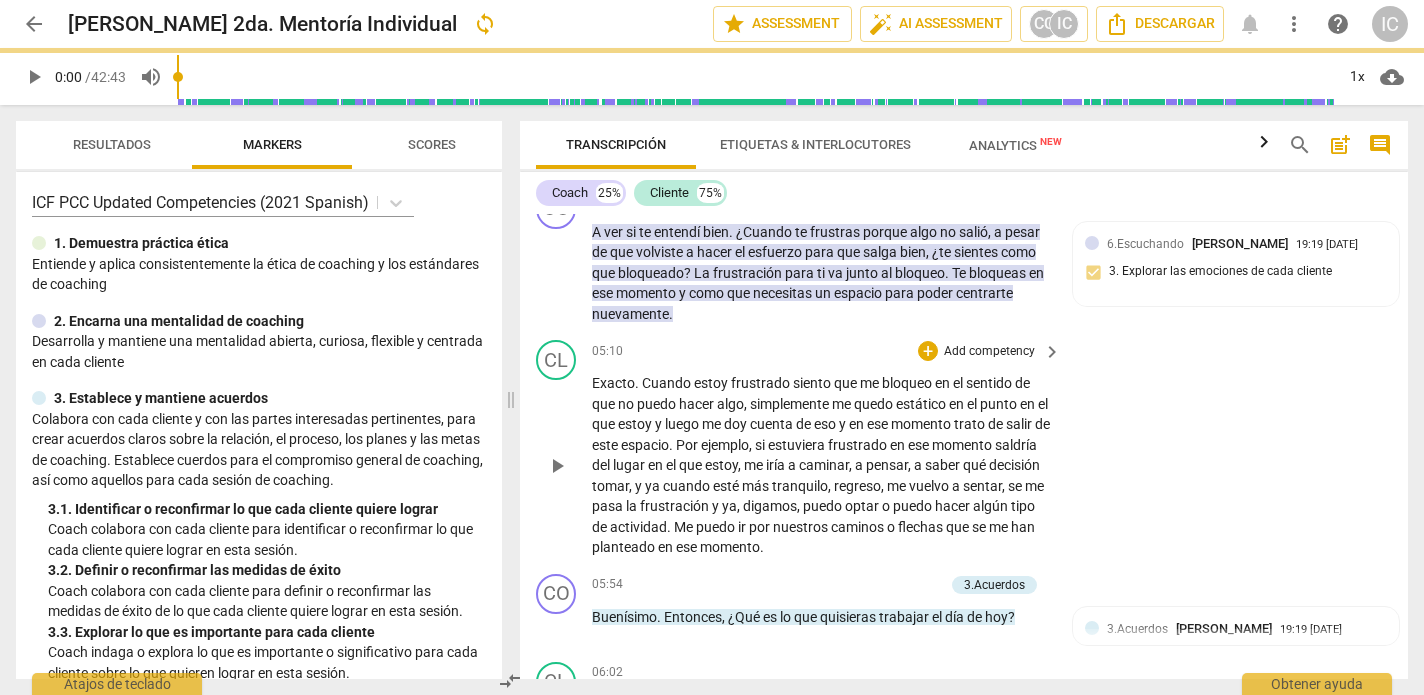 scroll, scrollTop: 1590, scrollLeft: 0, axis: vertical 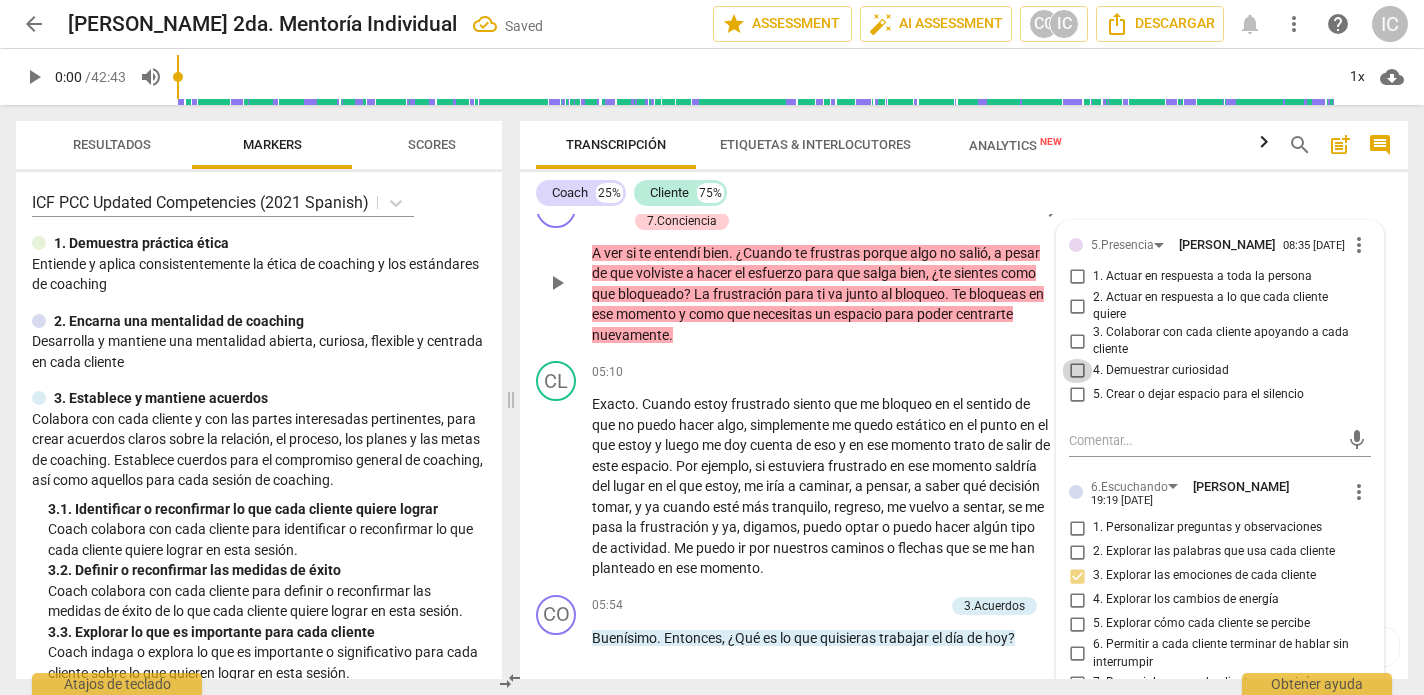 click on "4. Demuestrar curiosidad" at bounding box center (1077, 371) 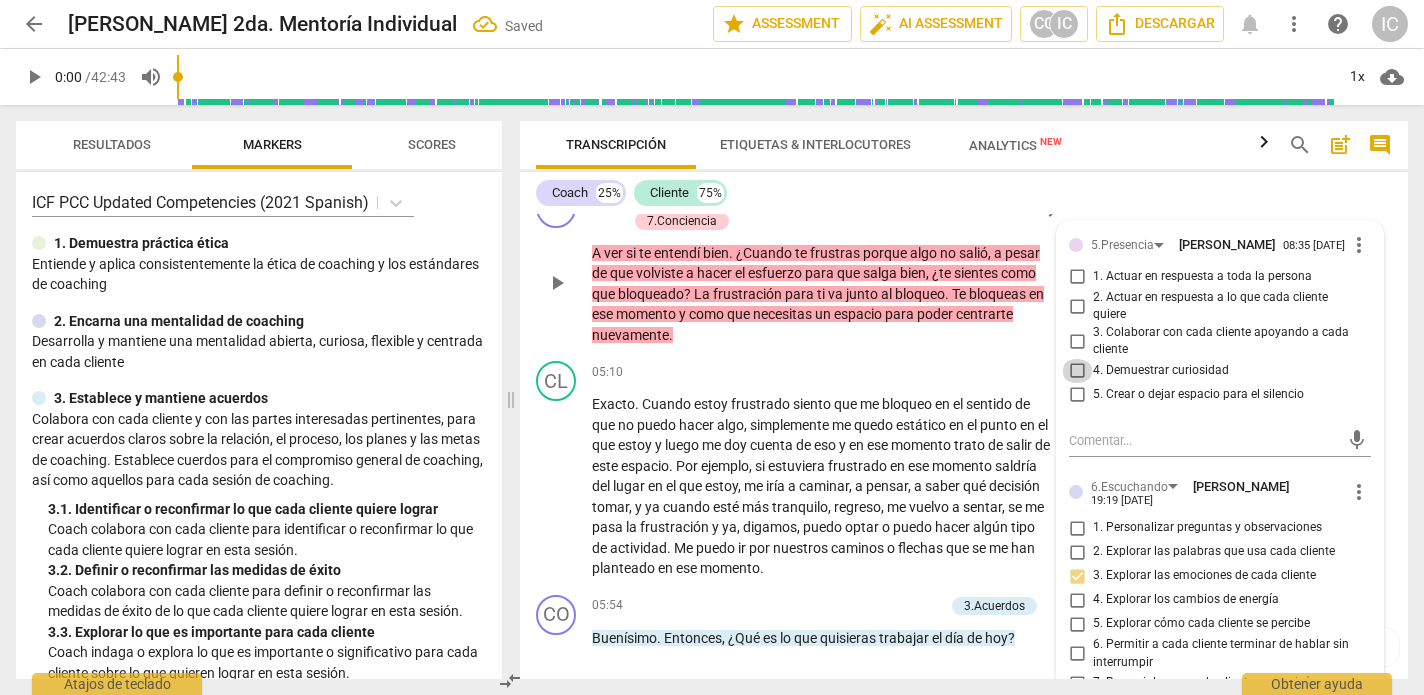 checkbox on "true" 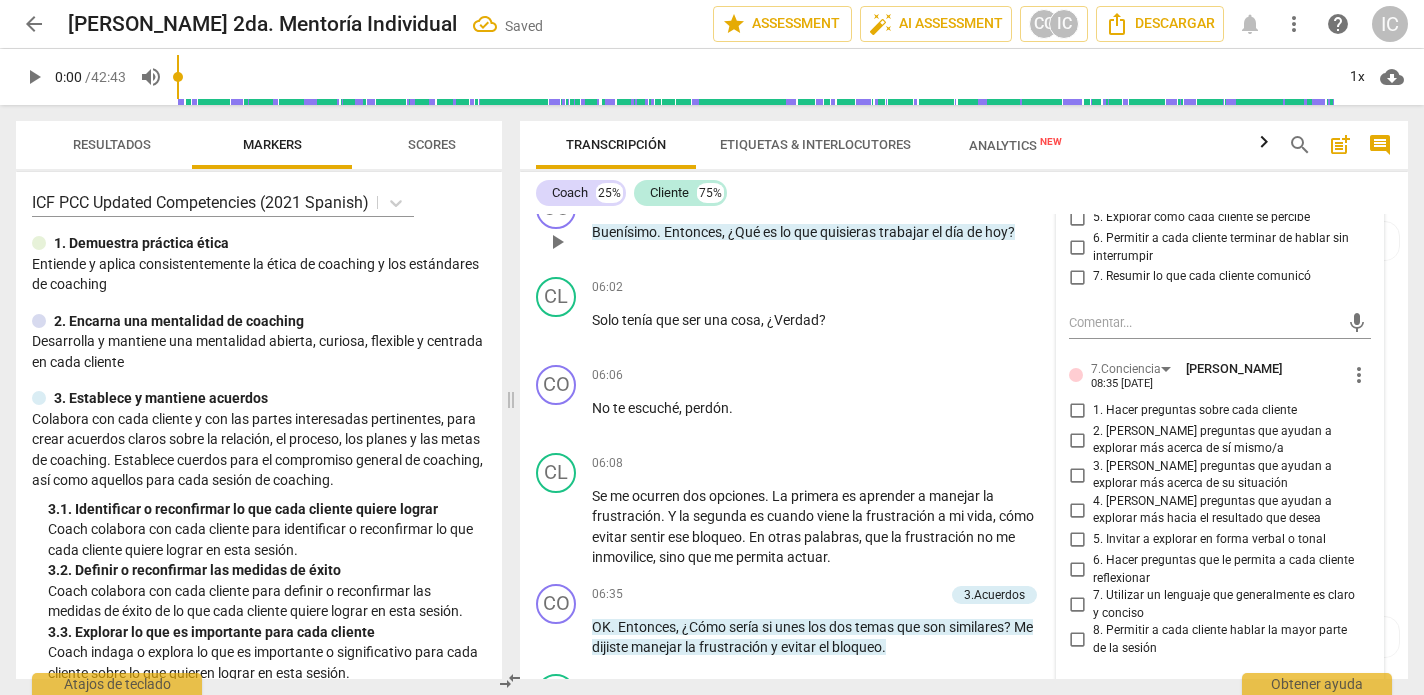 scroll, scrollTop: 1997, scrollLeft: 0, axis: vertical 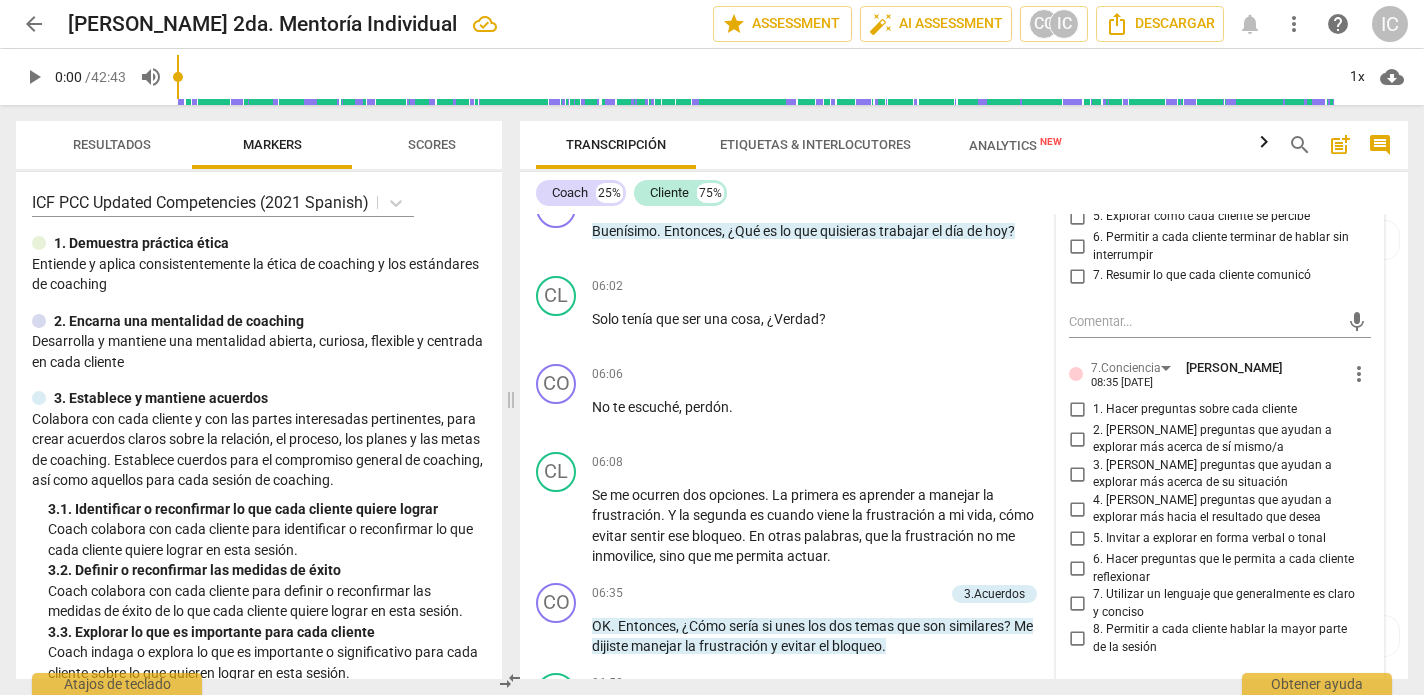 click on "6. Hacer preguntas que le permita a cada cliente reflexionar" at bounding box center (1077, 569) 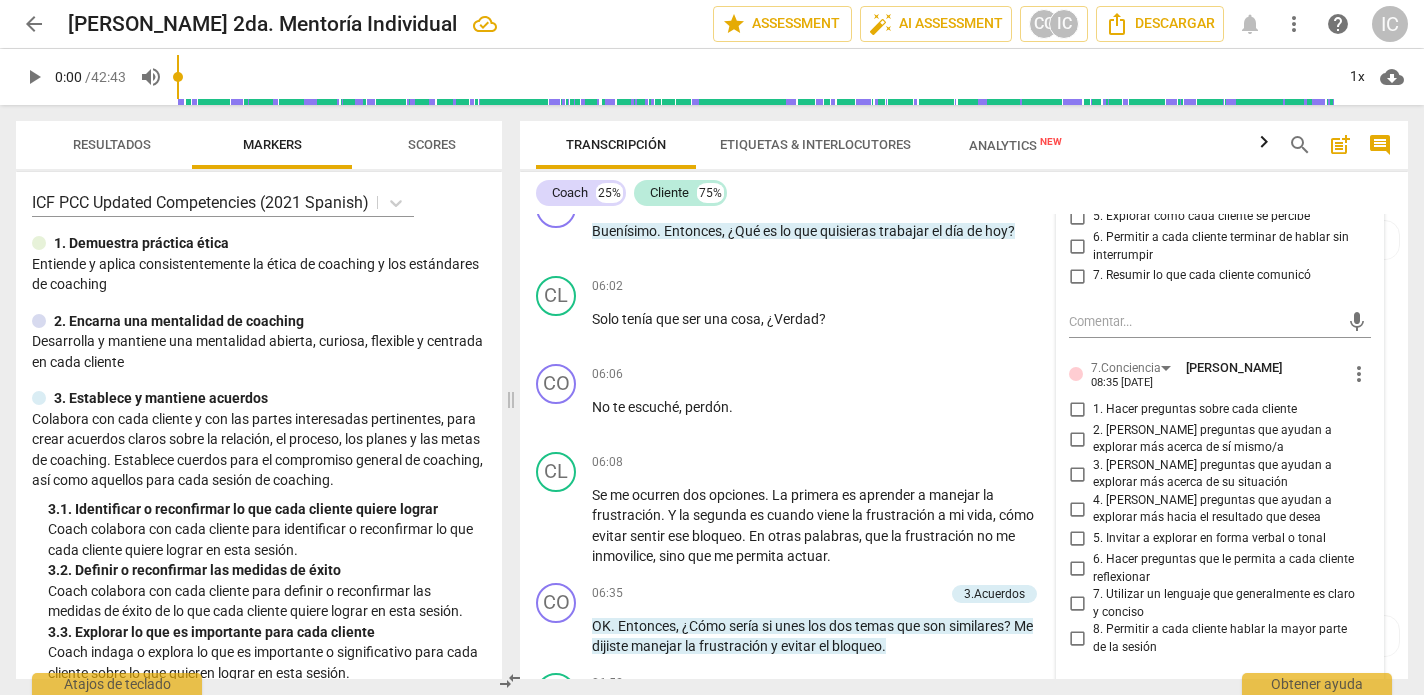 checkbox on "true" 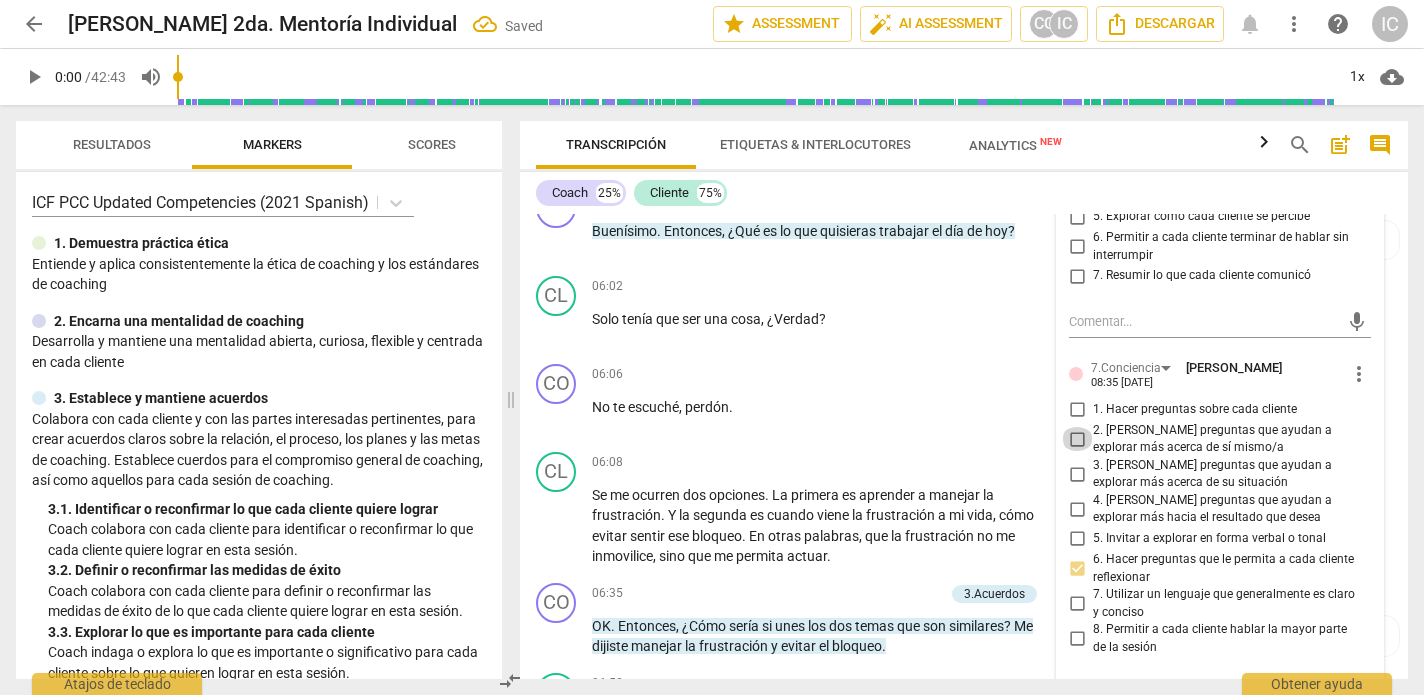 click on "2. [PERSON_NAME] preguntas que ayudan a explorar más acerca de sí mismo/a" at bounding box center (1077, 439) 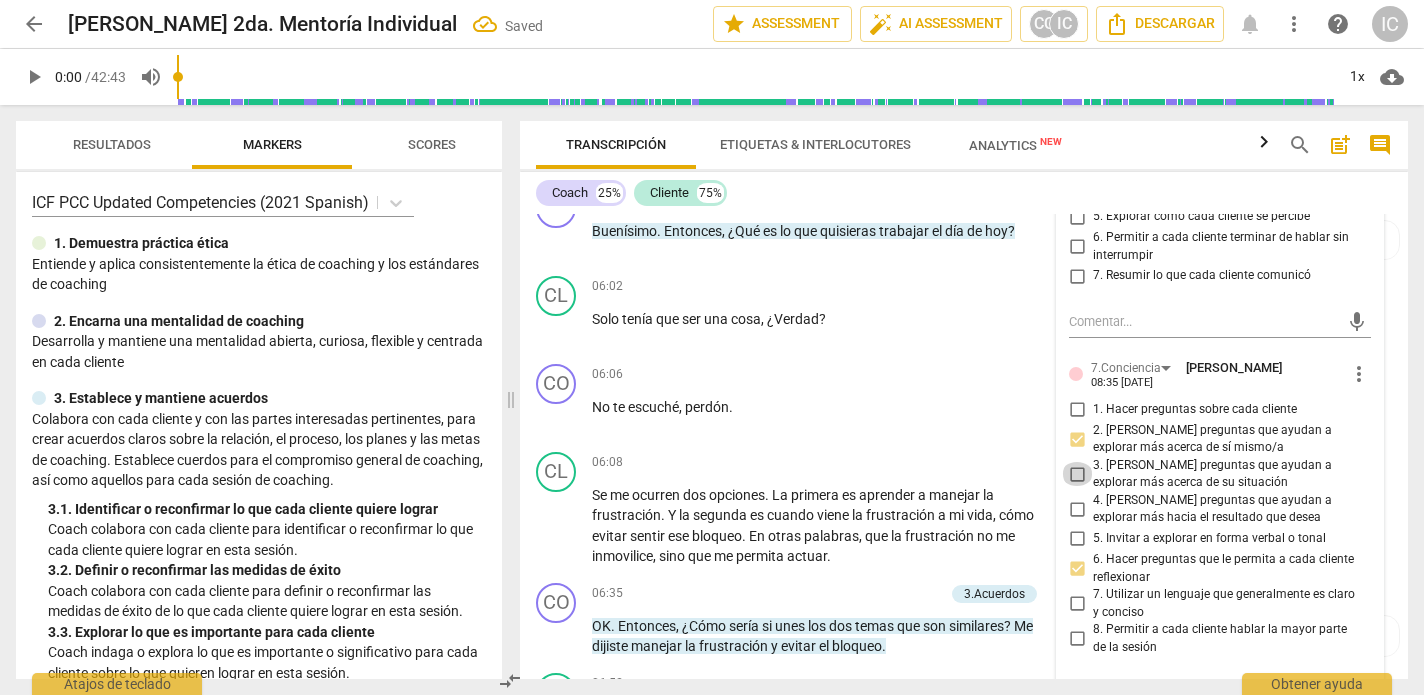 click on "3. [PERSON_NAME] preguntas que ayudan a explorar más acerca de su situación" at bounding box center (1077, 474) 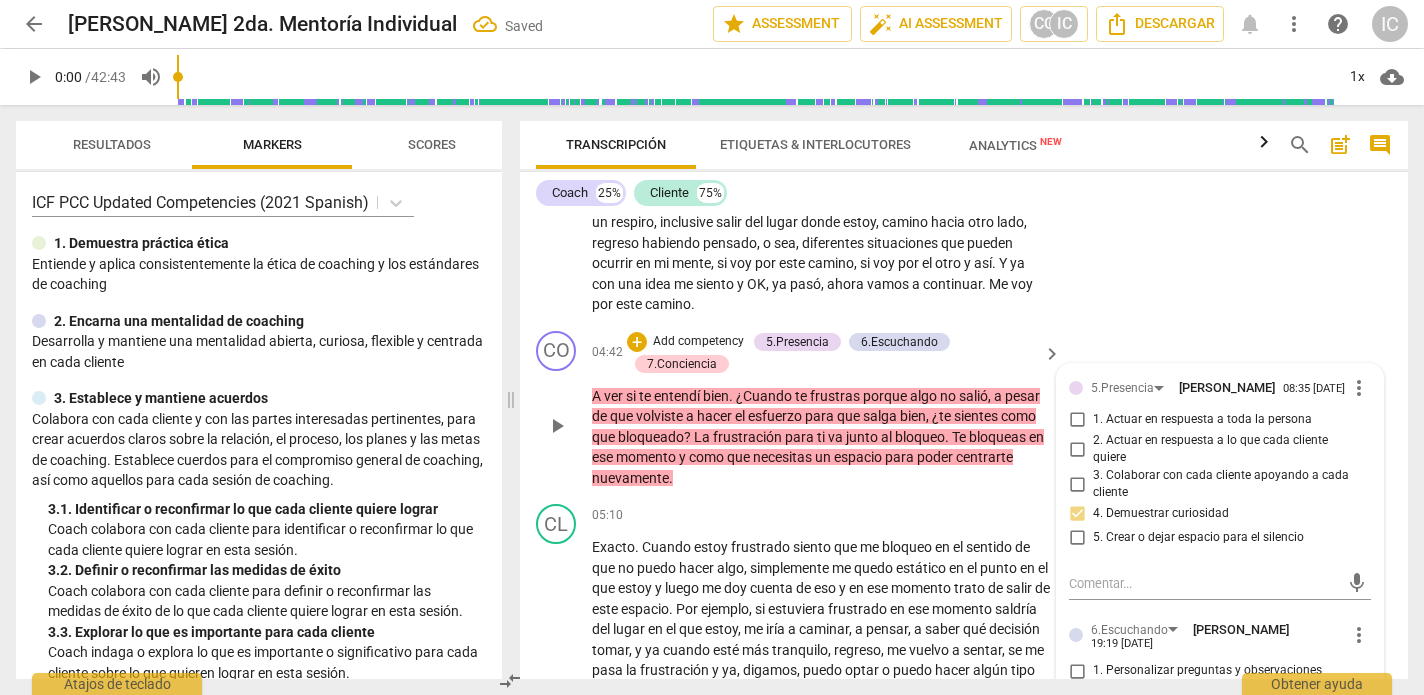 scroll, scrollTop: 1446, scrollLeft: 0, axis: vertical 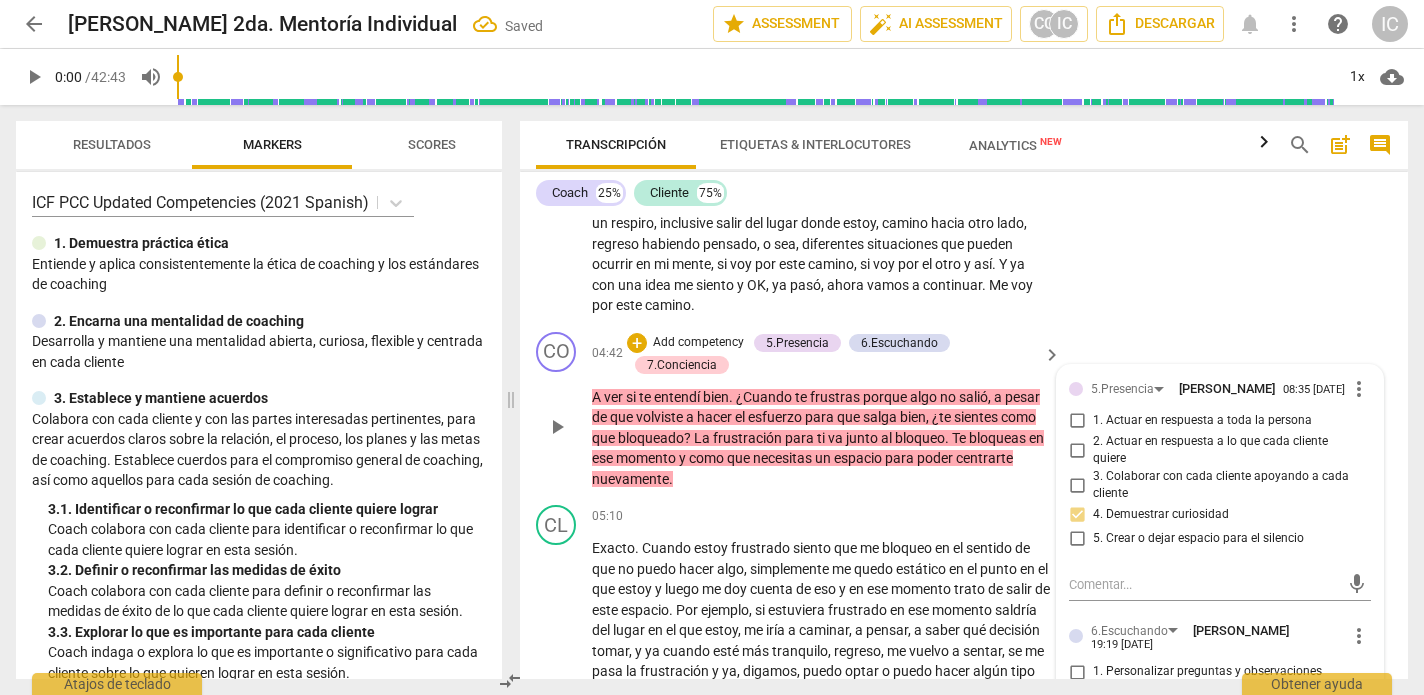 click on "+ Add competency 5.Presencia 6.Escuchando 7.Conciencia" at bounding box center (832, 354) 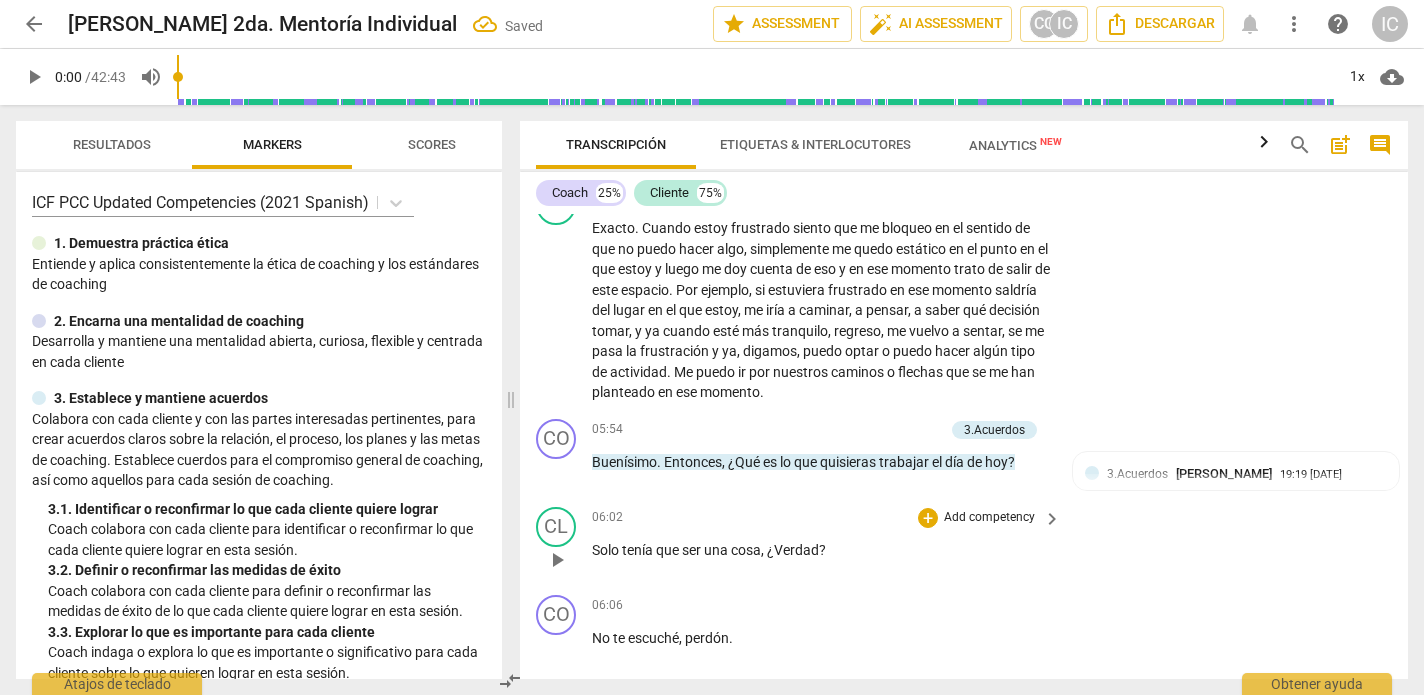 scroll, scrollTop: 1781, scrollLeft: 0, axis: vertical 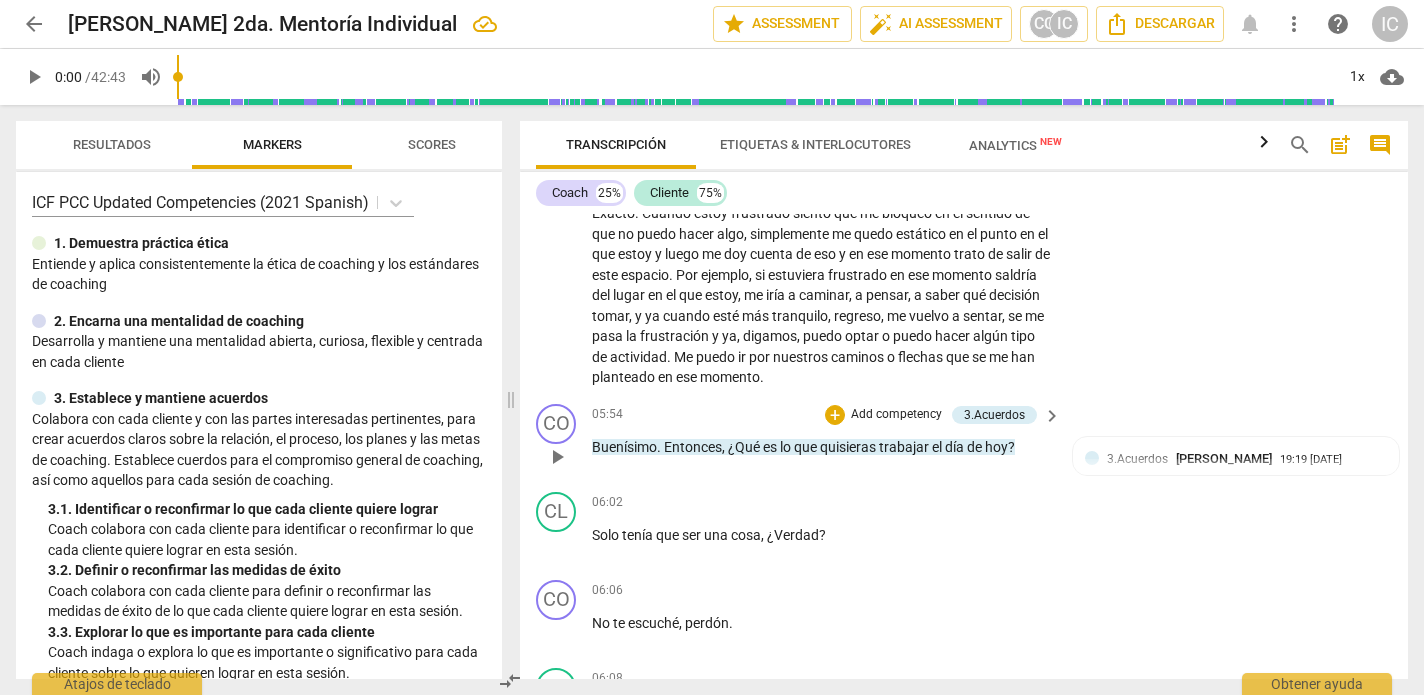 click on "Add competency" at bounding box center [896, 415] 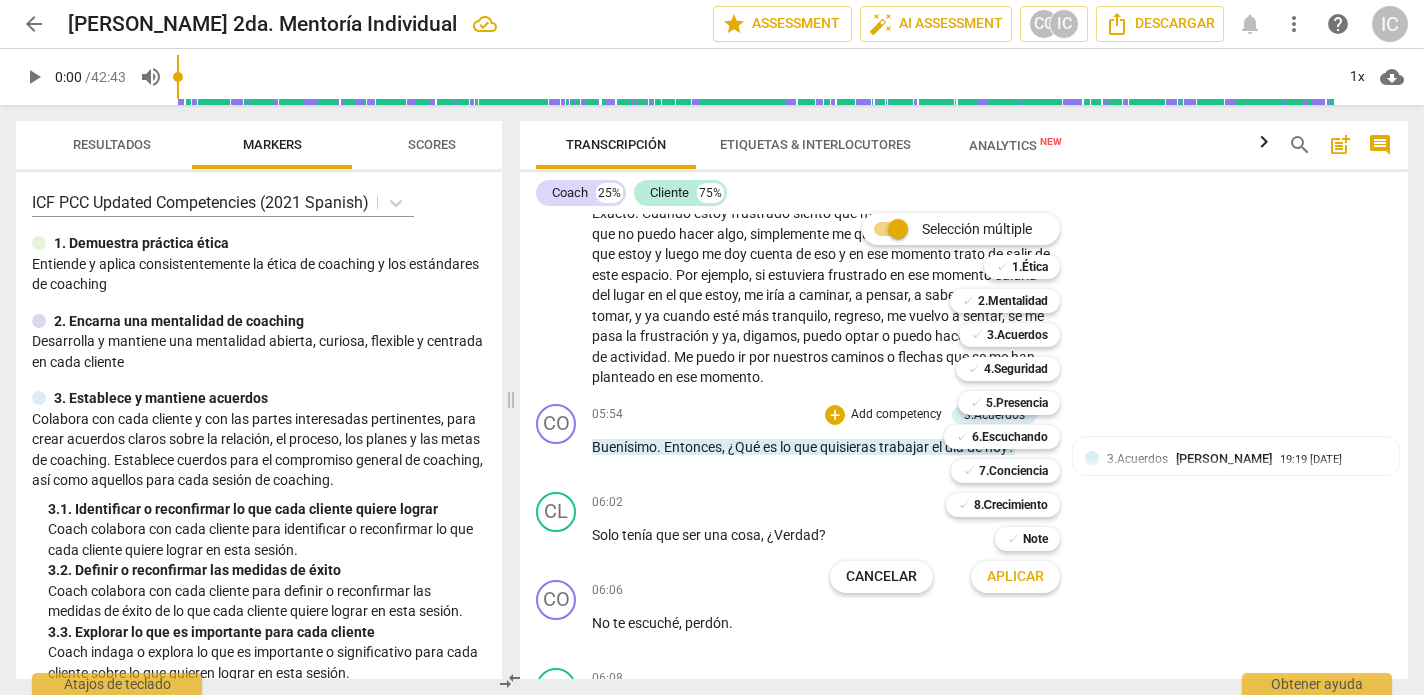 click at bounding box center (712, 347) 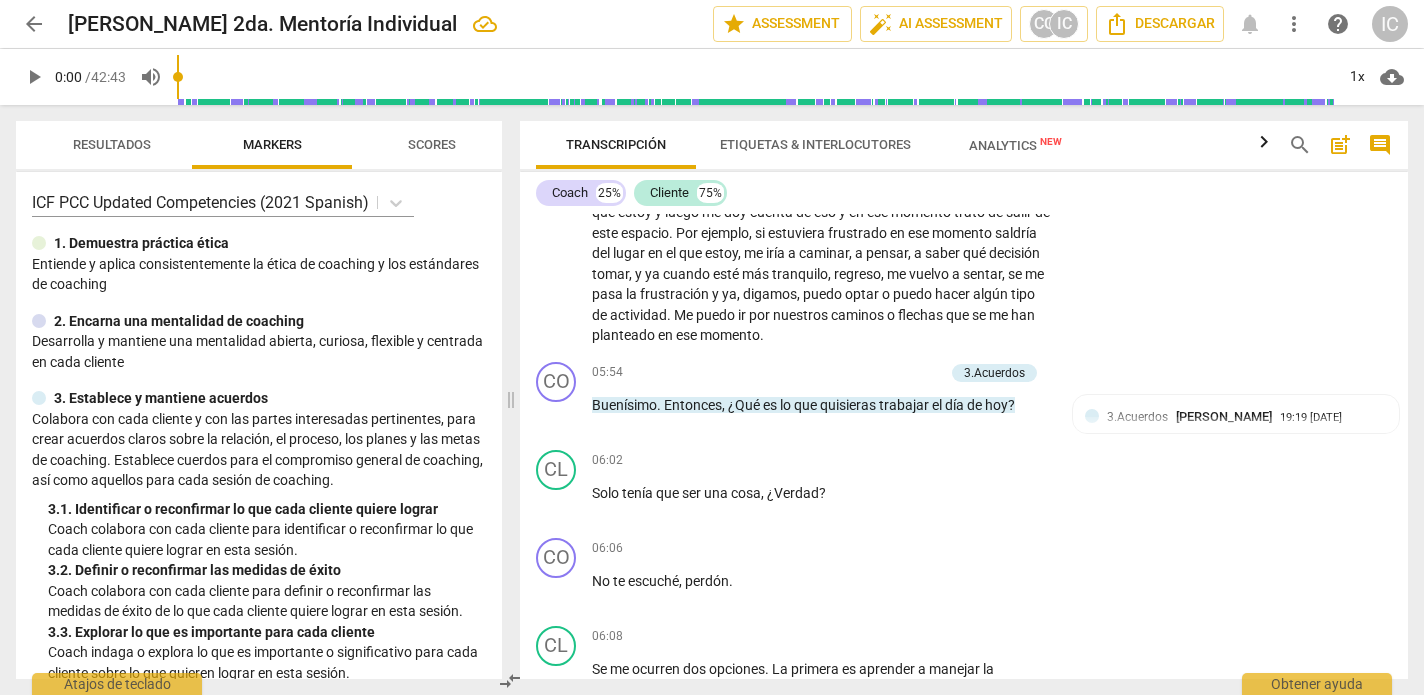 scroll, scrollTop: 1827, scrollLeft: 0, axis: vertical 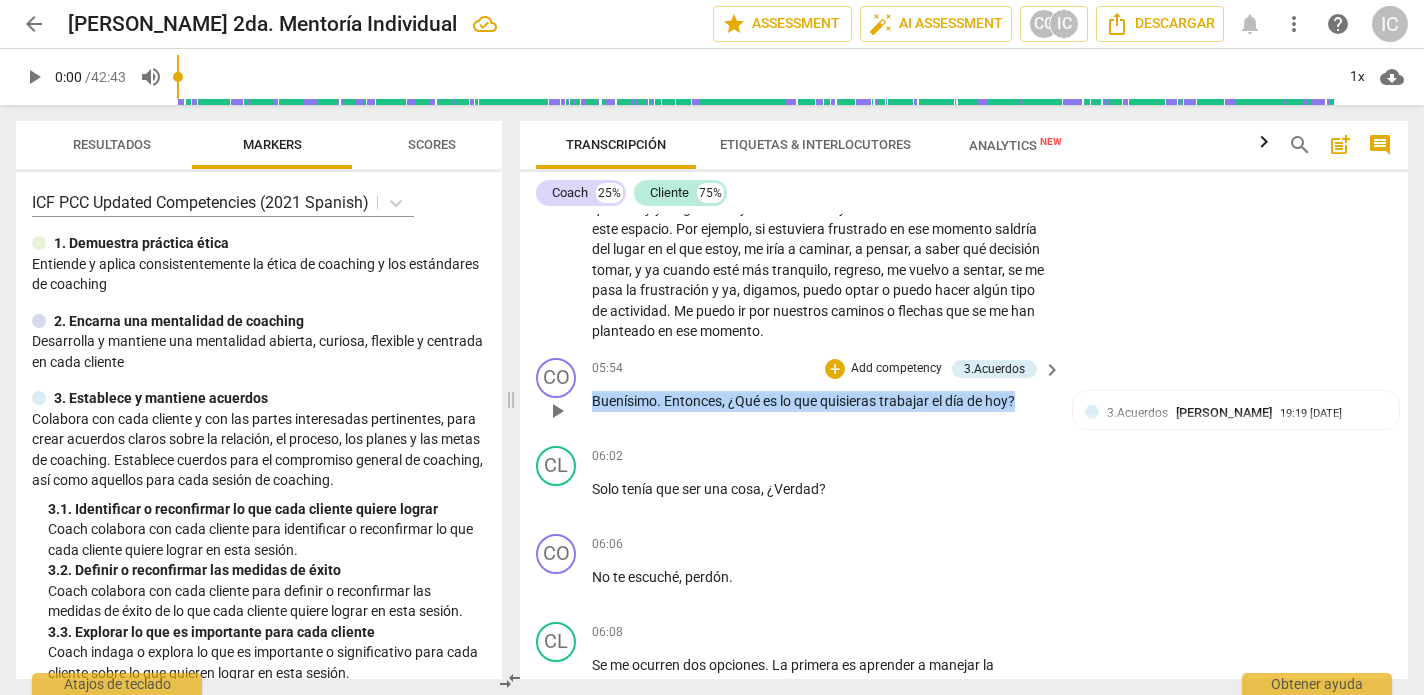 drag, startPoint x: 1031, startPoint y: 394, endPoint x: 584, endPoint y: 379, distance: 447.25162 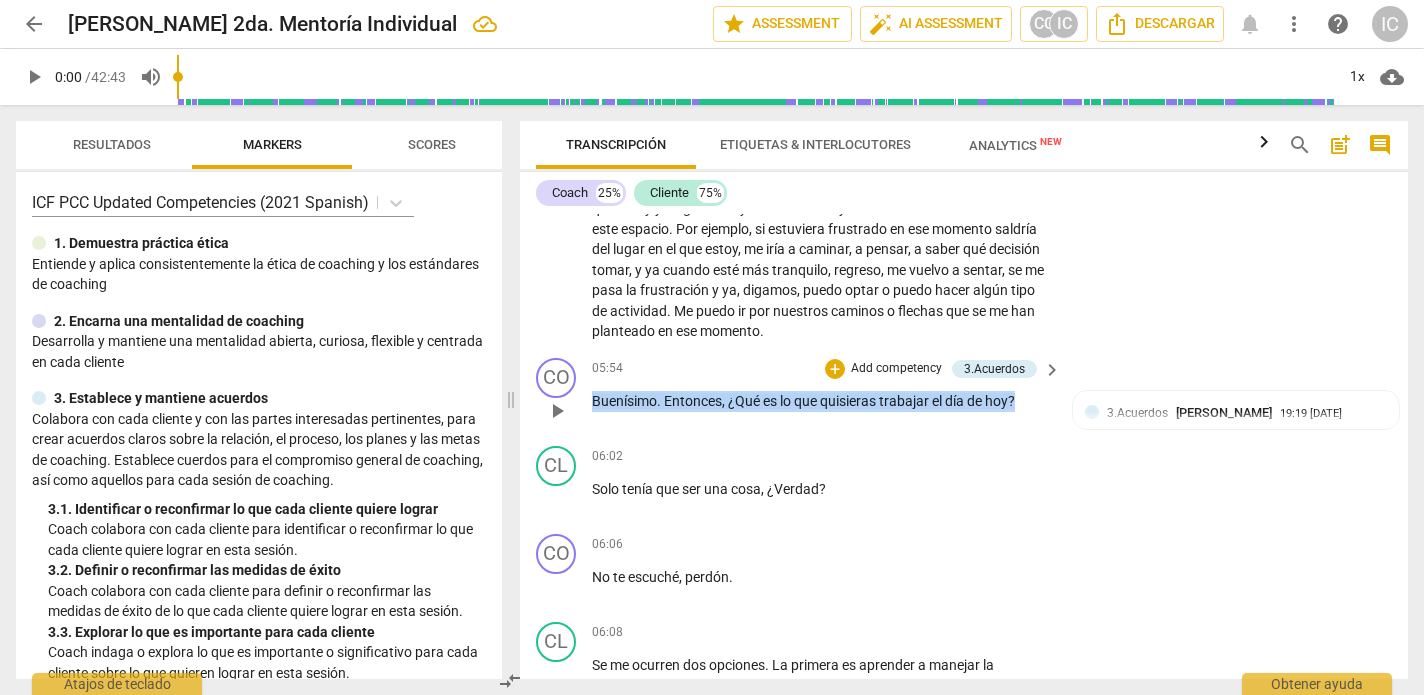 click on "CO play_arrow pause 05:54 + Add competency 3.Acuerdos keyboard_arrow_right Buenísimo .   Entonces ,   ¿Qué   es   lo   que   quisieras   trabajar   el   día   [PERSON_NAME][DATE] ? 3.Acuerdos [PERSON_NAME] 19:19 [DATE] 1. Identificar o reconfirmar lo que cada cliente quiere lograr" at bounding box center [964, 394] 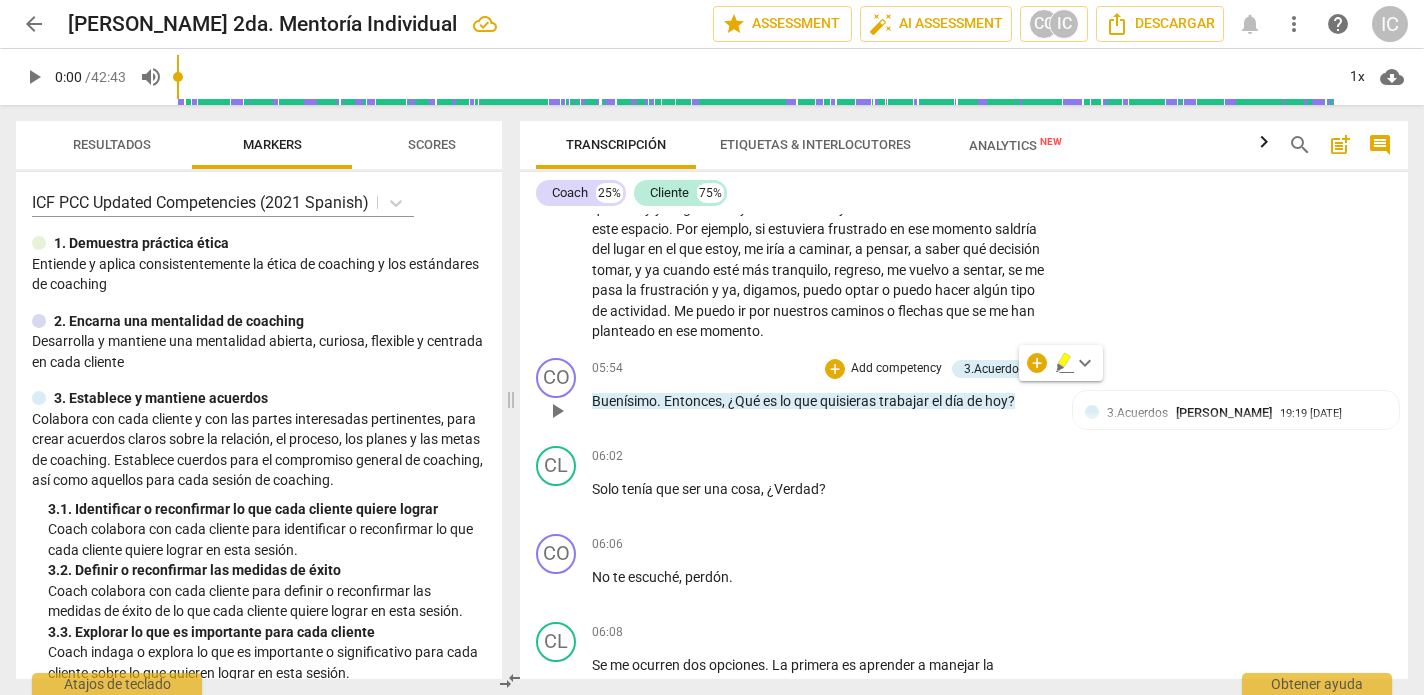 click on "Add competency" at bounding box center (896, 369) 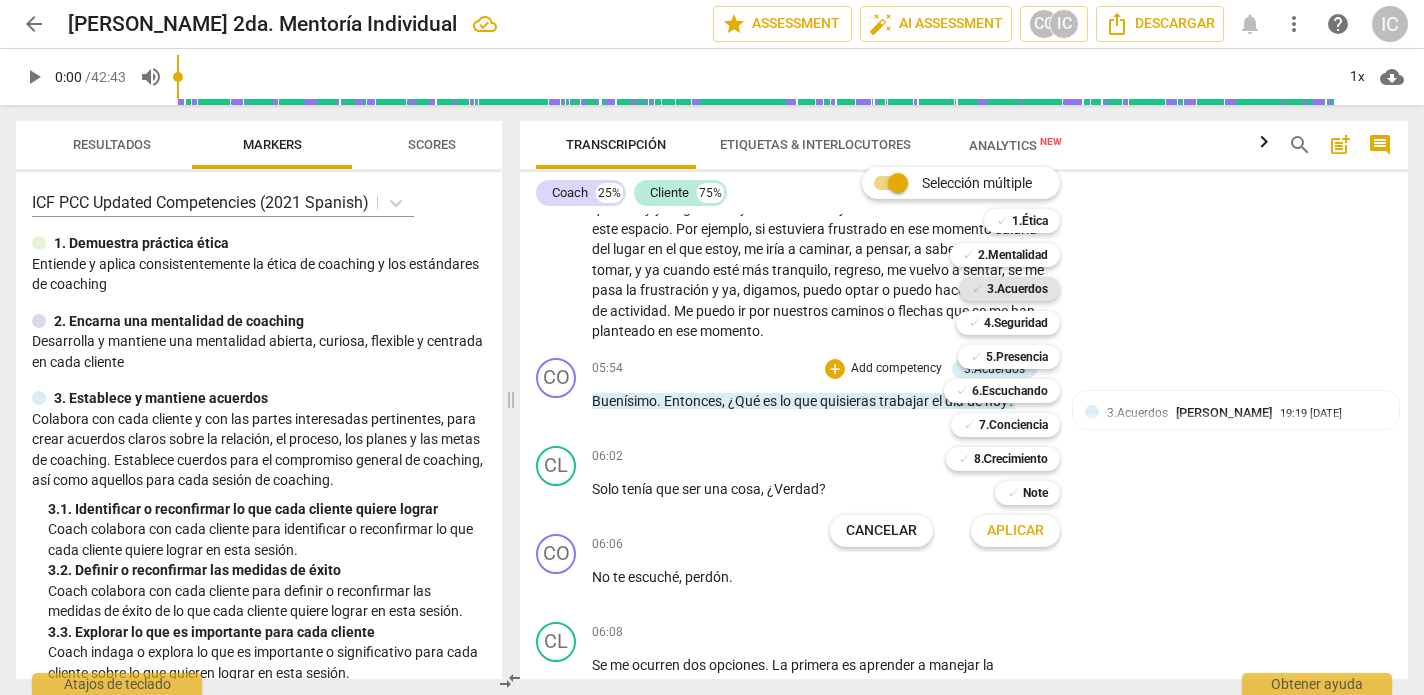 click on "3.Acuerdos" at bounding box center (1017, 289) 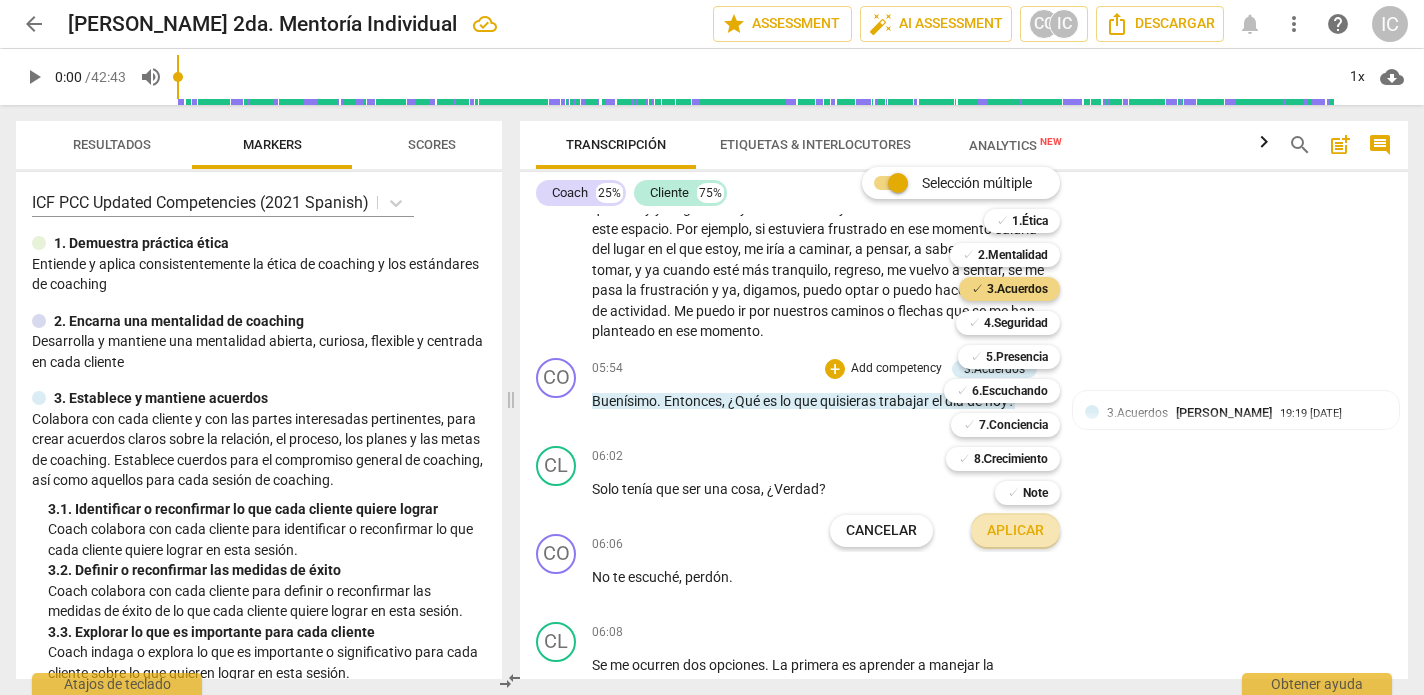 click on "Aplicar" at bounding box center (1015, 531) 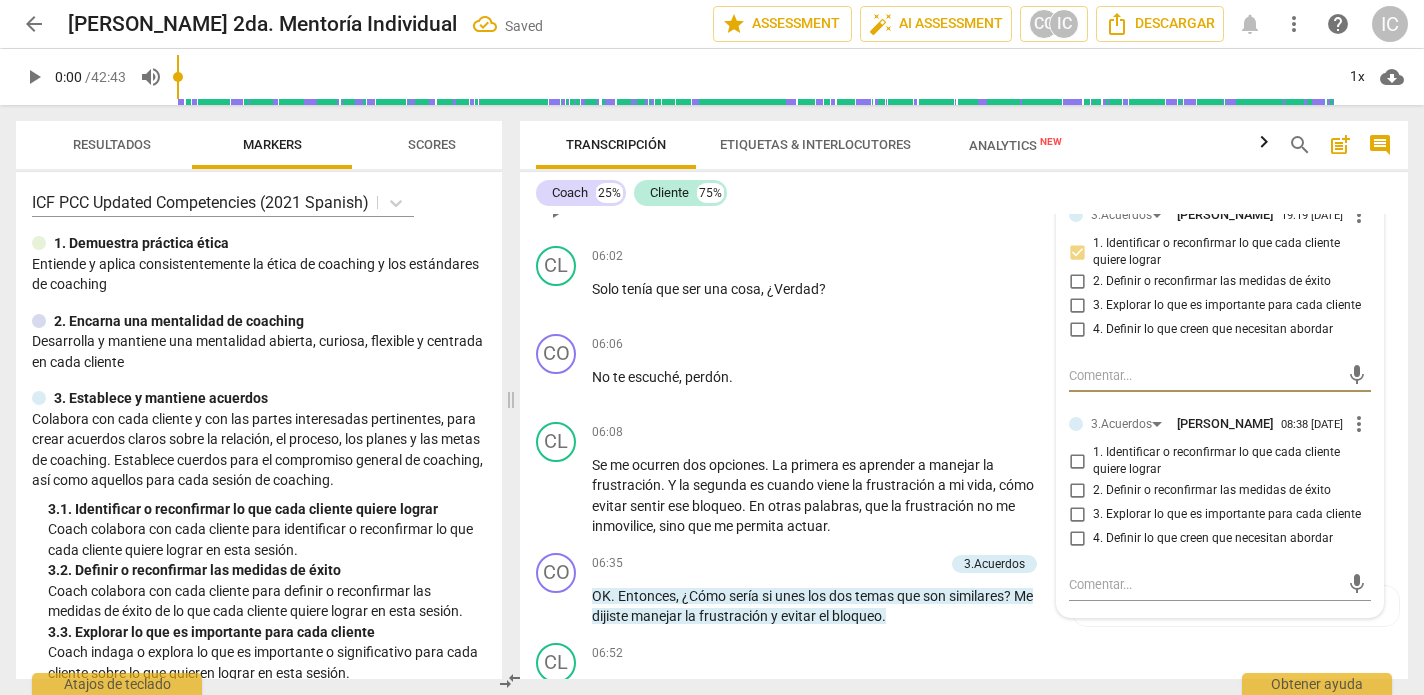 scroll, scrollTop: 2035, scrollLeft: 0, axis: vertical 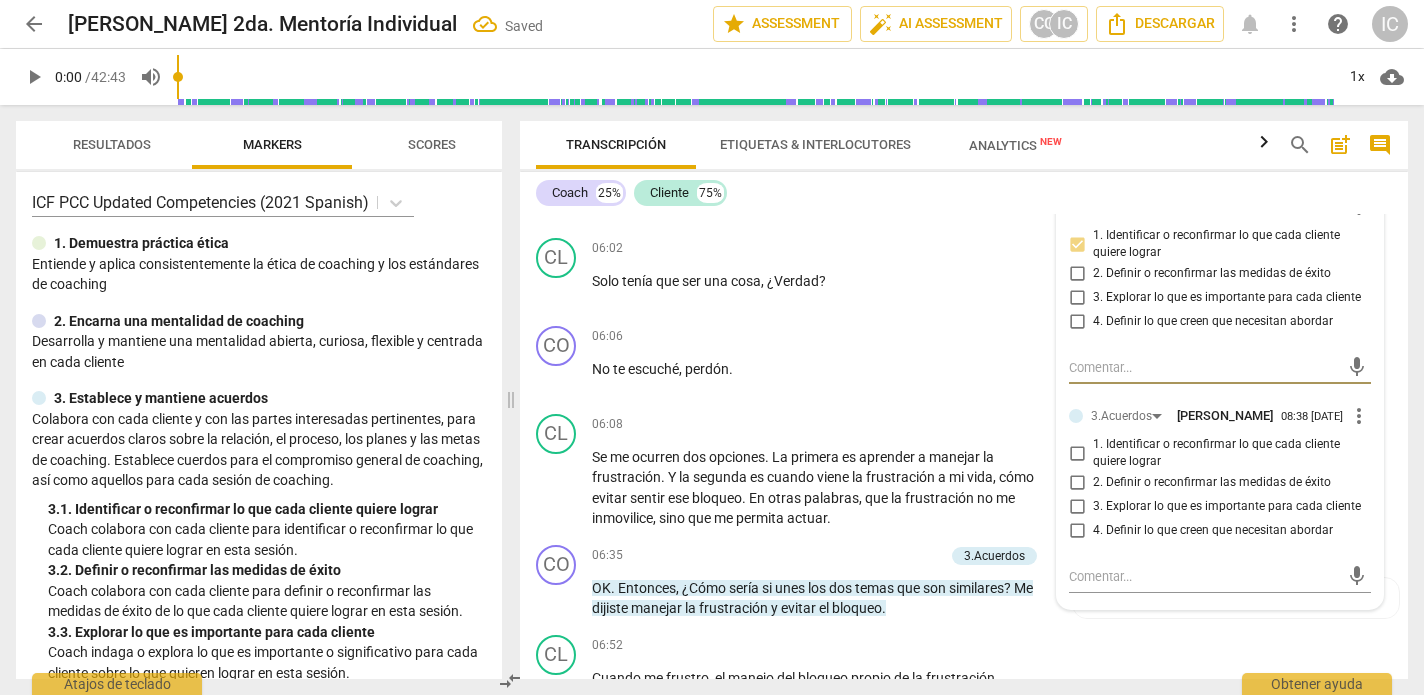 click on "4. Definir lo que creen que necesitan abordar" at bounding box center (1213, 531) 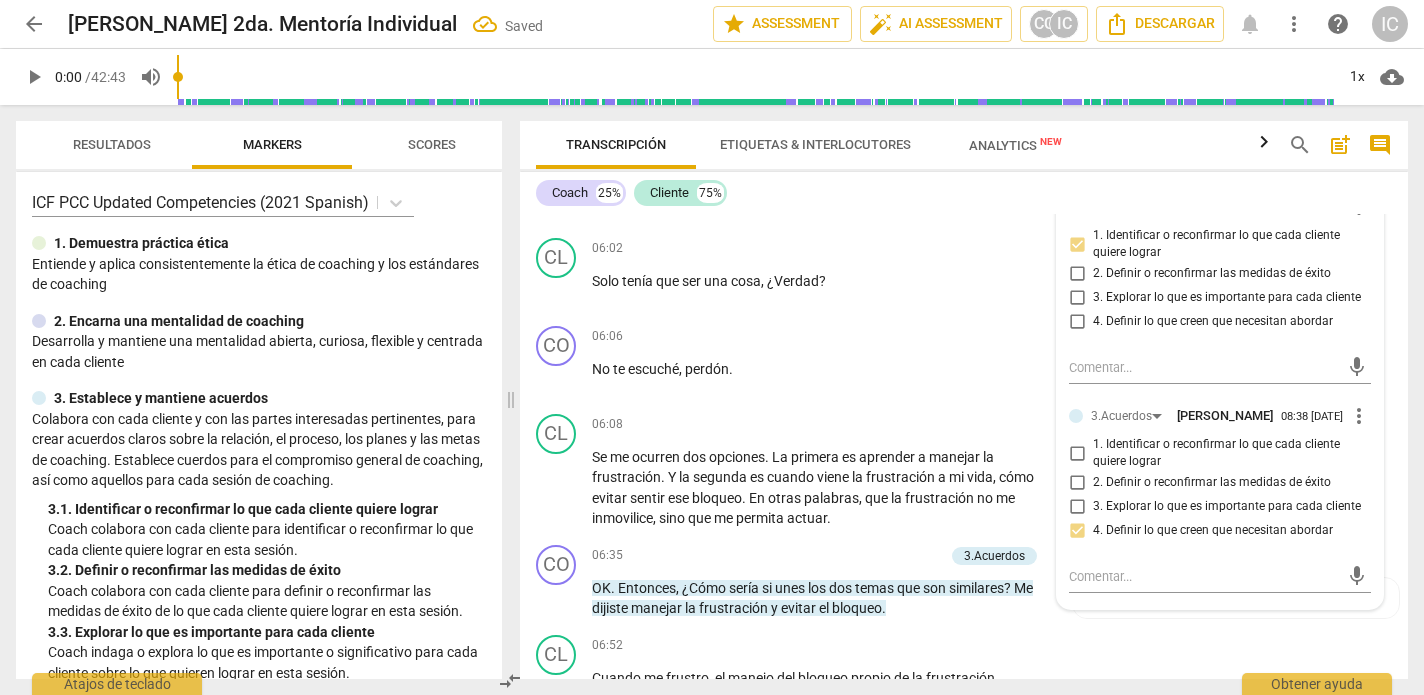 scroll, scrollTop: 0, scrollLeft: 0, axis: both 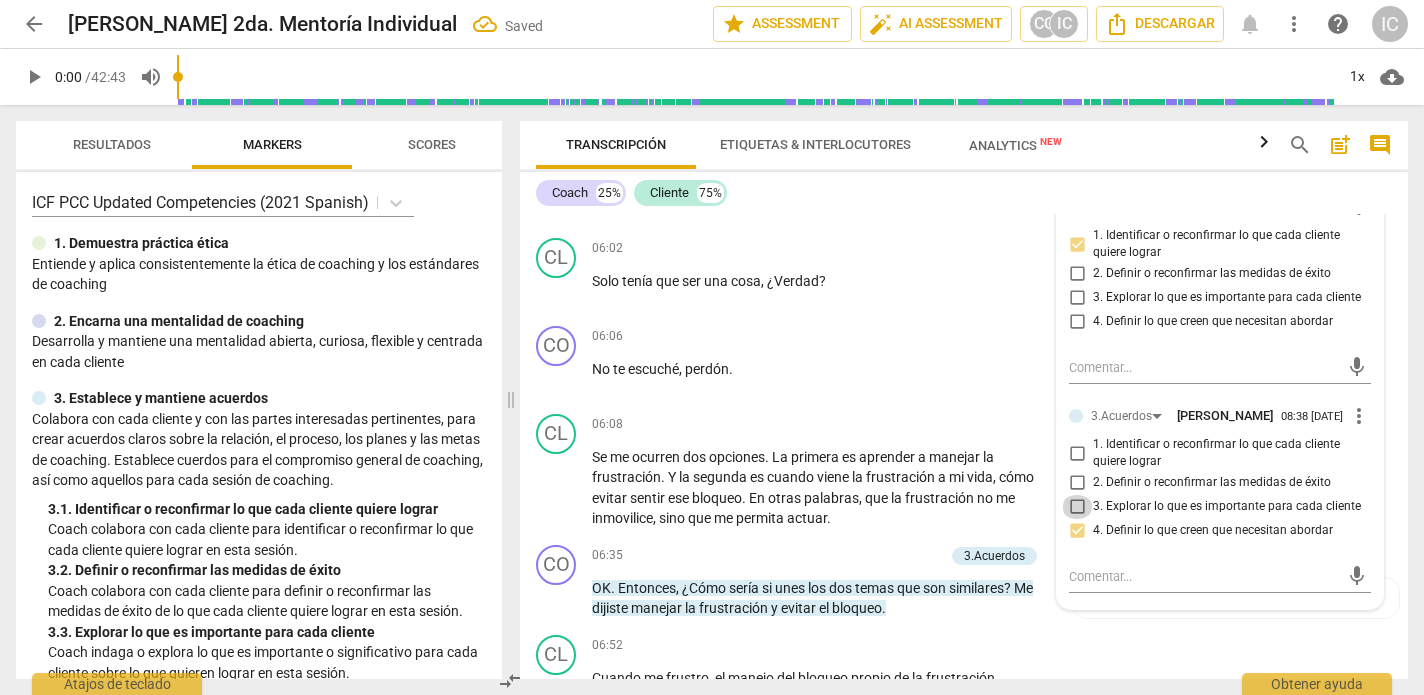 click on "3. Explorar lo que es importante para cada cliente" at bounding box center (1077, 507) 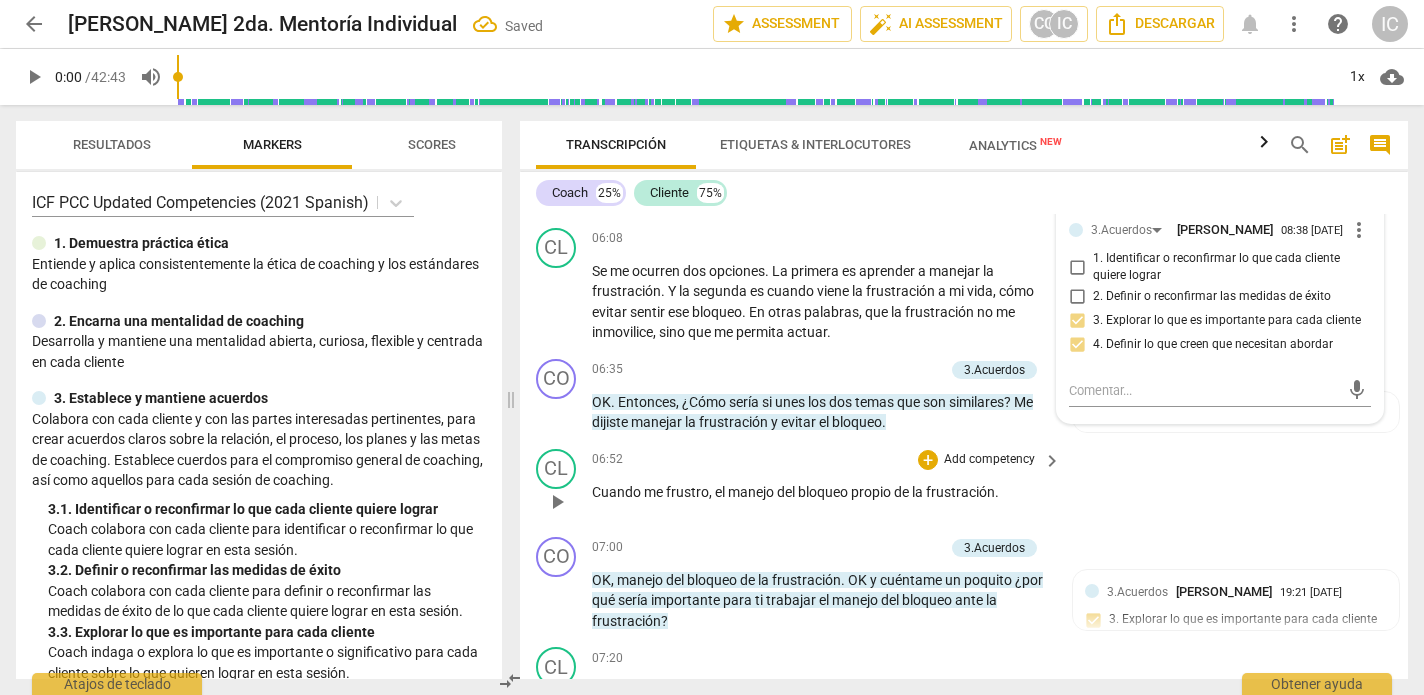 scroll, scrollTop: 2227, scrollLeft: 0, axis: vertical 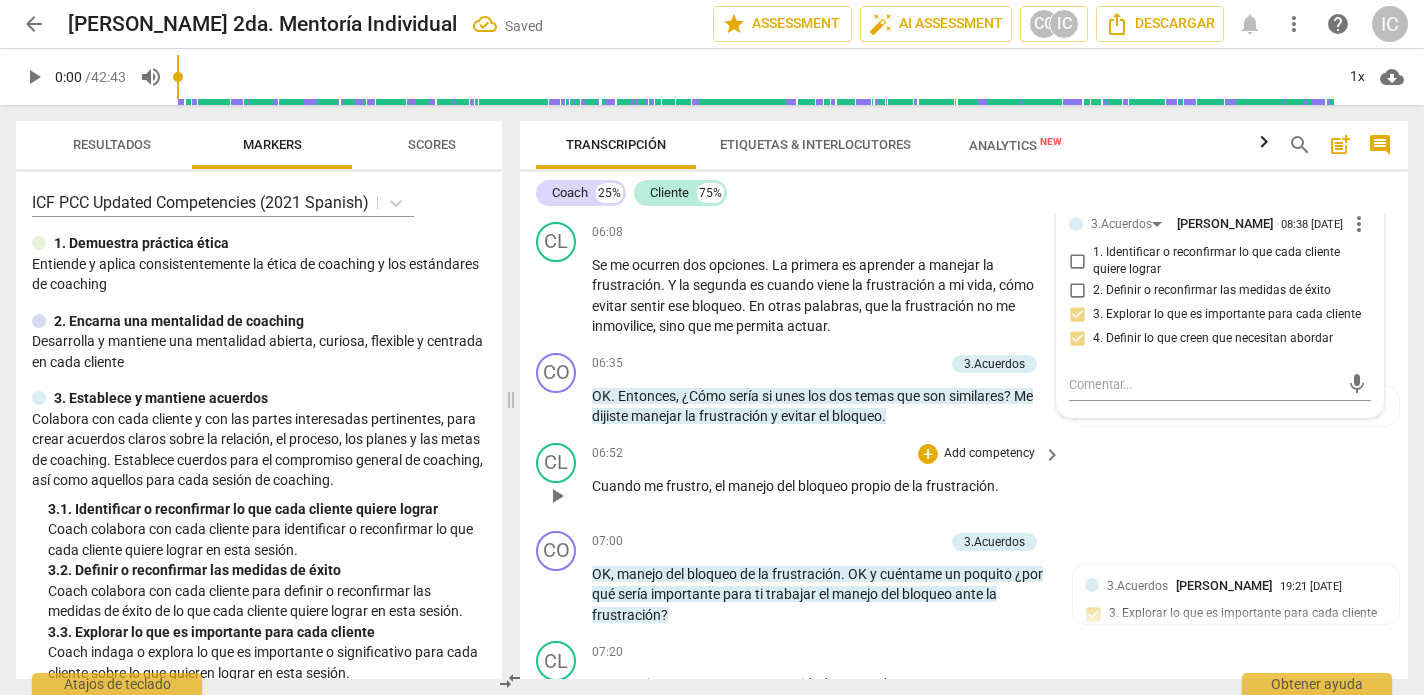 click on "CL play_arrow pause 06:52 + Add competency keyboard_arrow_right Cuando   me   frustro ,   el   manejo   del   bloqueo   propio   de   la   frustración ." at bounding box center [964, 479] 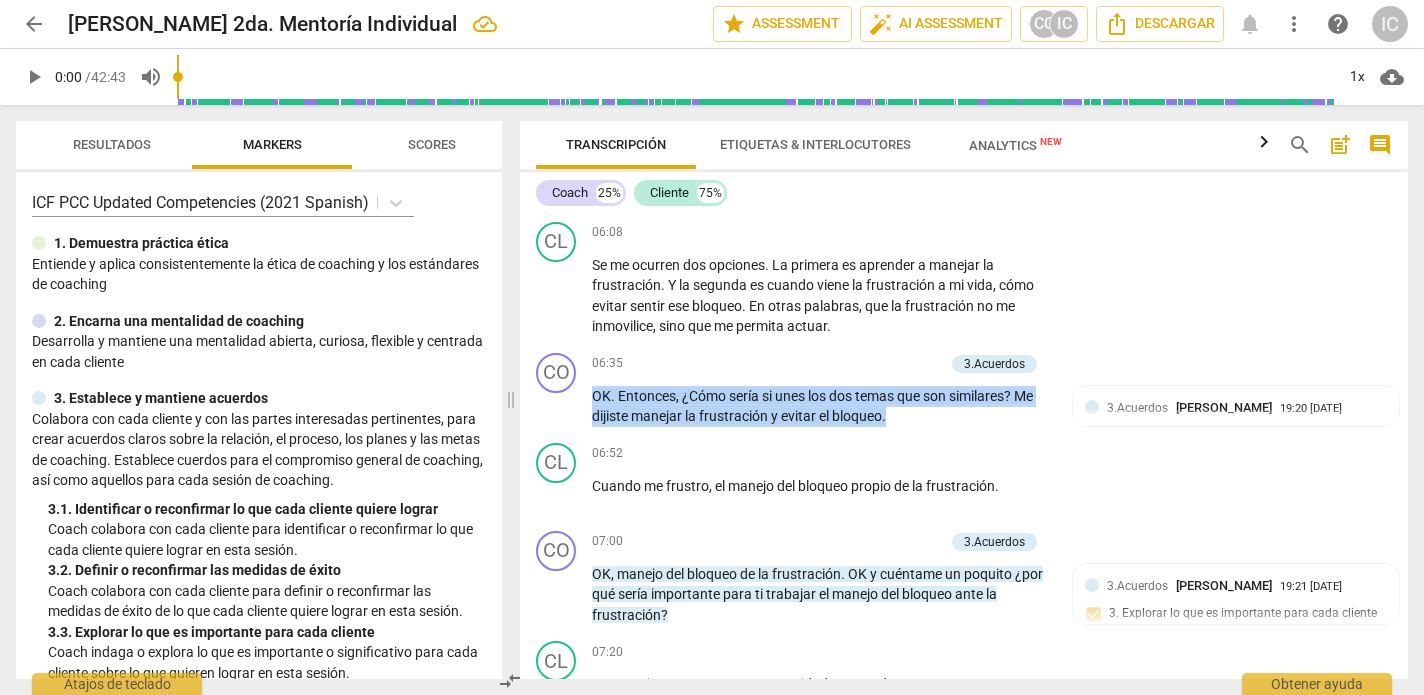 drag, startPoint x: 936, startPoint y: 407, endPoint x: 414, endPoint y: 361, distance: 524.0229 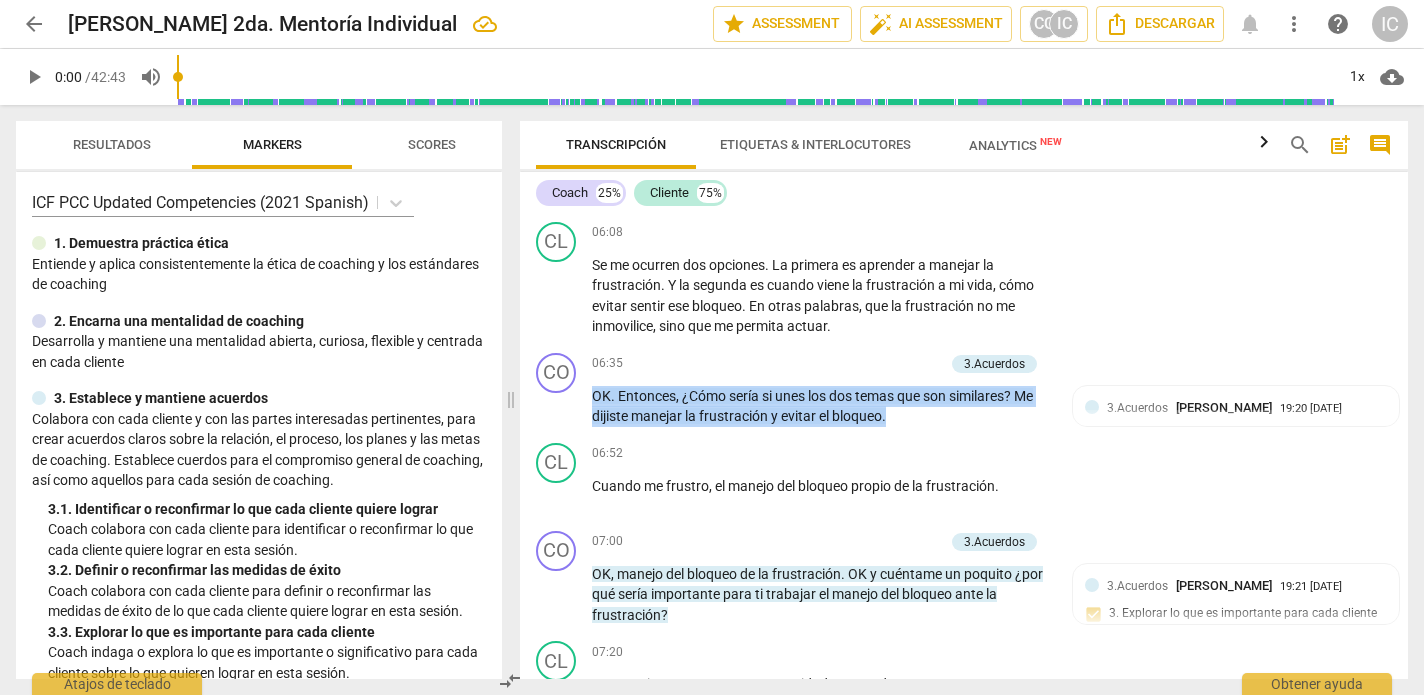 click on "Resultados Markers Scores ICF PCC Updated Competencies (2021 Spanish) 1. Demuestra práctica ética Entiende y aplica consistentemente la ética de coaching y los estándares de coaching 2. Encarna una mentalidad de coaching Desarrolla y mantiene una mentalidad abierta, curiosa, flexible y centrada en cada cliente 3. Establece y mantiene acuerdos Colabora con cada cliente y con las partes interesadas pertinentes, para crear acuerdos claros sobre la relación, el proceso, los planes y las metas de coaching. Establece  cuerdos para el compromiso general de coaching, así como aquellos para cada sesión de coaching. 3. 1. Identificar o reconfirmar lo que cada cliente quiere lograr  Coach colabora con cada cliente para identificar o reconfirmar lo que cada cliente quiere lograr en esta sesión. 3. 2. Definir o reconfirmar las medidas de éxito  Coach colabora con cada cliente para definir o reconfirmar las medidas de éxito de lo que cada cliente quiere lograr en esta sesión. 3. 3. 4. 4. 4. 4. 5. 5. 5. 5." at bounding box center [712, 400] 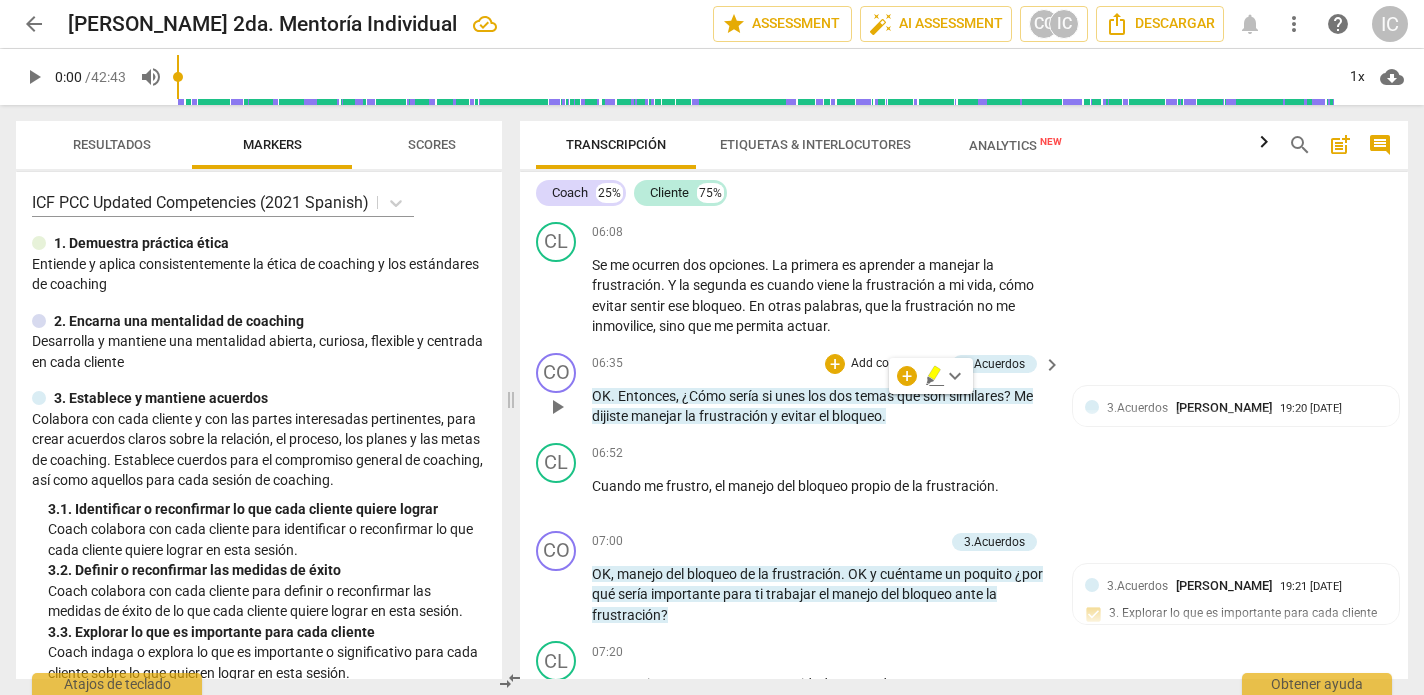 click on "Add competency" at bounding box center [896, 364] 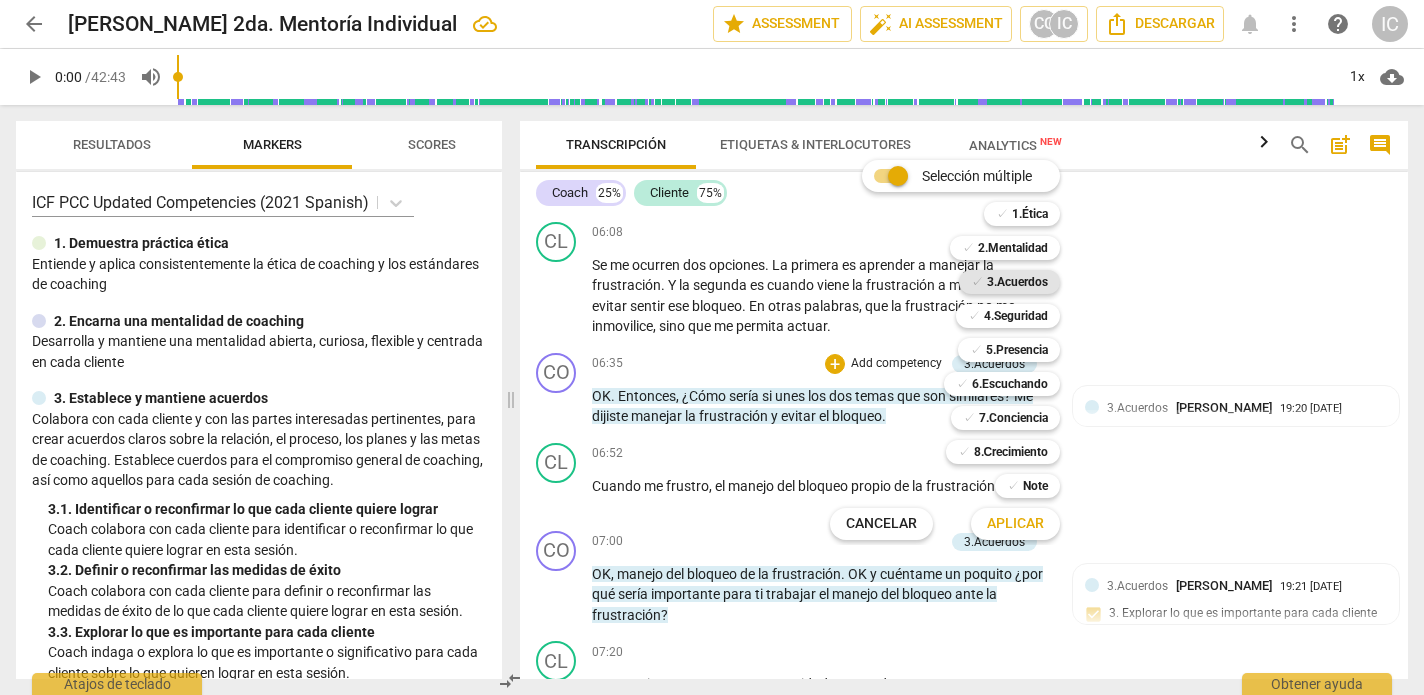 click on "3.Acuerdos" at bounding box center [1017, 282] 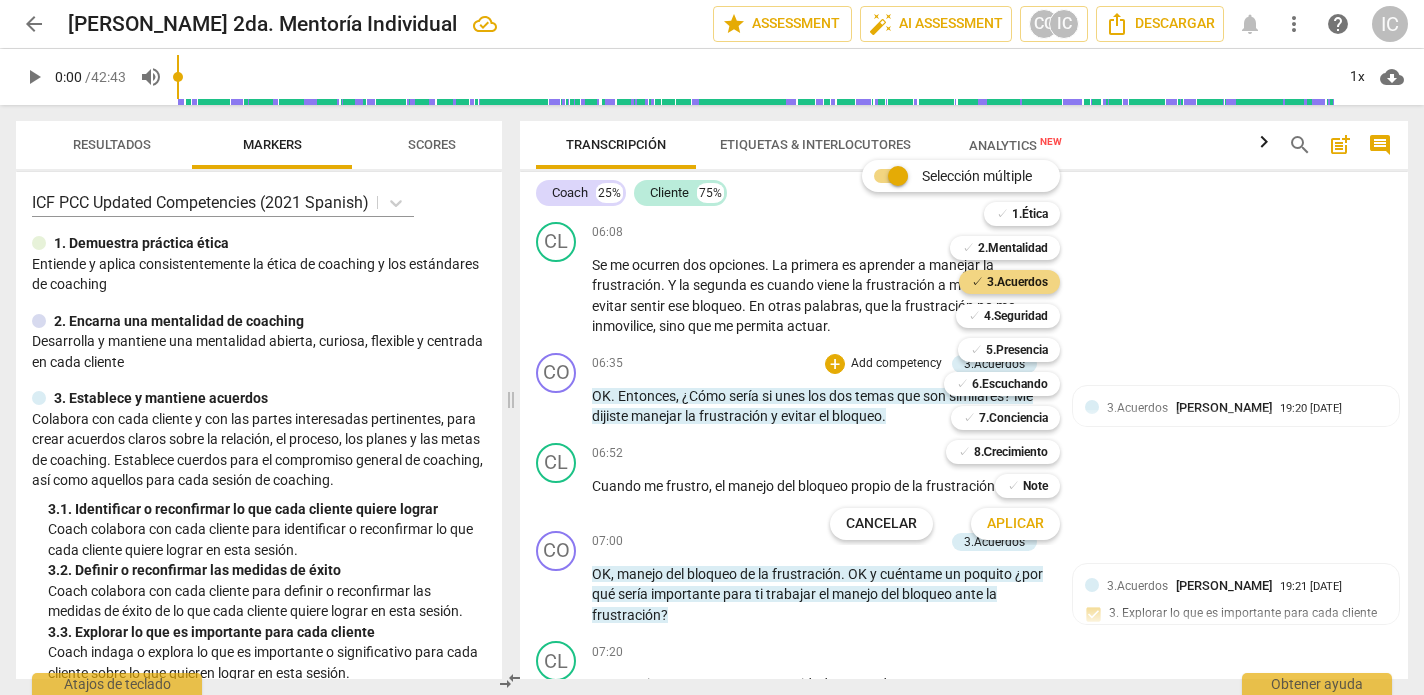 click on "Aplicar" at bounding box center [1015, 524] 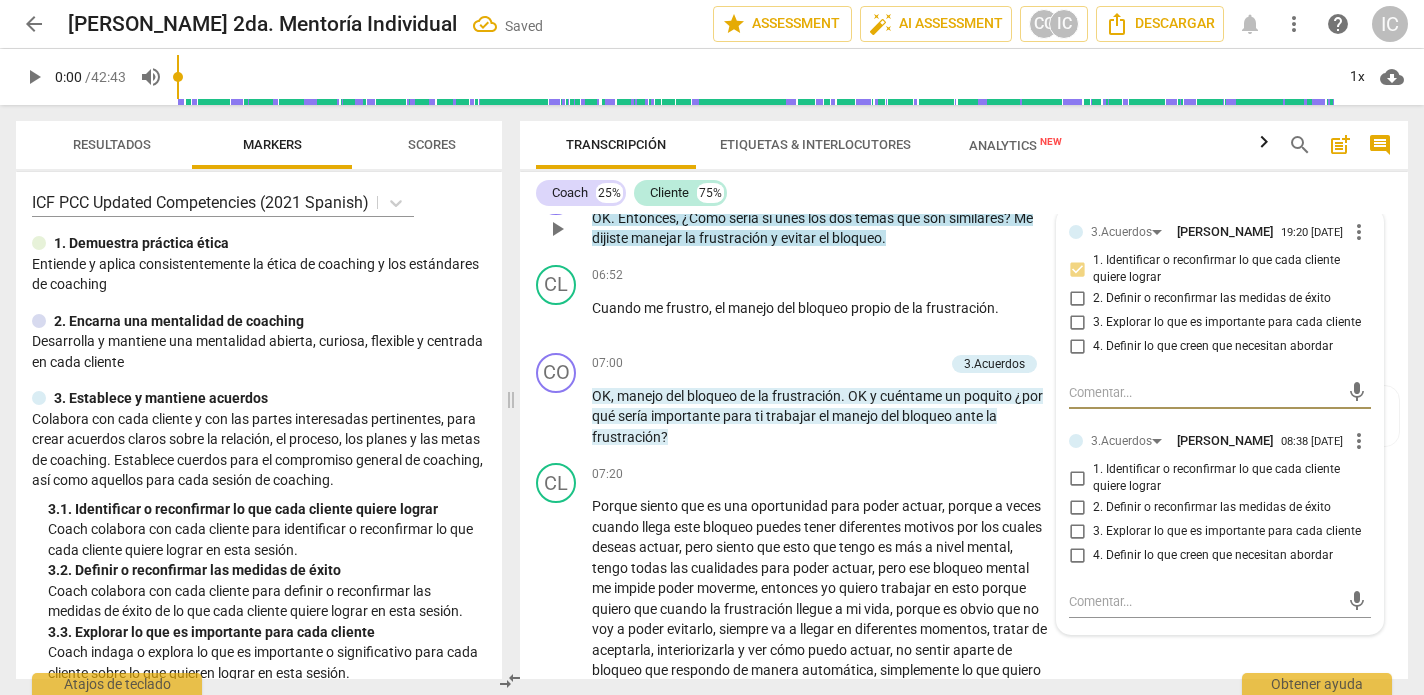 scroll, scrollTop: 2411, scrollLeft: 0, axis: vertical 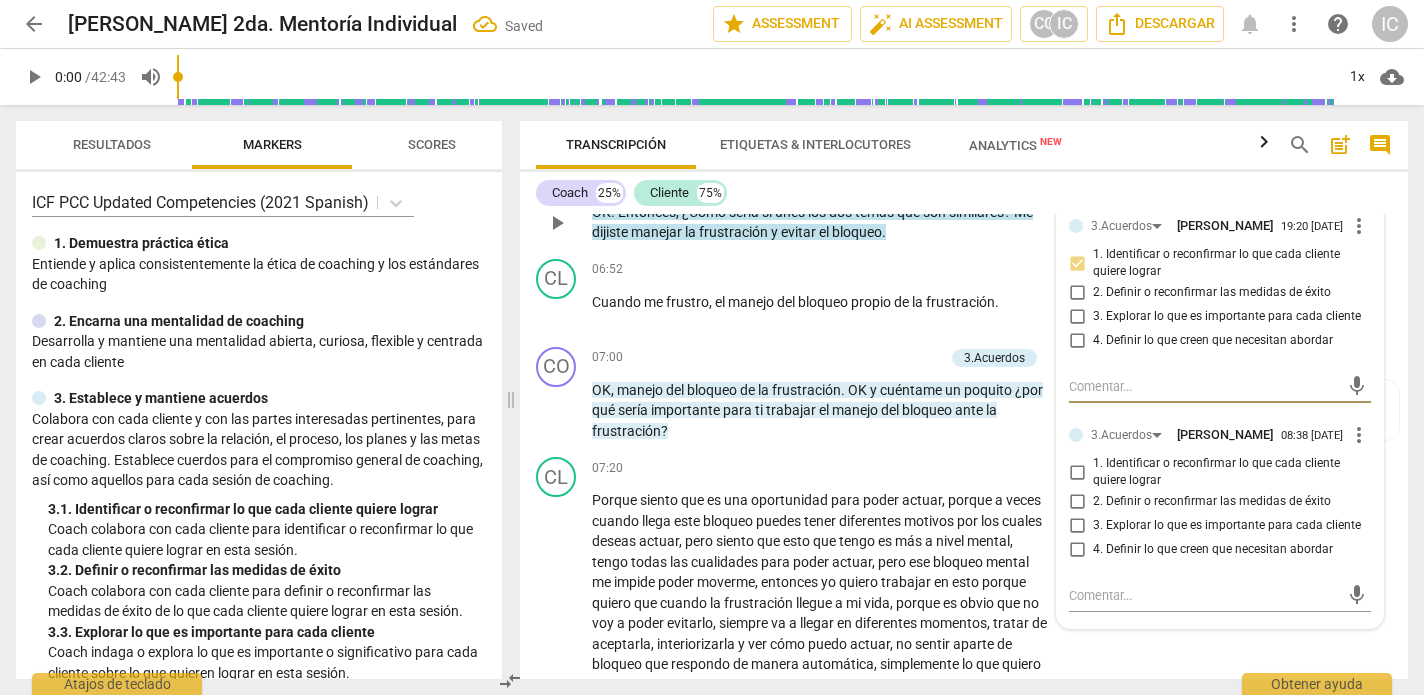 click on "1. Identificar o reconfirmar lo que cada cliente quiere lograr" at bounding box center [1077, 472] 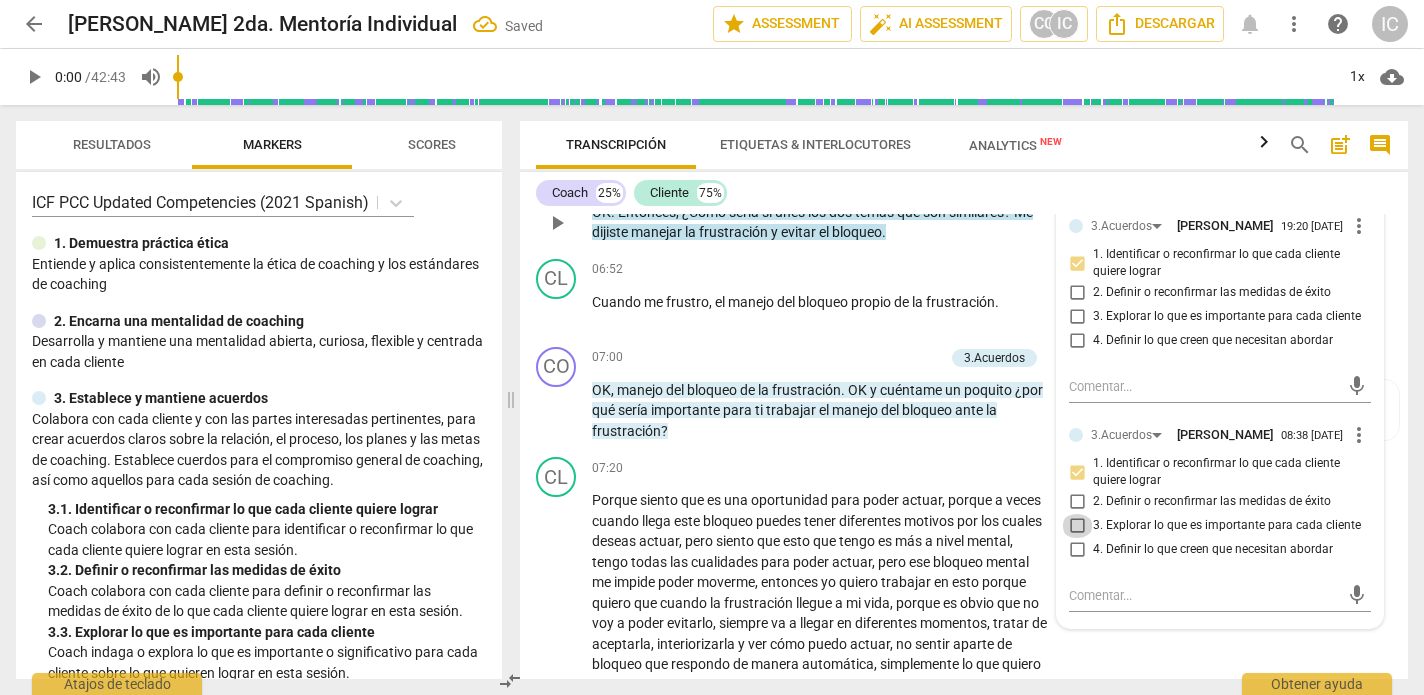 click on "3. Explorar lo que es importante para cada cliente" at bounding box center [1077, 526] 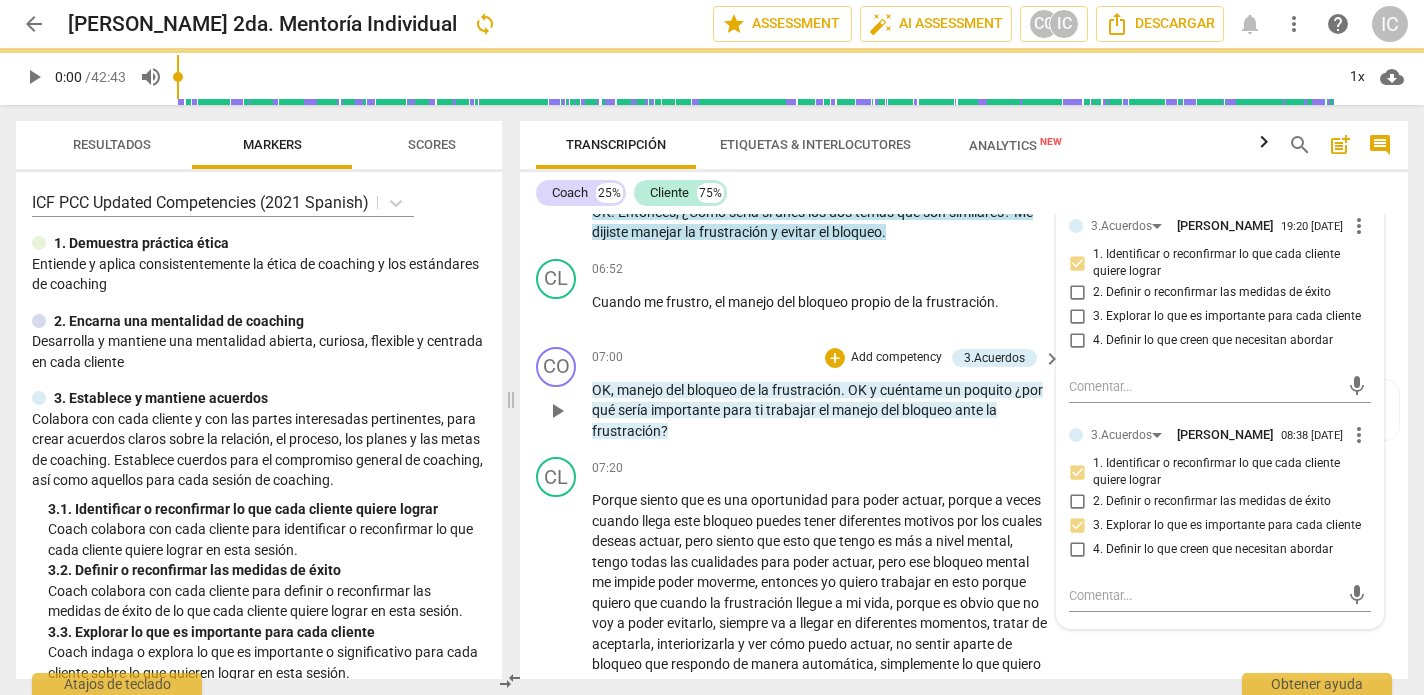 click on "Add competency" at bounding box center [896, 358] 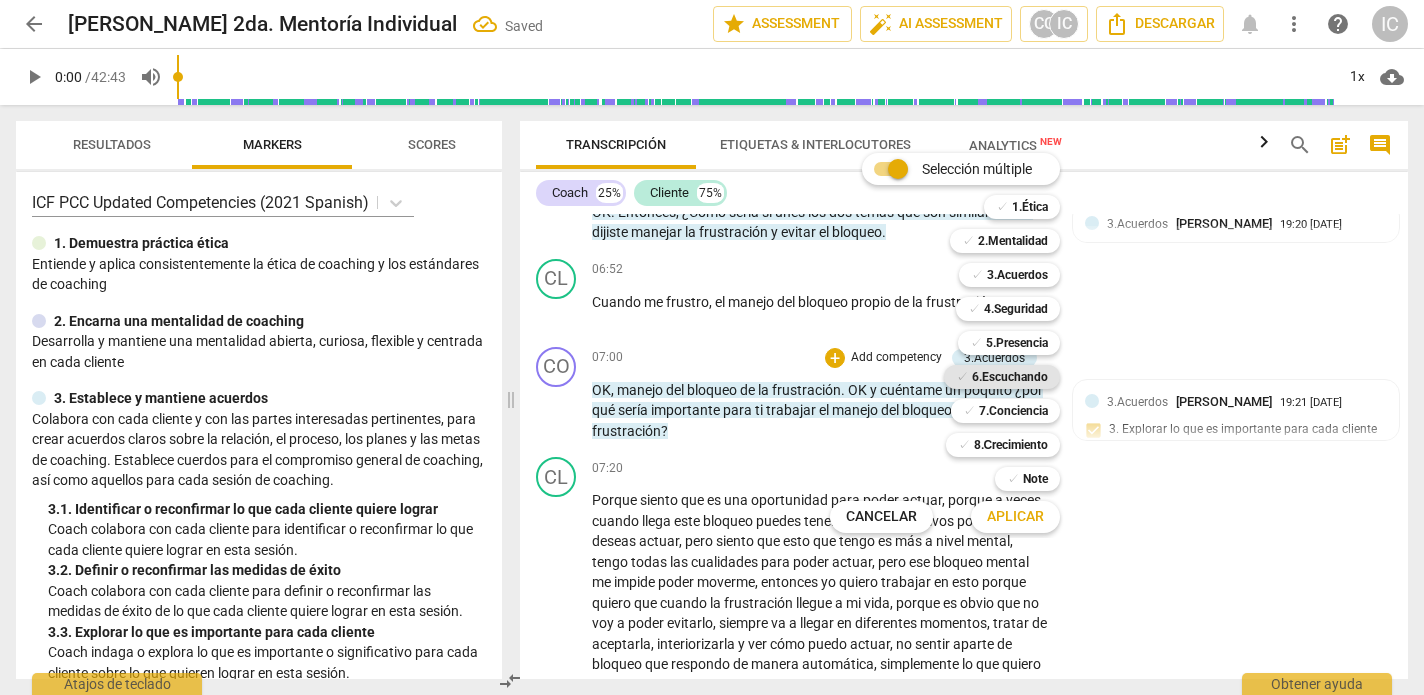click on "6.Escuchando" at bounding box center [1010, 377] 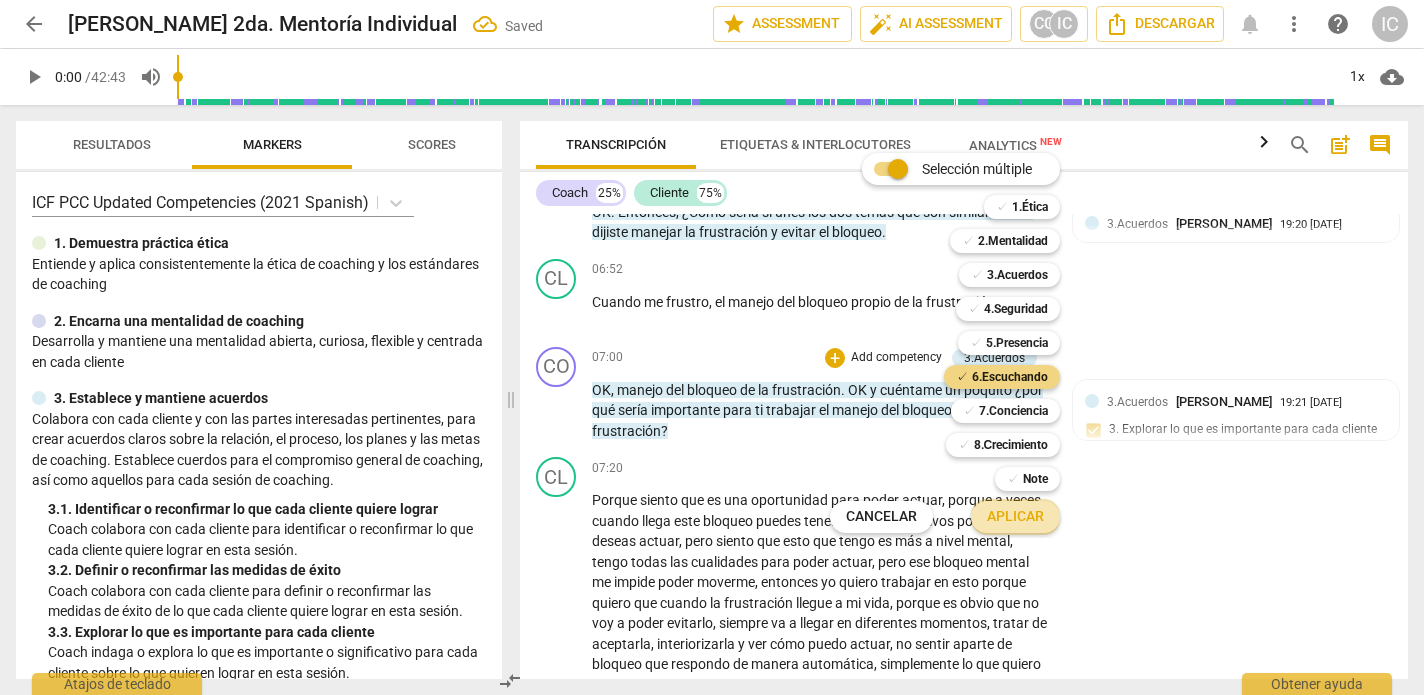click on "Aplicar" at bounding box center (1015, 517) 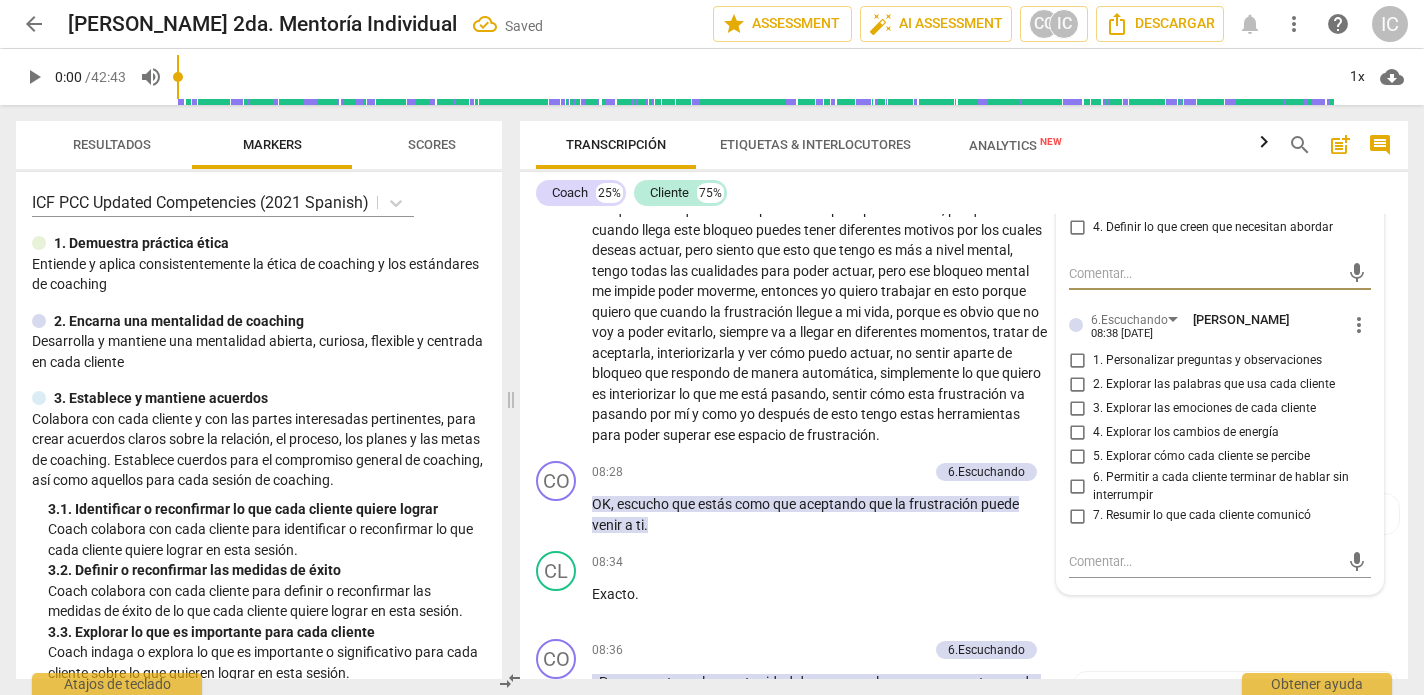 scroll, scrollTop: 2711, scrollLeft: 0, axis: vertical 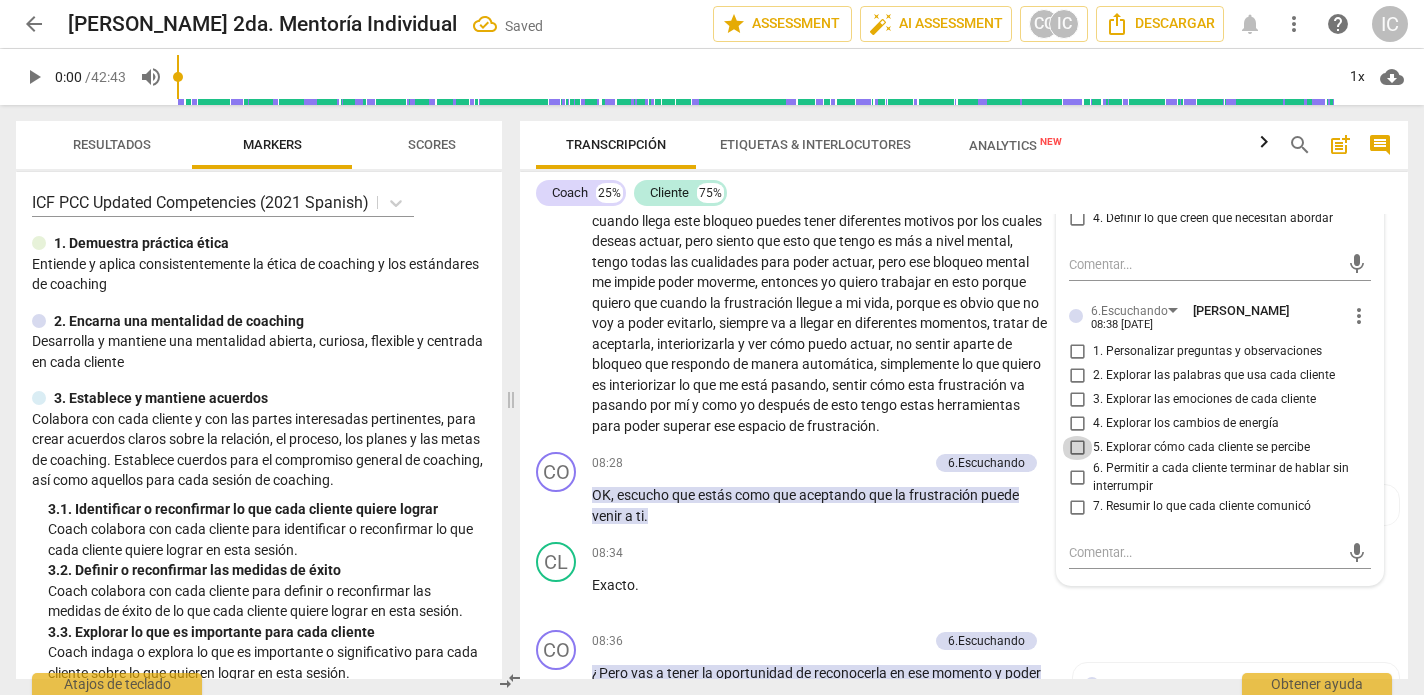 click on "5. Explorar cómo cada cliente se percibe" at bounding box center [1077, 448] 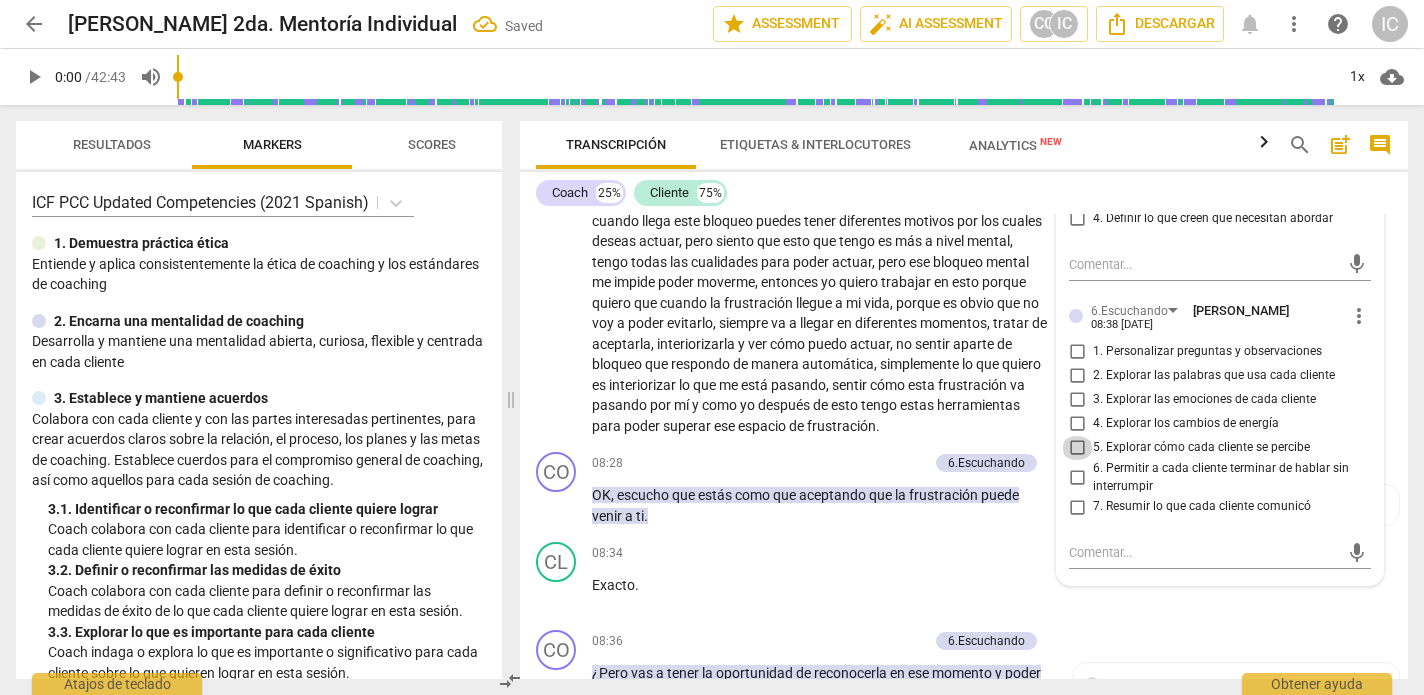 checkbox on "true" 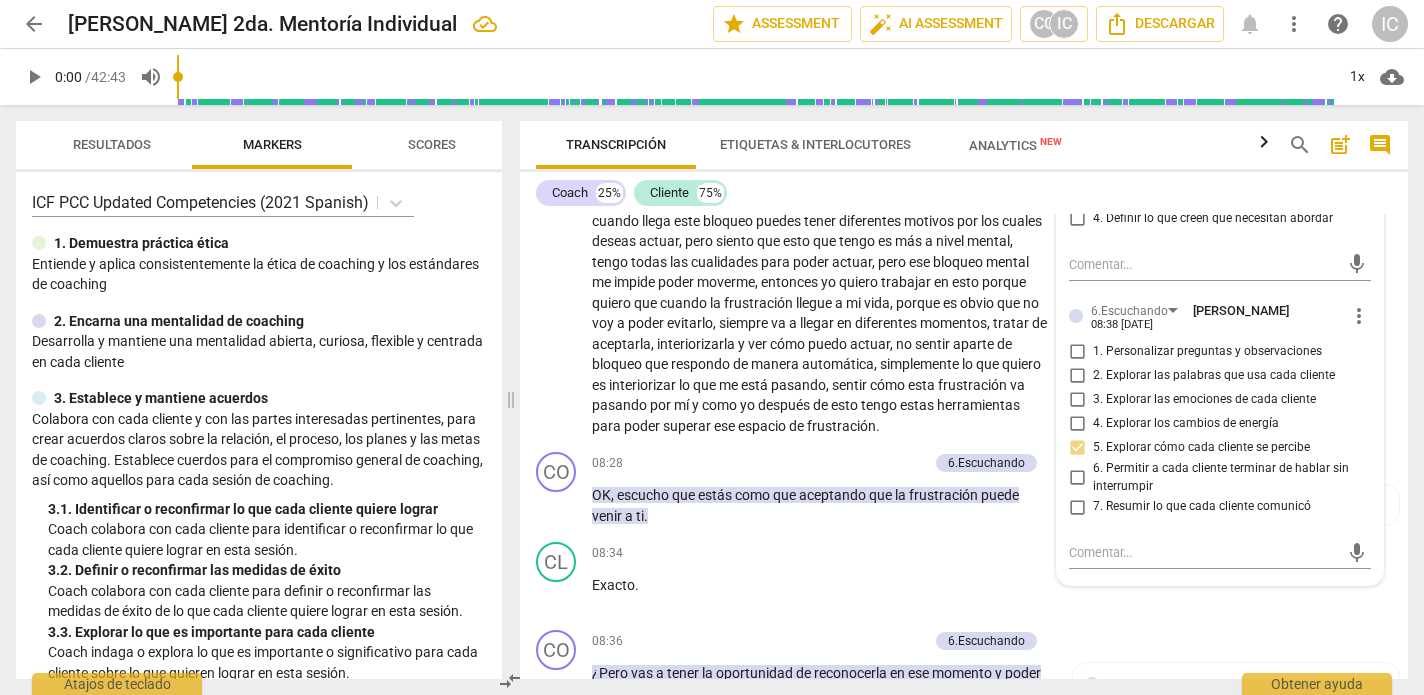 click on "3. Explorar las emociones de cada cliente" at bounding box center (1077, 400) 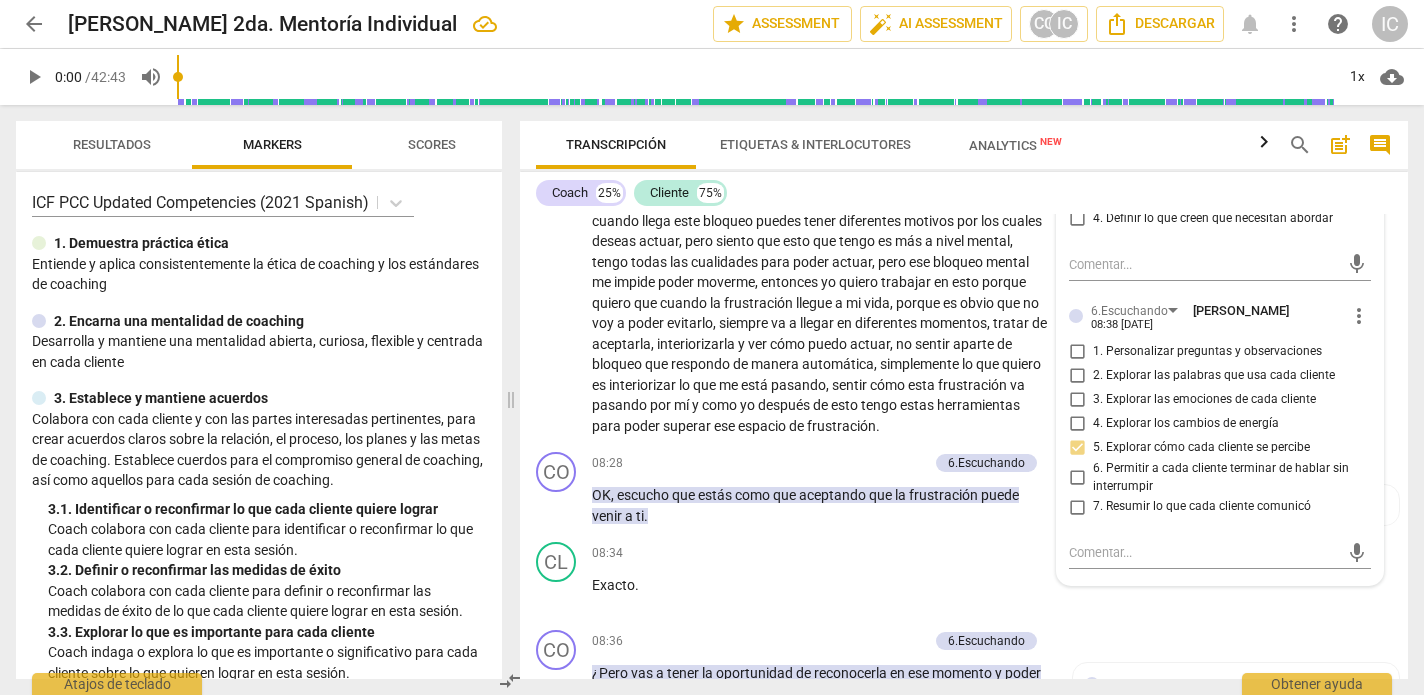 checkbox on "true" 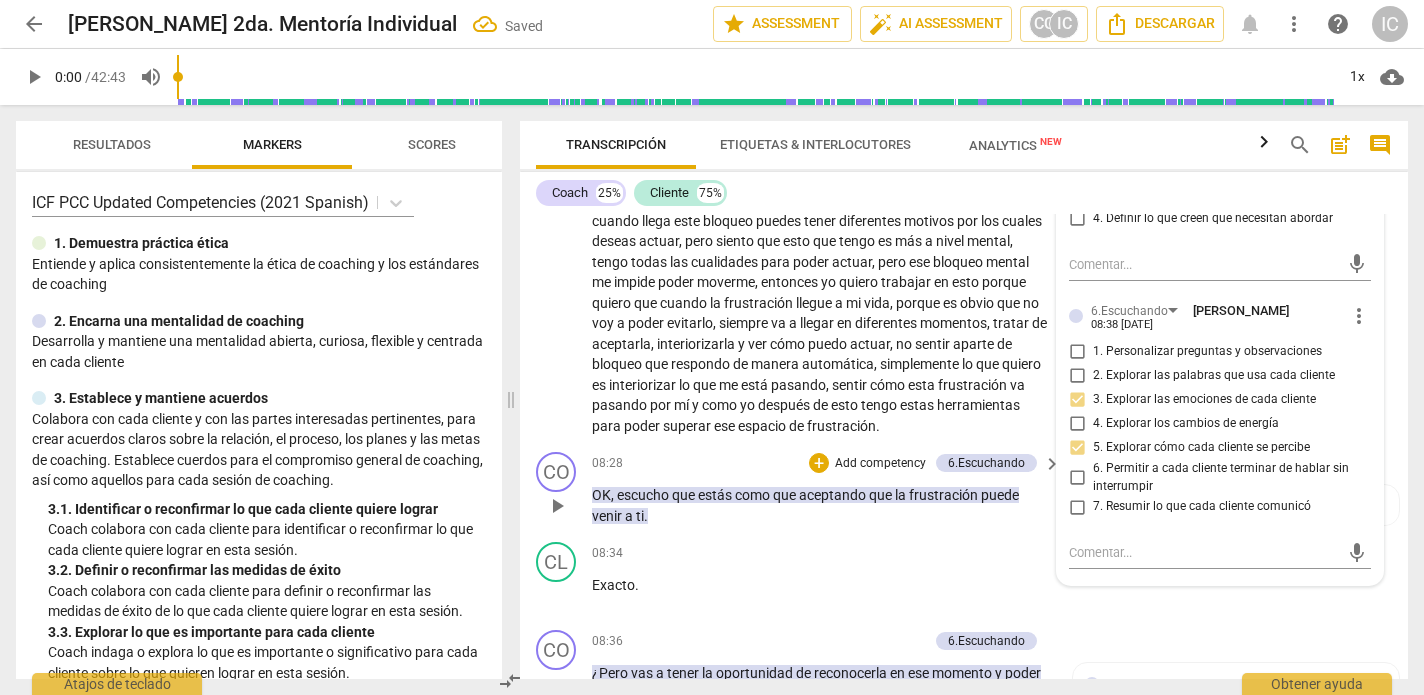 click on "2. Explorar las palabras que usa cada cliente" at bounding box center (1077, 376) 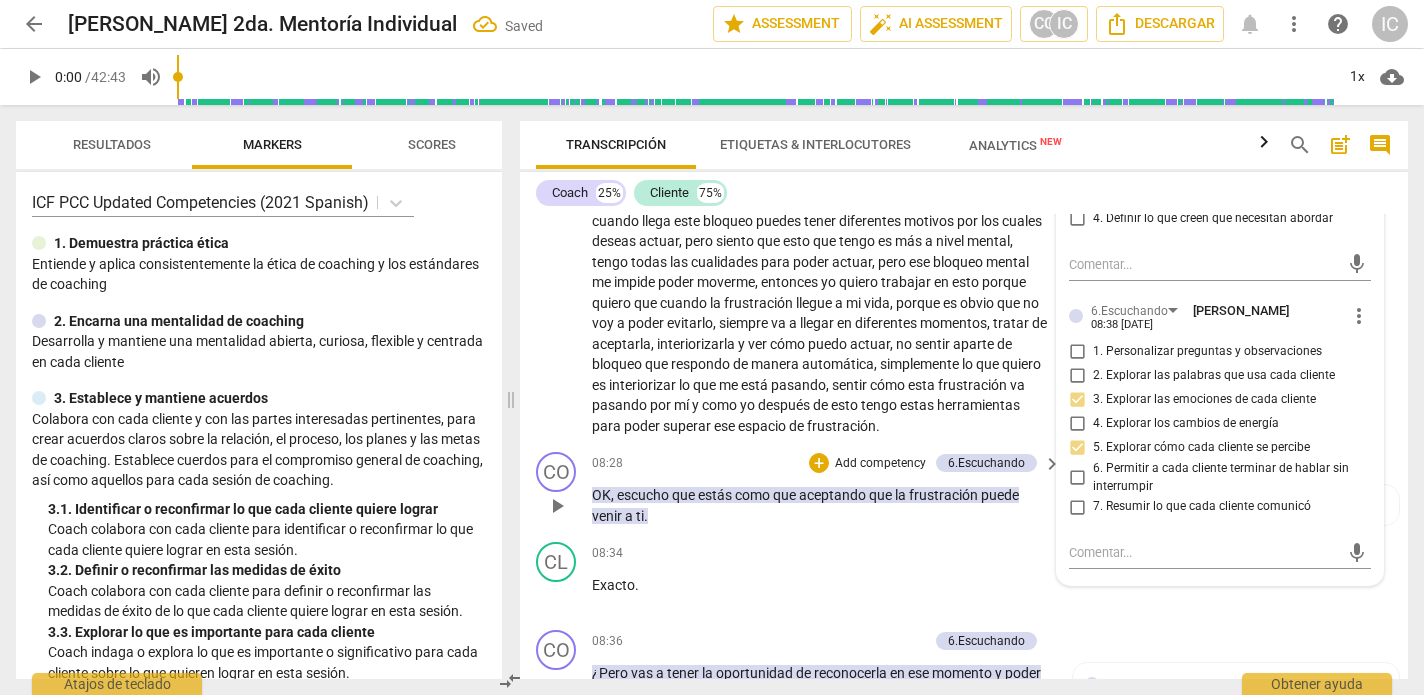 checkbox on "true" 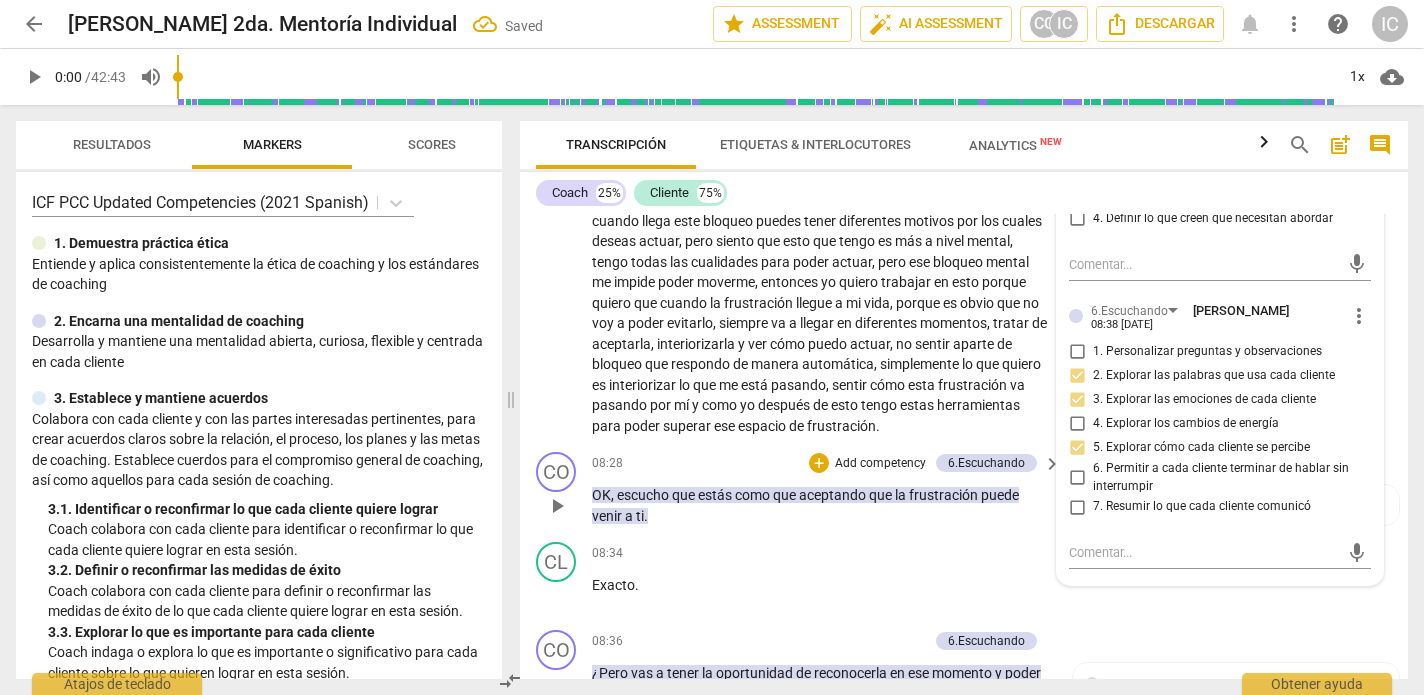 click on "CO play_arrow pause 08:28 + Add competency 6.Escuchando keyboard_arrow_right OK ,   escucho   que   estás   como   que   aceptando   que   la   frustración   puede   venir   a   ti . 6.Escuchando [PERSON_NAME] 19:22 [DATE] 1. Personalizar preguntas y observaciones  6. Permitir a cada cliente terminar de hablar sin interrumpir 6.Escuchando [PERSON_NAME] 20:07 [DATE]" at bounding box center (964, 489) 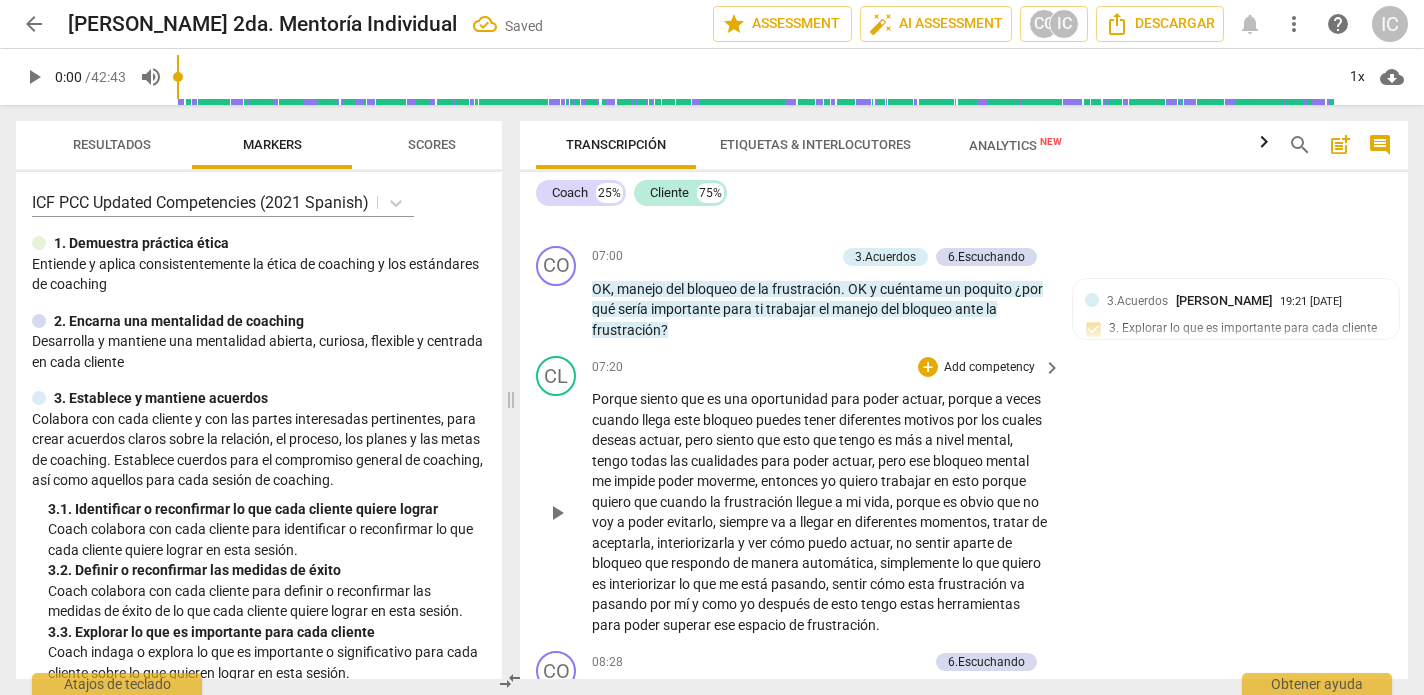 scroll, scrollTop: 2505, scrollLeft: 0, axis: vertical 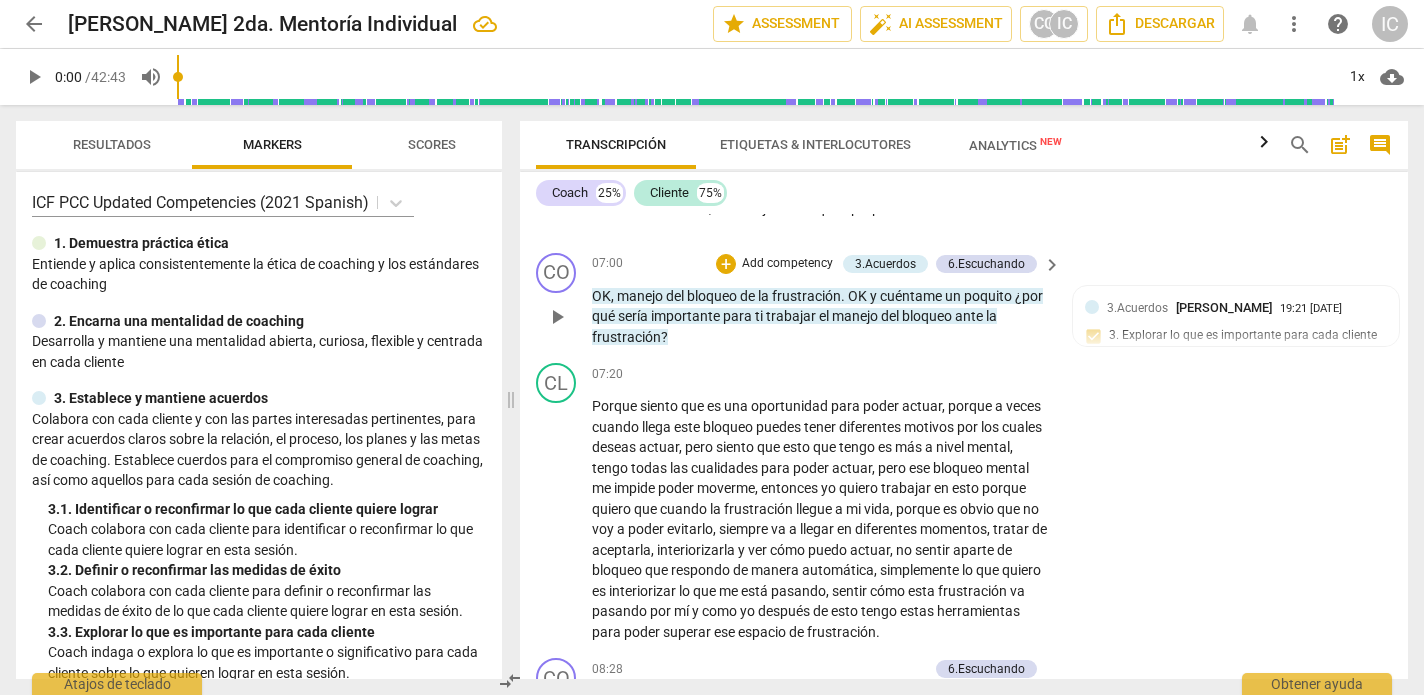 click on "Add competency" at bounding box center (787, 264) 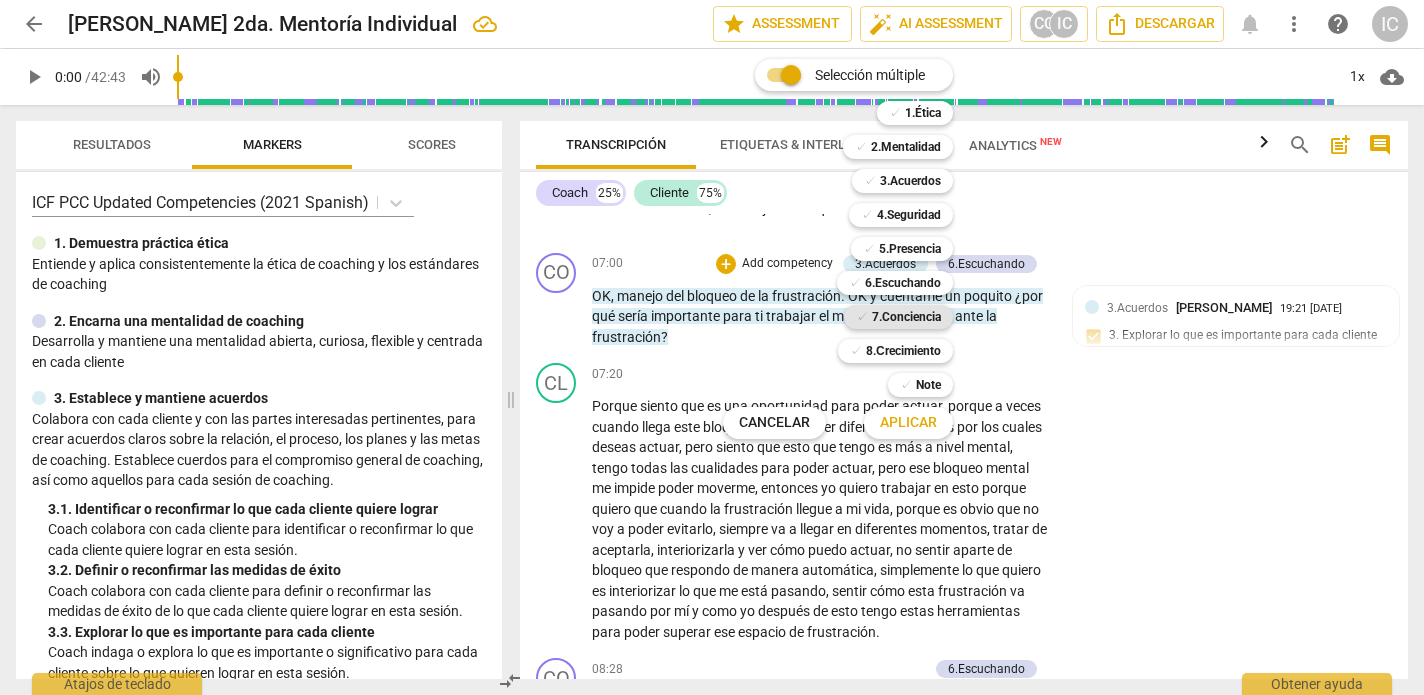 click on "7.Conciencia" at bounding box center [906, 317] 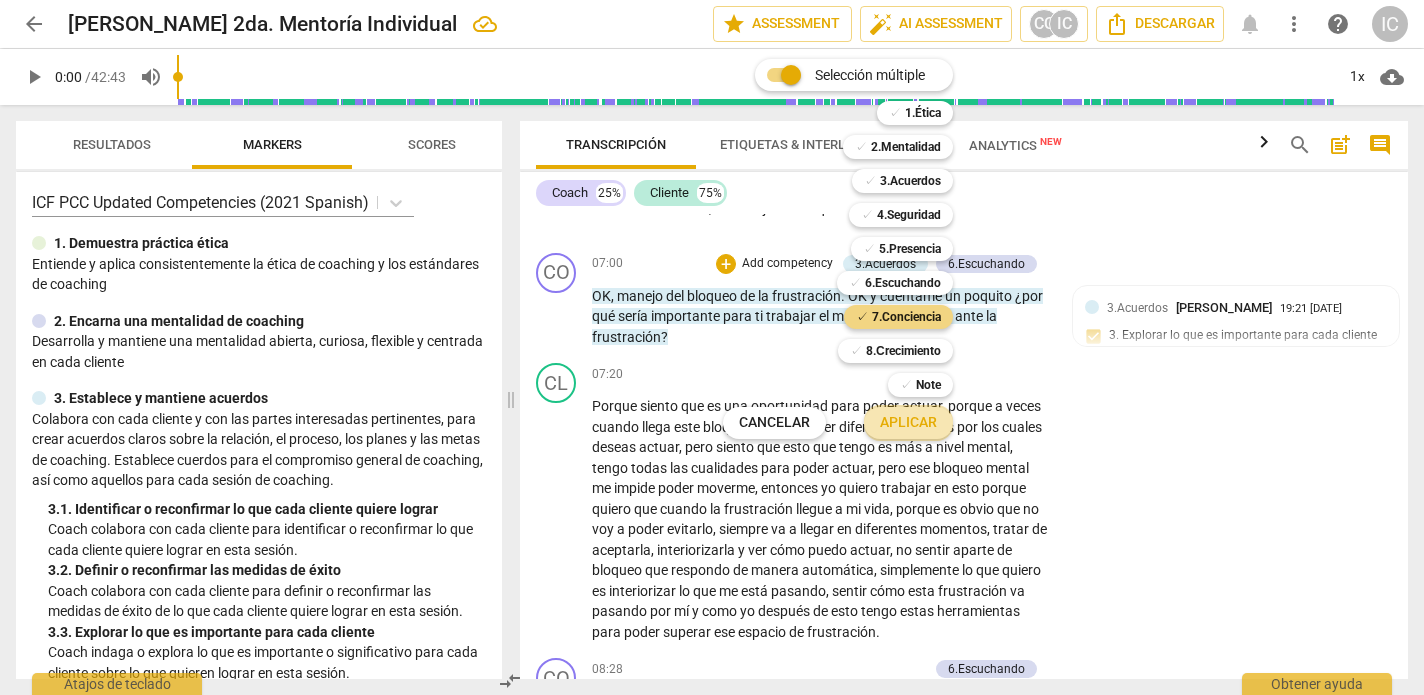 click on "Aplicar" at bounding box center [908, 423] 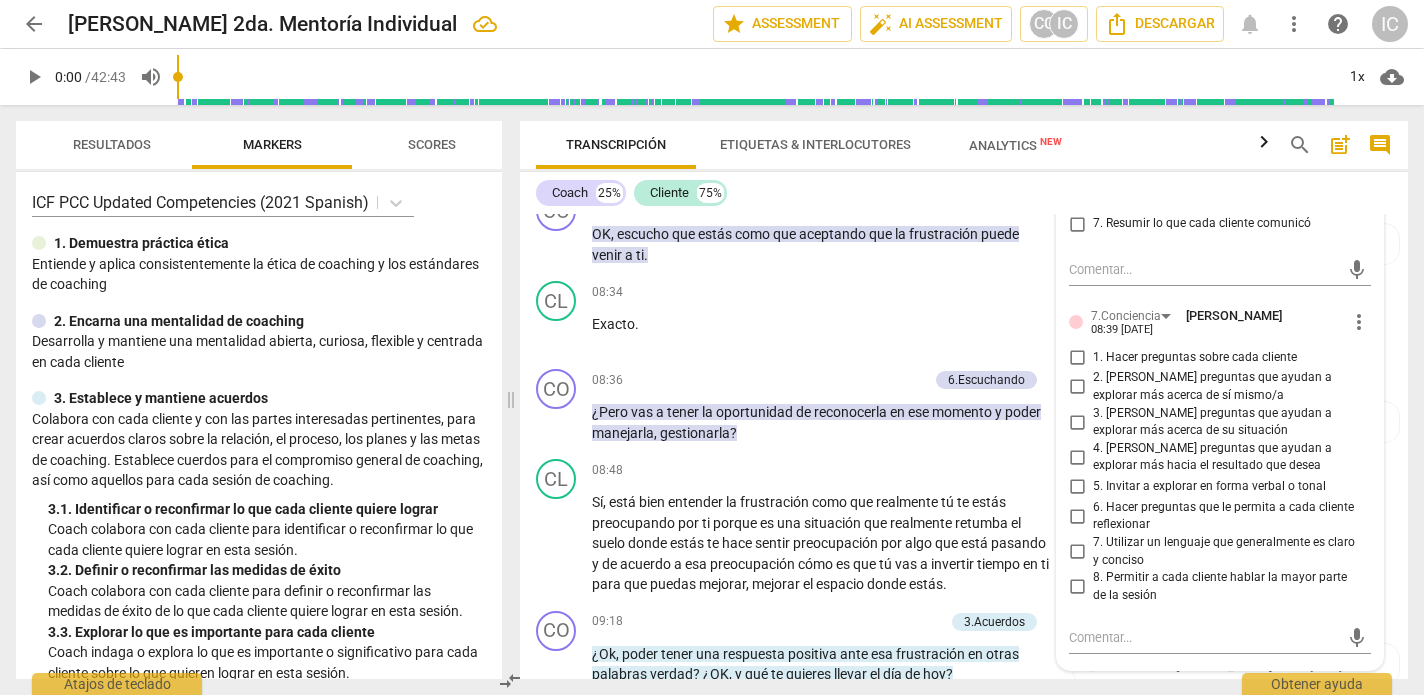 scroll, scrollTop: 2996, scrollLeft: 0, axis: vertical 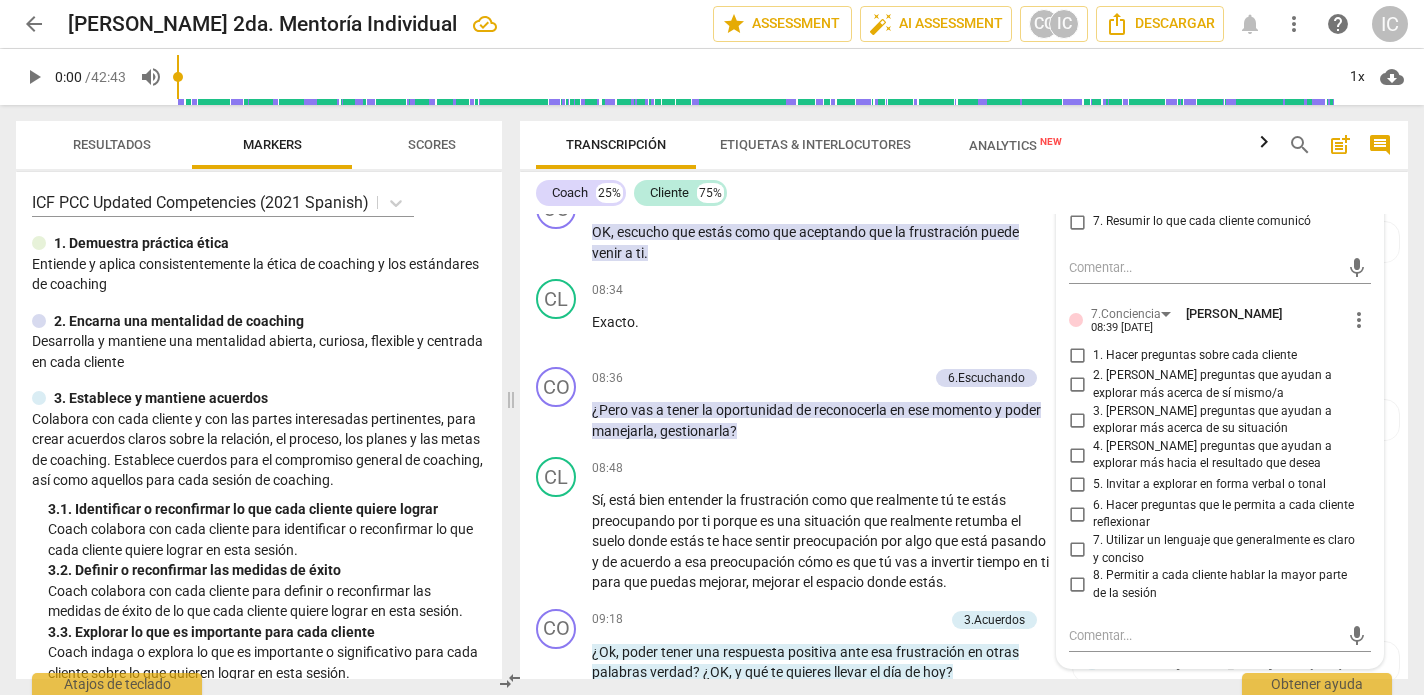 click on "6. Hacer preguntas que le permita a cada cliente reflexionar" at bounding box center (1077, 514) 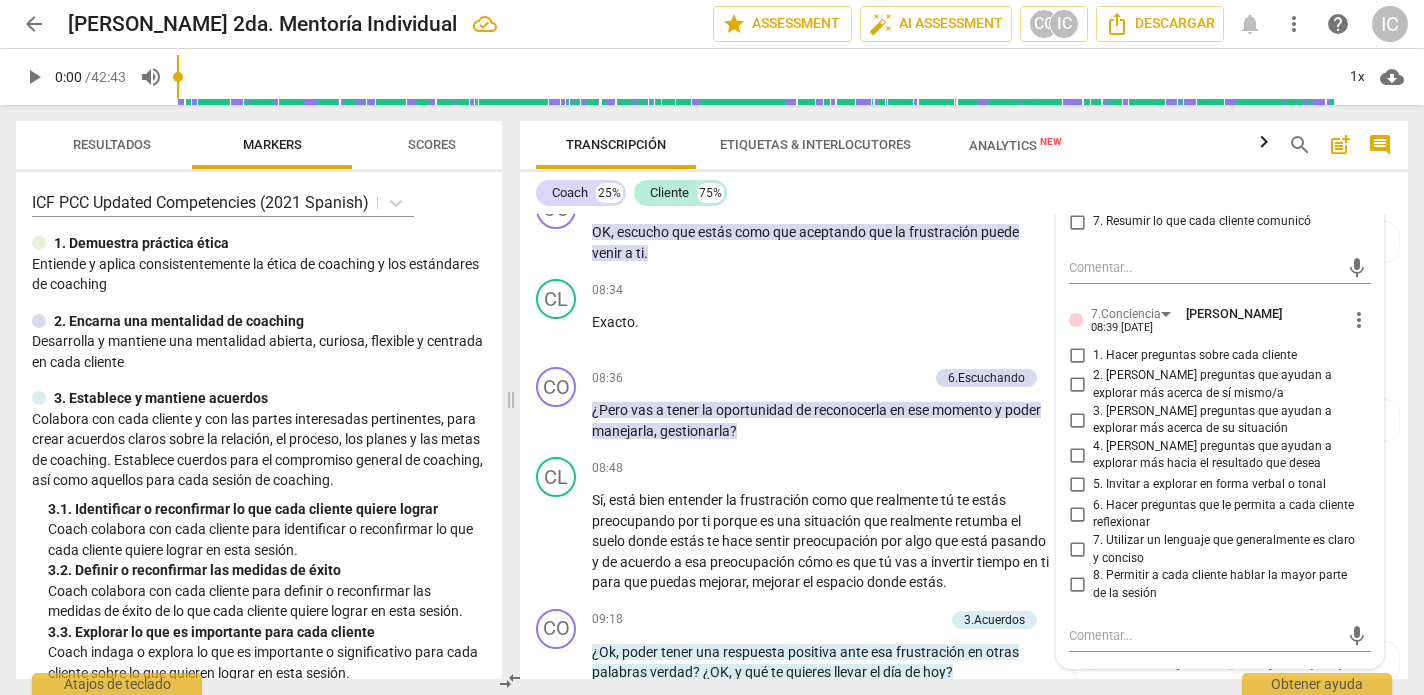checkbox on "true" 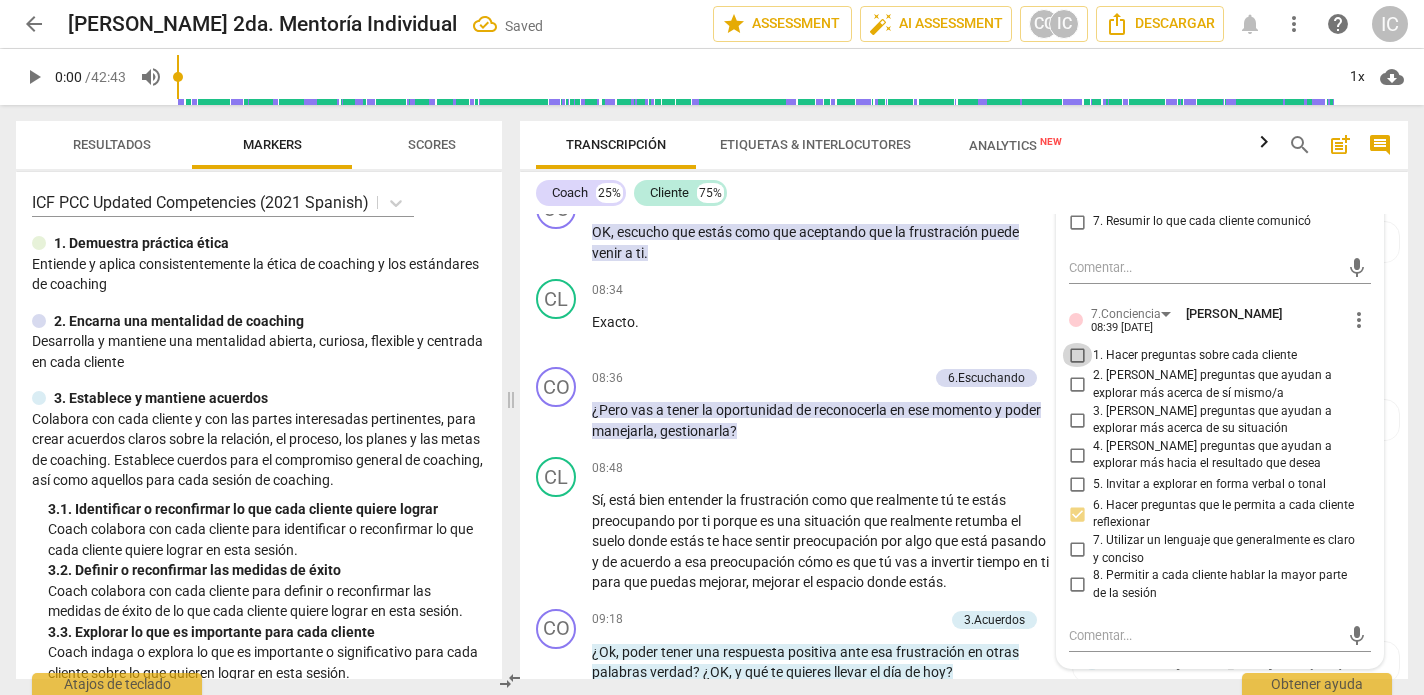 click on "1. Hacer preguntas sobre cada cliente" at bounding box center [1077, 355] 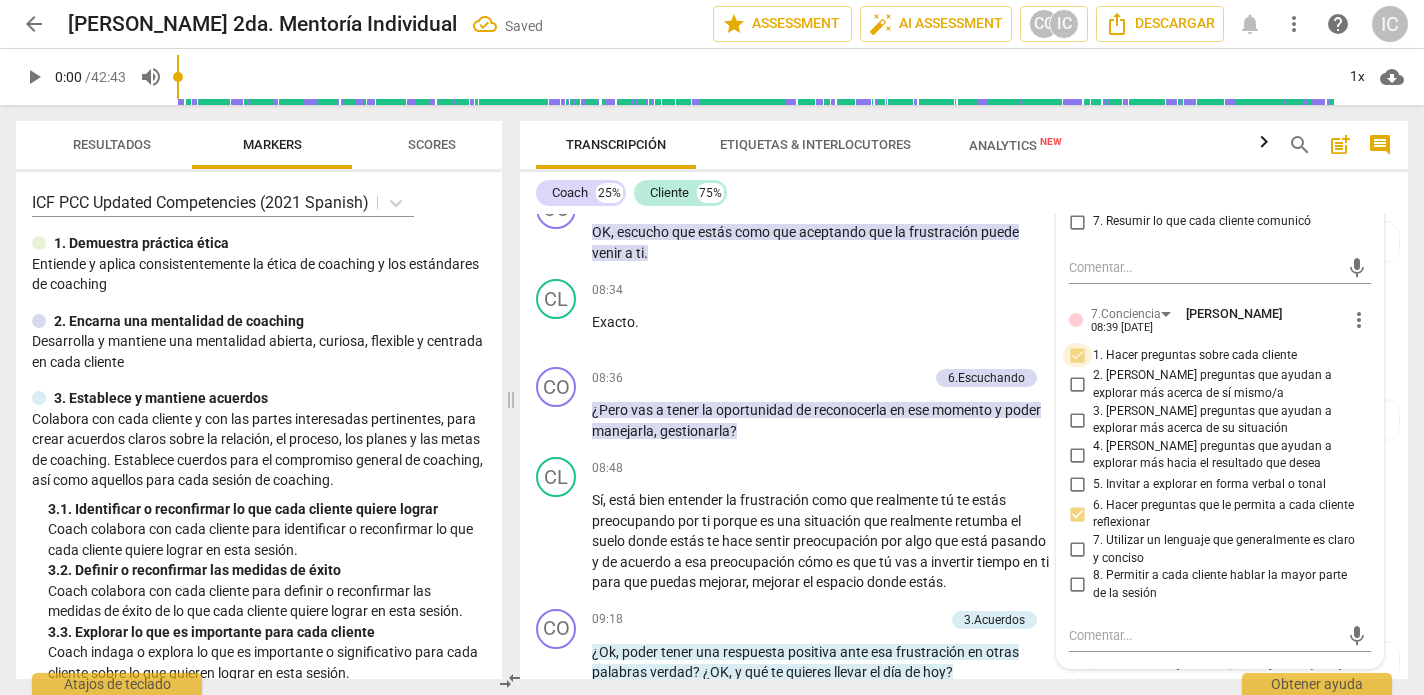 click on "1. Hacer preguntas sobre cada cliente" at bounding box center [1077, 355] 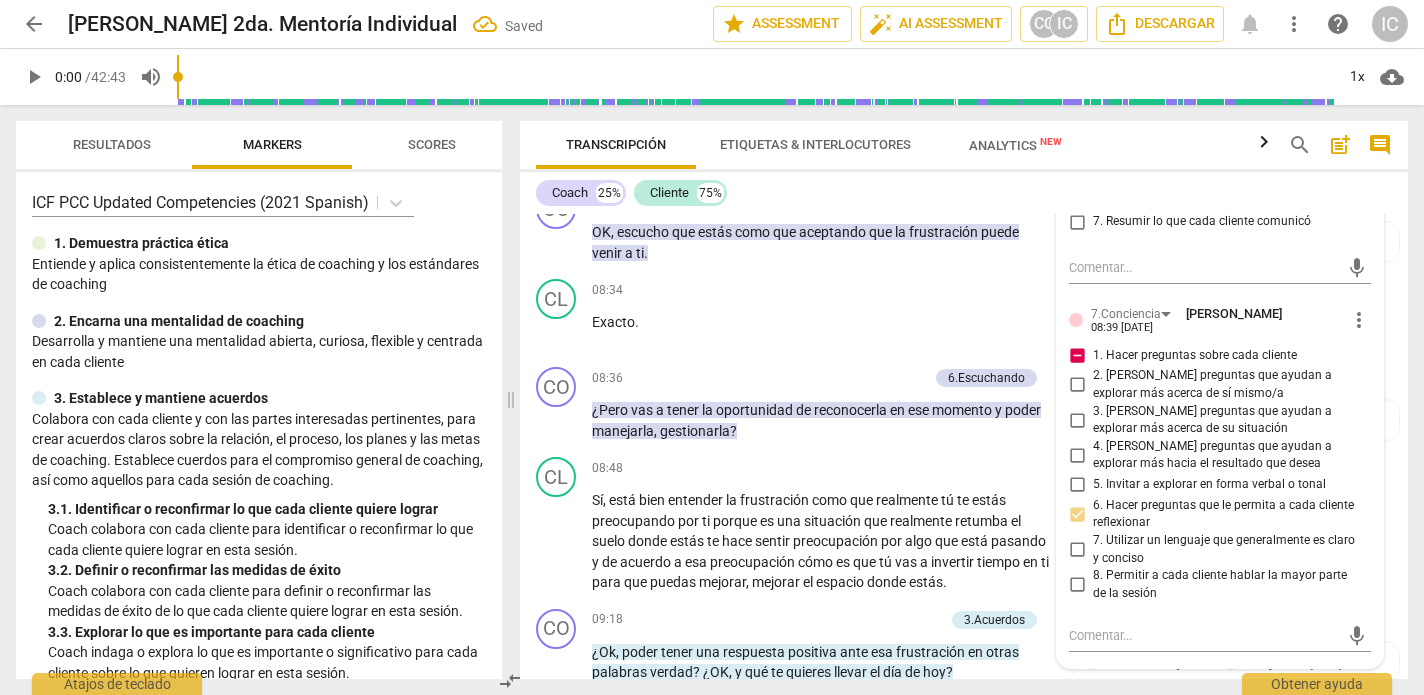 drag, startPoint x: 1074, startPoint y: 340, endPoint x: 1079, endPoint y: 358, distance: 18.681541 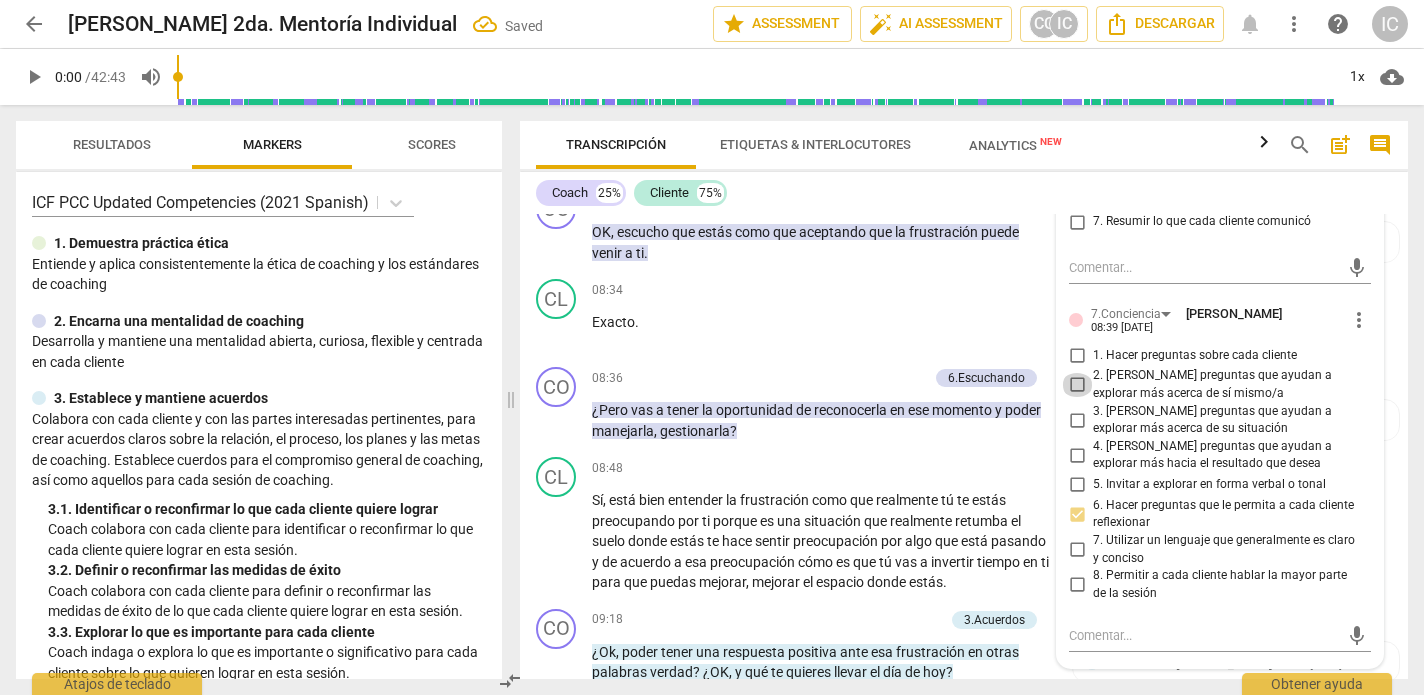 click on "2. [PERSON_NAME] preguntas que ayudan a explorar más acerca de sí mismo/a" at bounding box center [1077, 385] 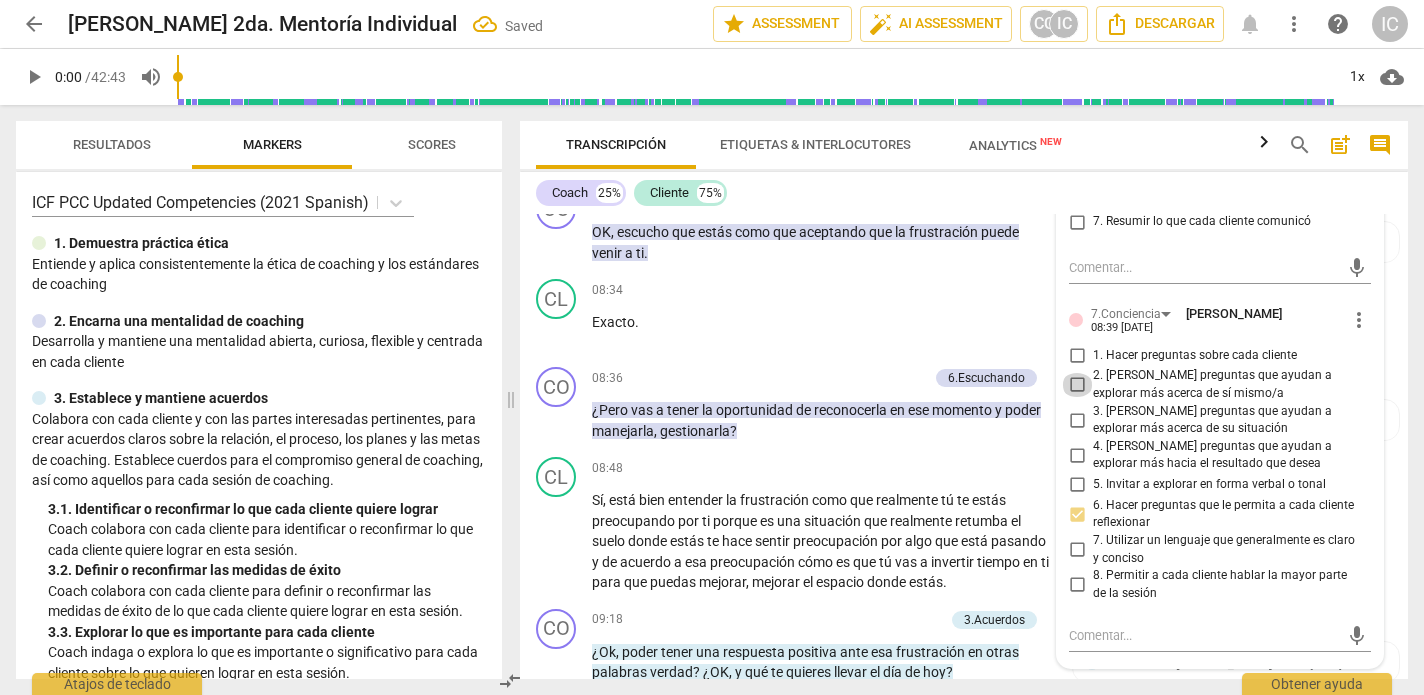 checkbox on "true" 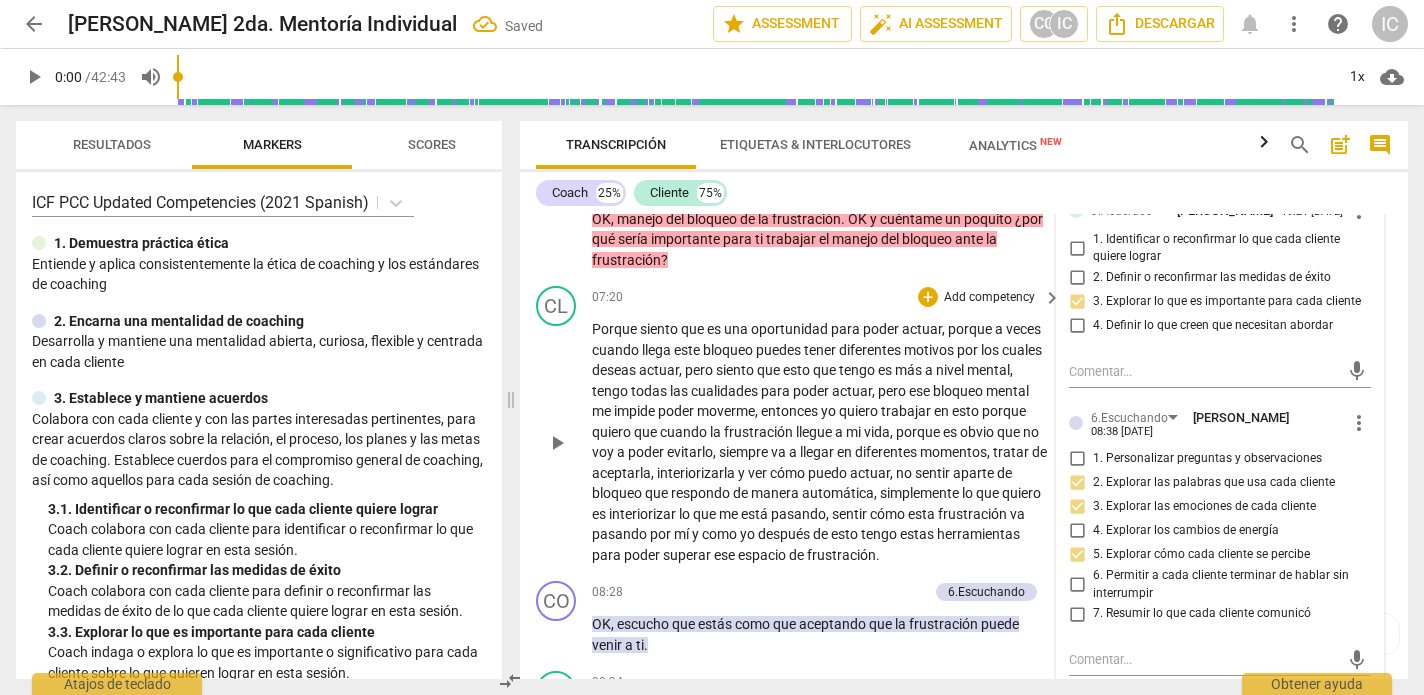 scroll, scrollTop: 2641, scrollLeft: 0, axis: vertical 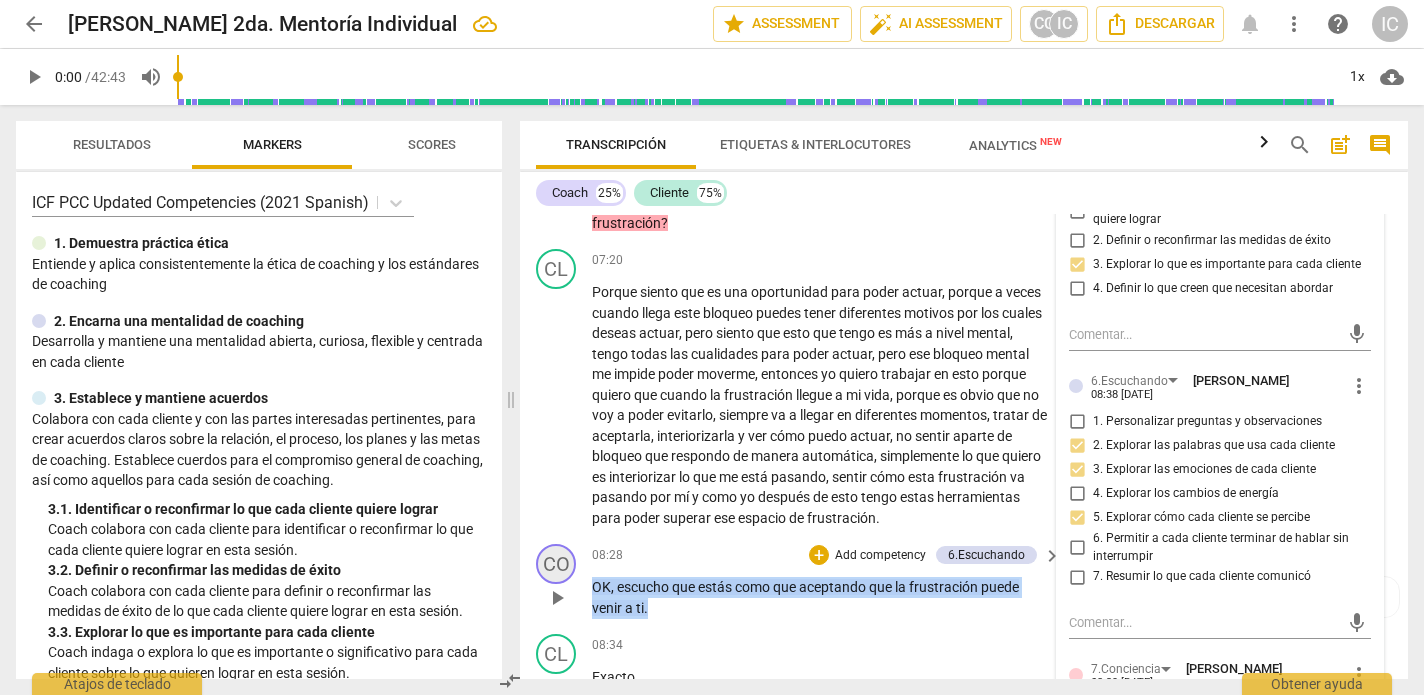 drag, startPoint x: 683, startPoint y: 594, endPoint x: 569, endPoint y: 553, distance: 121.14867 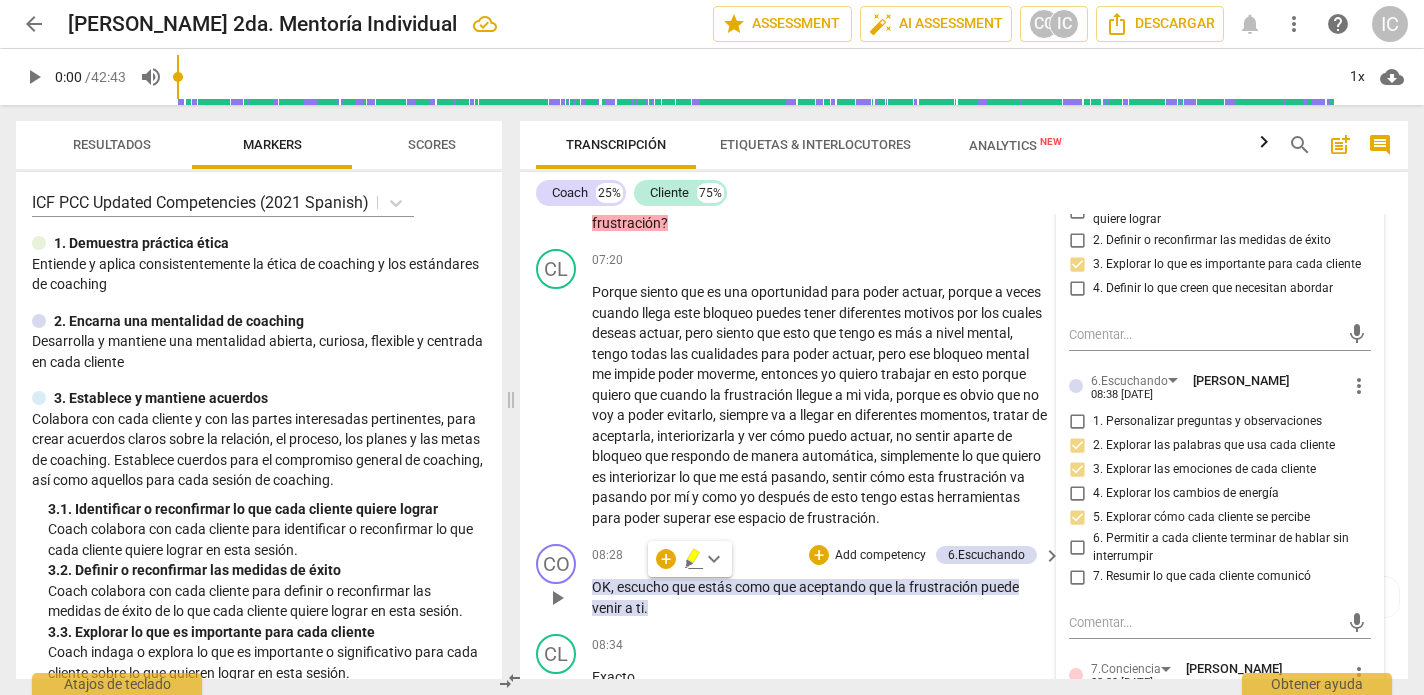 click on "Add competency" at bounding box center [880, 556] 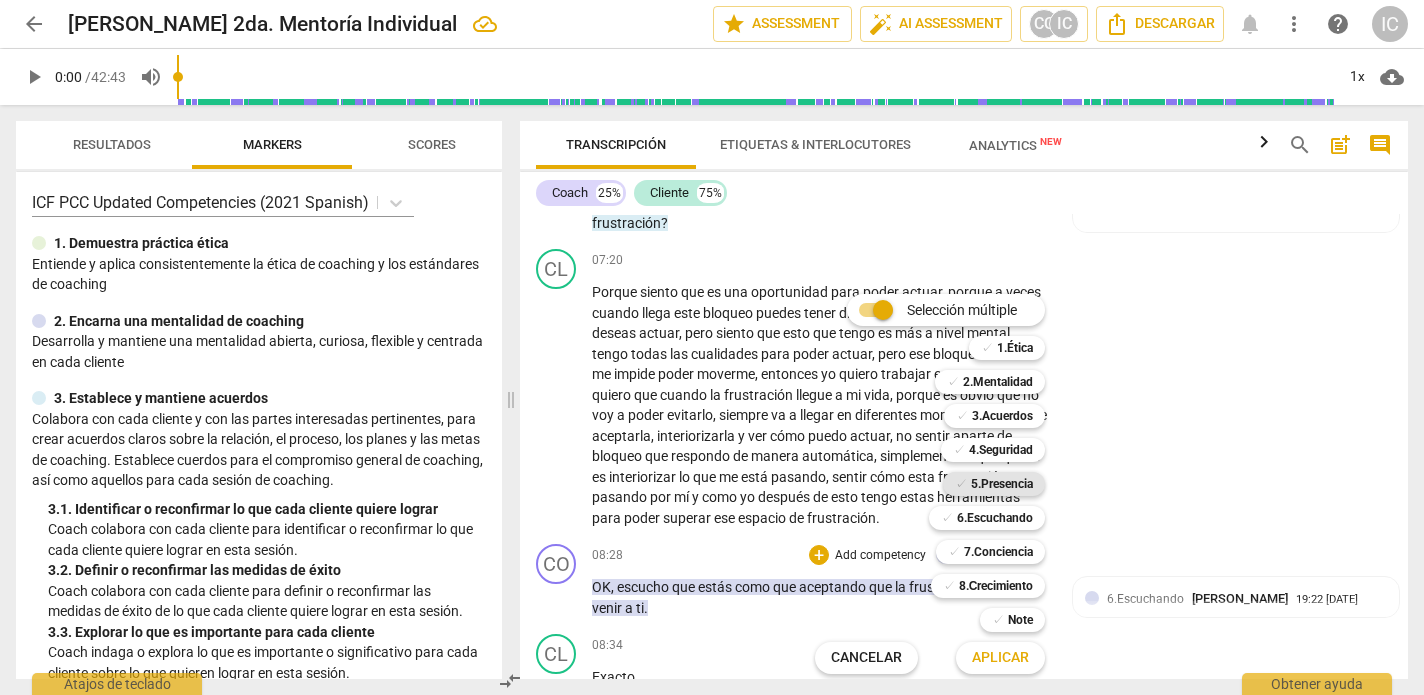 click on "5.Presencia" at bounding box center (1002, 484) 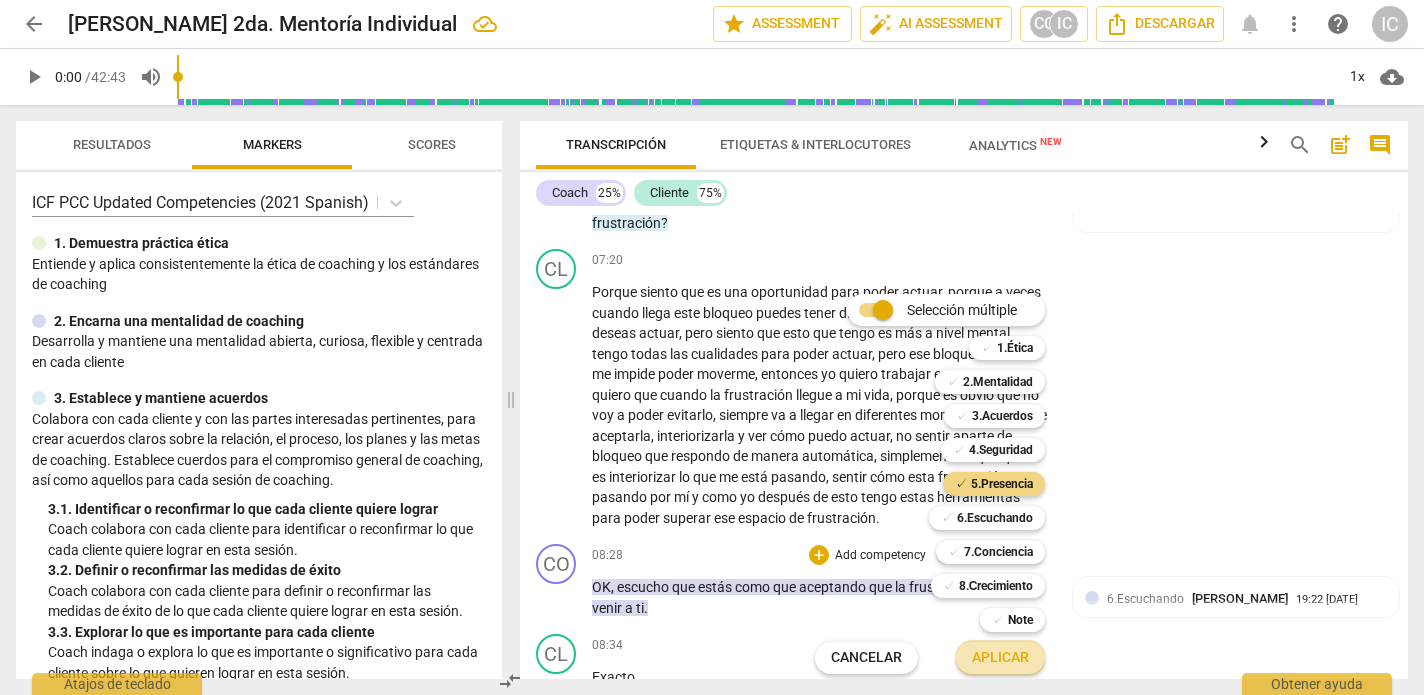 click on "Aplicar" at bounding box center (1000, 658) 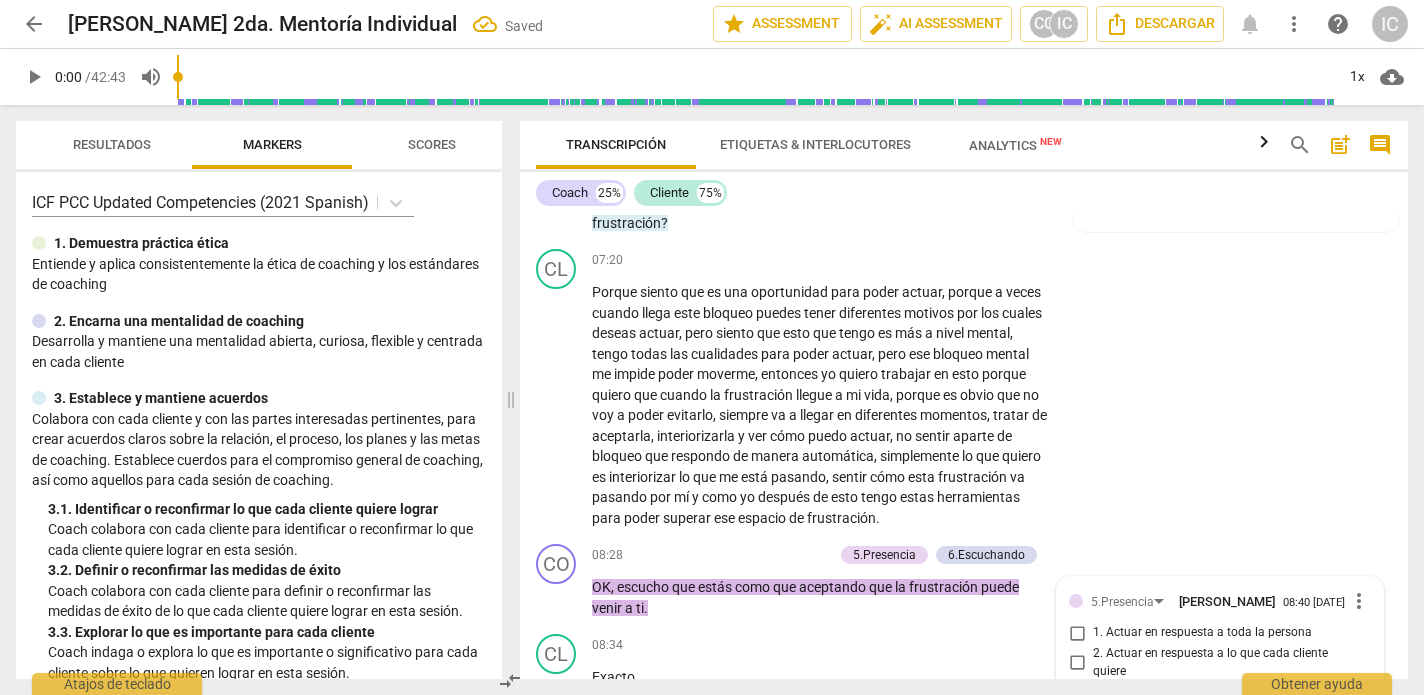 scroll, scrollTop: 2973, scrollLeft: 0, axis: vertical 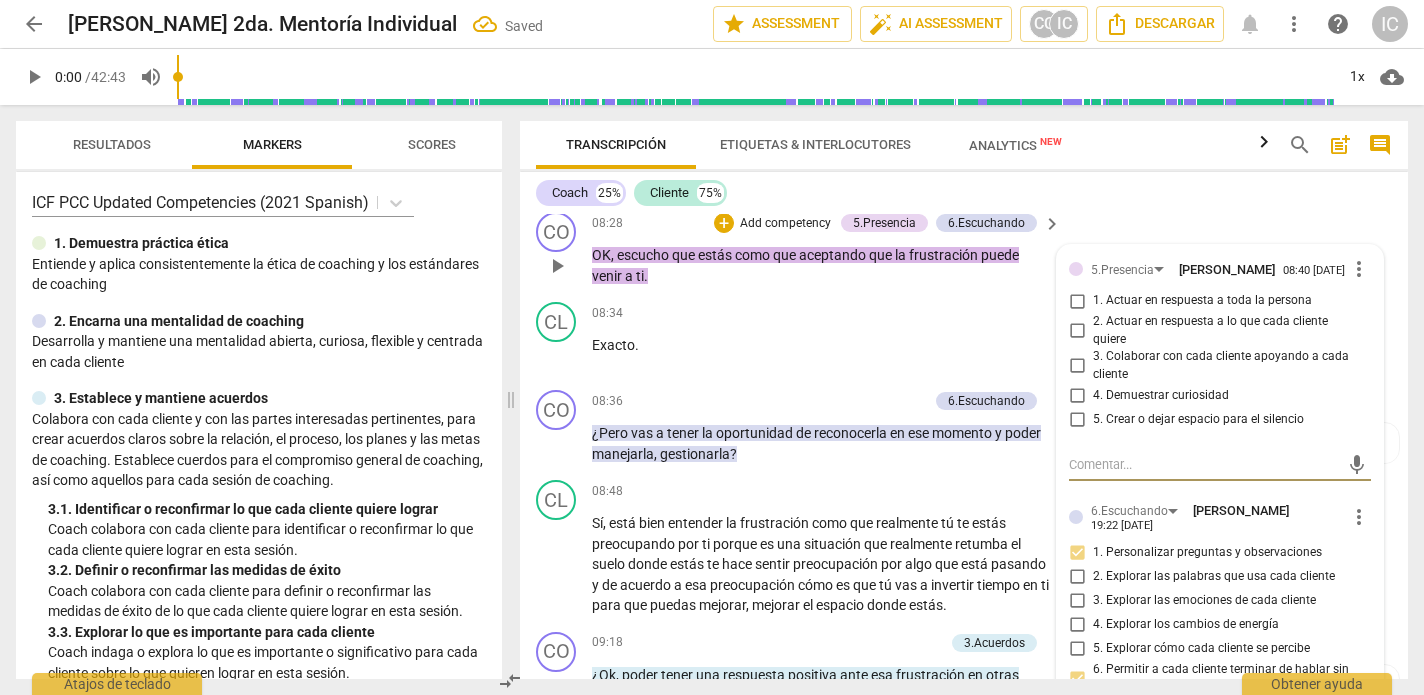 click on "4. Demuestrar curiosidad" at bounding box center (1161, 396) 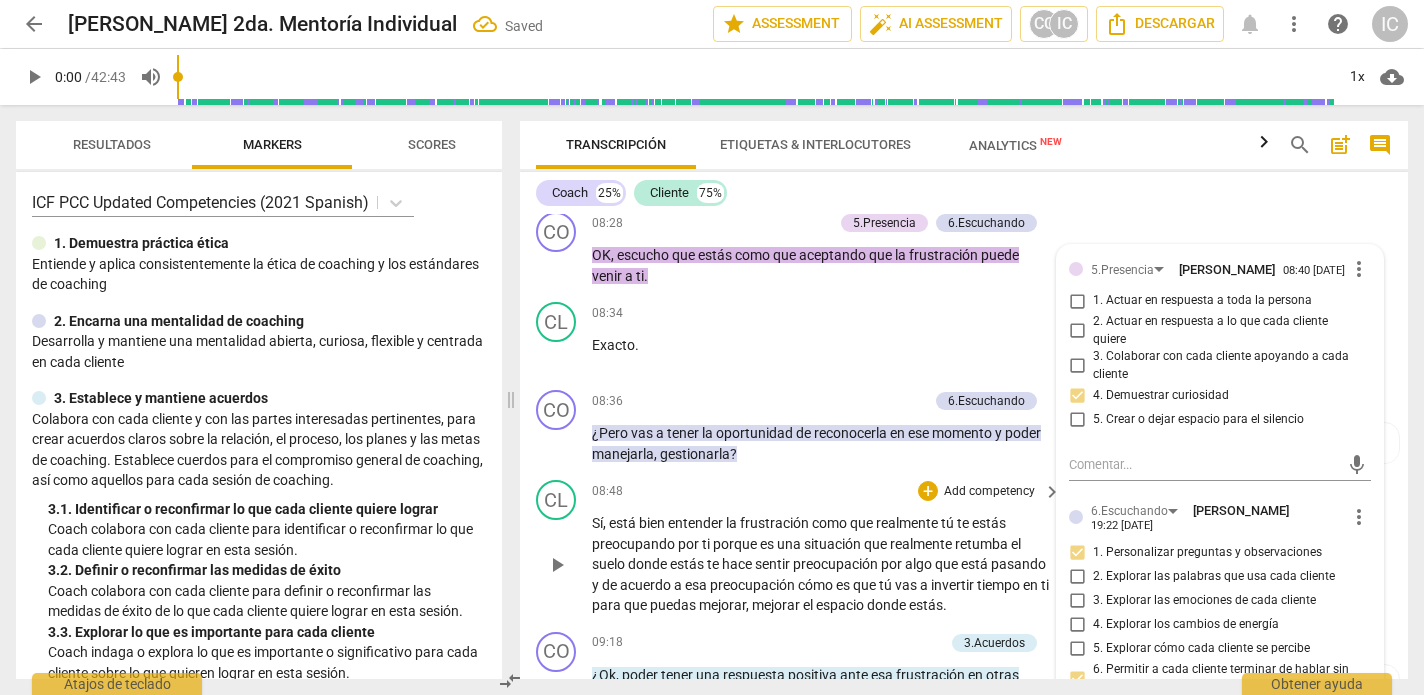 click on "CL play_arrow pause 08:48 + Add competency keyboard_arrow_right Sí ,   está   bien   entender   la   frustración   como   que   realmente   tú   te   estás   preocupando   por   ti   porque   es   una   situación   que   realmente   retumba   el   suelo   donde   estás   te   hace   sentir   preocupación   por   algo   que   está   pasando   y   de   acuerdo   a   esa   preocupación   cómo   es   que   tú   vas   a   invertir   tiempo   en   ti   para   que   puedas   mejorar ,   mejorar   el   espacio   donde   estás ." at bounding box center [964, 548] 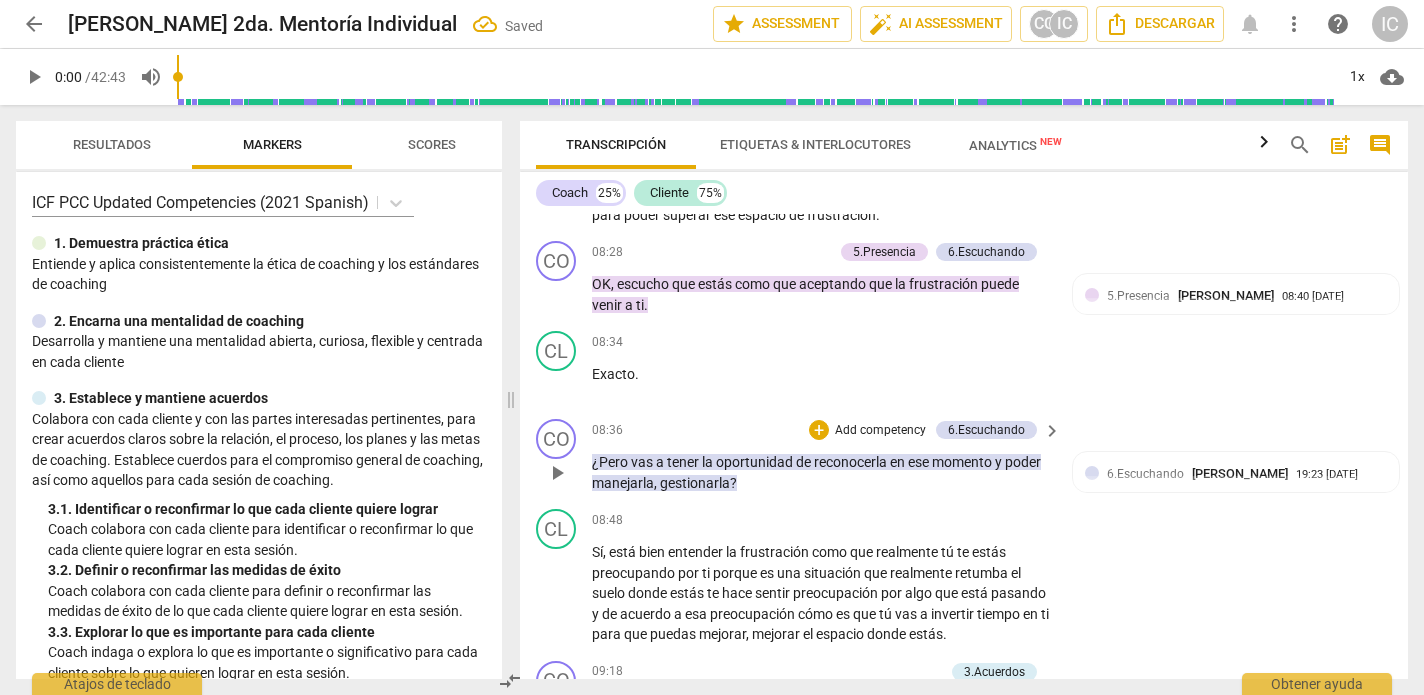 scroll, scrollTop: 2946, scrollLeft: 0, axis: vertical 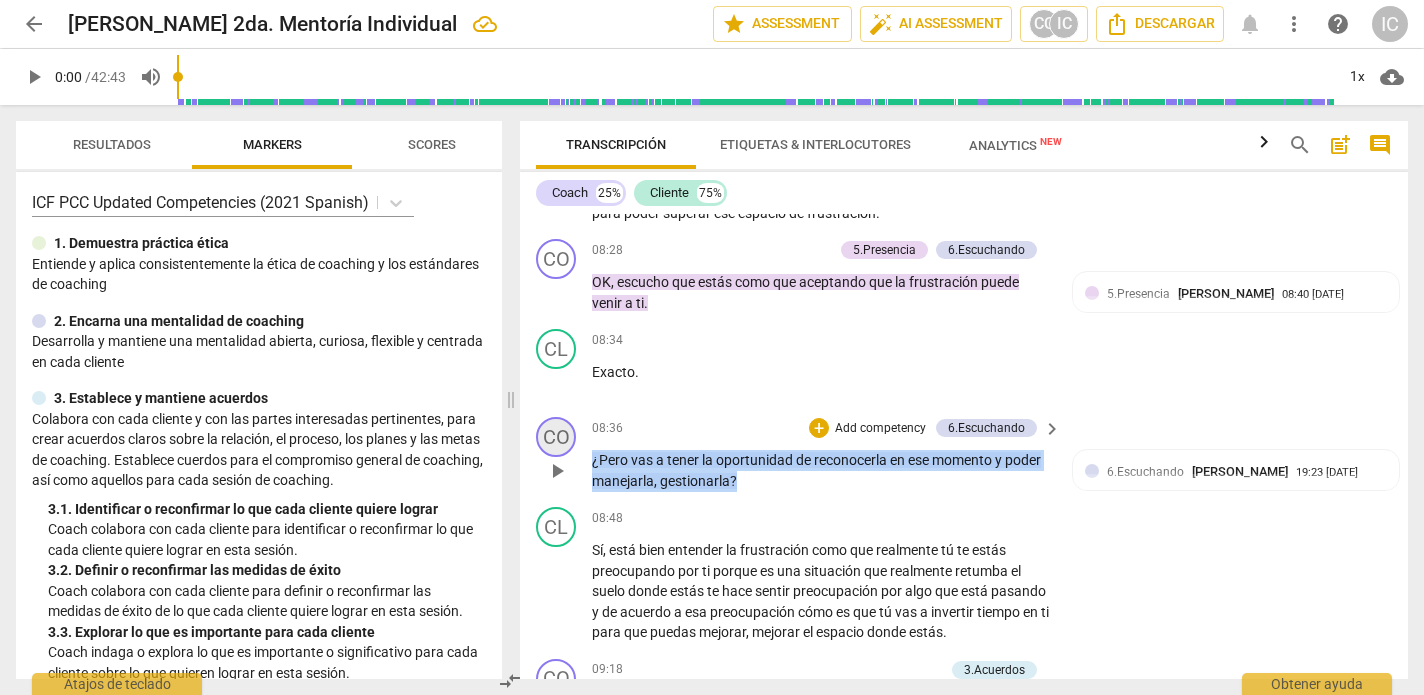 drag, startPoint x: 776, startPoint y: 465, endPoint x: 572, endPoint y: 425, distance: 207.88458 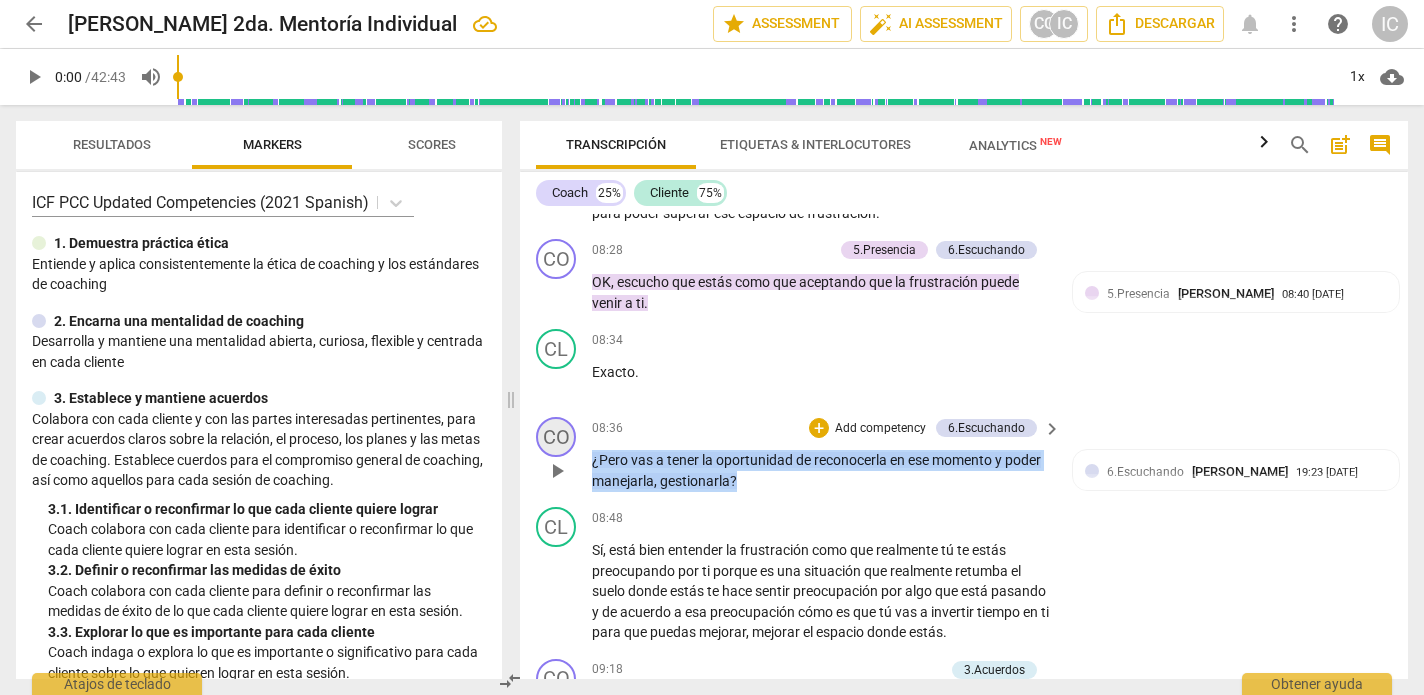 click on "CO play_arrow pause 08:36 + Add competency 6.Escuchando keyboard_arrow_right ¿Pero   vas   a   tener   la   oportunidad   de   reconocerla   en   ese   momento   y   poder   manejarla ,   gestionarla ? 6.Escuchando [PERSON_NAME] 19:23 [DATE] 1. Personalizar preguntas y observaciones" at bounding box center (964, 454) 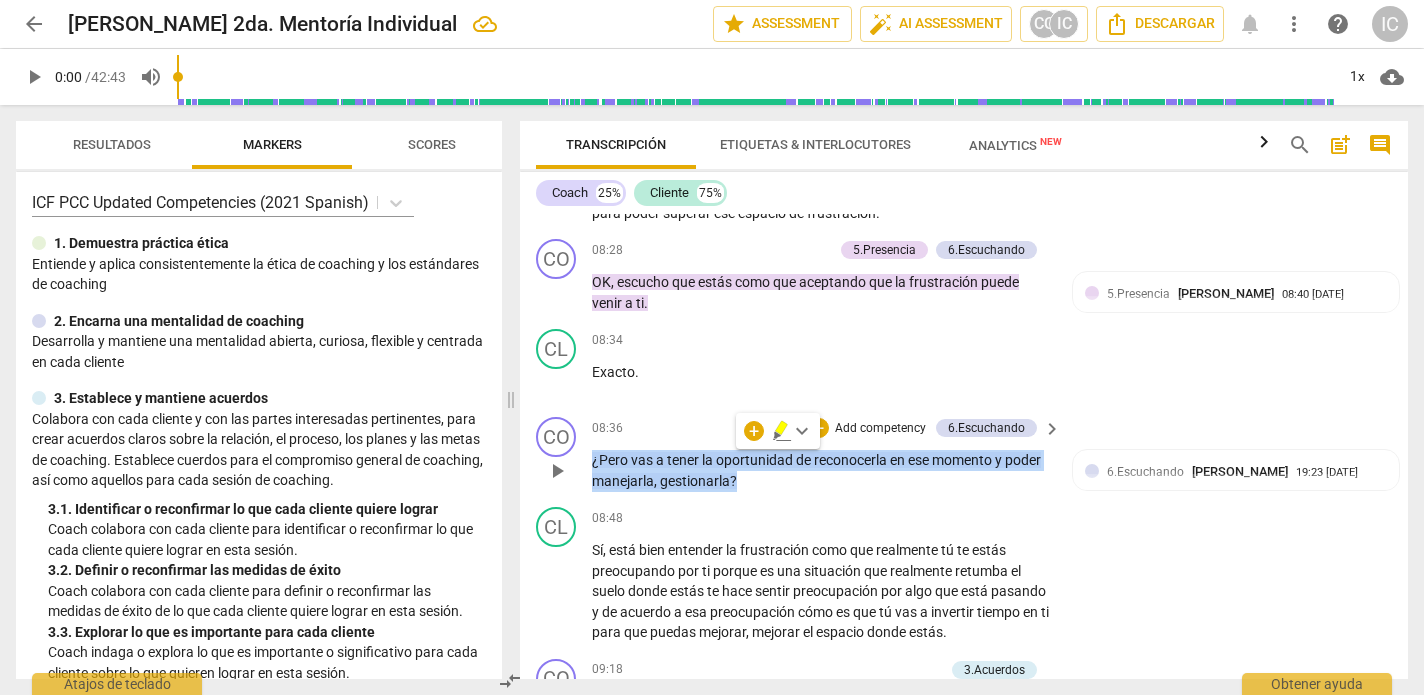 click on "Add competency" at bounding box center (880, 429) 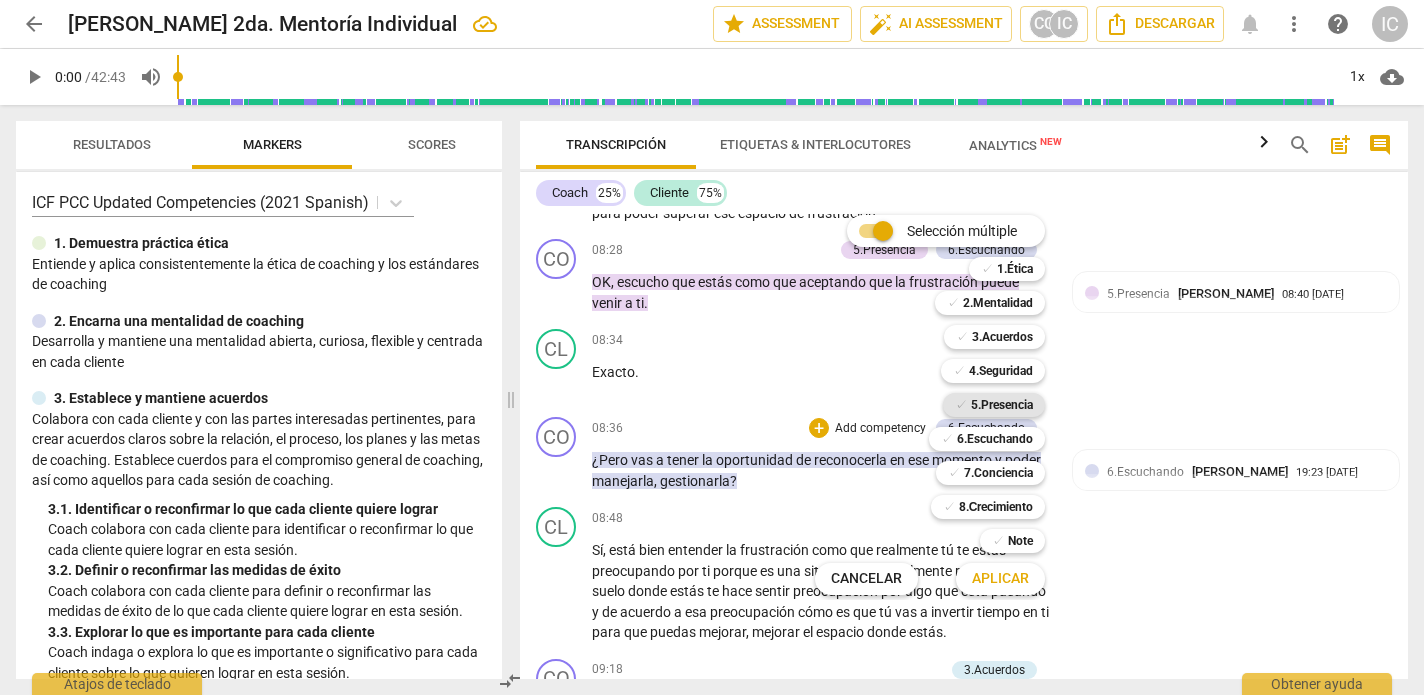 click on "5.Presencia" at bounding box center [1002, 405] 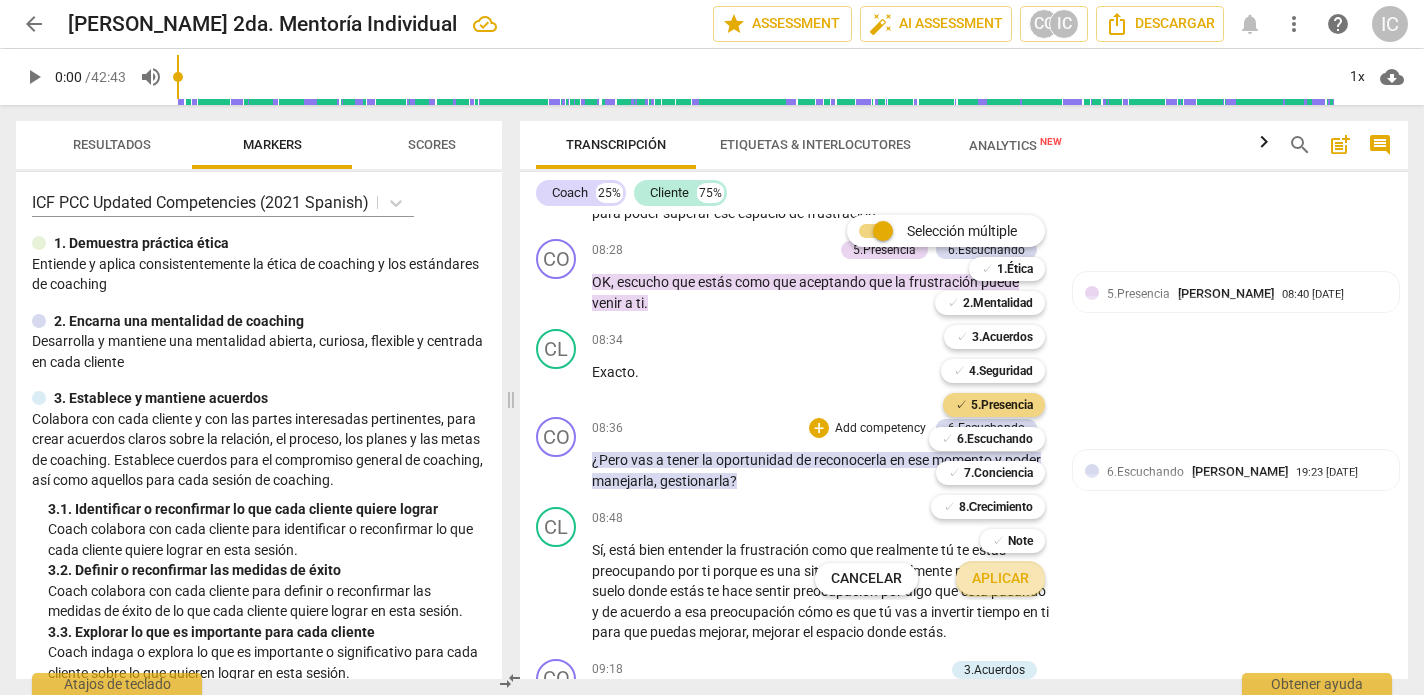 click on "Aplicar" at bounding box center (1000, 579) 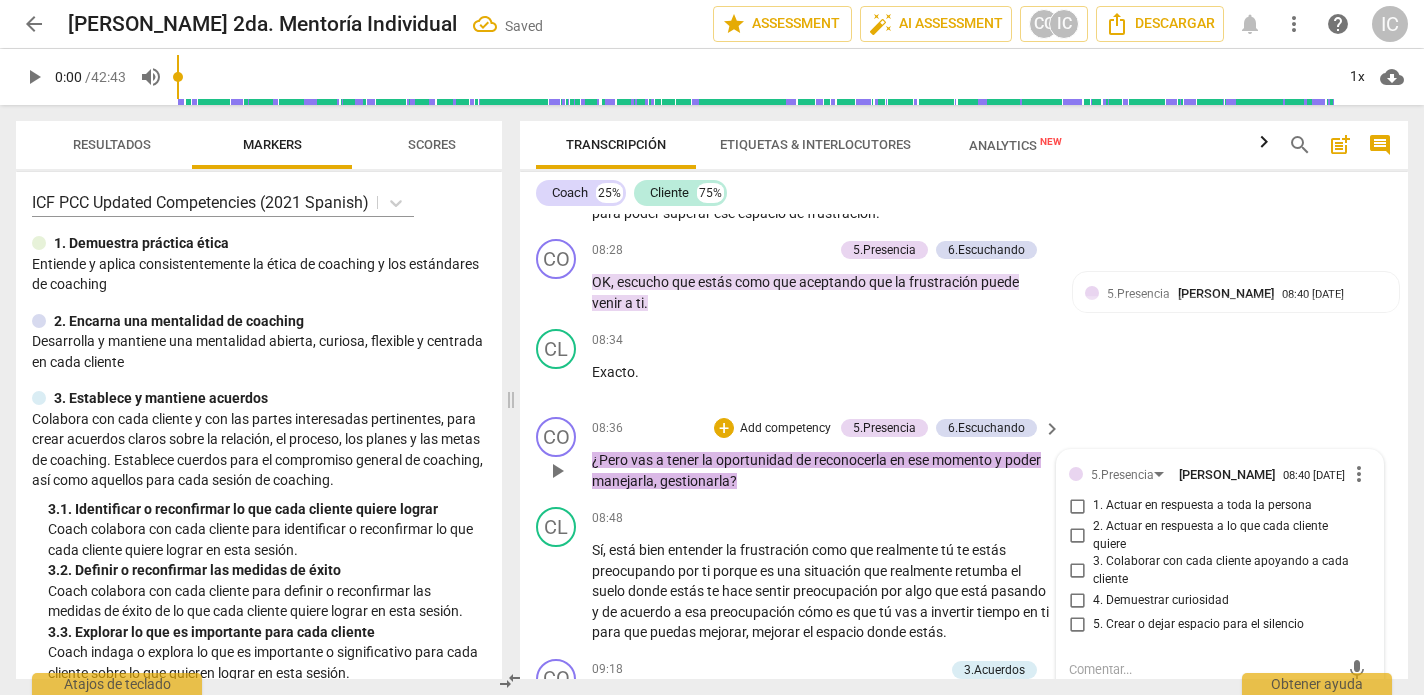 click on "4. Demuestrar curiosidad" at bounding box center [1161, 601] 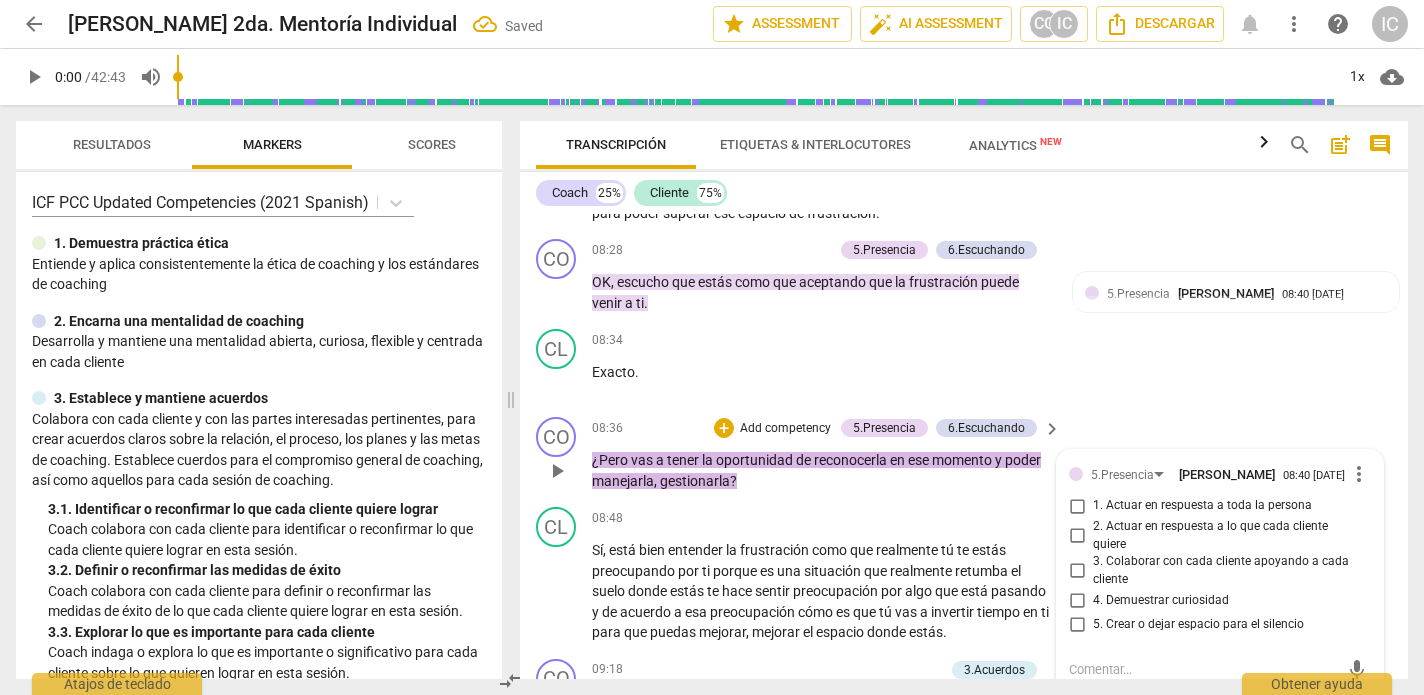 click on "4. Demuestrar curiosidad" at bounding box center (1077, 600) 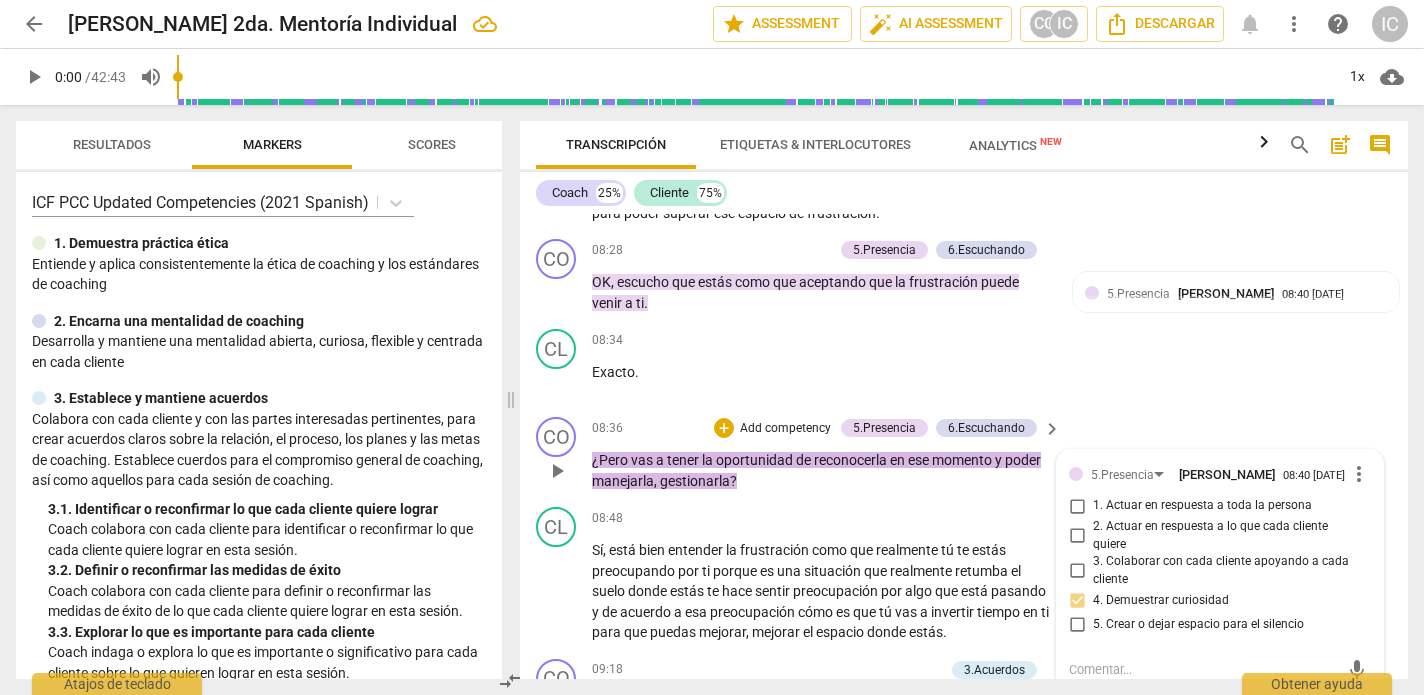 click on "Add competency" at bounding box center [785, 429] 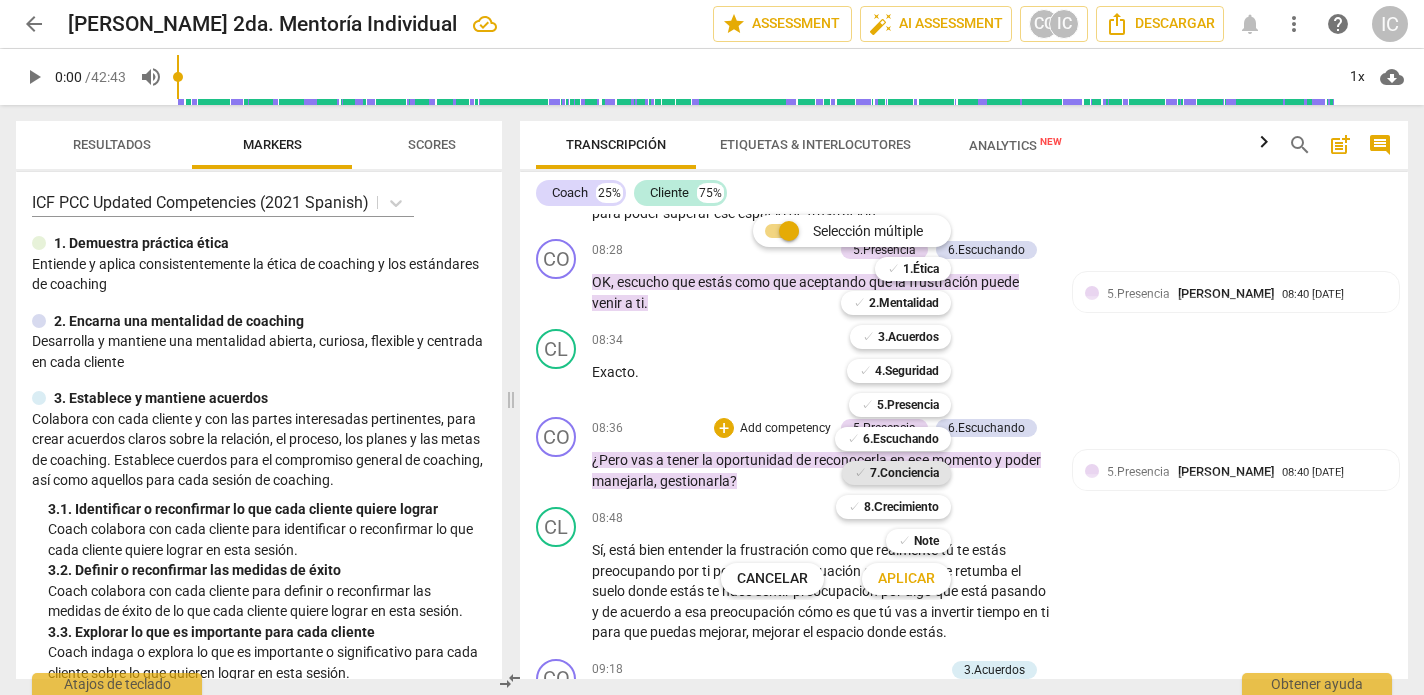 click on "7.Conciencia" at bounding box center [904, 473] 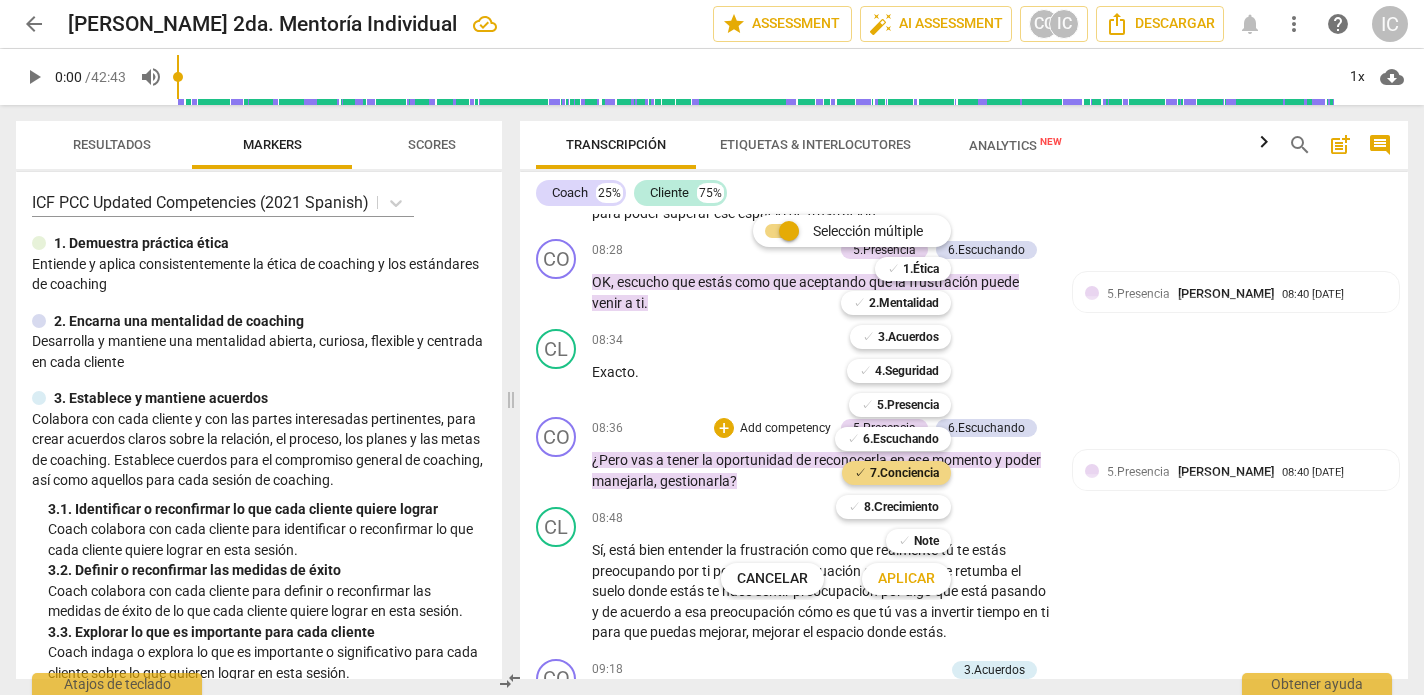 click on "Aplicar" at bounding box center (906, 579) 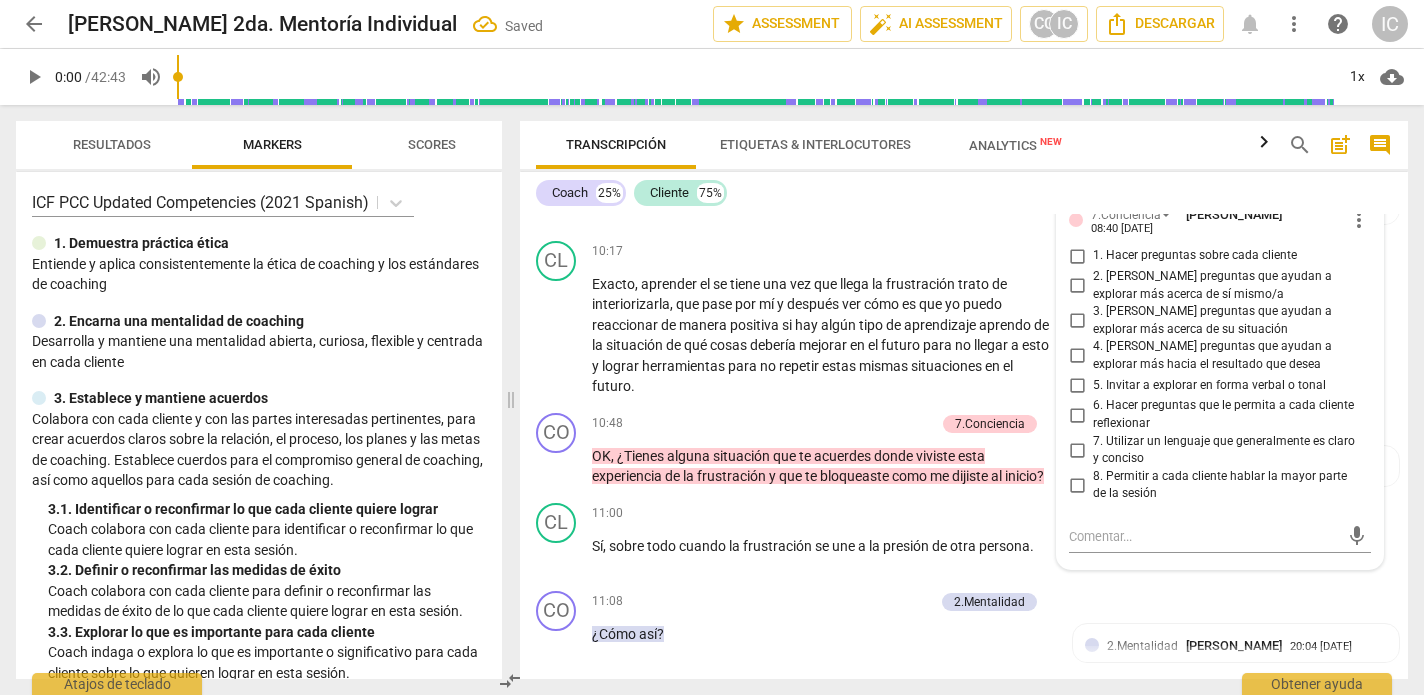 scroll, scrollTop: 3686, scrollLeft: 0, axis: vertical 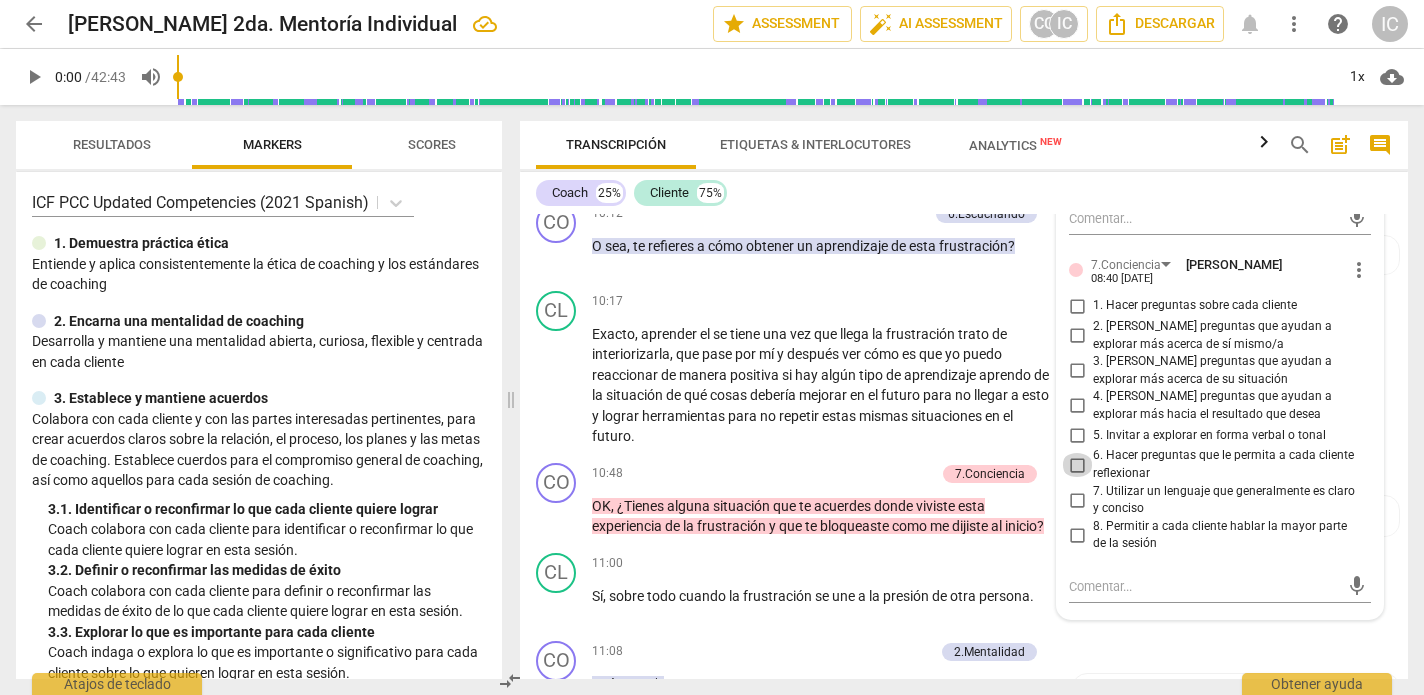 click on "6. Hacer preguntas que le permita a cada cliente reflexionar" at bounding box center (1077, 465) 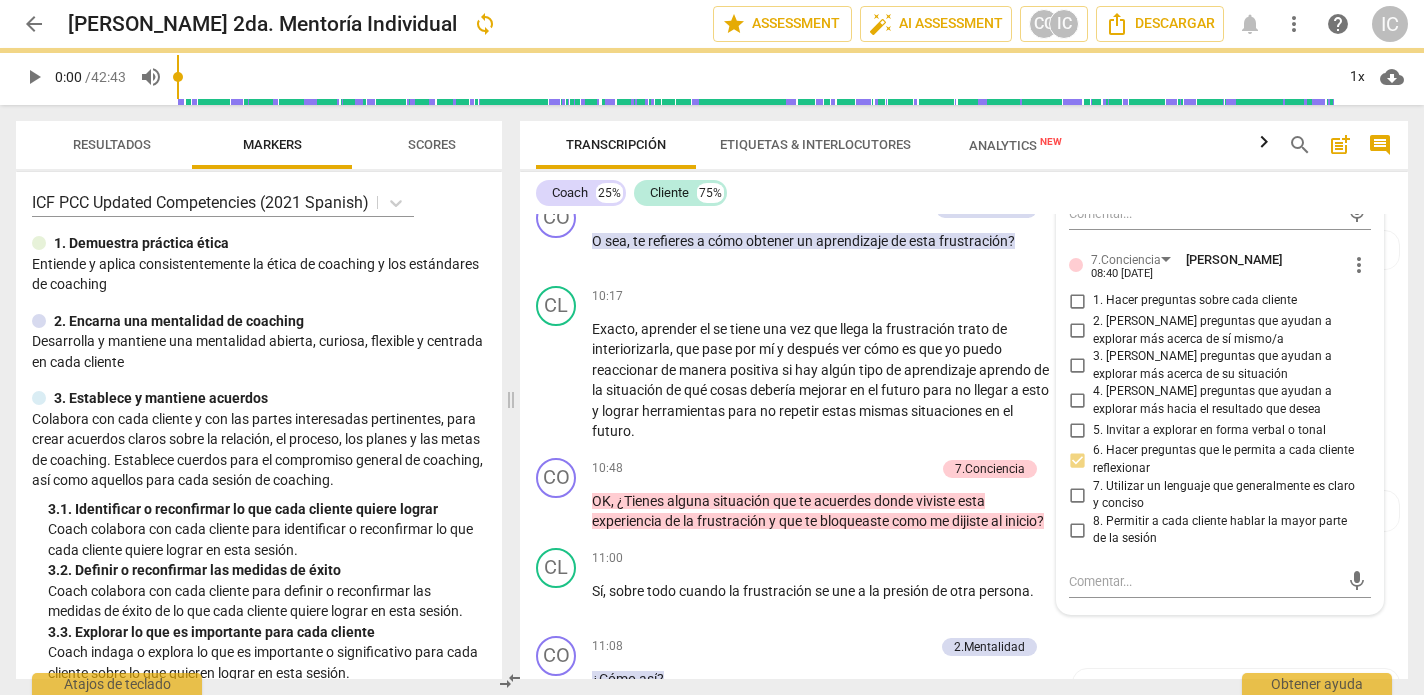 scroll, scrollTop: 3695, scrollLeft: 0, axis: vertical 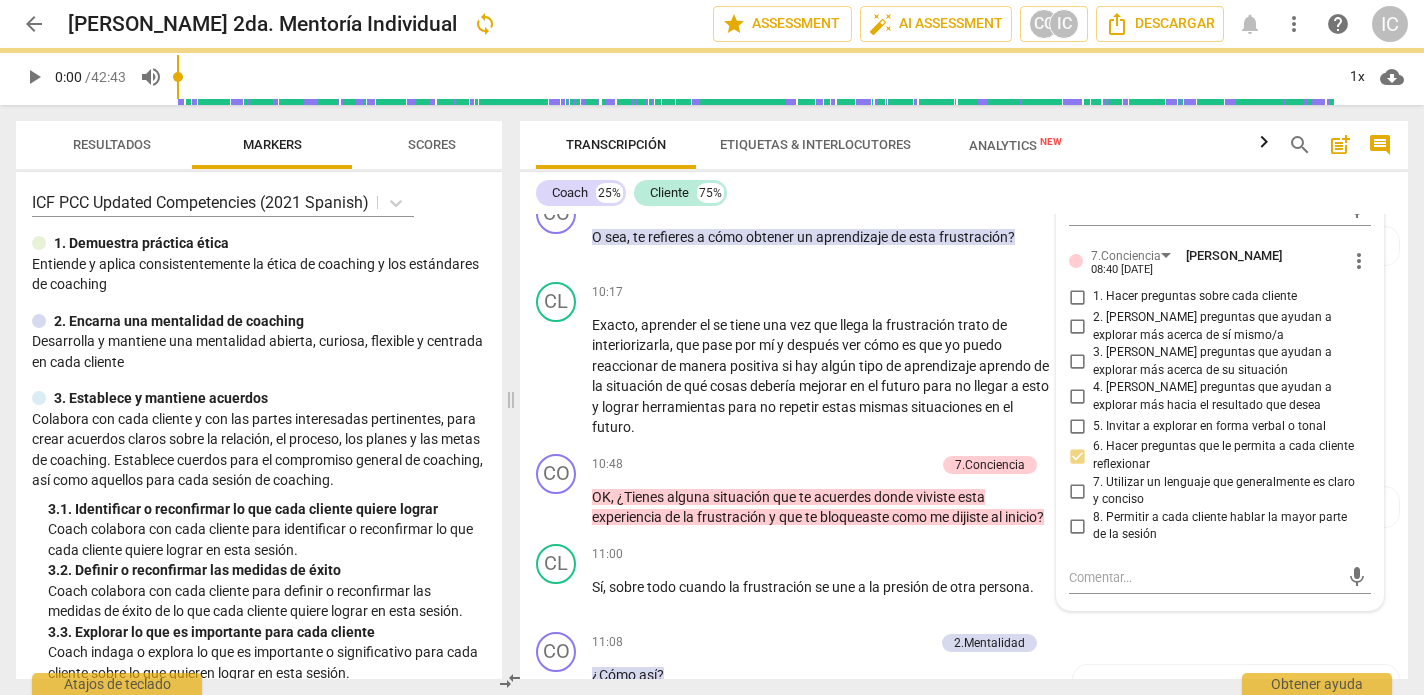 drag, startPoint x: 1075, startPoint y: 299, endPoint x: 1073, endPoint y: 335, distance: 36.05551 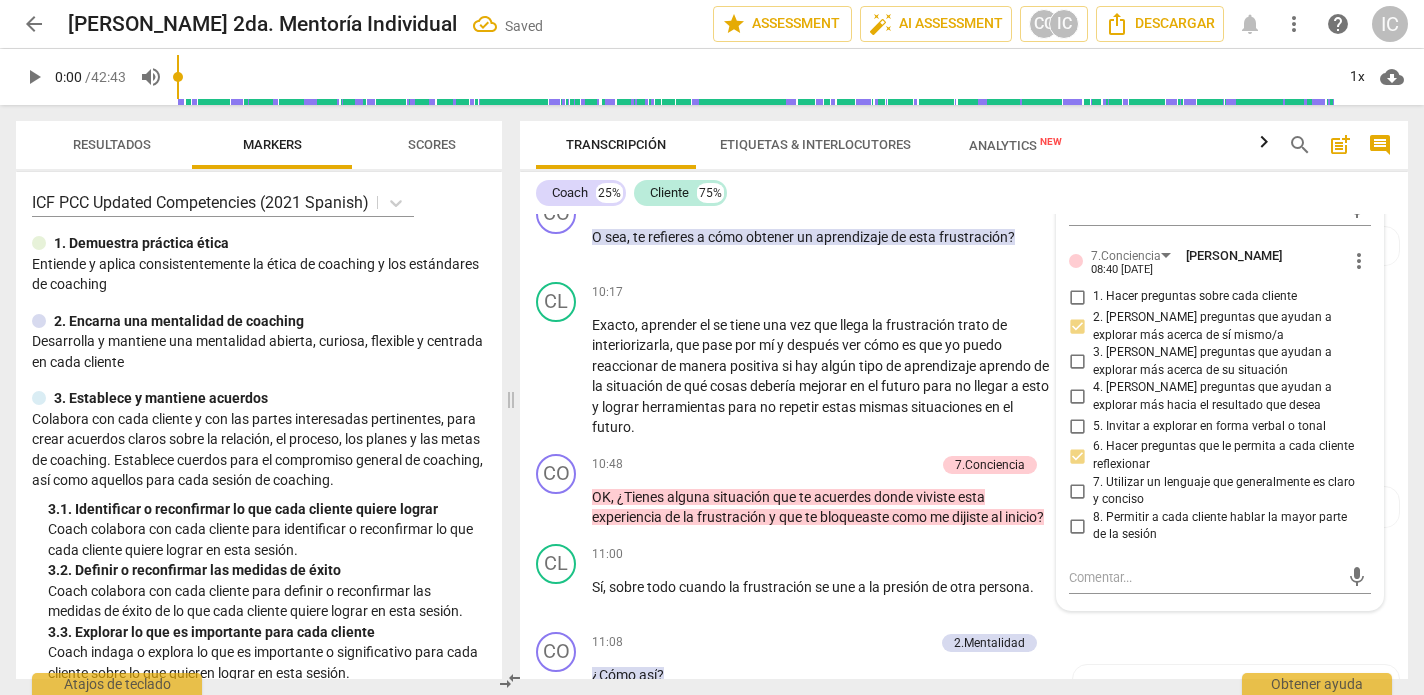 click on "3. [PERSON_NAME] preguntas que ayudan a explorar más acerca de su situación" at bounding box center [1077, 362] 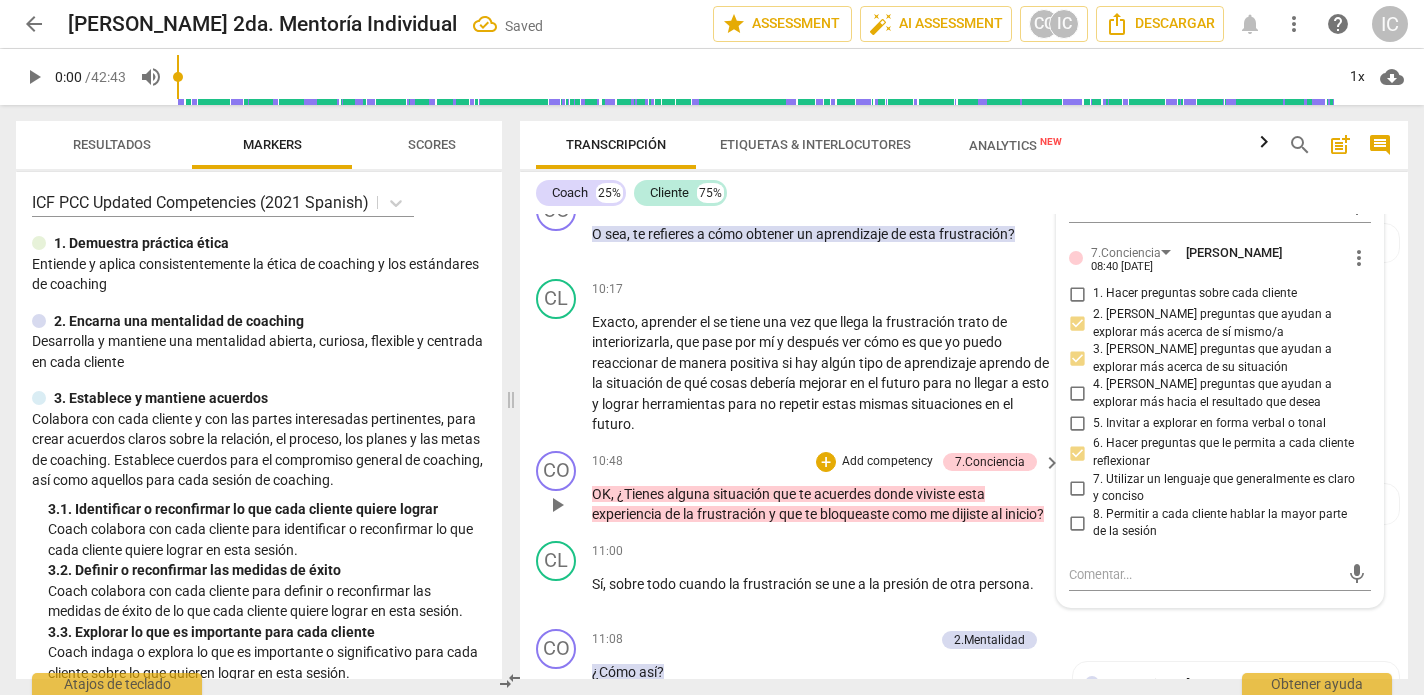 scroll, scrollTop: 3699, scrollLeft: 0, axis: vertical 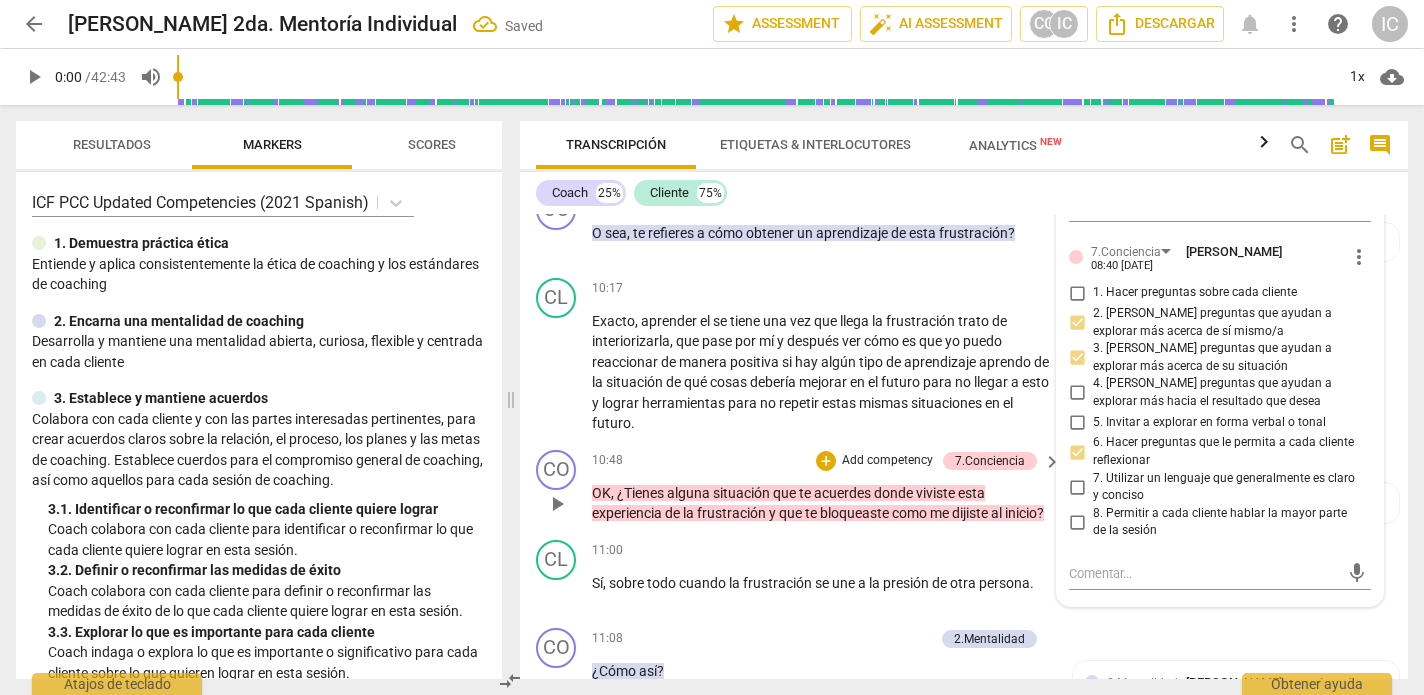click on "10:48 + Add competency 7.Conciencia keyboard_arrow_right OK ,   ¿Tienes   alguna   situación   que   te   acuerdes   donde   viviste   esta   experiencia   de   la   frustración   y   que   te   bloqueaste   como   me   dijiste   al   inicio ?" at bounding box center [827, 487] 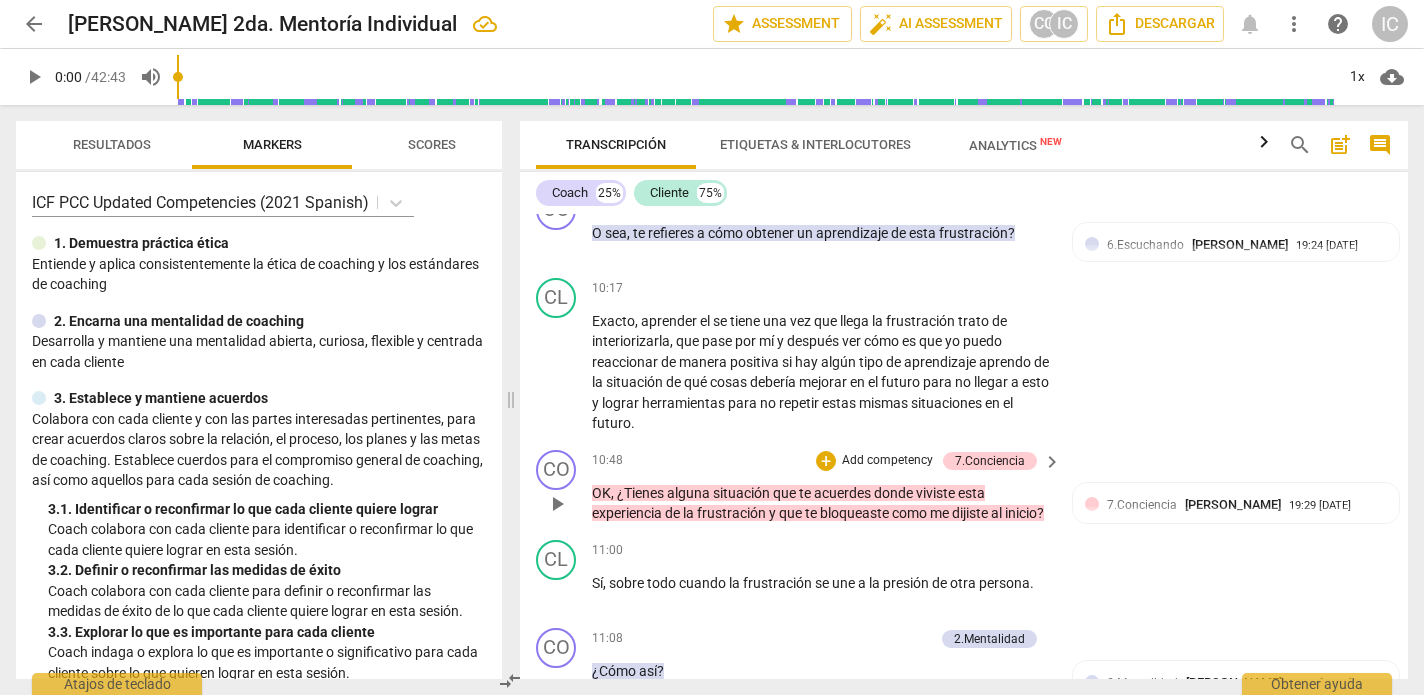 click on "Add competency" at bounding box center [887, 461] 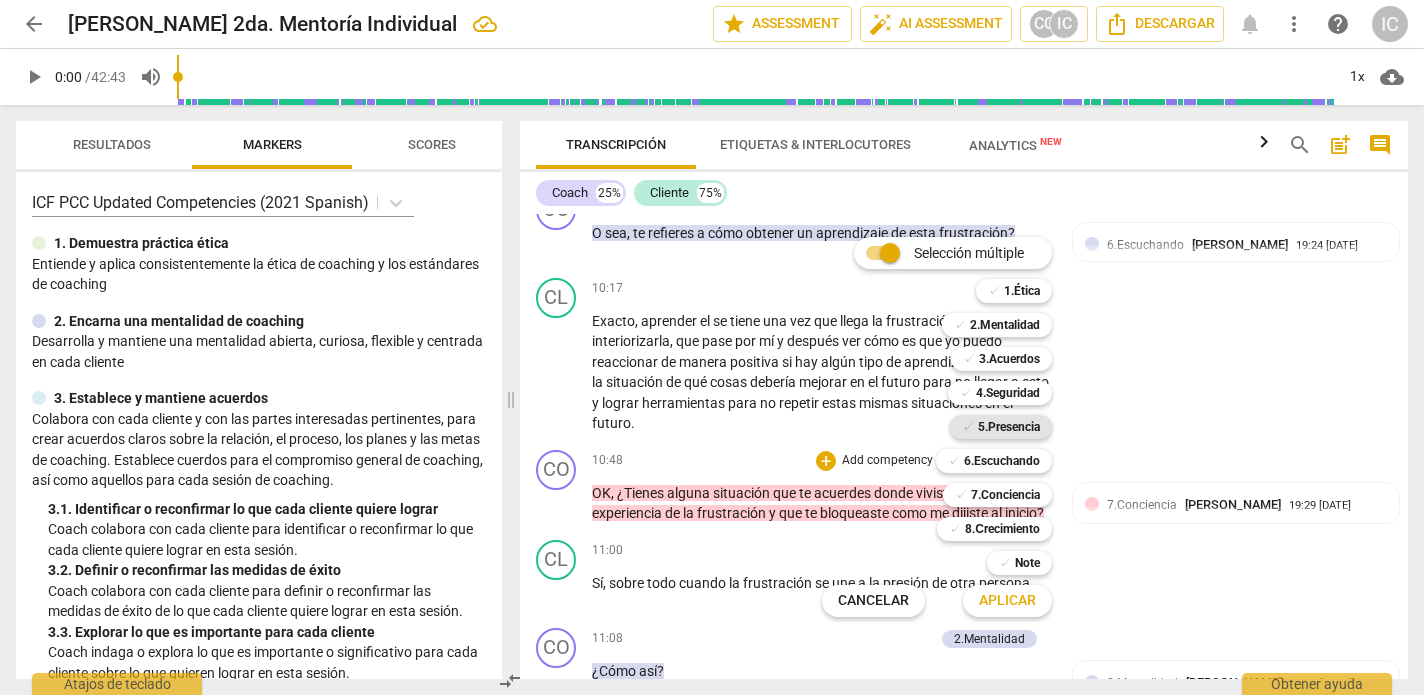 click on "5.Presencia" at bounding box center (1009, 427) 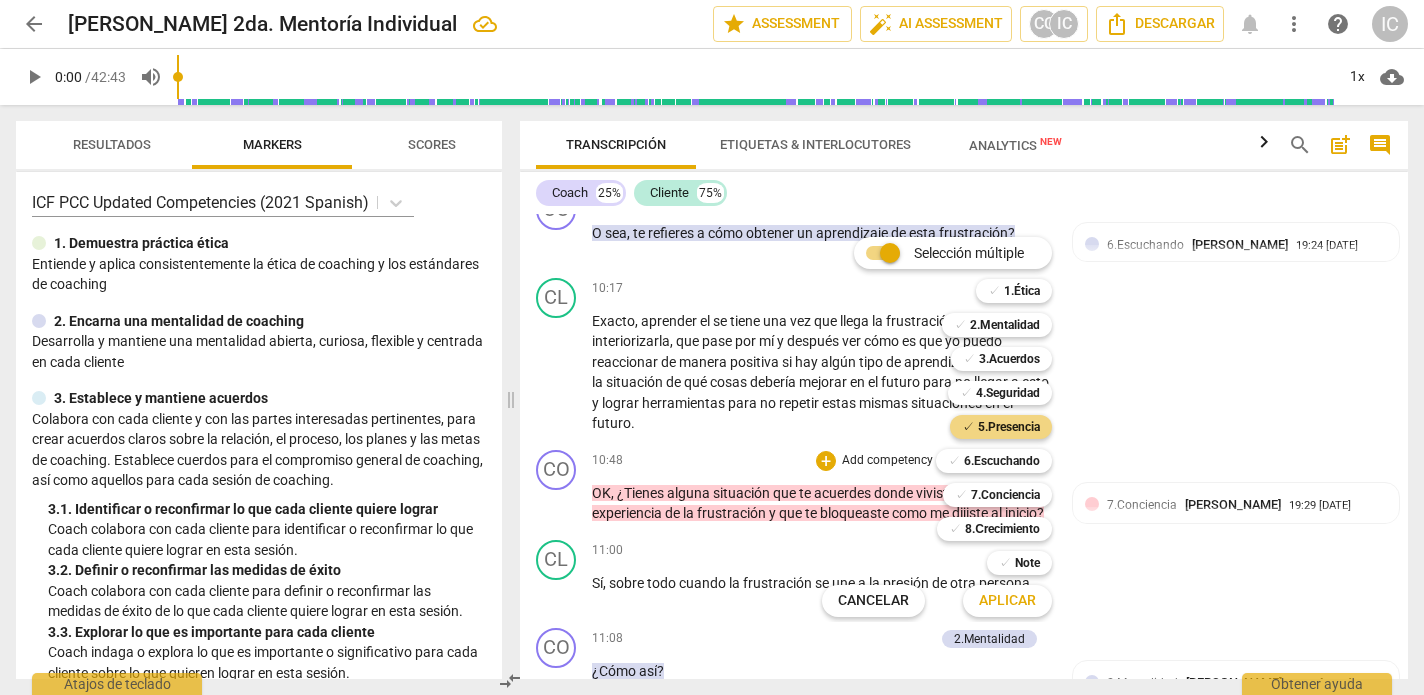 click on "Aplicar" at bounding box center [1007, 601] 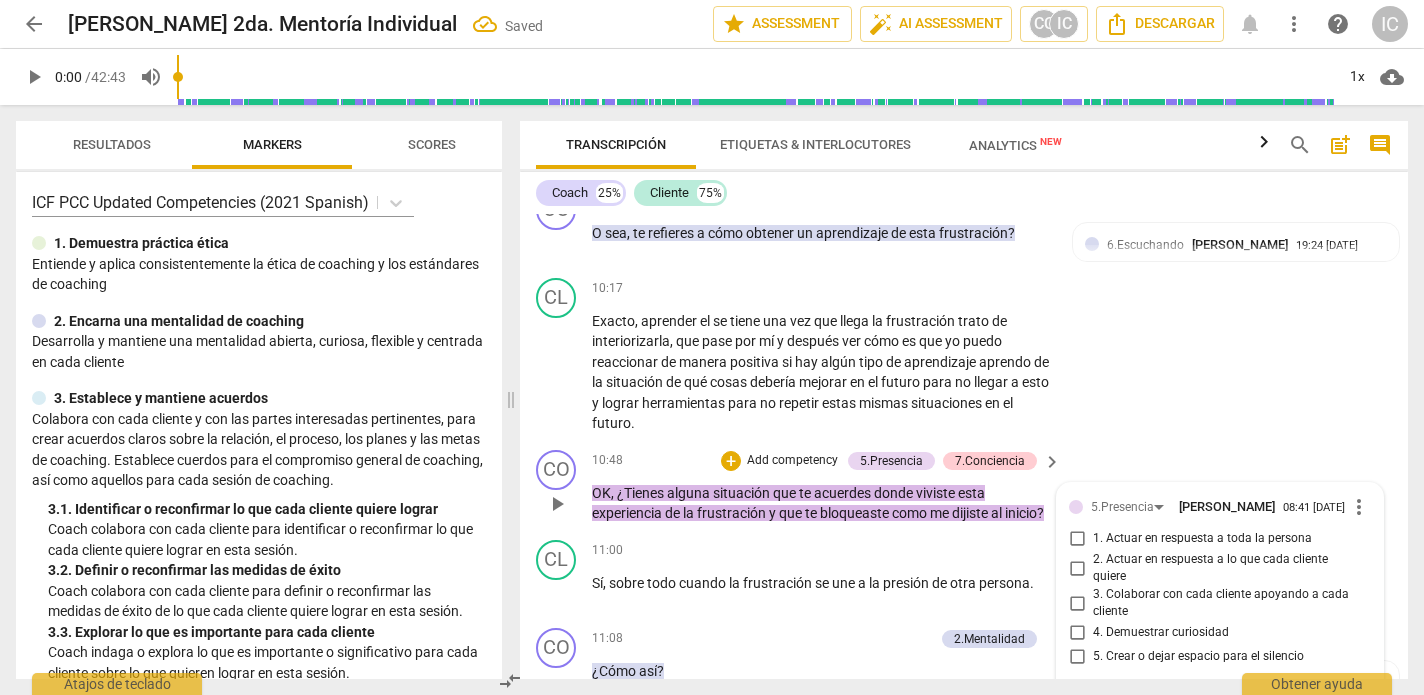 scroll, scrollTop: 3700, scrollLeft: 0, axis: vertical 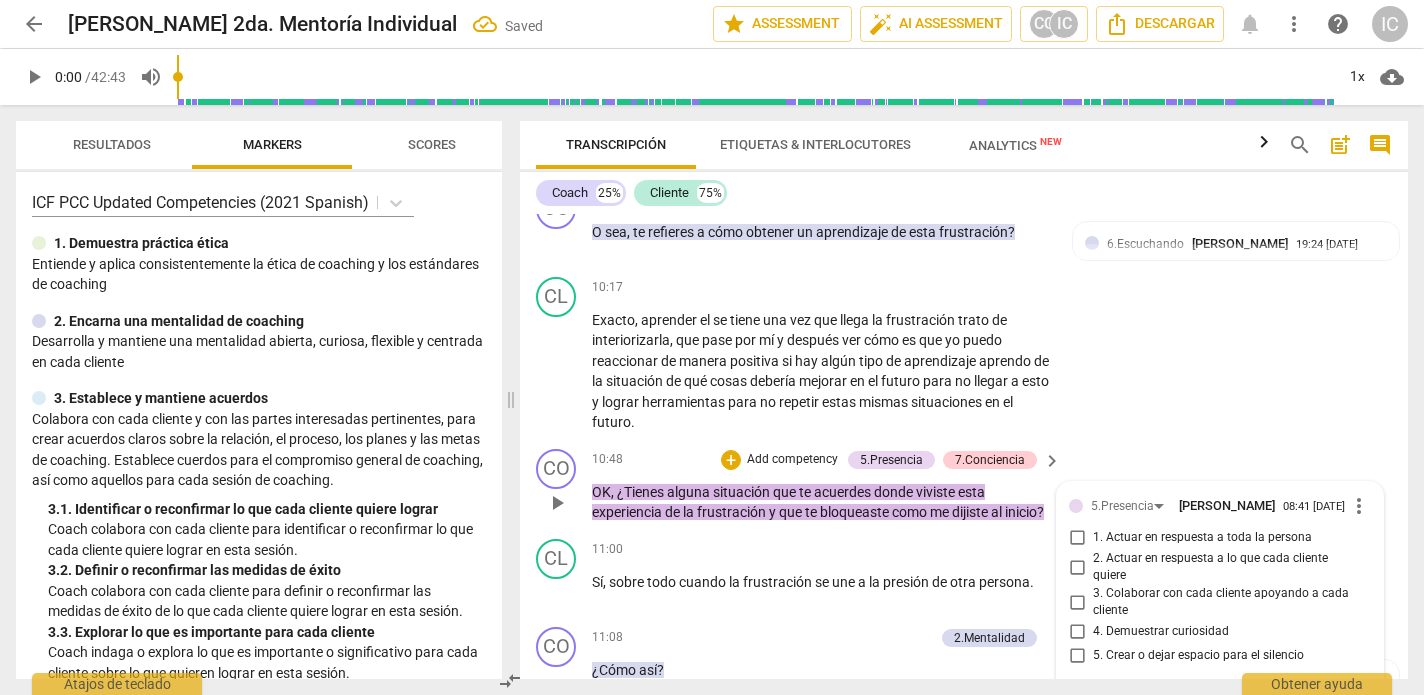 click on "4. Demuestrar curiosidad" at bounding box center [1077, 632] 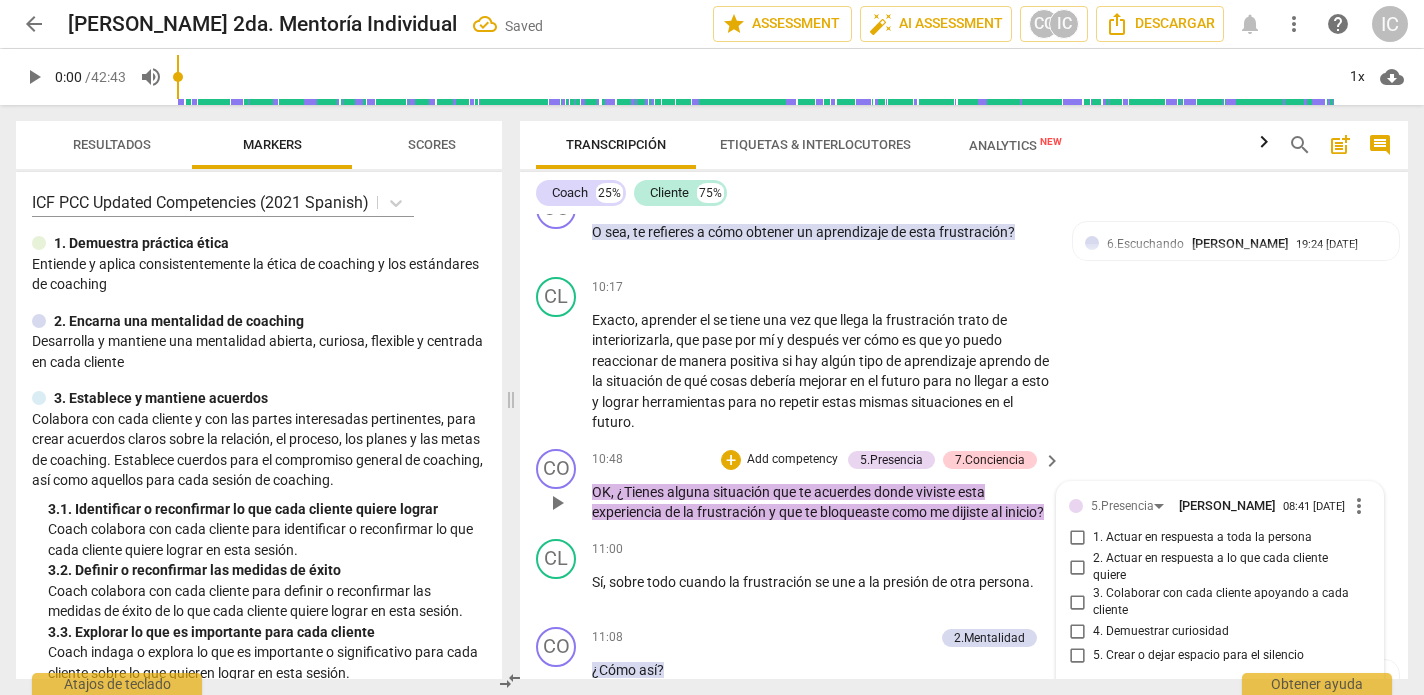 checkbox on "true" 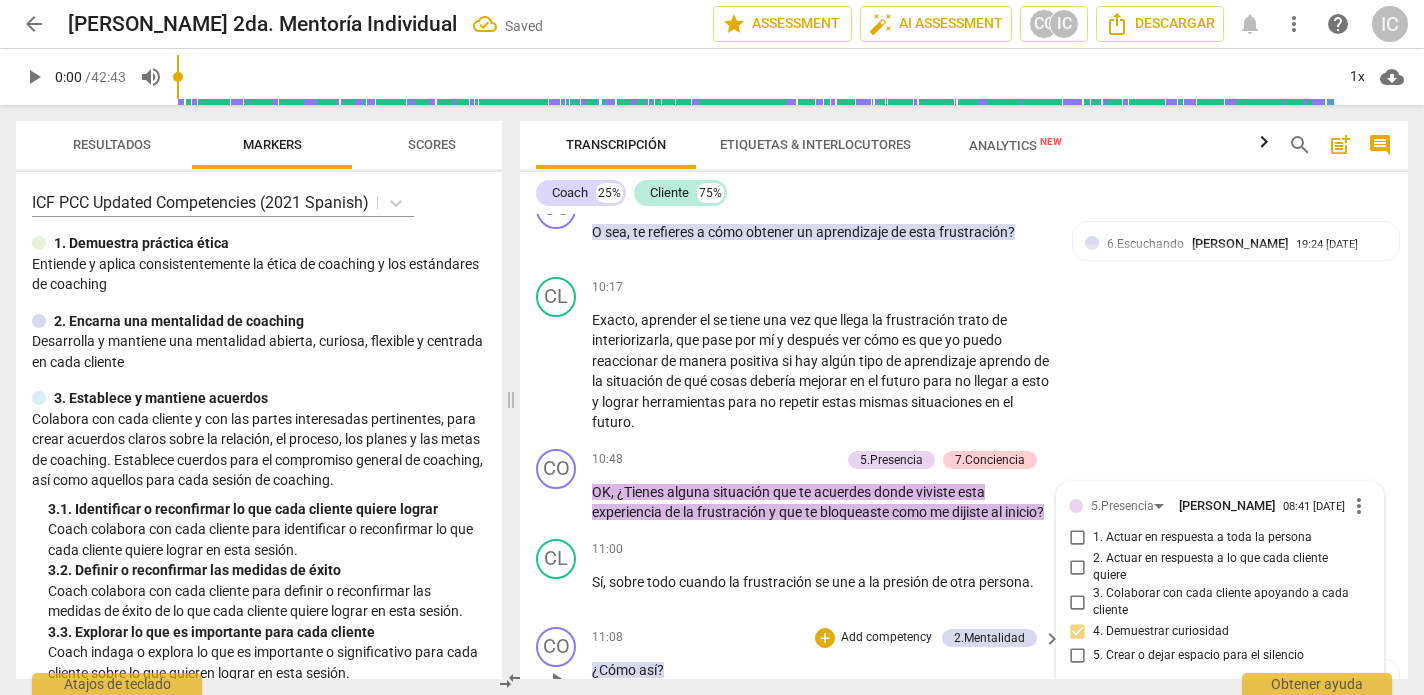 click on "CO play_arrow pause 11:08 + Add competency 2.Mentalidad keyboard_arrow_right ¿Cómo   así ? 2.Mentalidad [PERSON_NAME] 20:04 [DATE] Mentalidad curiosa" at bounding box center (964, 663) 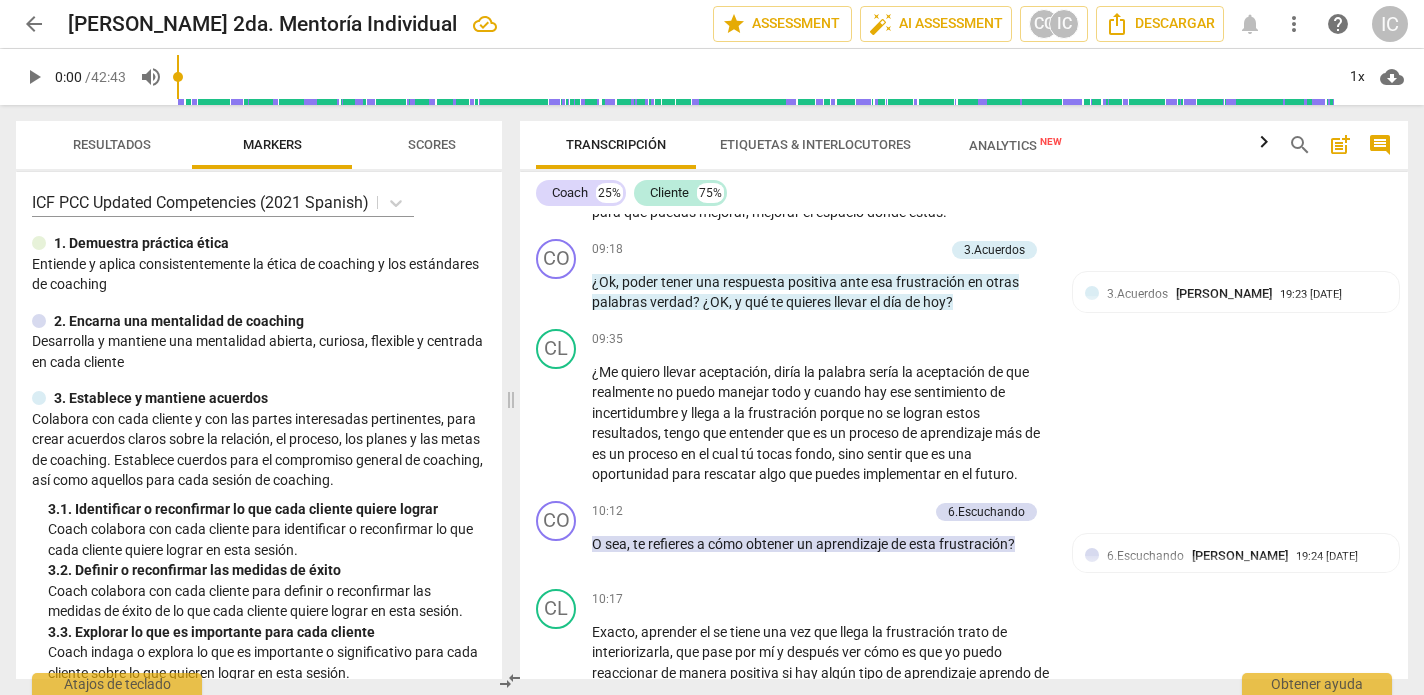 scroll, scrollTop: 3363, scrollLeft: 0, axis: vertical 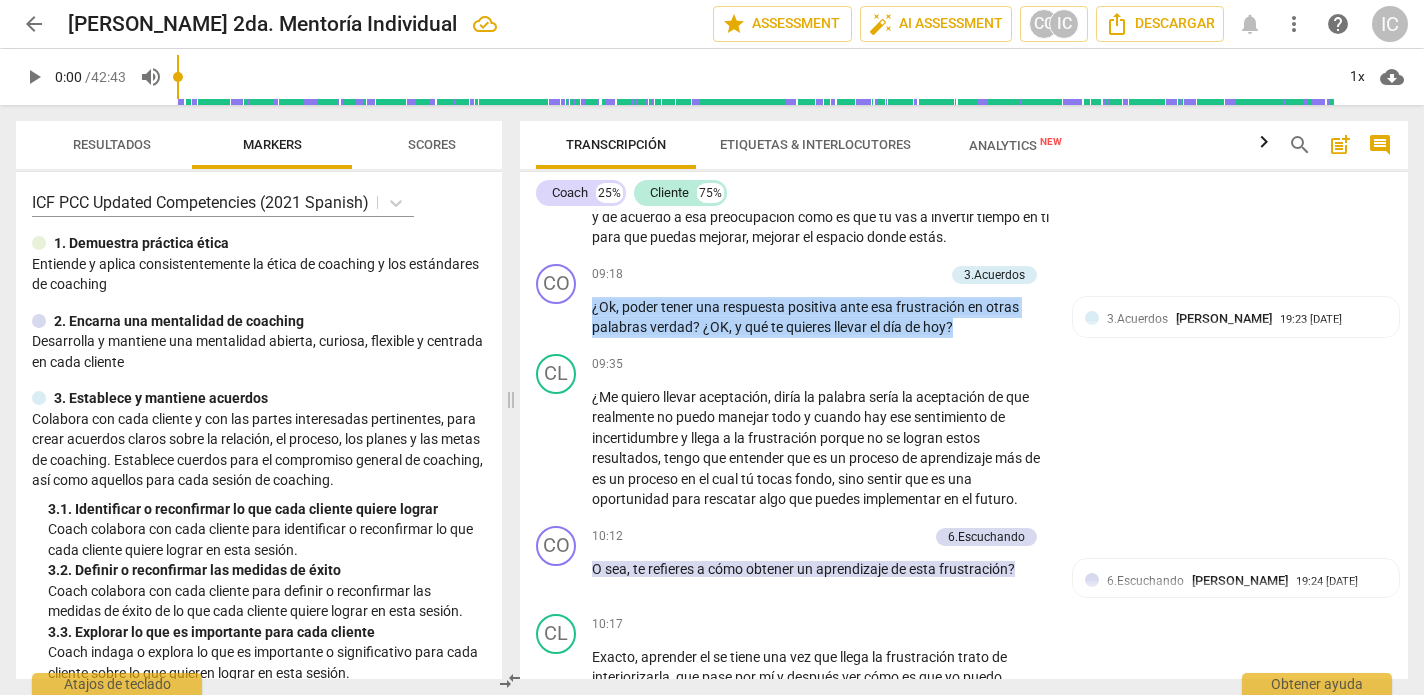 drag, startPoint x: 1009, startPoint y: 308, endPoint x: 464, endPoint y: 263, distance: 546.8546 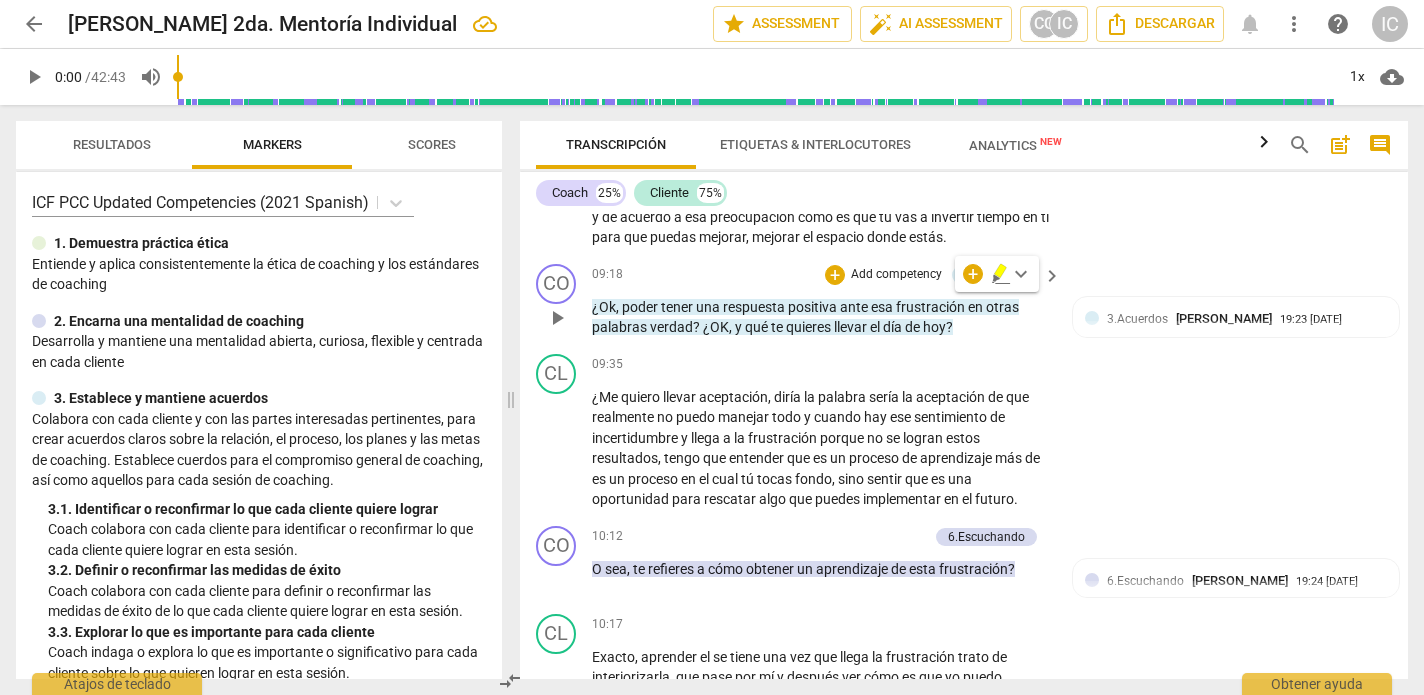 click on "Add competency" at bounding box center [896, 275] 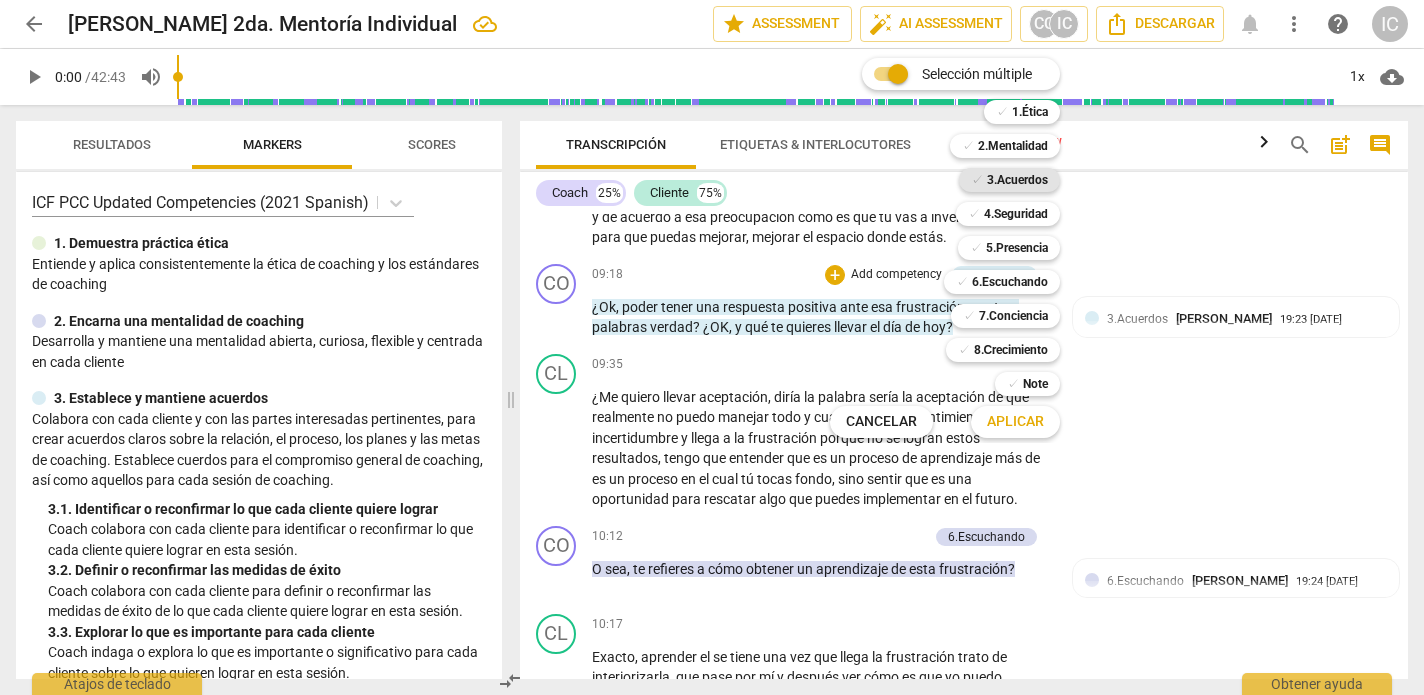 click on "3.Acuerdos" at bounding box center [1017, 180] 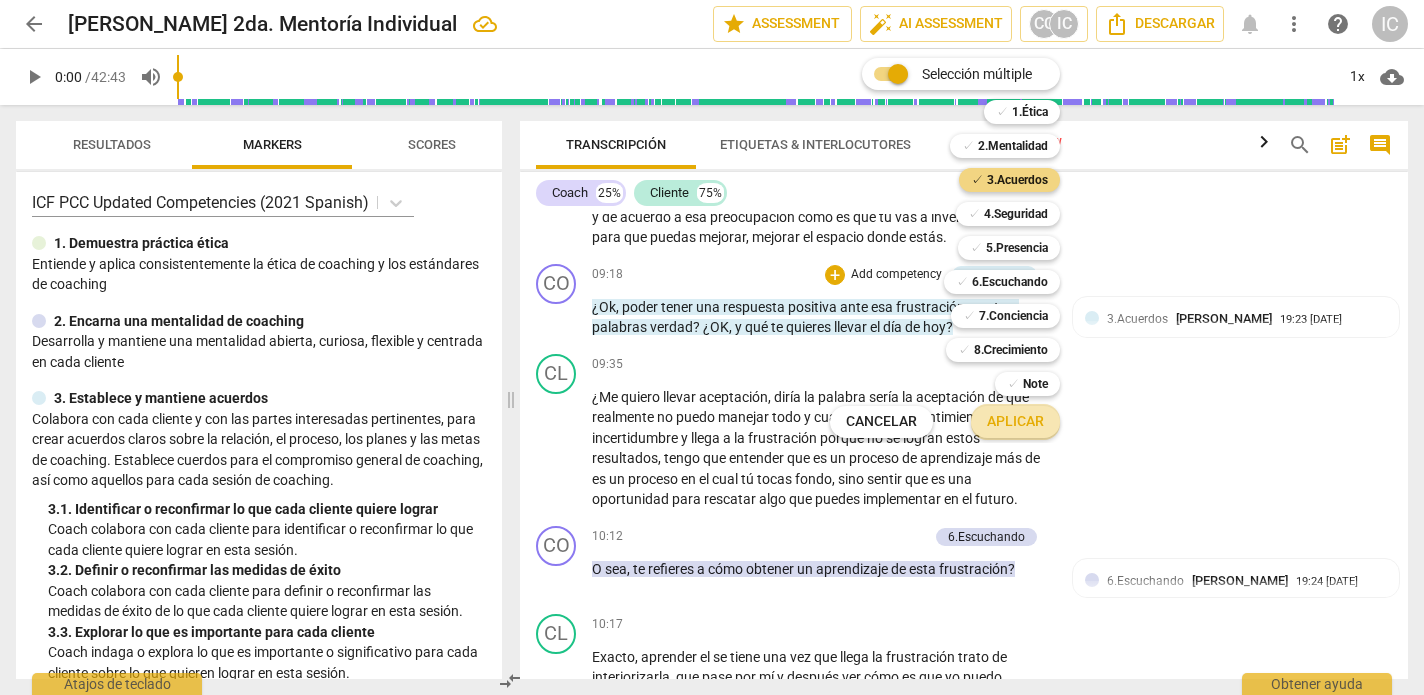 click on "Aplicar" at bounding box center (1015, 422) 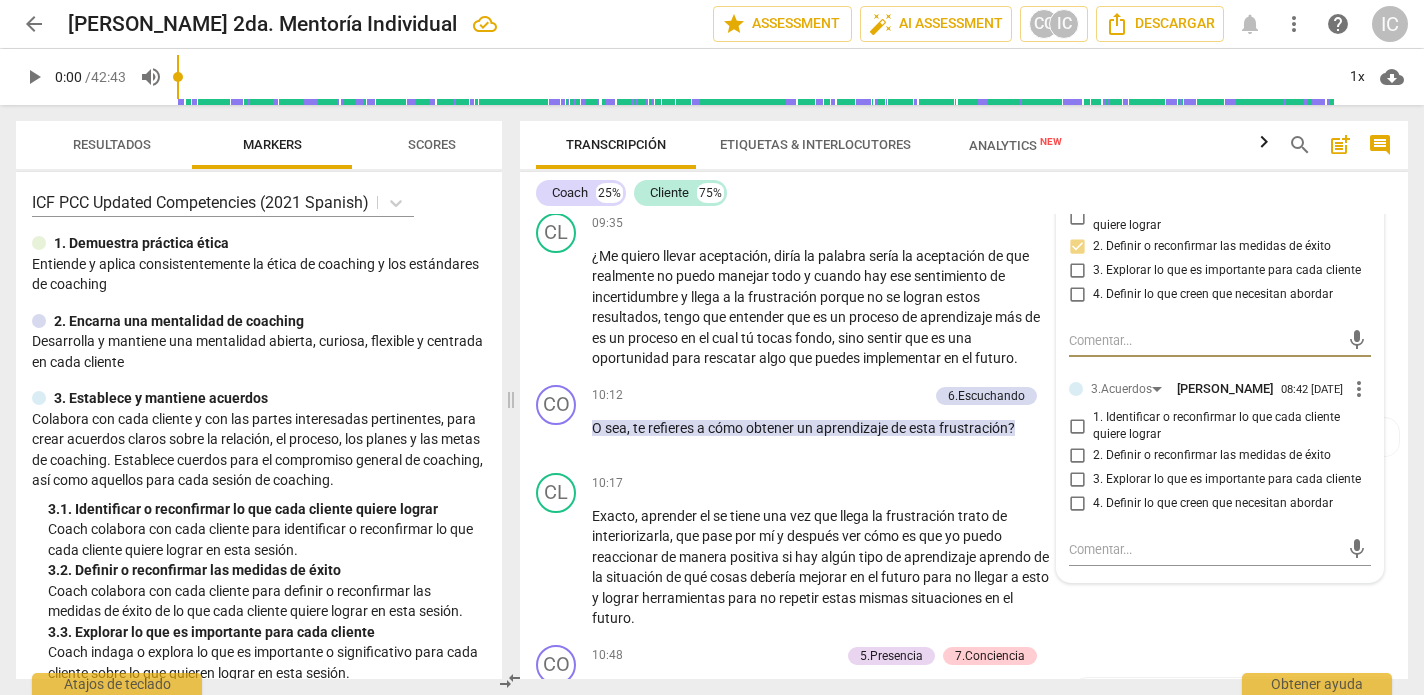 scroll, scrollTop: 3506, scrollLeft: 0, axis: vertical 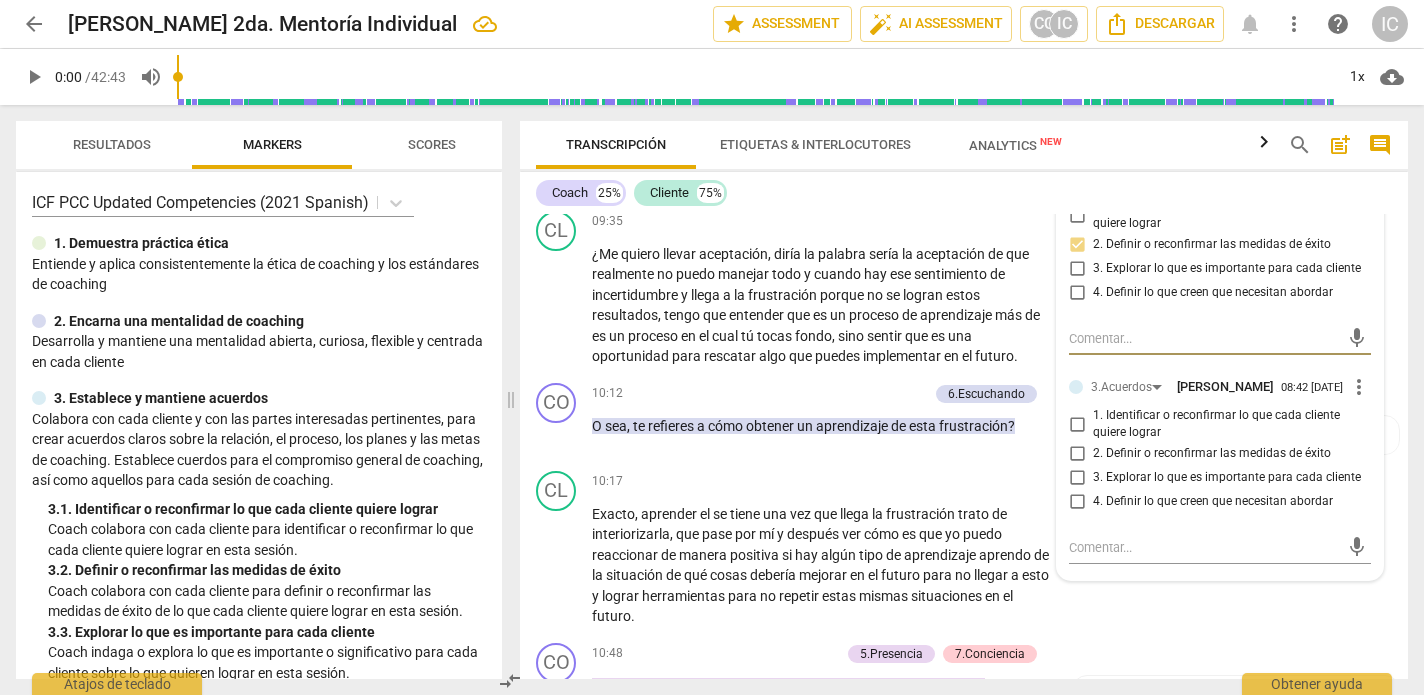 click on "2. Definir o reconfirmar las medidas de éxito" at bounding box center [1077, 454] 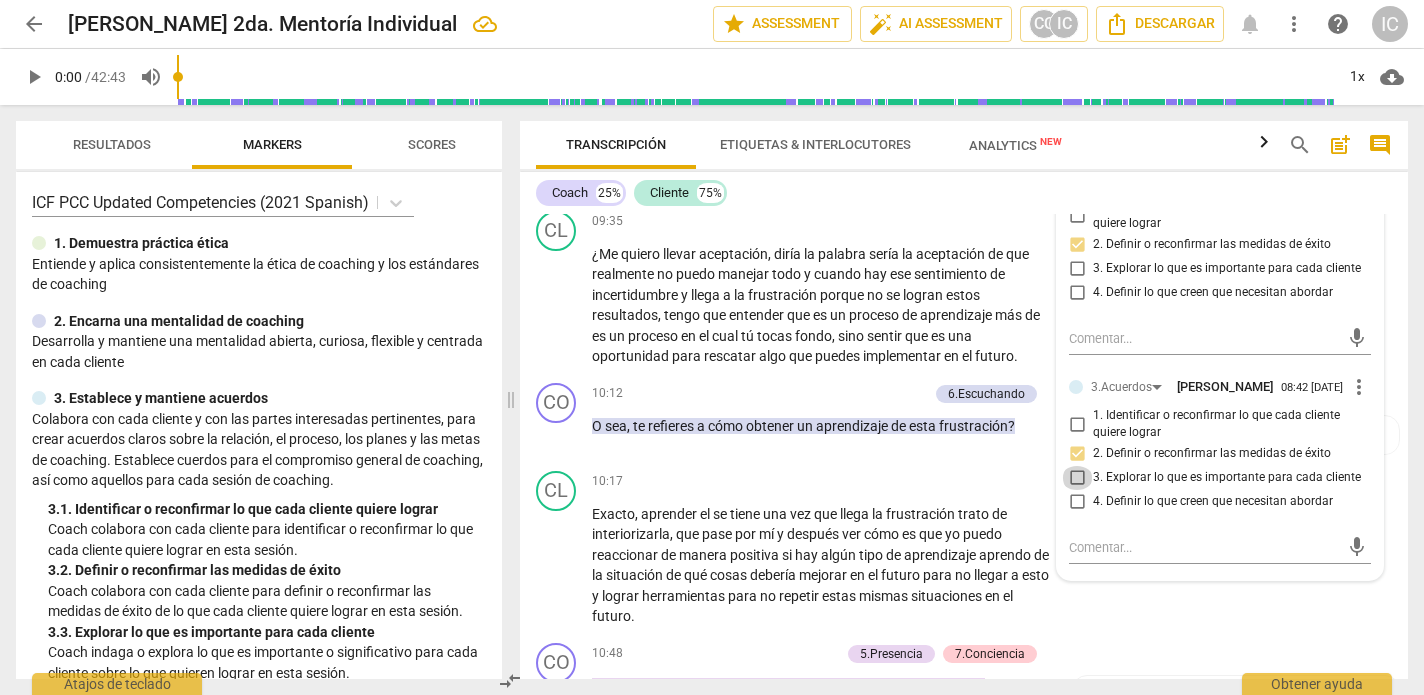 click on "3. Explorar lo que es importante para cada cliente" at bounding box center (1077, 478) 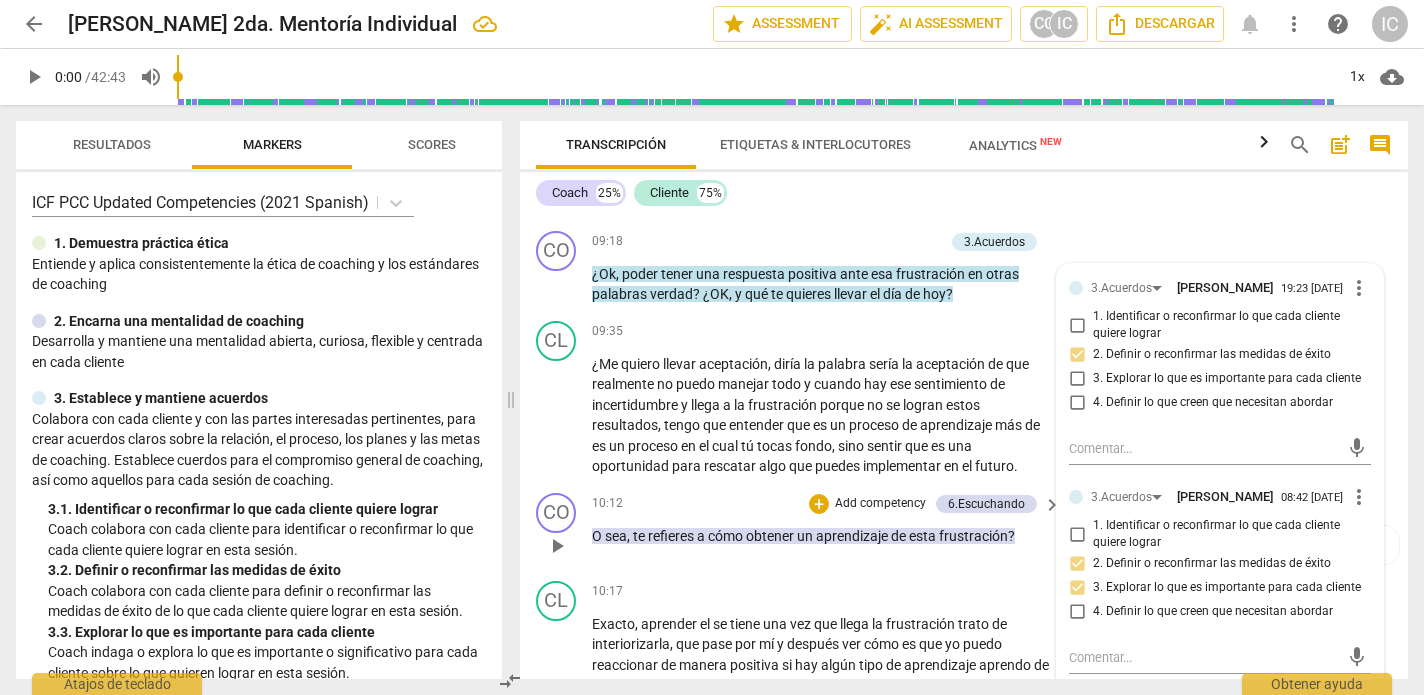 scroll, scrollTop: 3313, scrollLeft: 0, axis: vertical 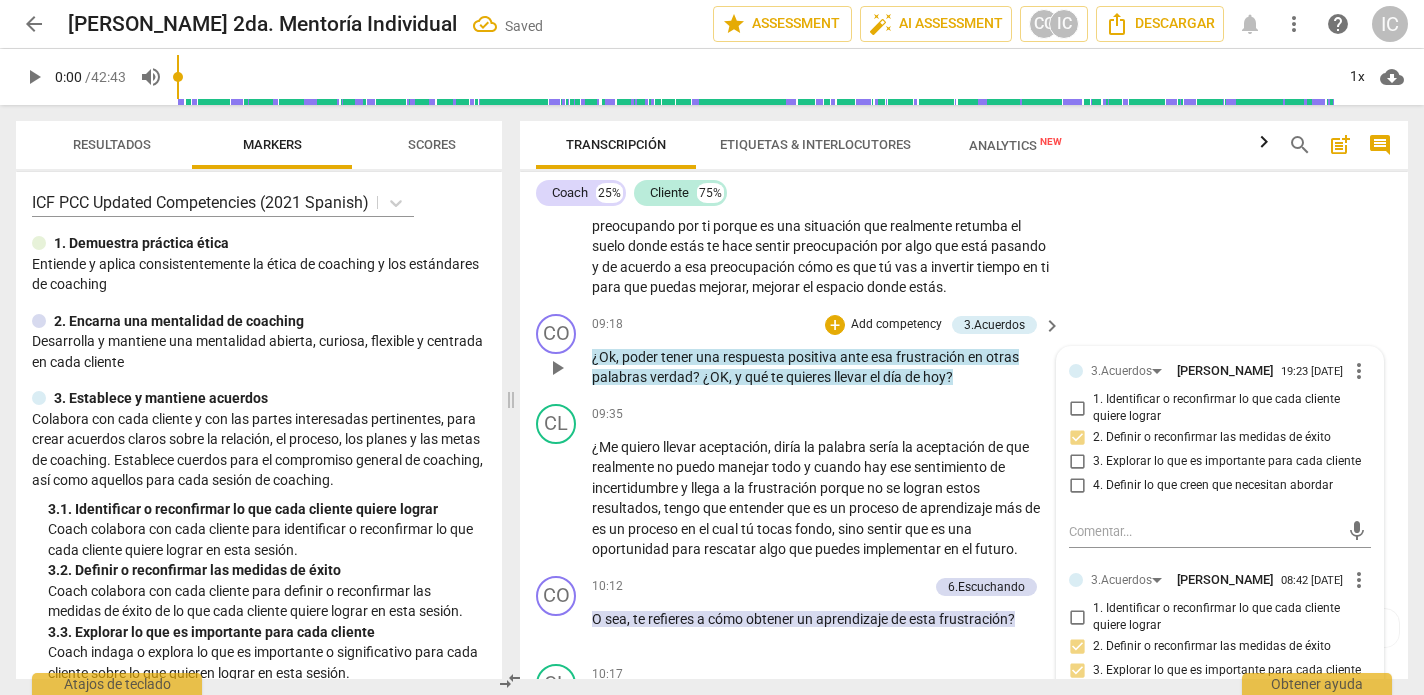 click on "Add competency" at bounding box center (896, 325) 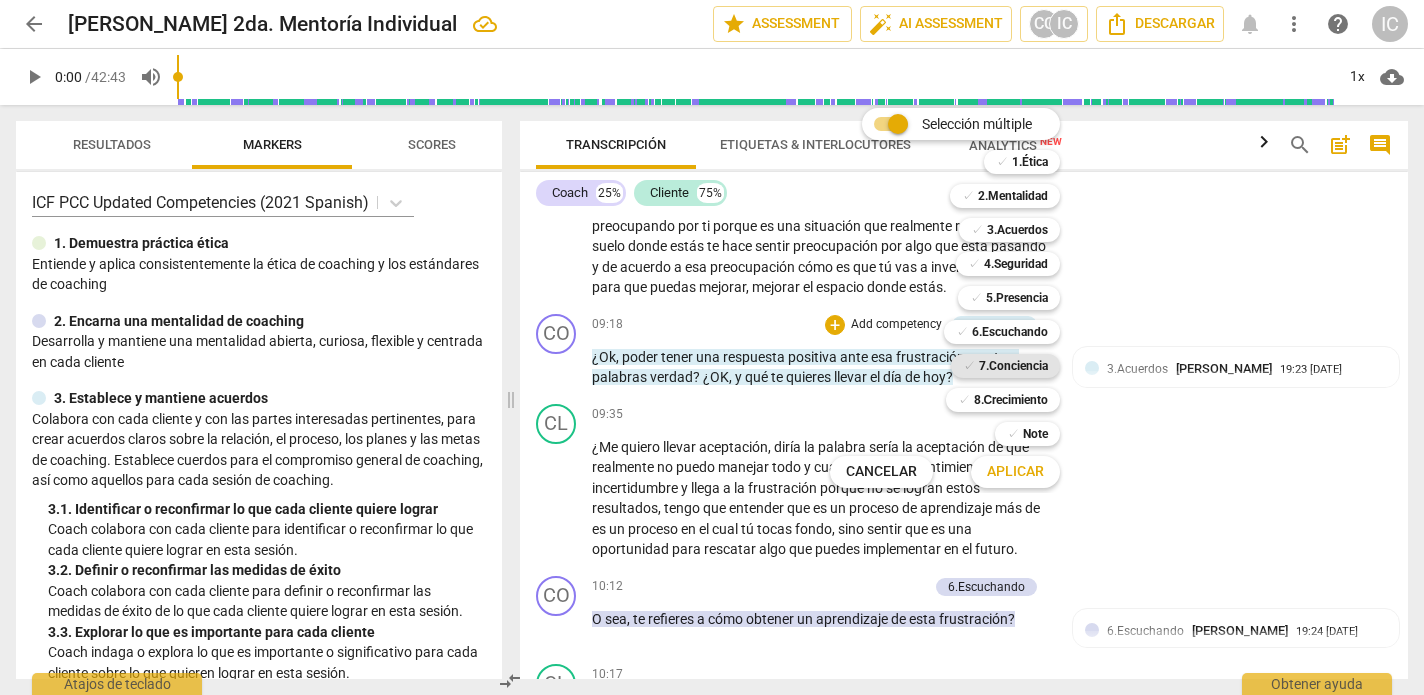 click on "7.Conciencia" at bounding box center (1013, 366) 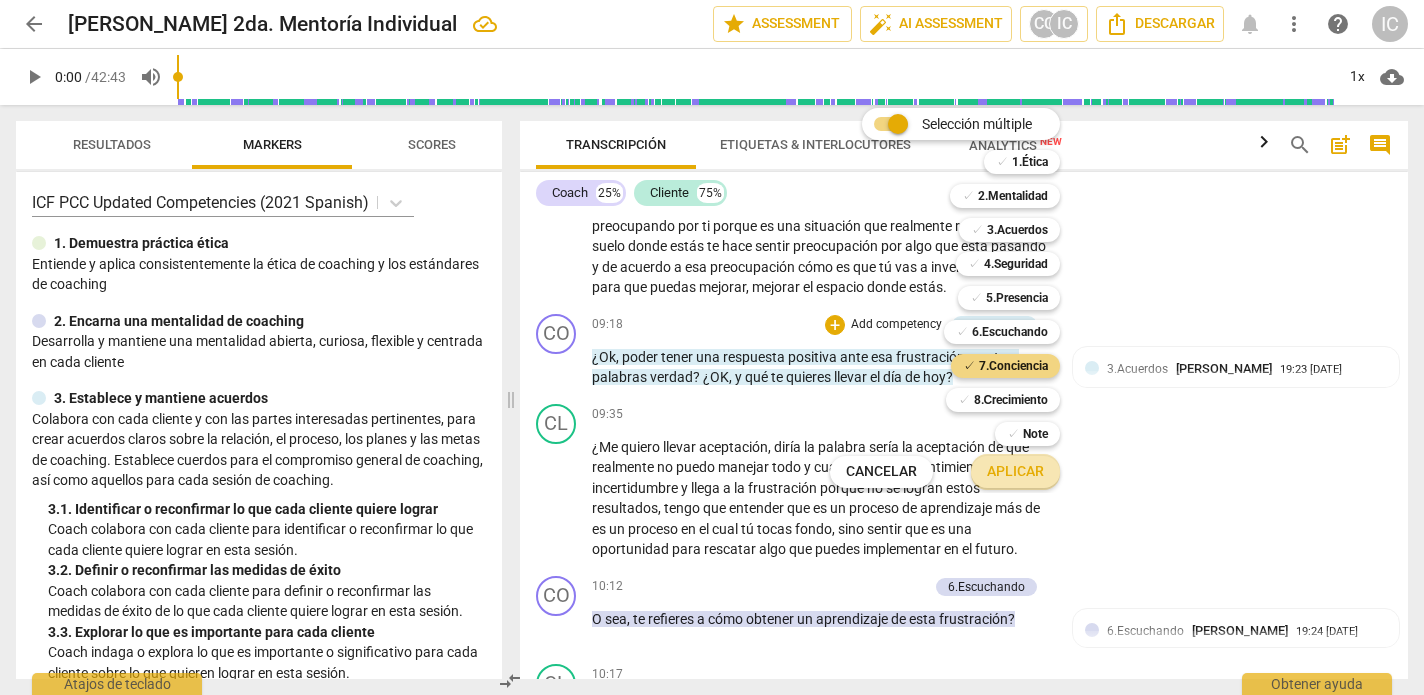 click on "Aplicar" at bounding box center (1015, 472) 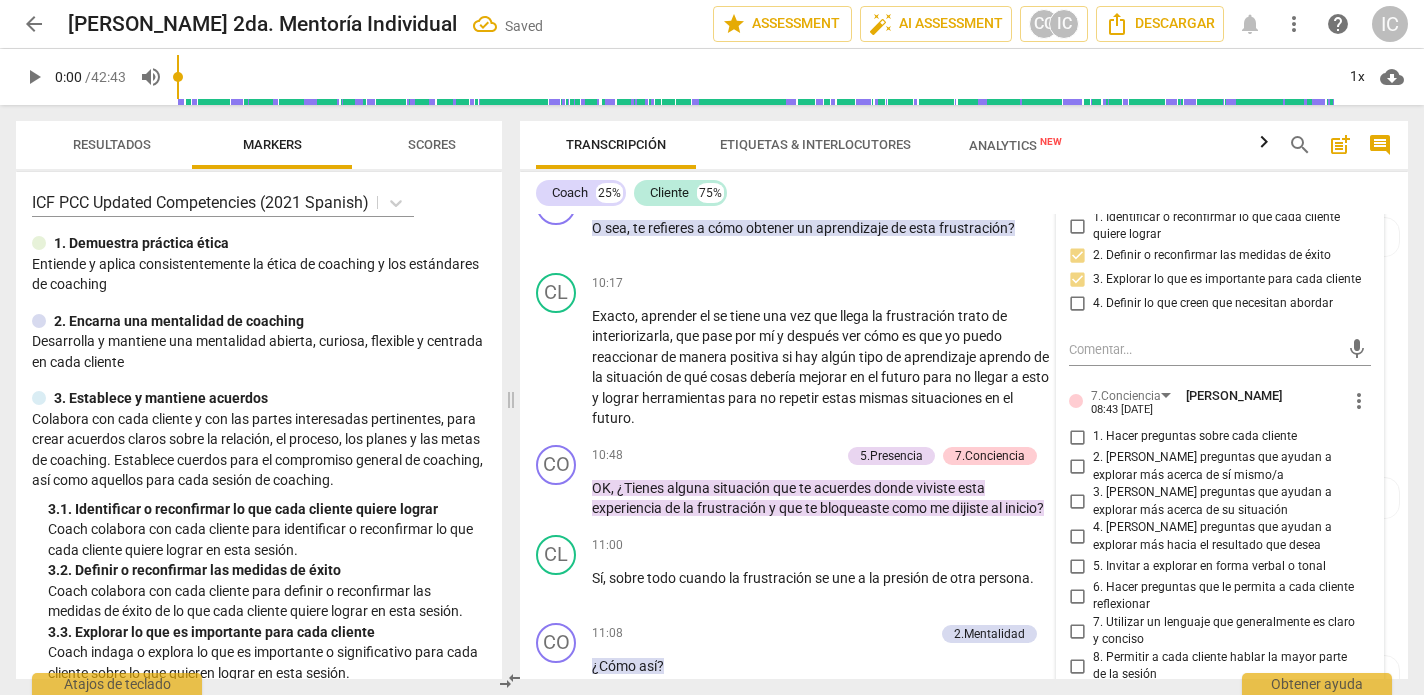scroll, scrollTop: 3707, scrollLeft: 0, axis: vertical 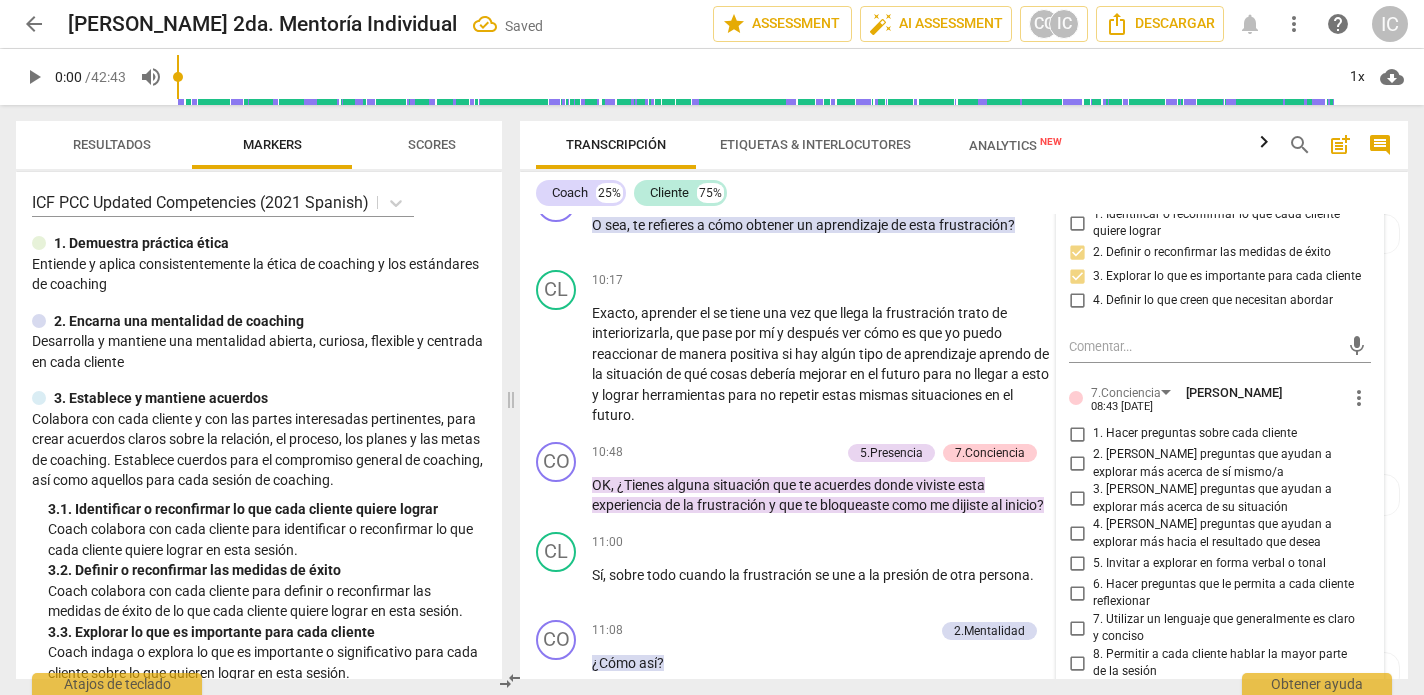 click on "6. Hacer preguntas que le permita a cada cliente reflexionar" at bounding box center (1077, 593) 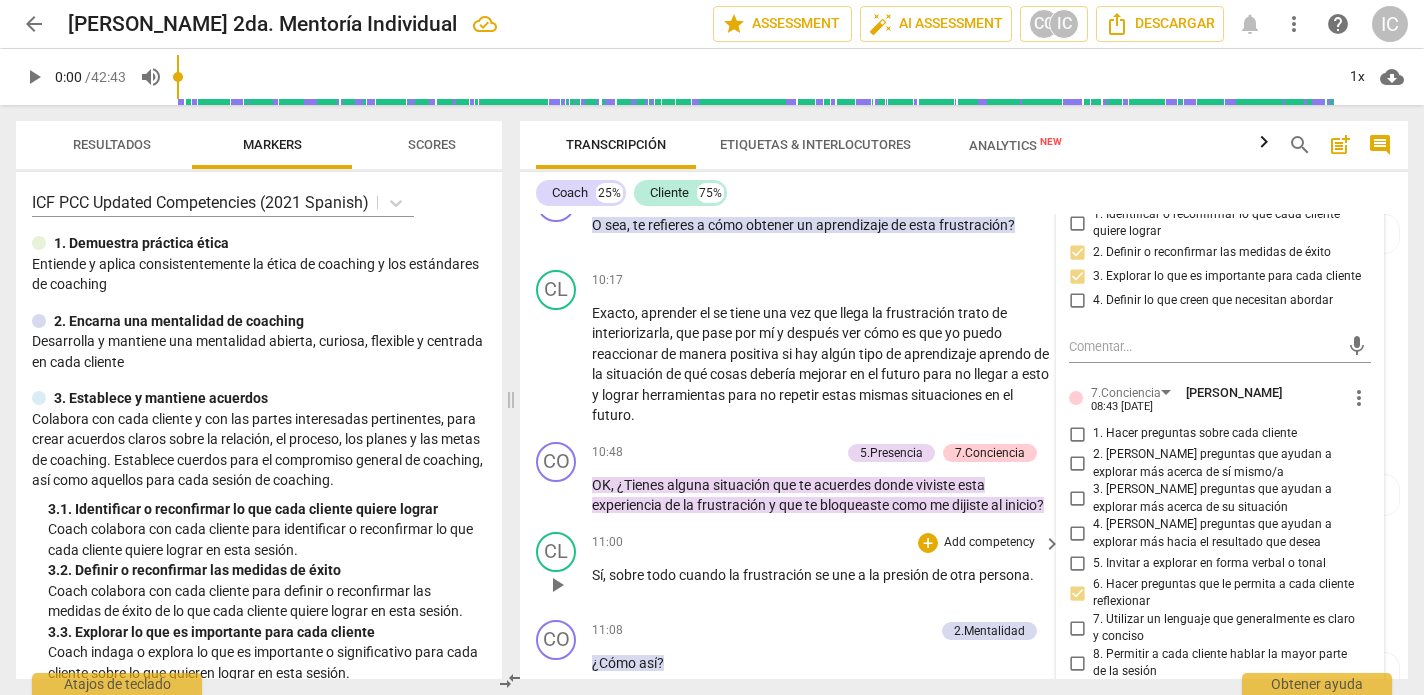 click on "CL play_arrow pause 11:00 + Add competency keyboard_arrow_right Sí ,   sobre   todo   cuando   la   frustración   se   une   a   la   presión   de   otra   persona ." at bounding box center (964, 568) 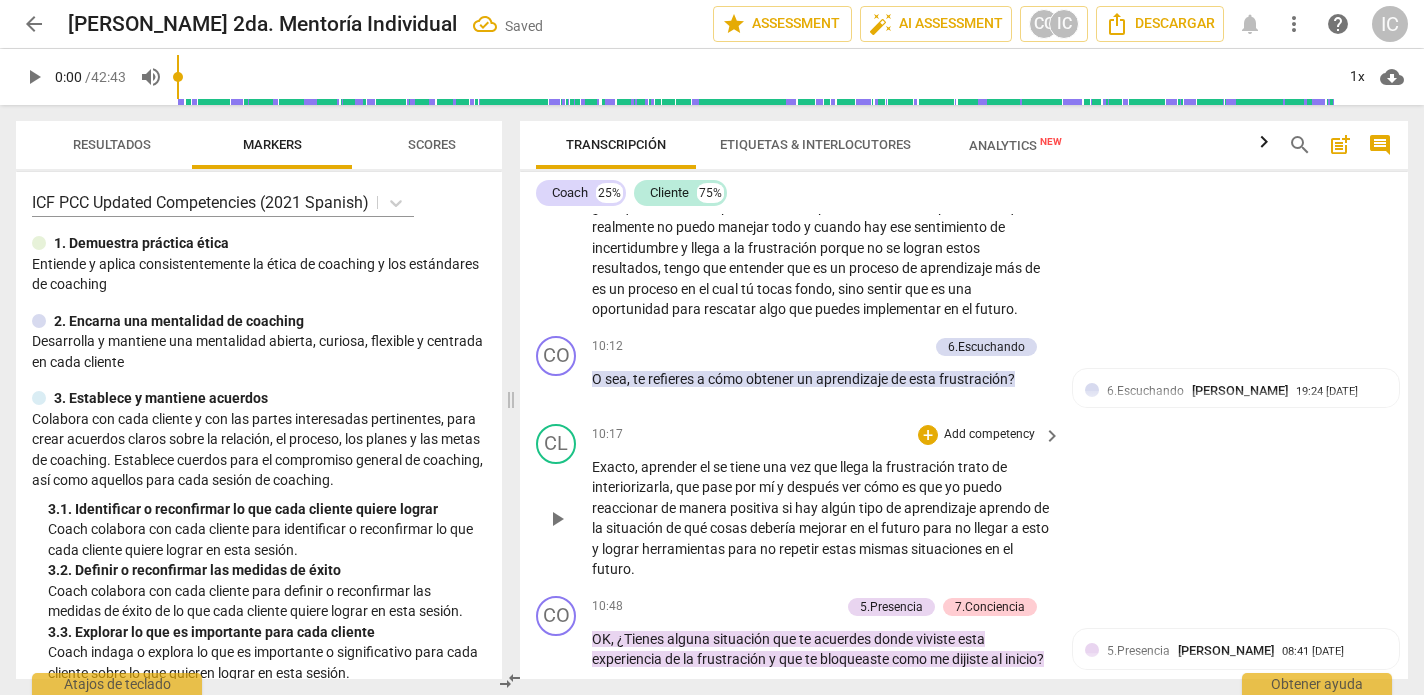 scroll, scrollTop: 3555, scrollLeft: 0, axis: vertical 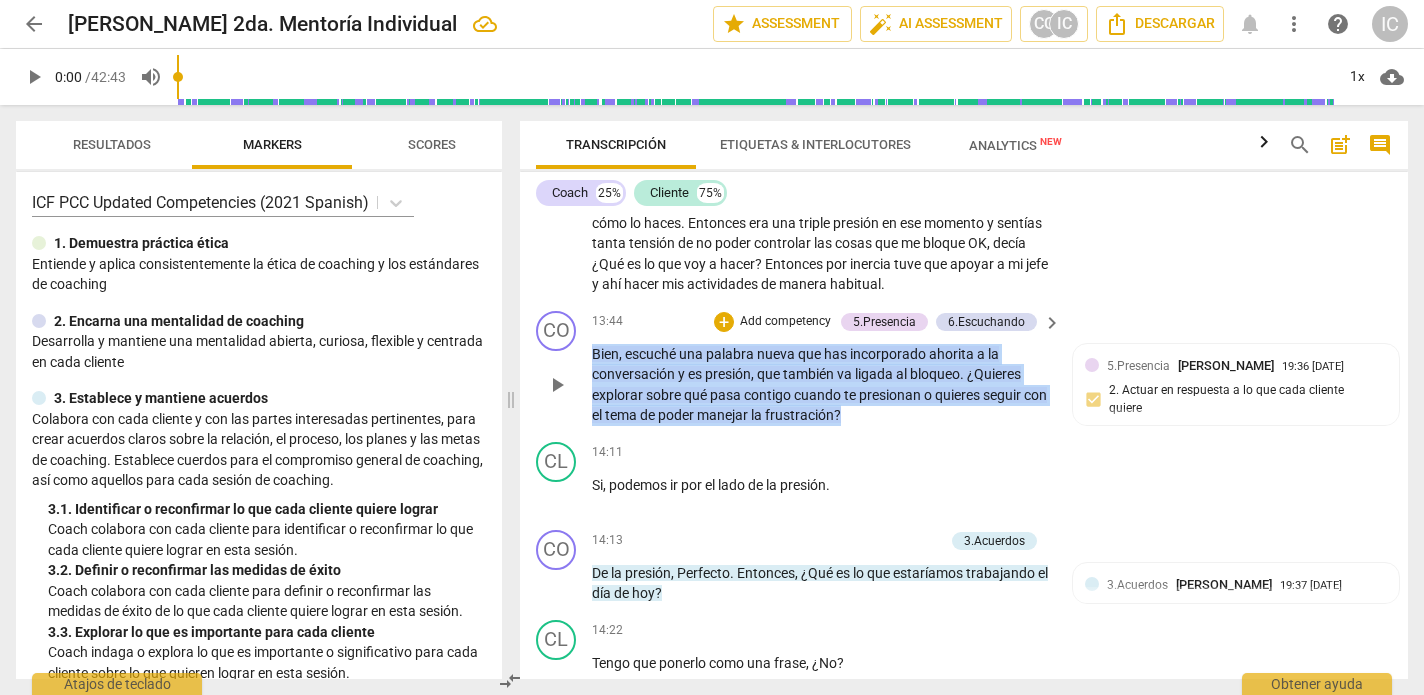 drag, startPoint x: 916, startPoint y: 412, endPoint x: 561, endPoint y: 346, distance: 361.0831 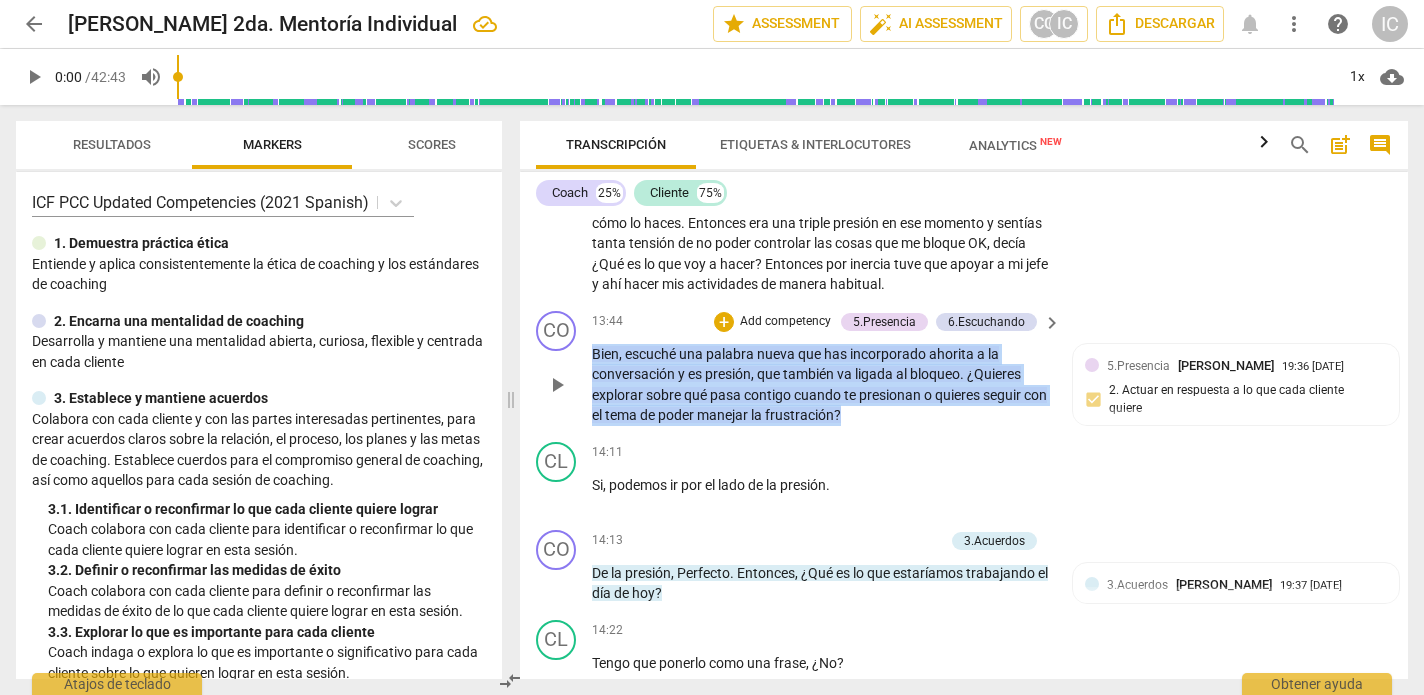 click on "CO play_arrow pause 13:44 + Add competency 5.Presencia 6.Escuchando keyboard_arrow_right Bien ,   escuché   una   palabra   nueva   que   has   incorporado   ahorita   a   la   conversación   y   es   presión ,   que   también   va   ligada   al   bloqueo .   ¿Quieres   explorar   sobre   qué   pasa   contigo   cuando   te   presionan   o   quieres   seguir   con   el   tema   de   poder   manejar   la   frustración ? 5.Presencia [PERSON_NAME] 19:36 [DATE] 2. Actuar en respuesta a lo que cada cliente quiere 6.Escuchando [PERSON_NAME] 20:08 [DATE] 6. Permitir a cada cliente terminar de hablar sin interrumpir" at bounding box center [964, 368] 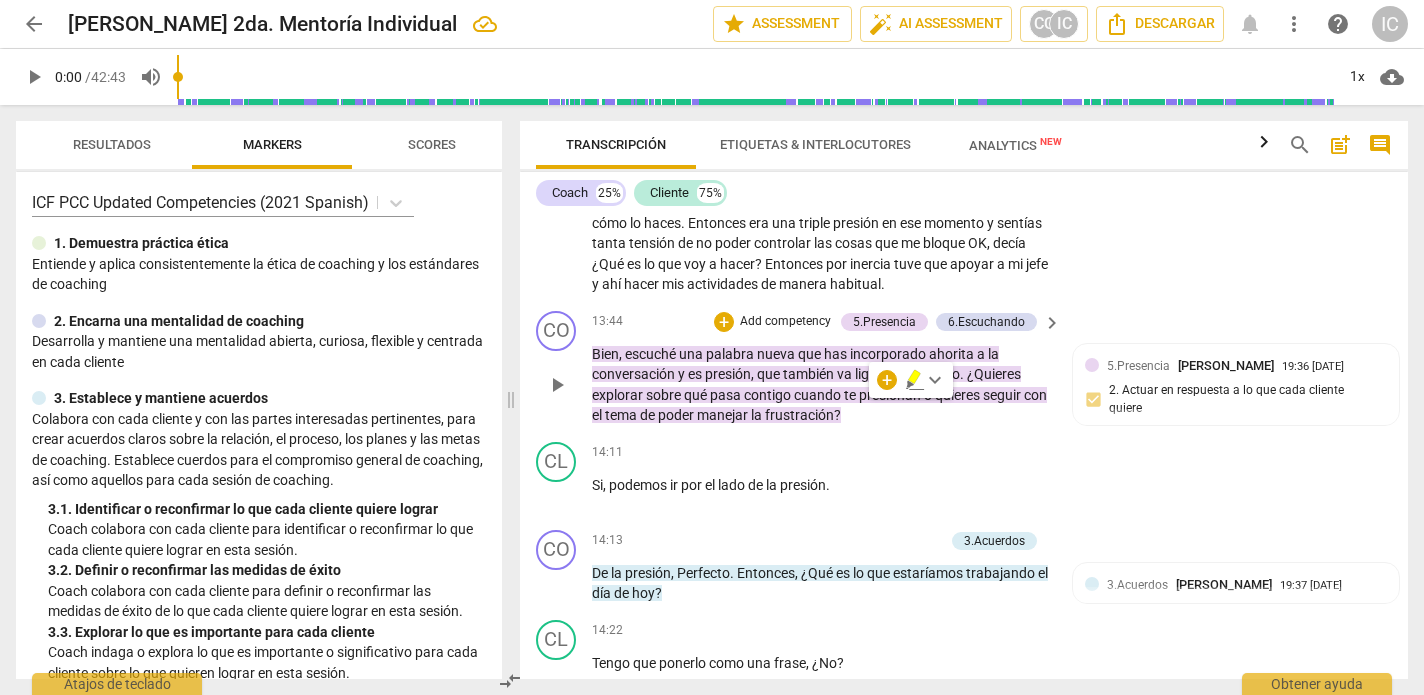 click on "Add competency" at bounding box center (785, 322) 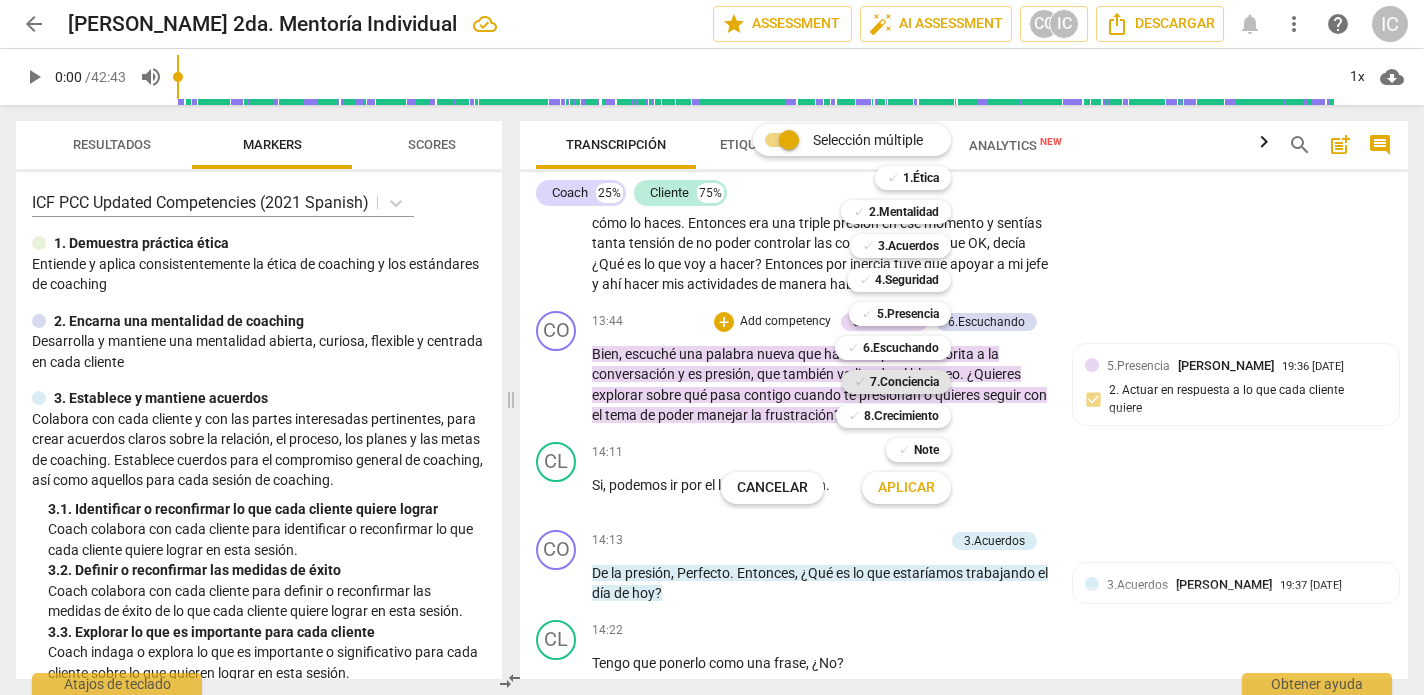 drag, startPoint x: 927, startPoint y: 378, endPoint x: 918, endPoint y: 383, distance: 10.29563 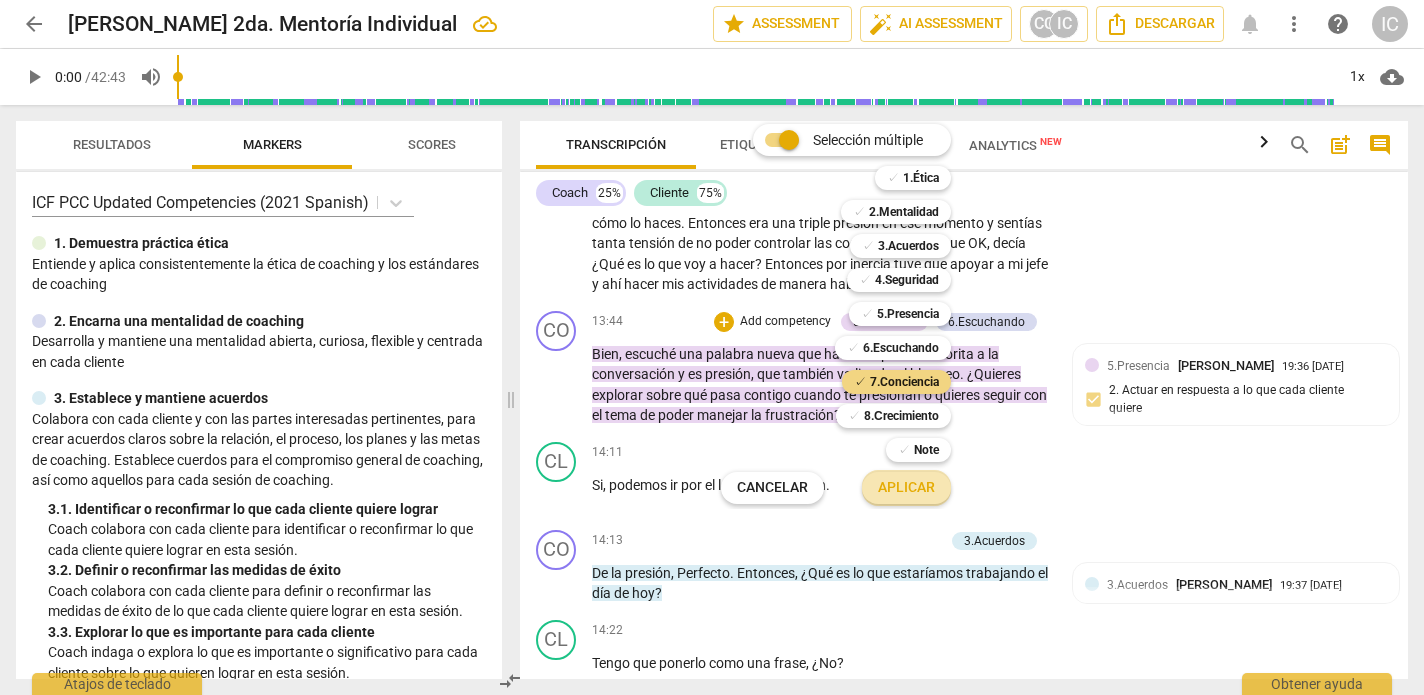 click on "Aplicar" at bounding box center (906, 488) 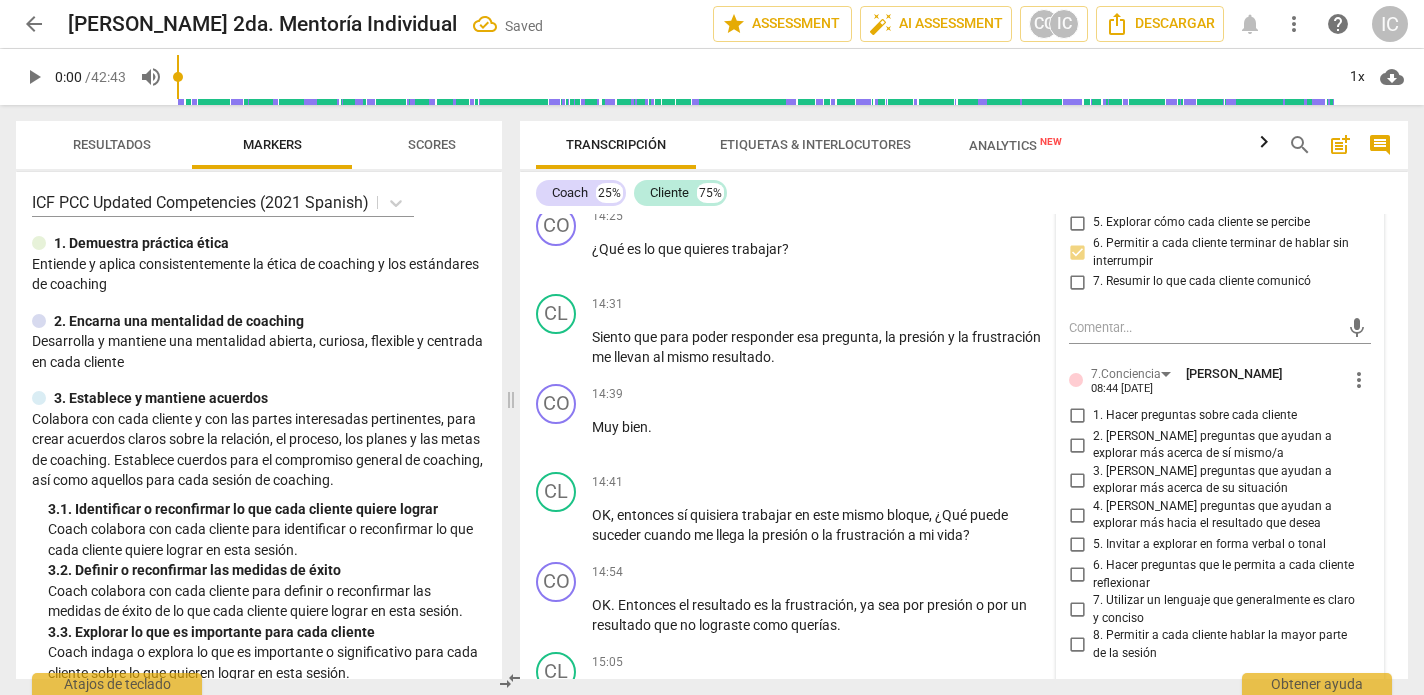 scroll, scrollTop: 5221, scrollLeft: 0, axis: vertical 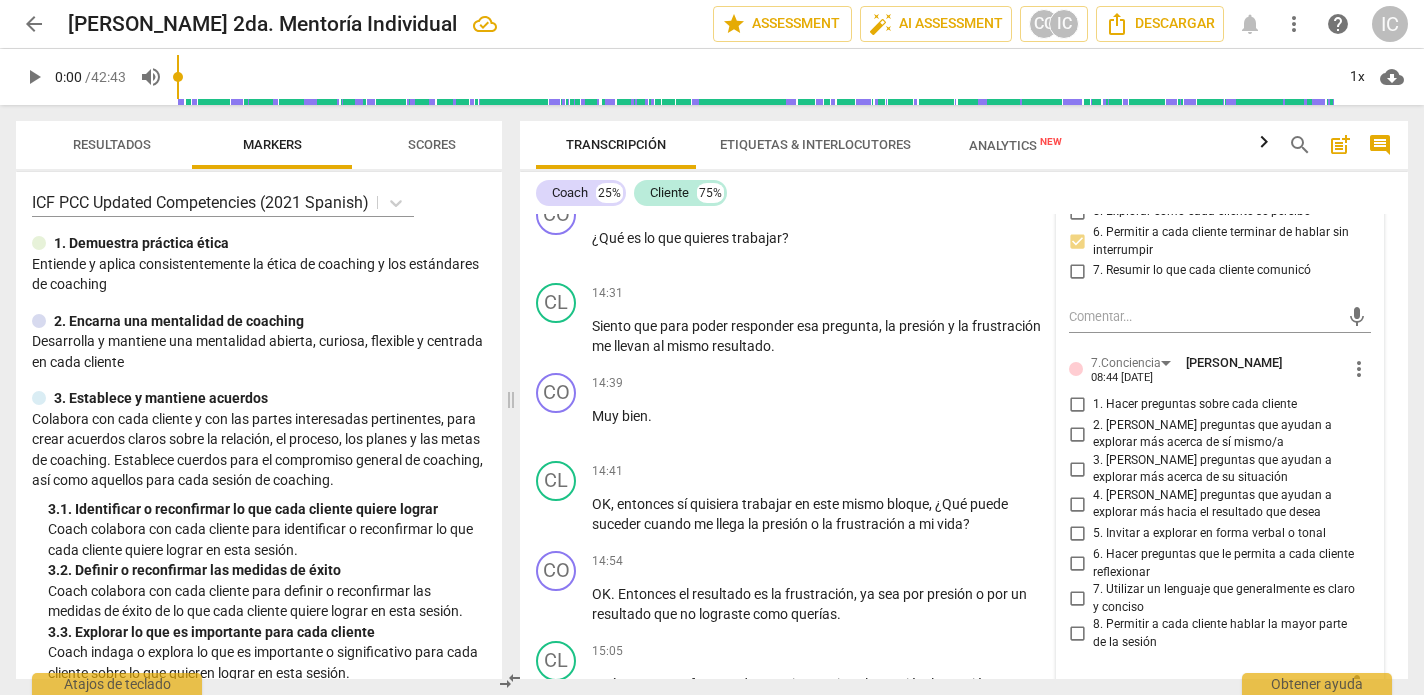click on "6. Hacer preguntas que le permita a cada cliente reflexionar" at bounding box center (1077, 564) 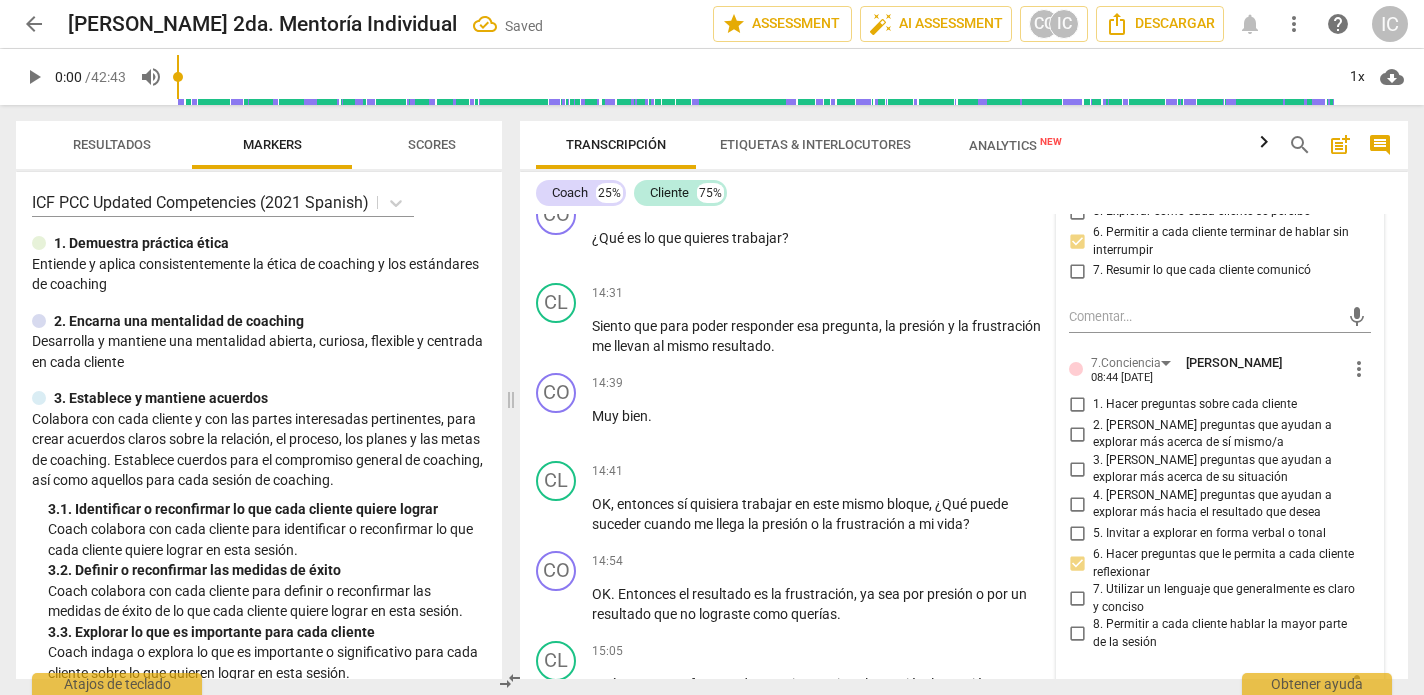 click on "2. [PERSON_NAME] preguntas que ayudan a explorar más acerca de sí mismo/a" at bounding box center (1077, 434) 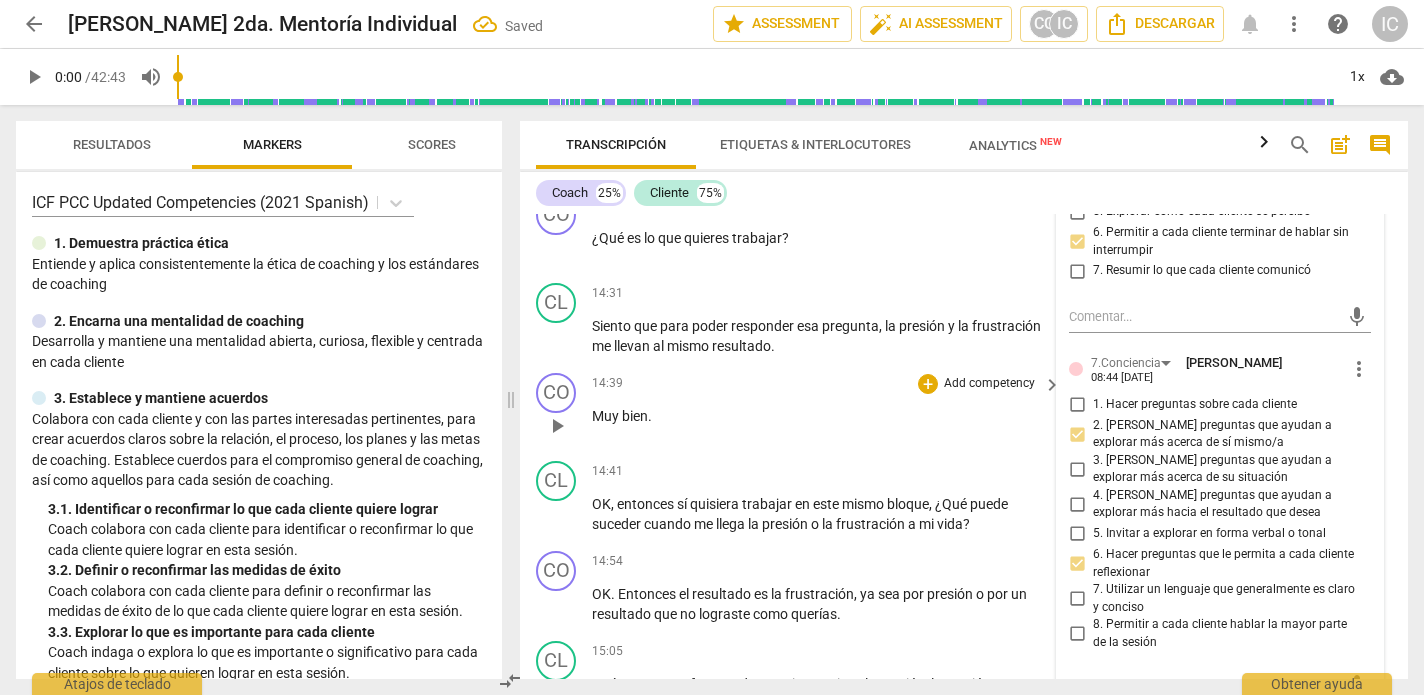 click on "CO play_arrow pause 14:39 + Add competency keyboard_arrow_right Muy   bien ." at bounding box center (964, 409) 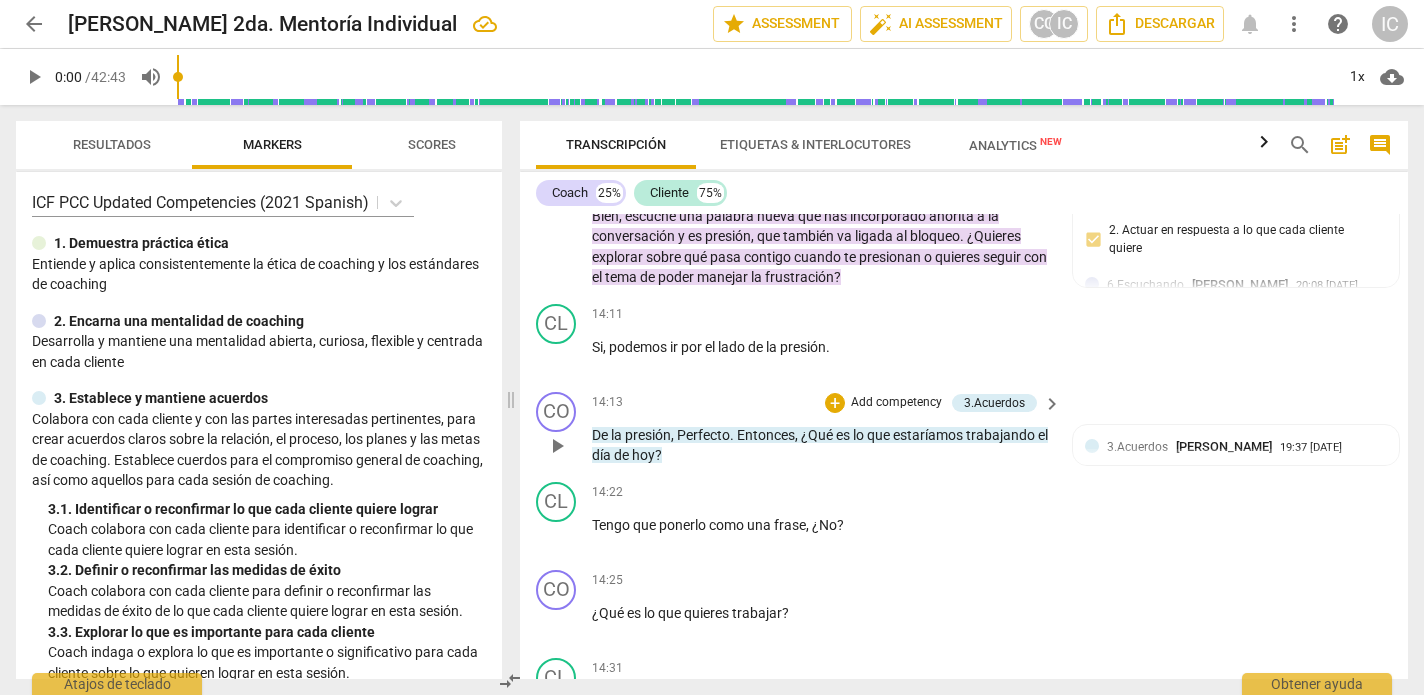 scroll, scrollTop: 4840, scrollLeft: 0, axis: vertical 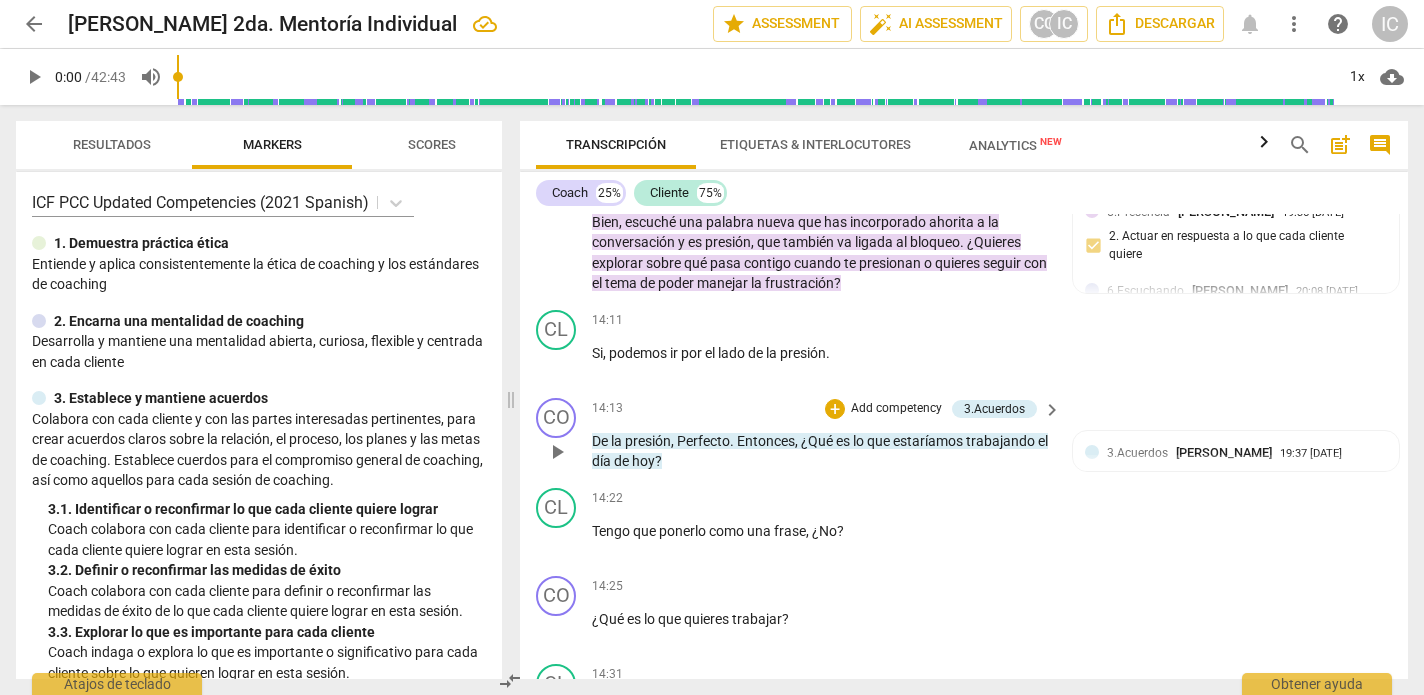 click on "Add competency" at bounding box center [896, 409] 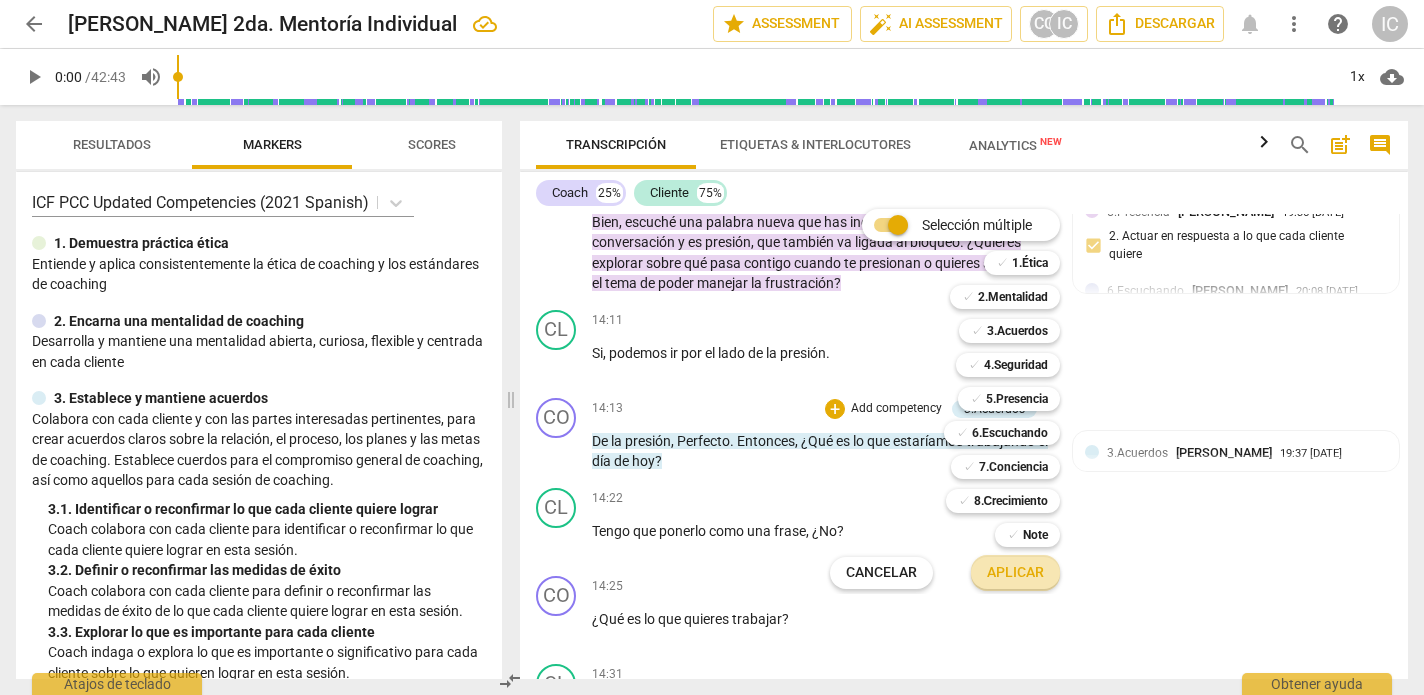 click on "Aplicar" at bounding box center [1015, 573] 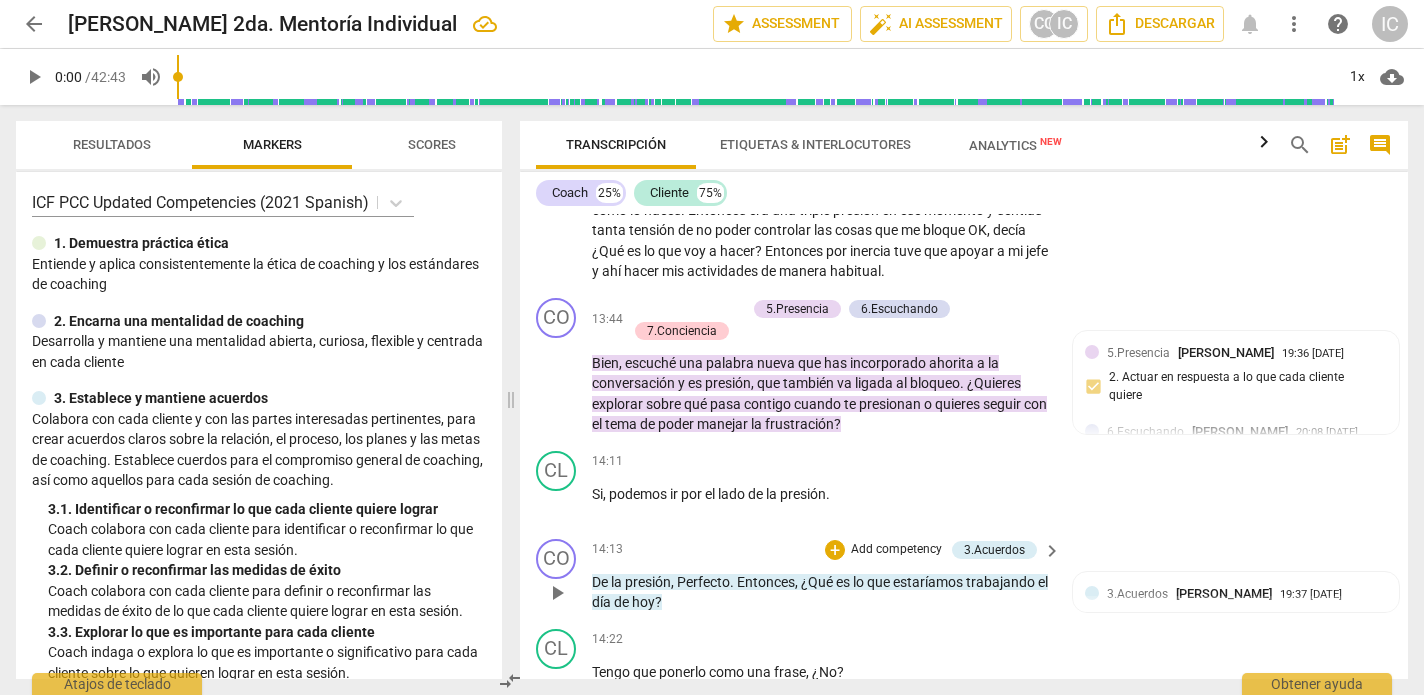 scroll, scrollTop: 4646, scrollLeft: 0, axis: vertical 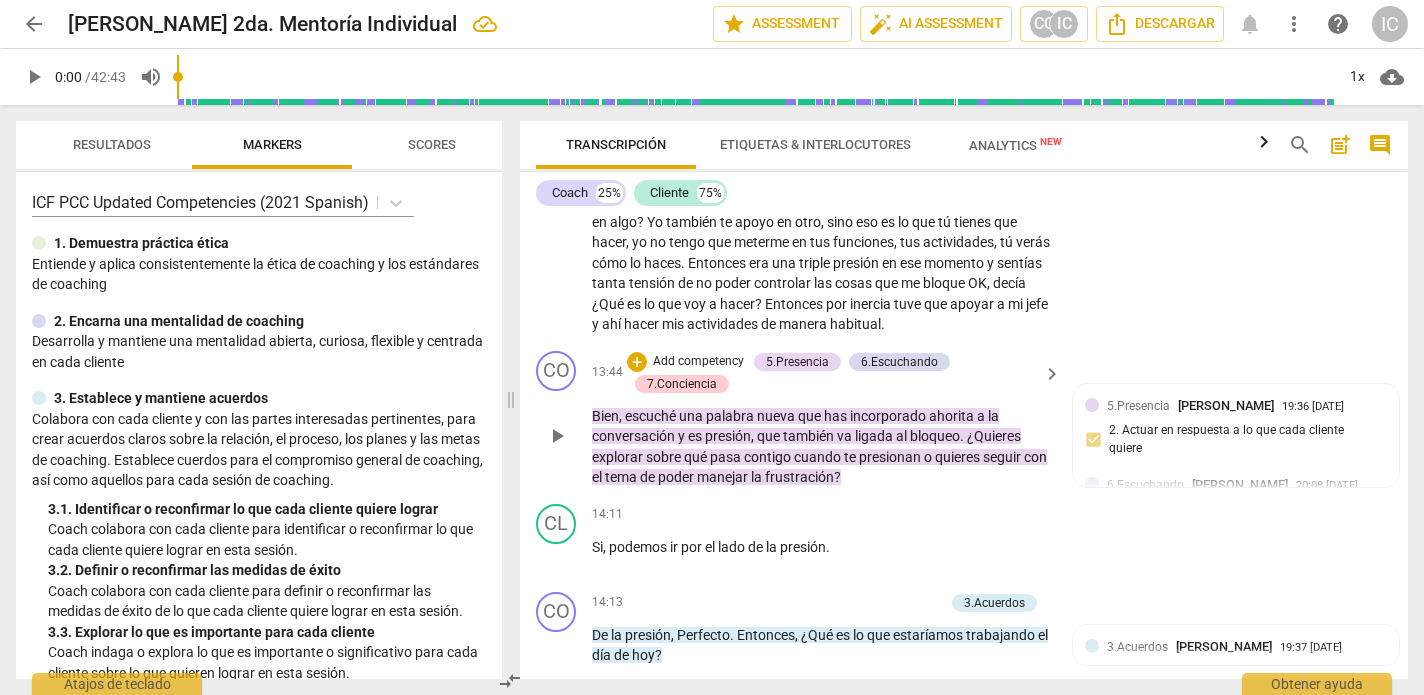 click on "Add competency" at bounding box center (698, 362) 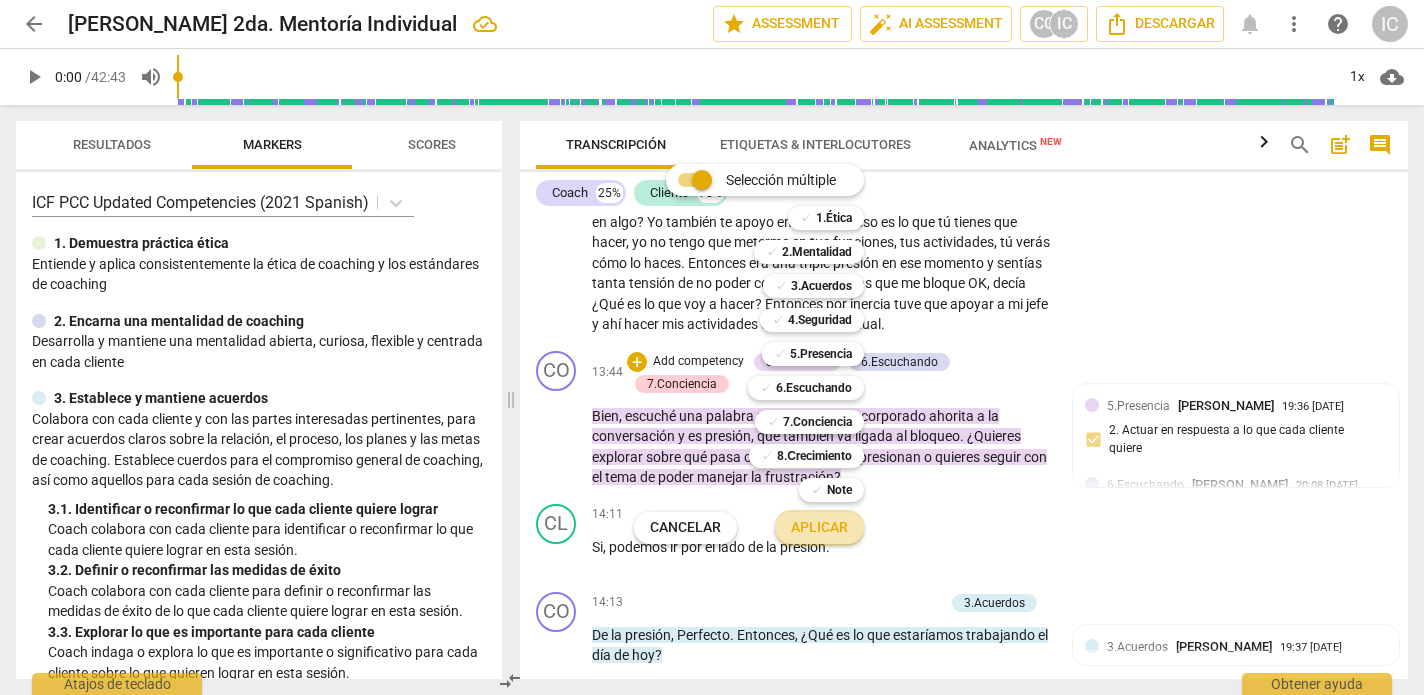 click on "Aplicar" at bounding box center (819, 528) 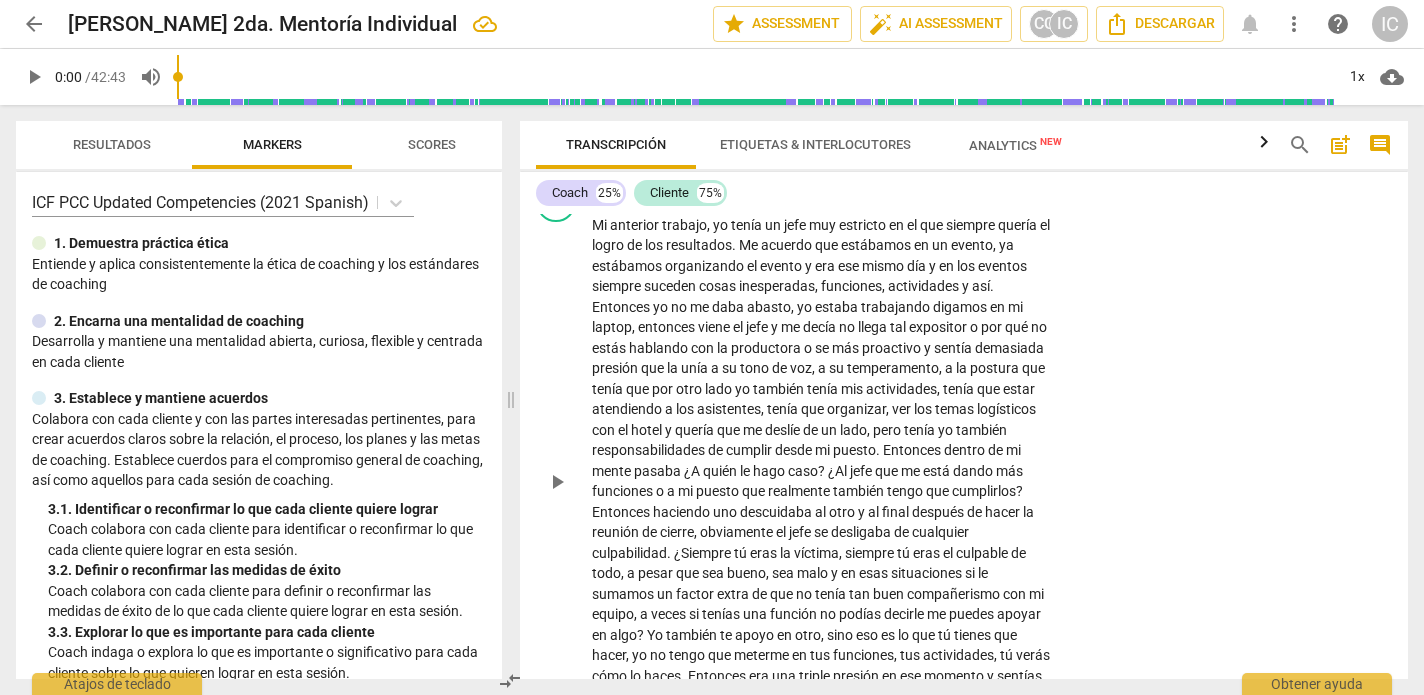 scroll, scrollTop: 4209, scrollLeft: 0, axis: vertical 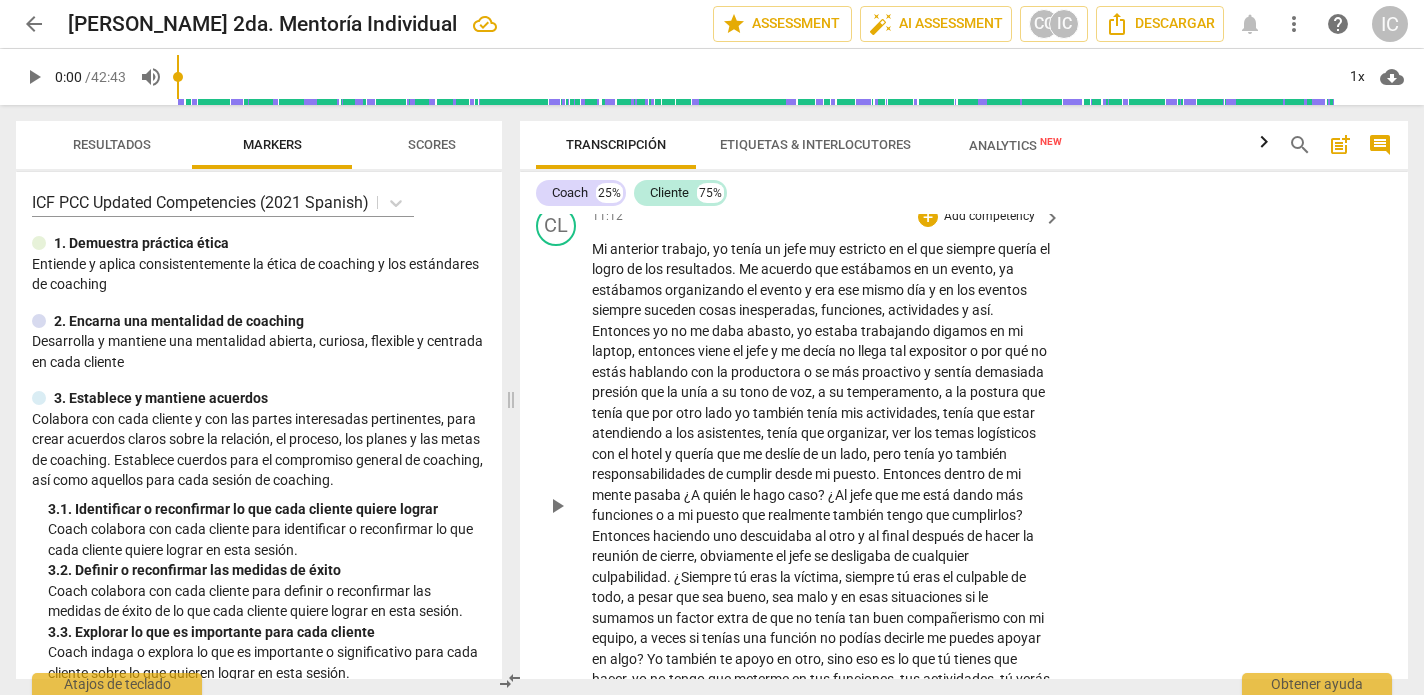 click on "CL play_arrow pause 11:12 + Add competency keyboard_arrow_right Mi   anterior   trabajo ,   yo   tenía   un   jefe   muy   estricto   en   el   que   siempre   quería   el   logro   de   los   resultados .   Me   acuerdo   que   estábamos   en   un   evento ,   ya   estábamos   organizando   el   evento   y   era   ese   mismo   día   y   en   los   eventos   siempre   suceden   cosas   inesperadas ,   funciones ,   actividades   y   así .   Entonces   yo   no   me   daba   abasto ,   yo   estaba   trabajando   digamos   en   mi   laptop ,   entonces   viene   el   jefe   y   me   decía   no   llega   tal   expositor   o   por   qué   no   estás   hablando   con   la   productora   o   se   más   proactivo   y   sentía   demasiada   presión   que   la   unía   a   su   tono   de   voz ,   a   su   temperamento ,   a   la   postura   que   tenía   que   por   otro   lado   yo   también   tenía   mis   actividades ,   tenía   que   estar   atendiendo   a   los   asistentes ,   tenía   que   ," at bounding box center (964, 489) 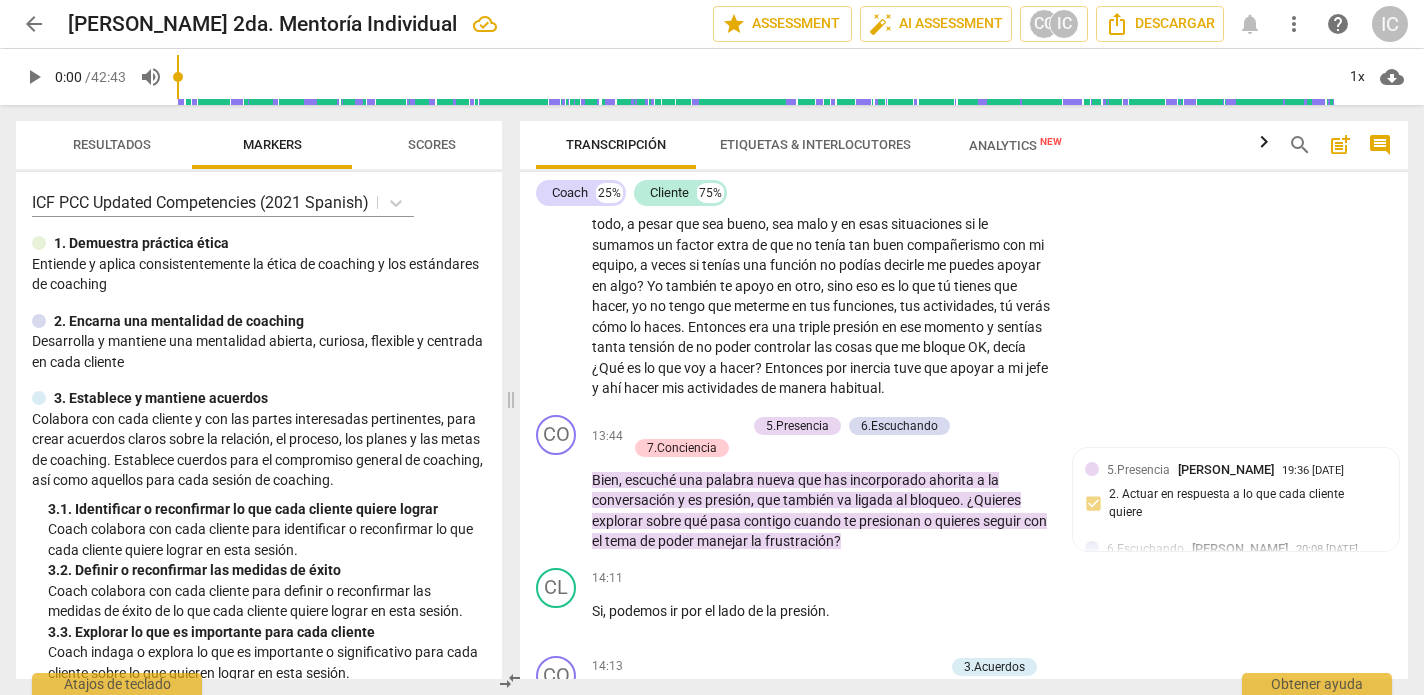 scroll, scrollTop: 4600, scrollLeft: 0, axis: vertical 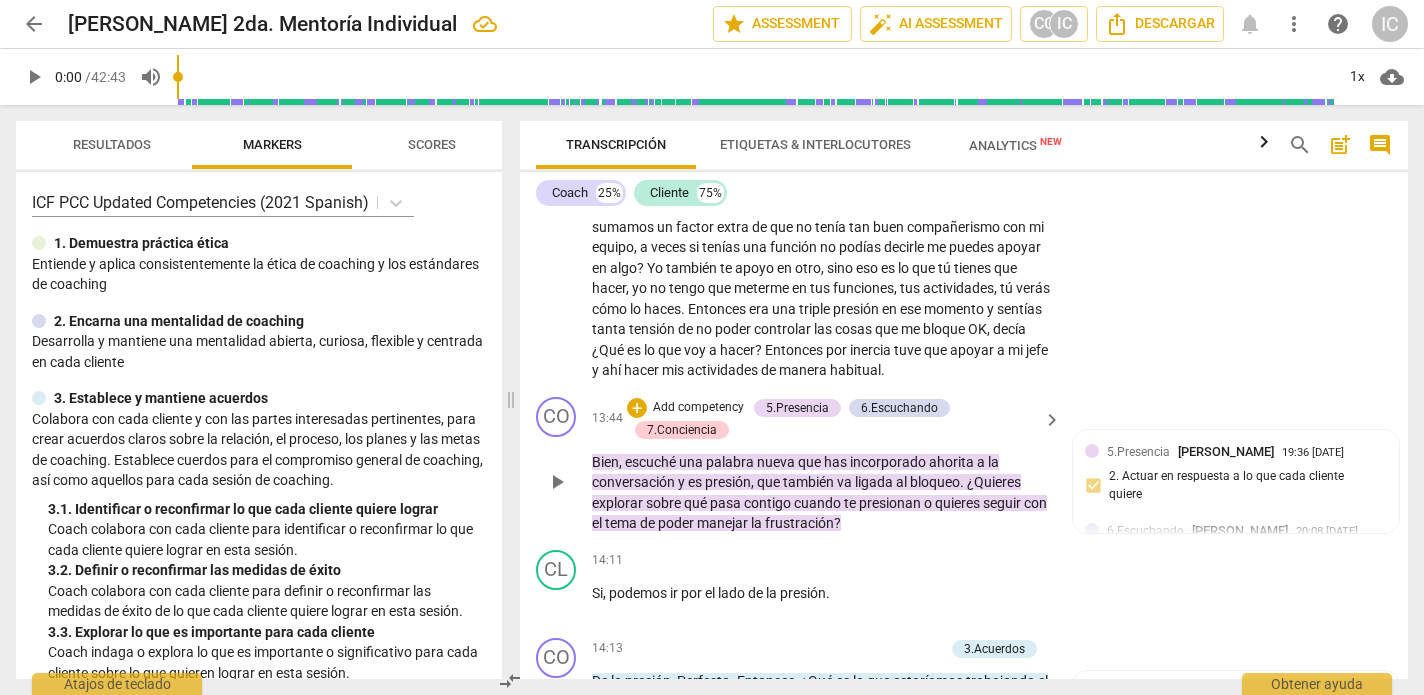 click on "Add competency" at bounding box center (698, 408) 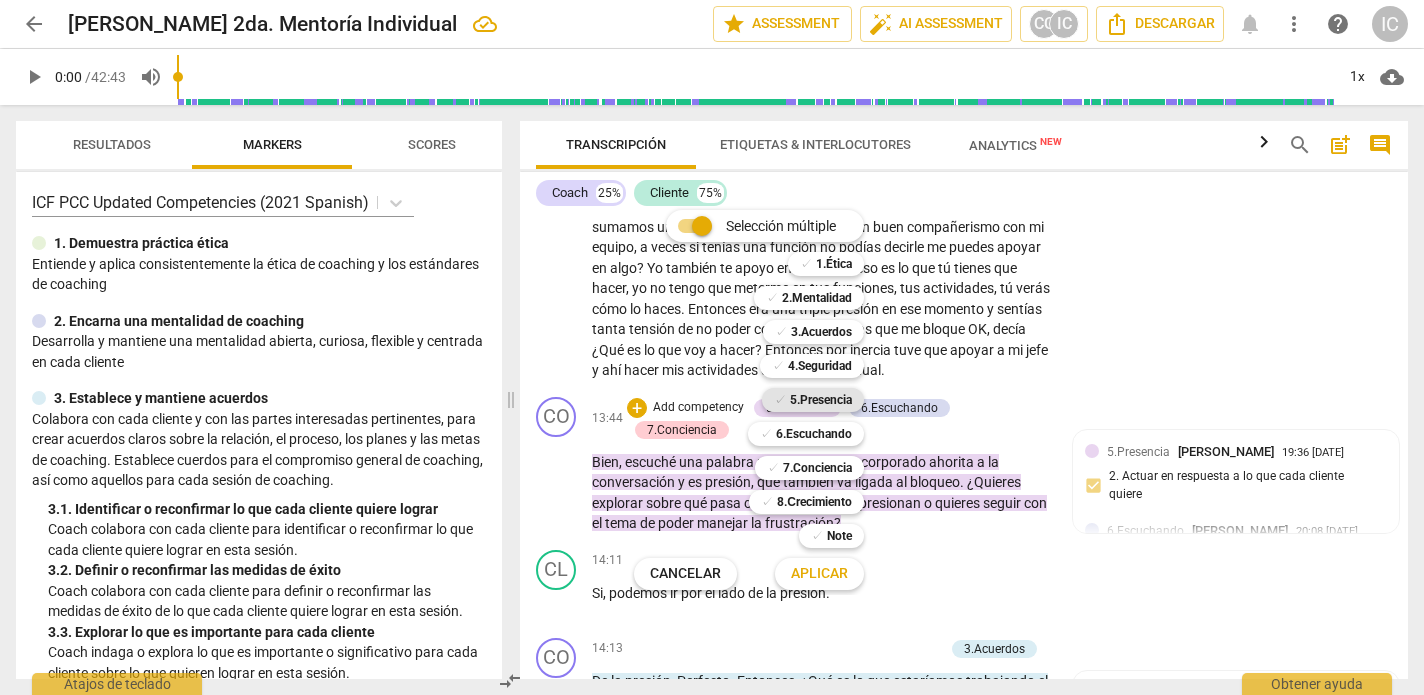 click on "5.Presencia" at bounding box center [821, 400] 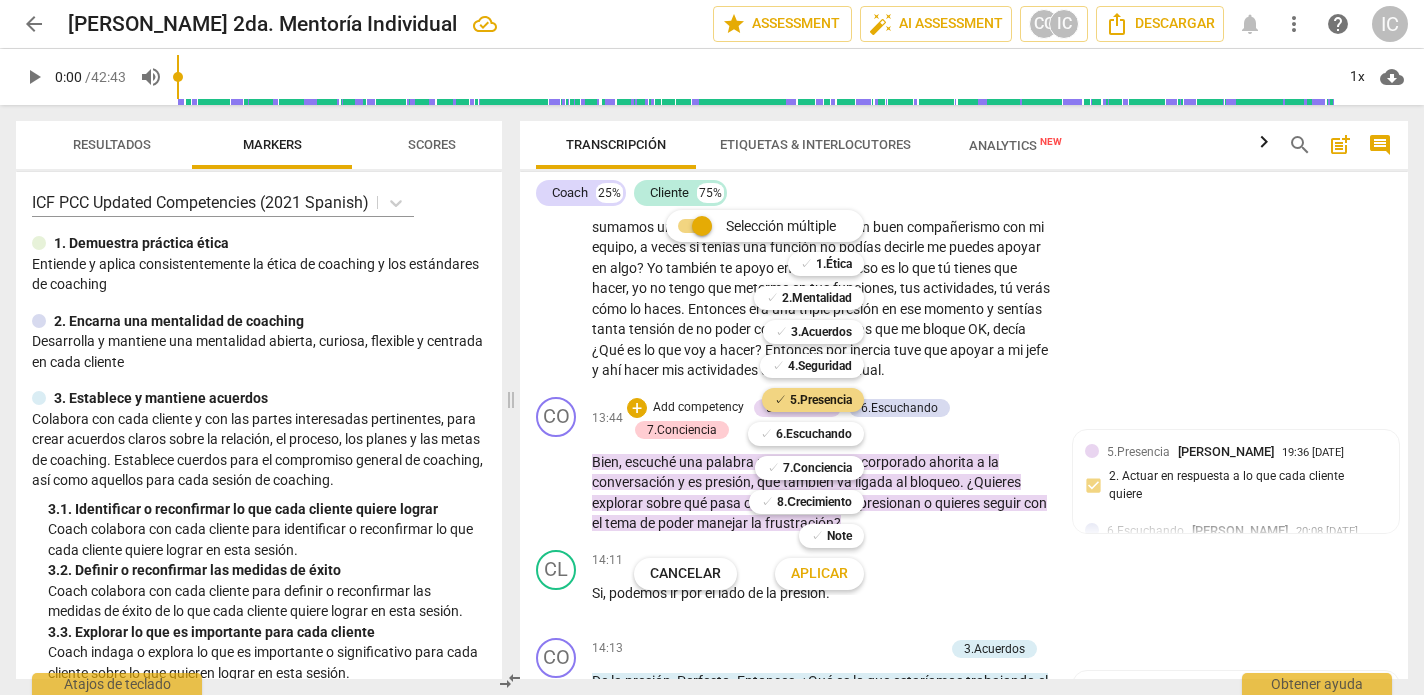 click on "Aplicar" at bounding box center (819, 574) 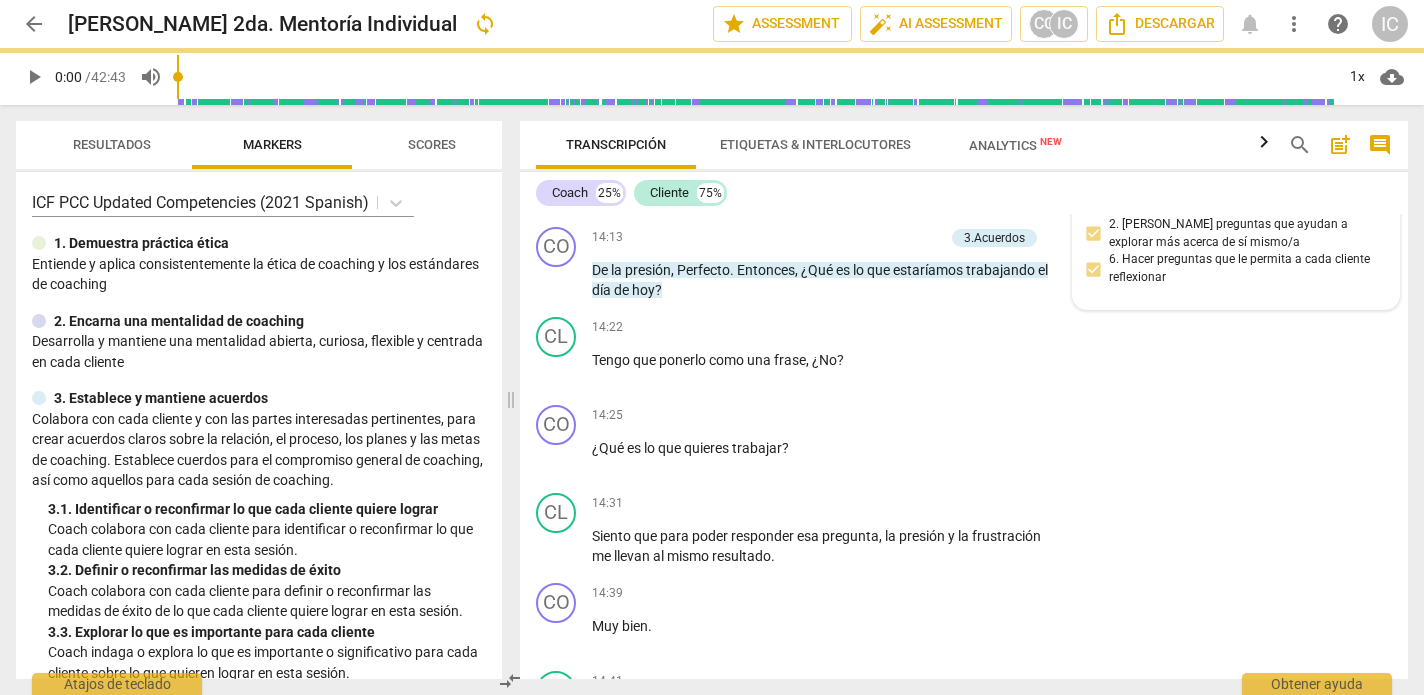 scroll, scrollTop: 5013, scrollLeft: 0, axis: vertical 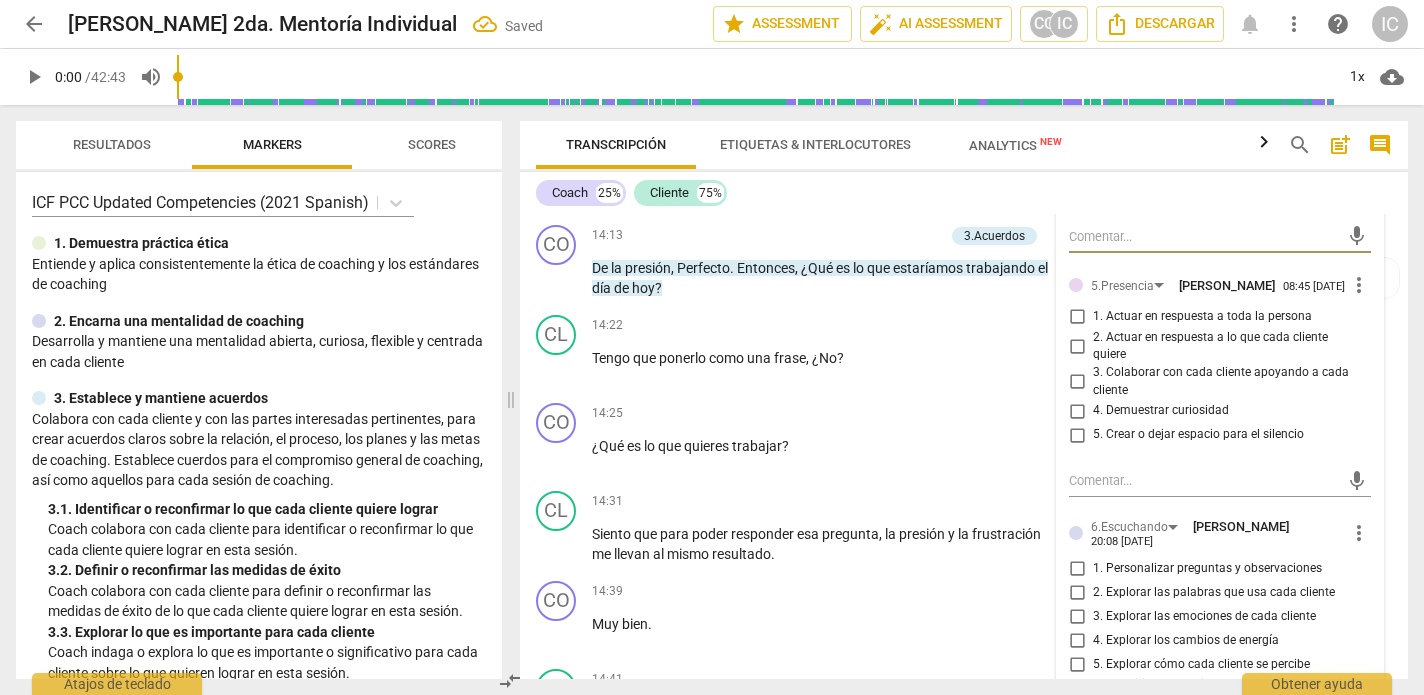 click on "4. Demuestrar curiosidad" at bounding box center (1077, 411) 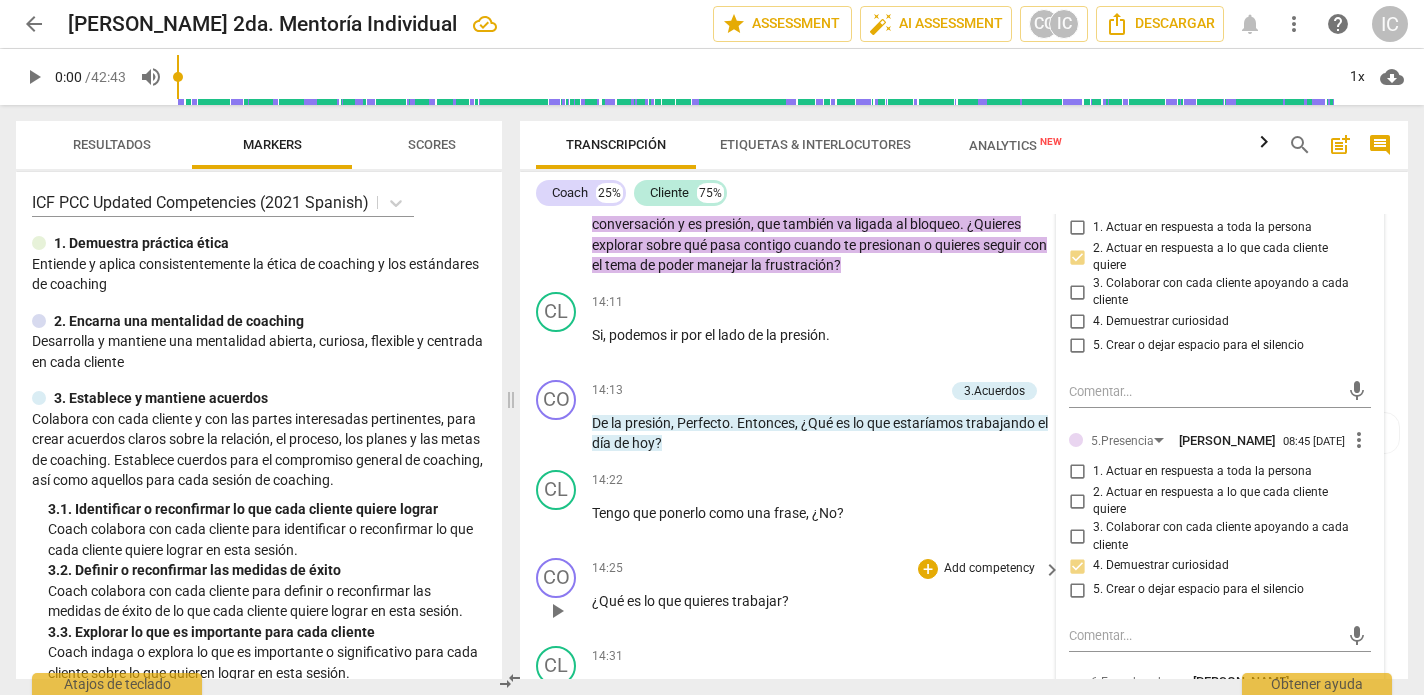 scroll, scrollTop: 4864, scrollLeft: 0, axis: vertical 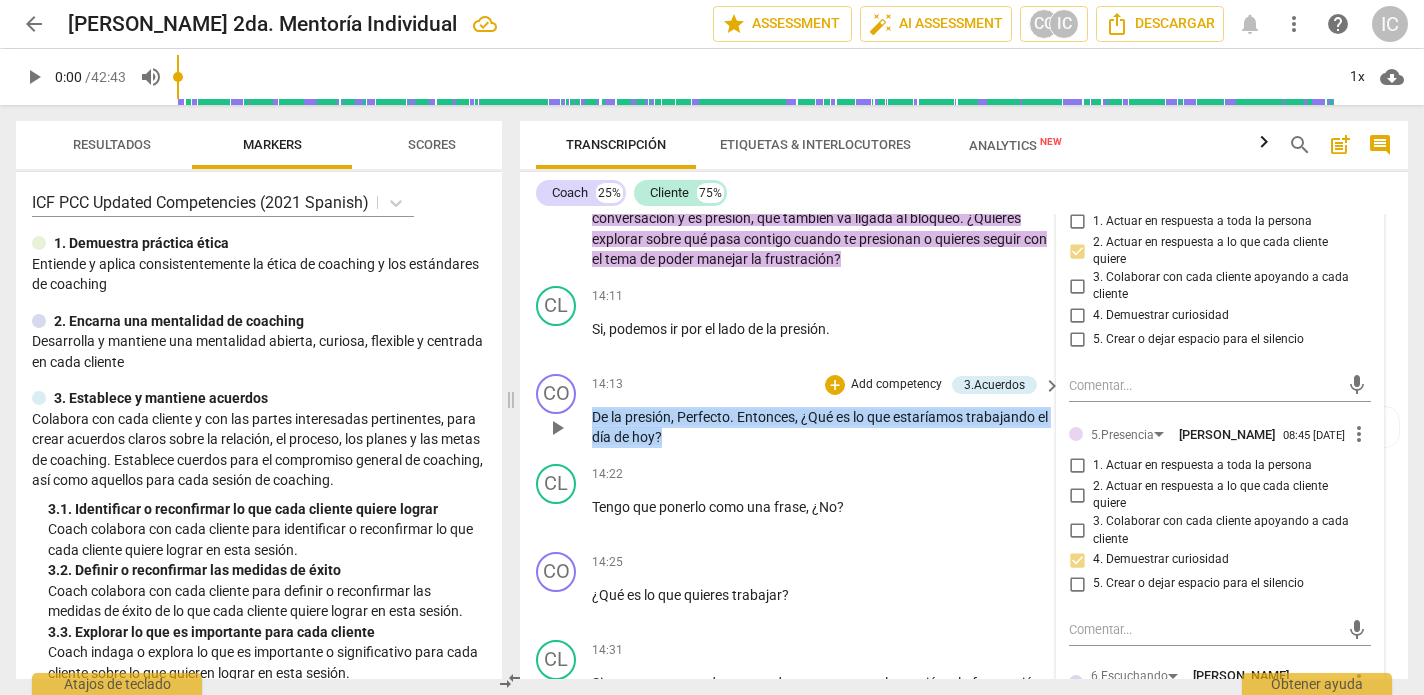 drag, startPoint x: 701, startPoint y: 420, endPoint x: 575, endPoint y: 401, distance: 127.424484 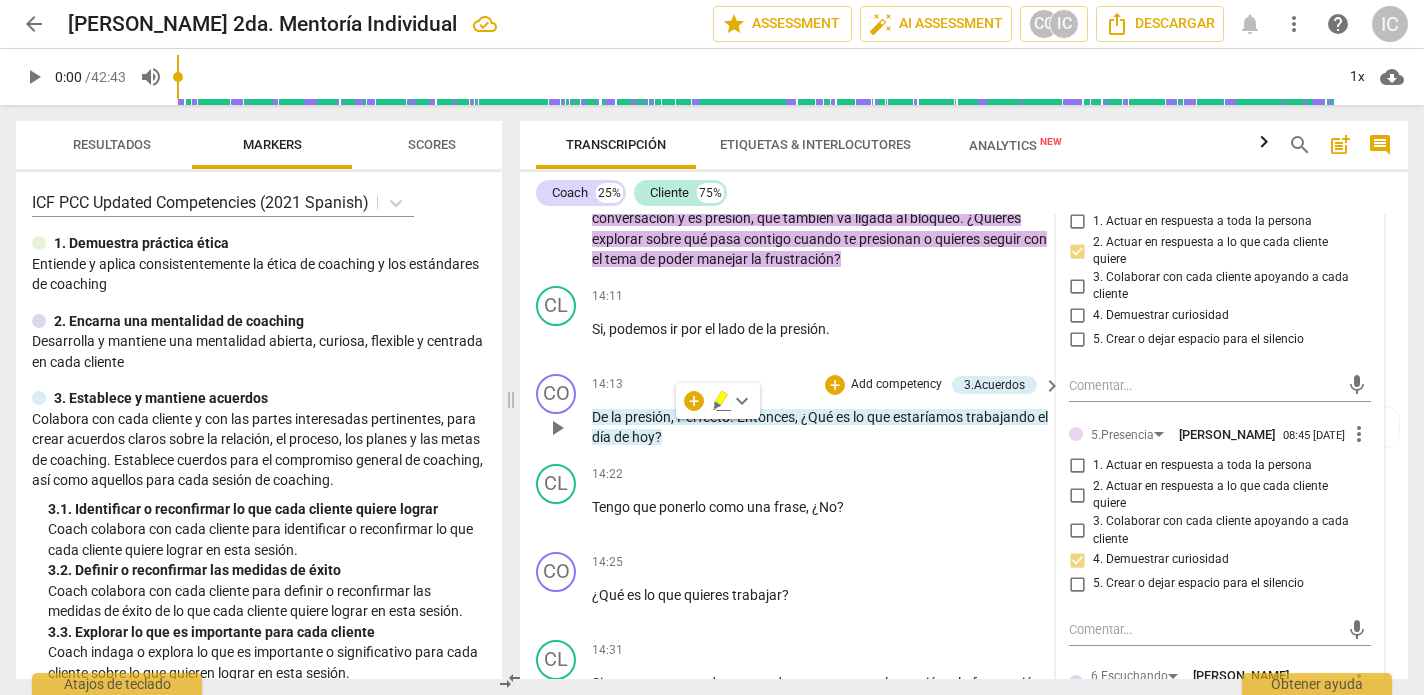 click on "Add competency" at bounding box center [896, 385] 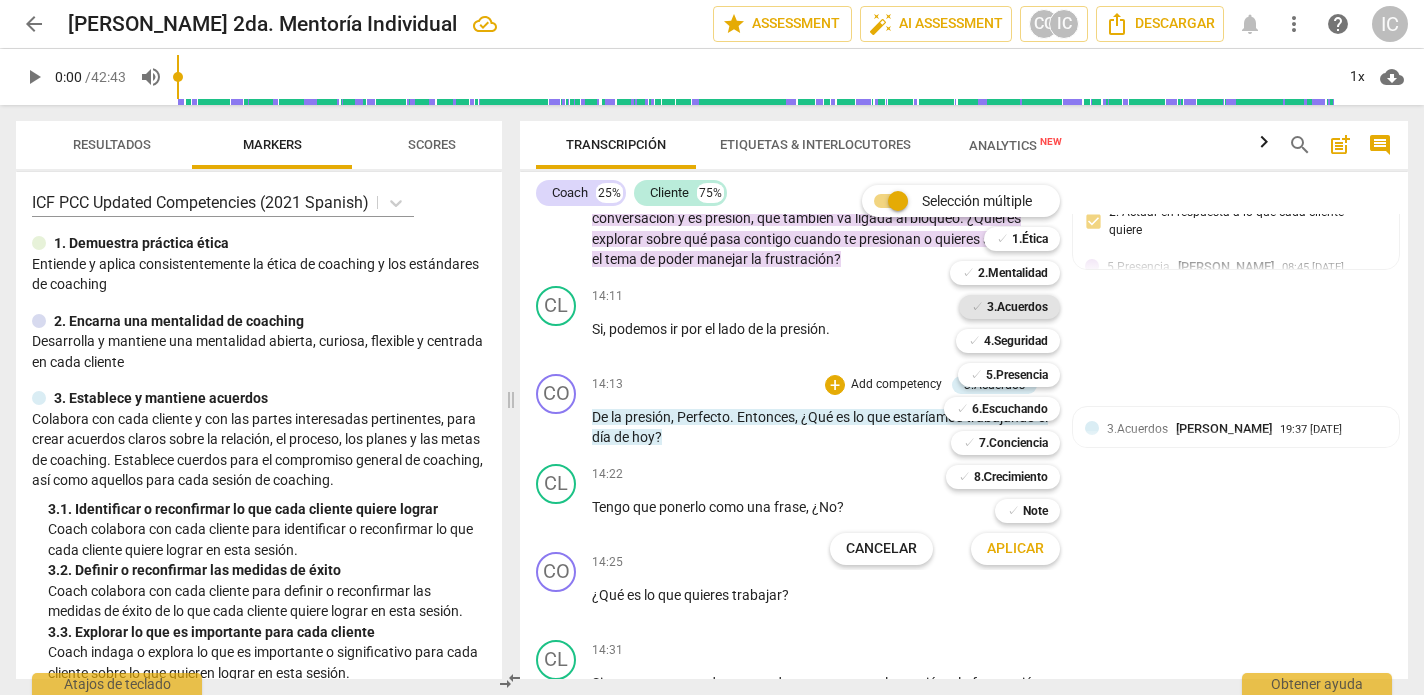 click on "3.Acuerdos" at bounding box center (1017, 307) 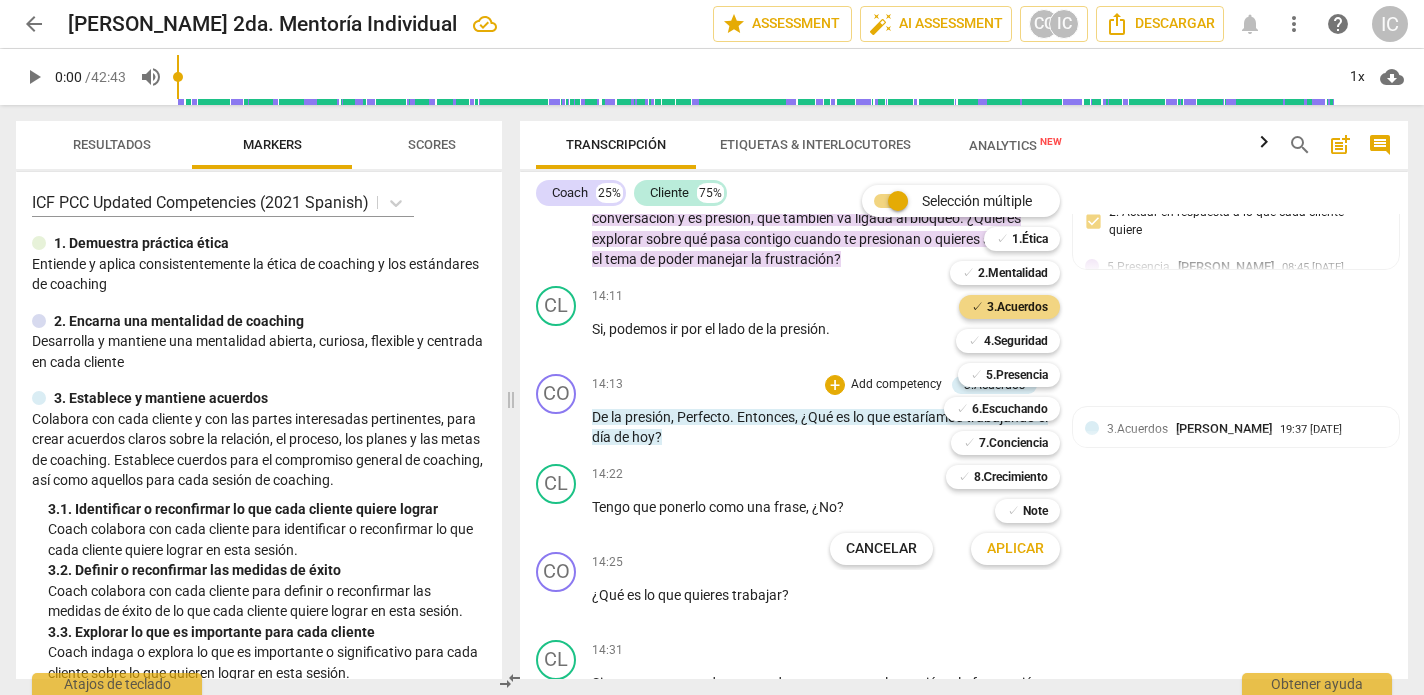 click on "Aplicar" at bounding box center [1015, 549] 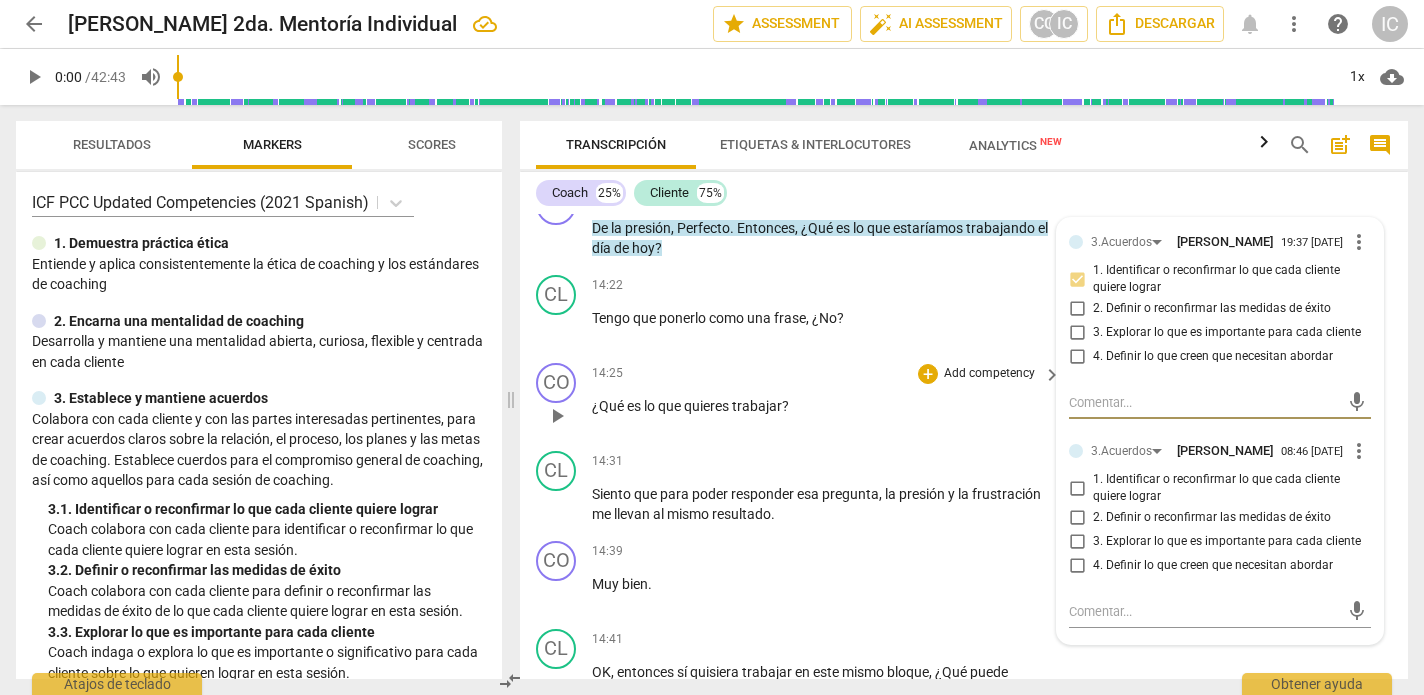 scroll, scrollTop: 5062, scrollLeft: 0, axis: vertical 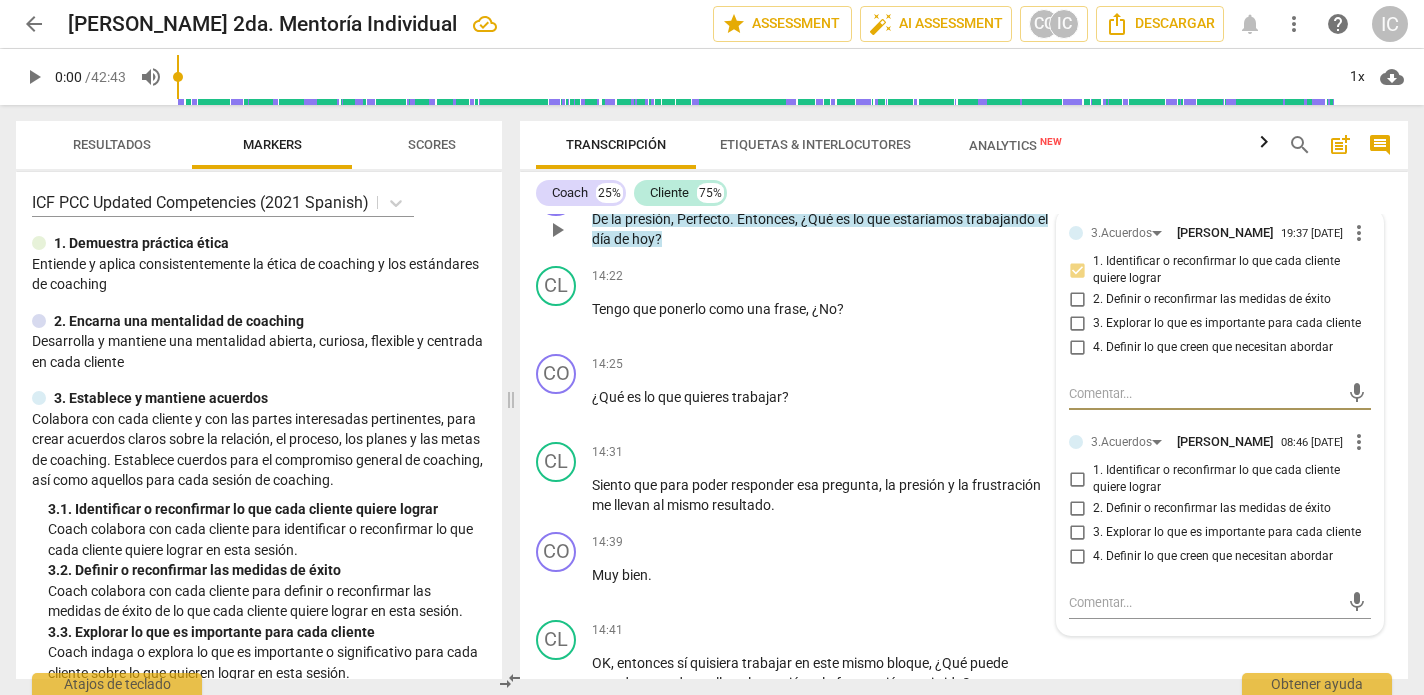 click on "3. Explorar lo que es importante para cada cliente" at bounding box center (1077, 533) 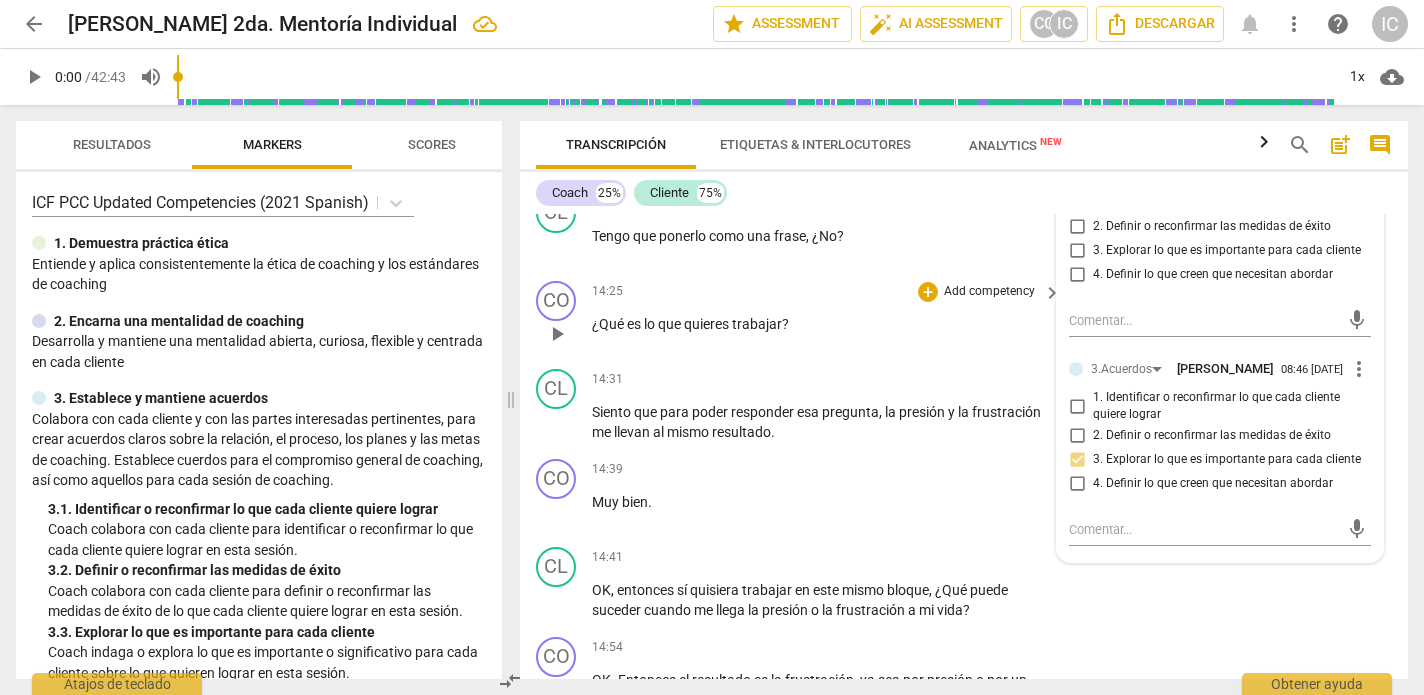 scroll, scrollTop: 5139, scrollLeft: 0, axis: vertical 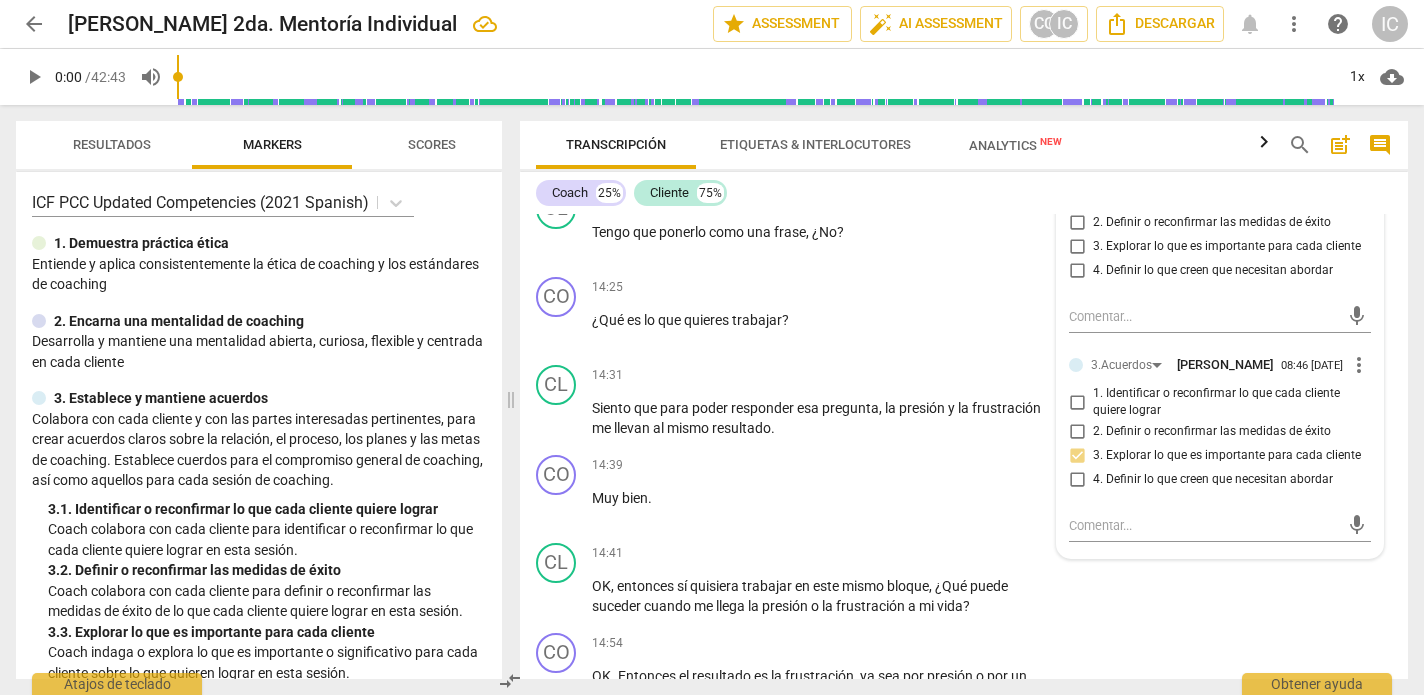 click on "4. Definir lo que creen que necesitan abordar" at bounding box center [1077, 480] 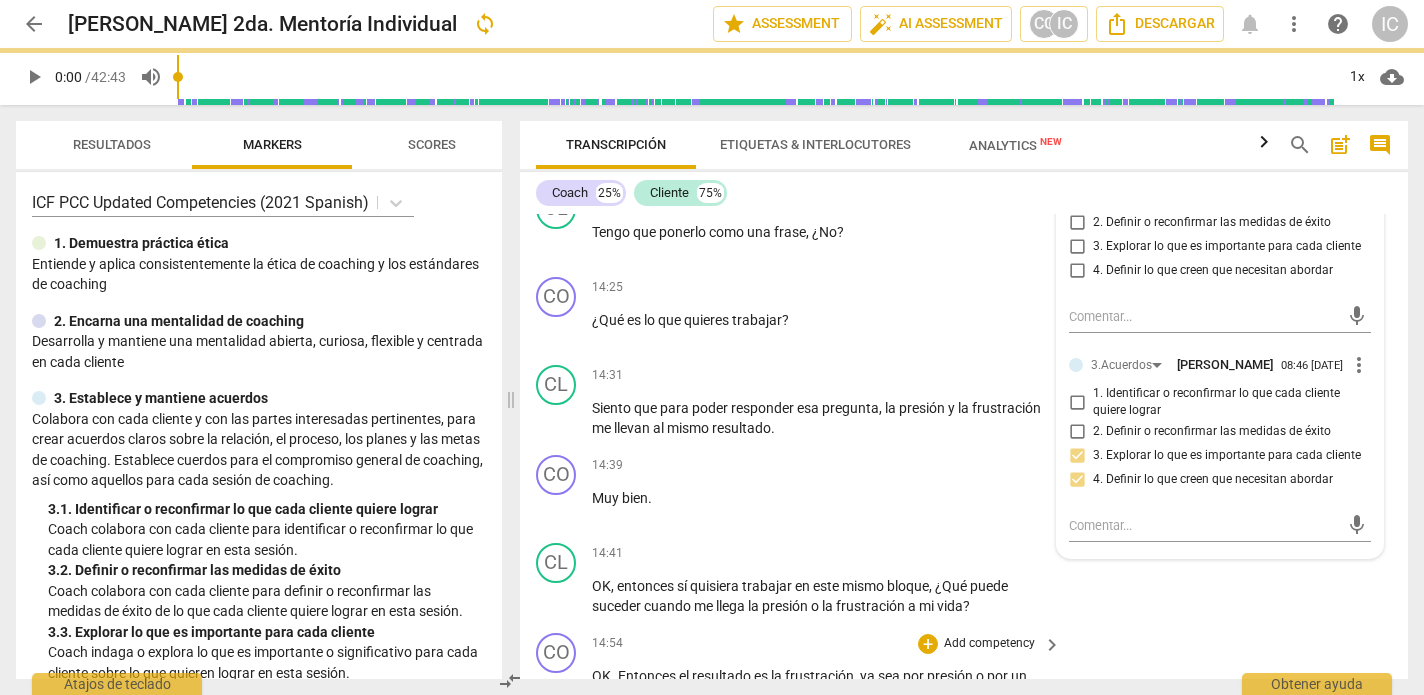 click on "CO play_arrow pause 14:54 + Add competency keyboard_arrow_right OK .   Entonces   el   resultado   es   la   frustración ,   ya   sea   por   presión   o   por   un   resultado   que   no   lograste   como   querías ." at bounding box center [964, 670] 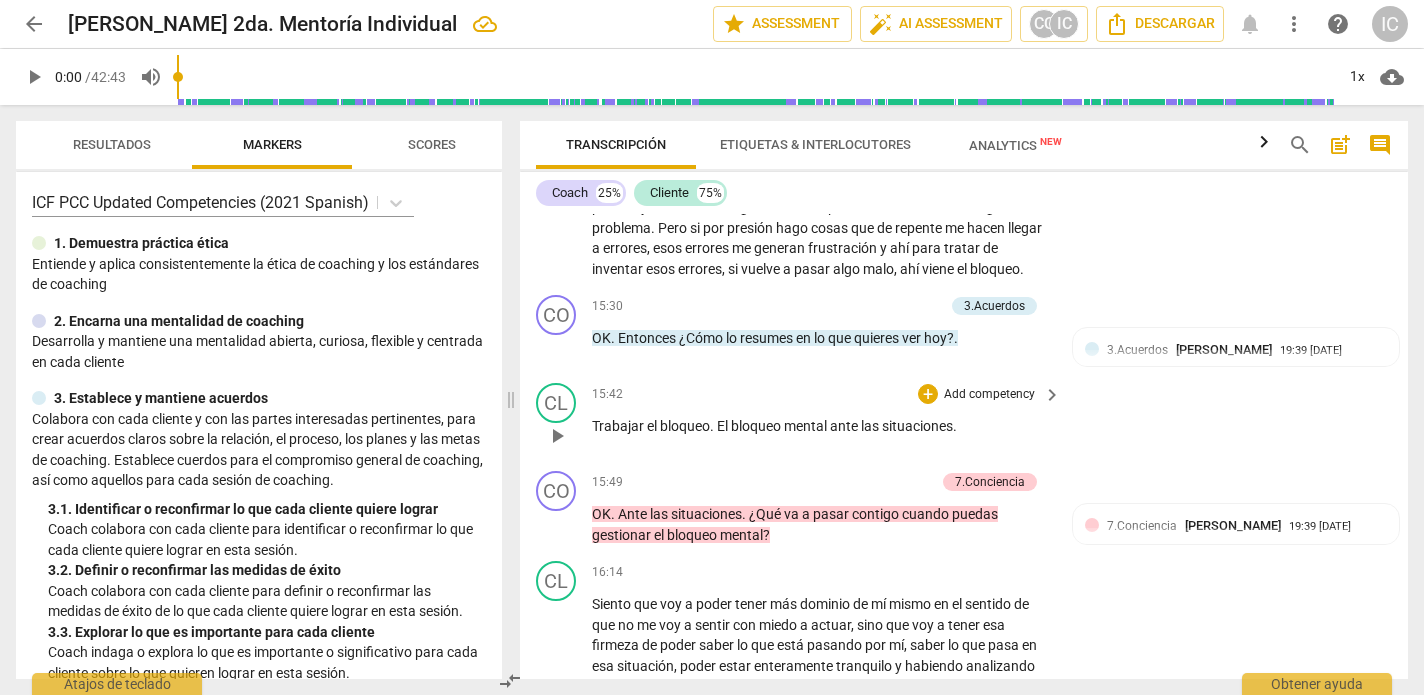scroll, scrollTop: 5722, scrollLeft: 0, axis: vertical 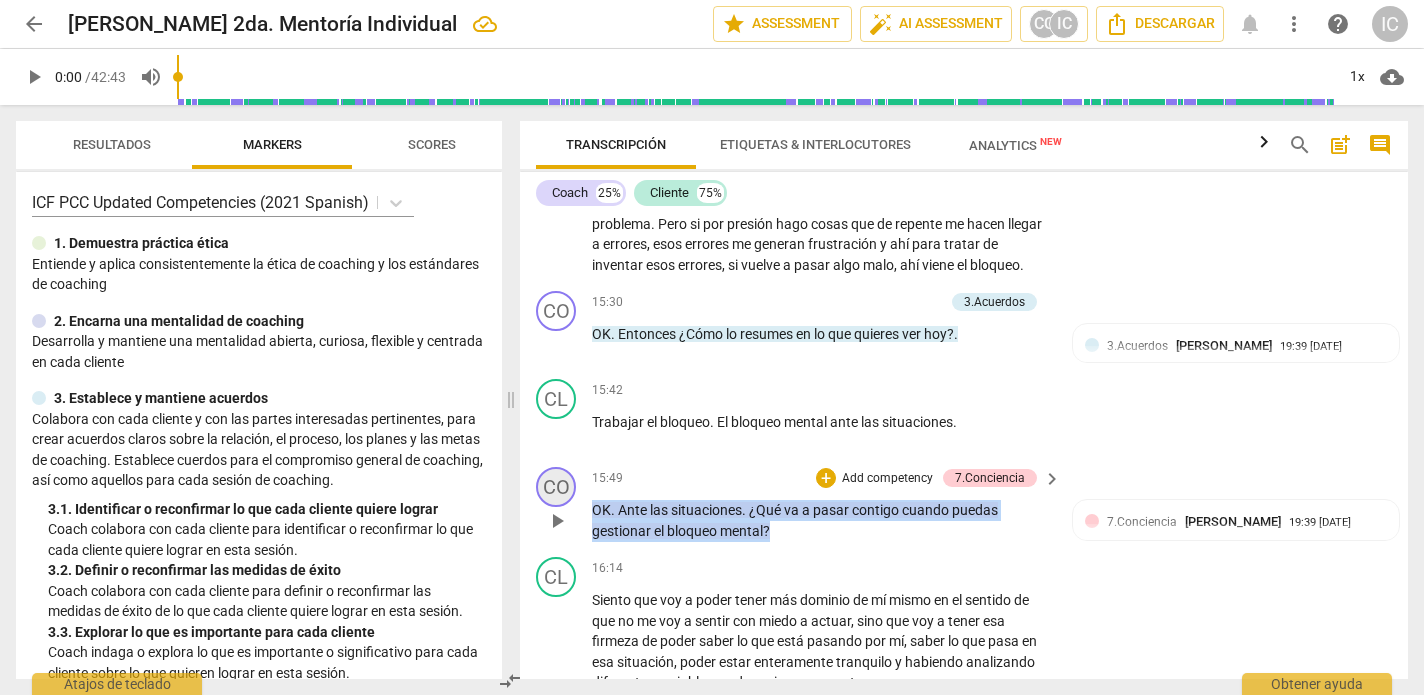 drag, startPoint x: 841, startPoint y: 519, endPoint x: 565, endPoint y: 475, distance: 279.48523 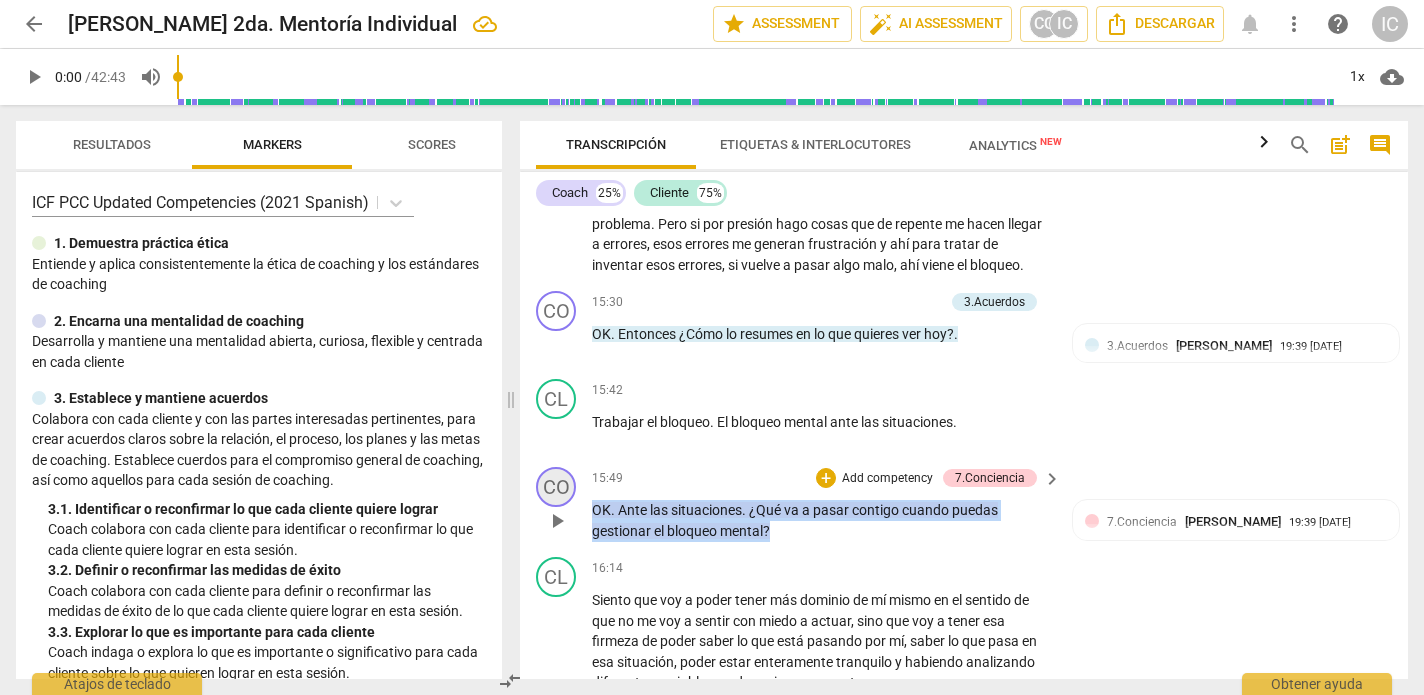 click on "CO play_arrow pause 15:49 + Add competency 7.Conciencia keyboard_arrow_right OK .   Ante   las   situaciones .   ¿Qué   va   a   pasar   contigo   cuando   puedas   gestionar   el   bloqueo   mental ? 7.Conciencia [PERSON_NAME] 19:39 [DATE] 2. [PERSON_NAME] preguntas que ayudan a explorar más acerca de sí mismo/a  4. [PERSON_NAME] preguntas que ayudan a explorar más hacia el resultado que desea" at bounding box center [964, 504] 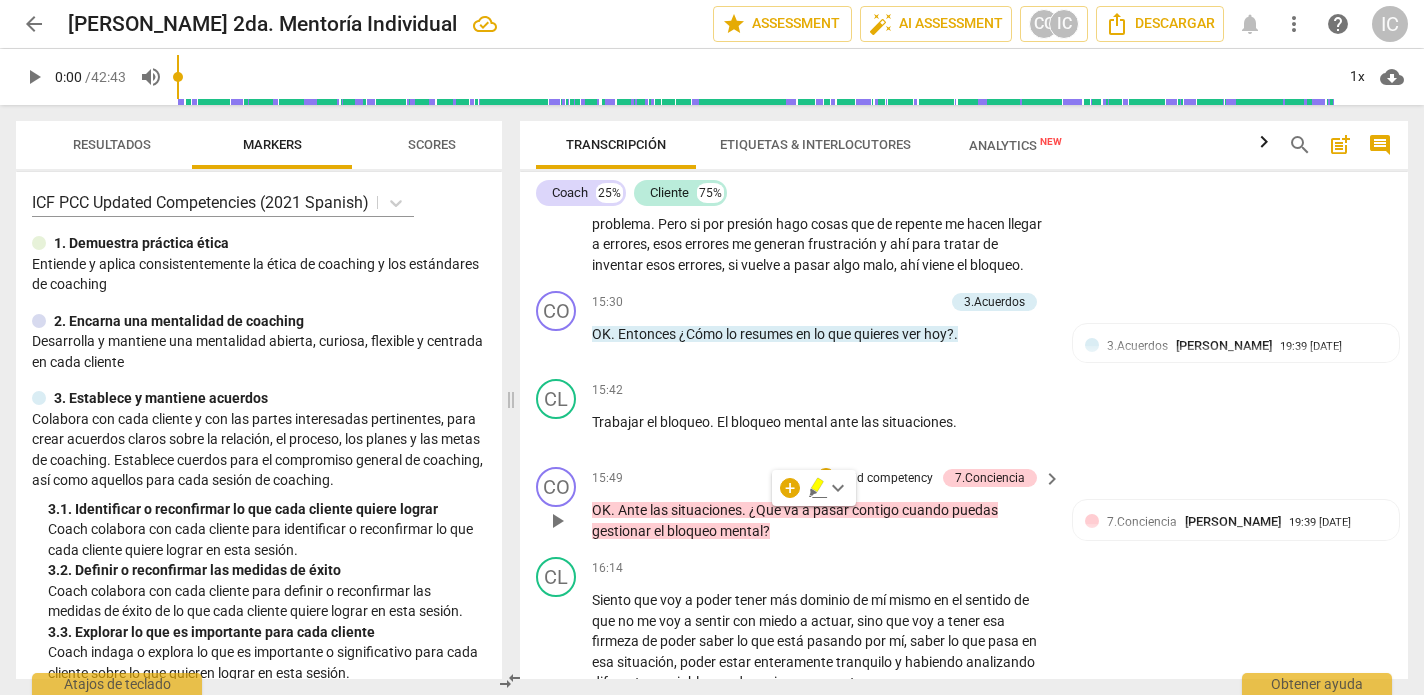 click on "Add competency" at bounding box center [887, 479] 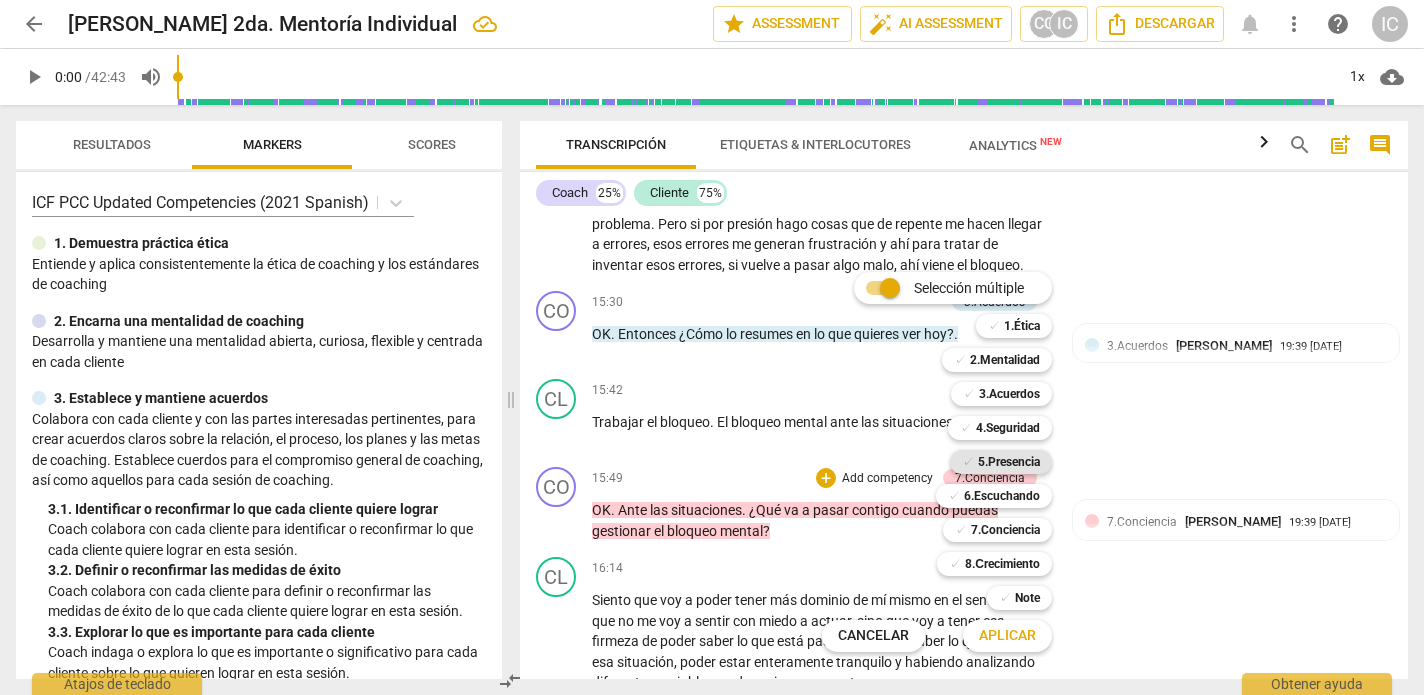 click on "5.Presencia" at bounding box center (1009, 462) 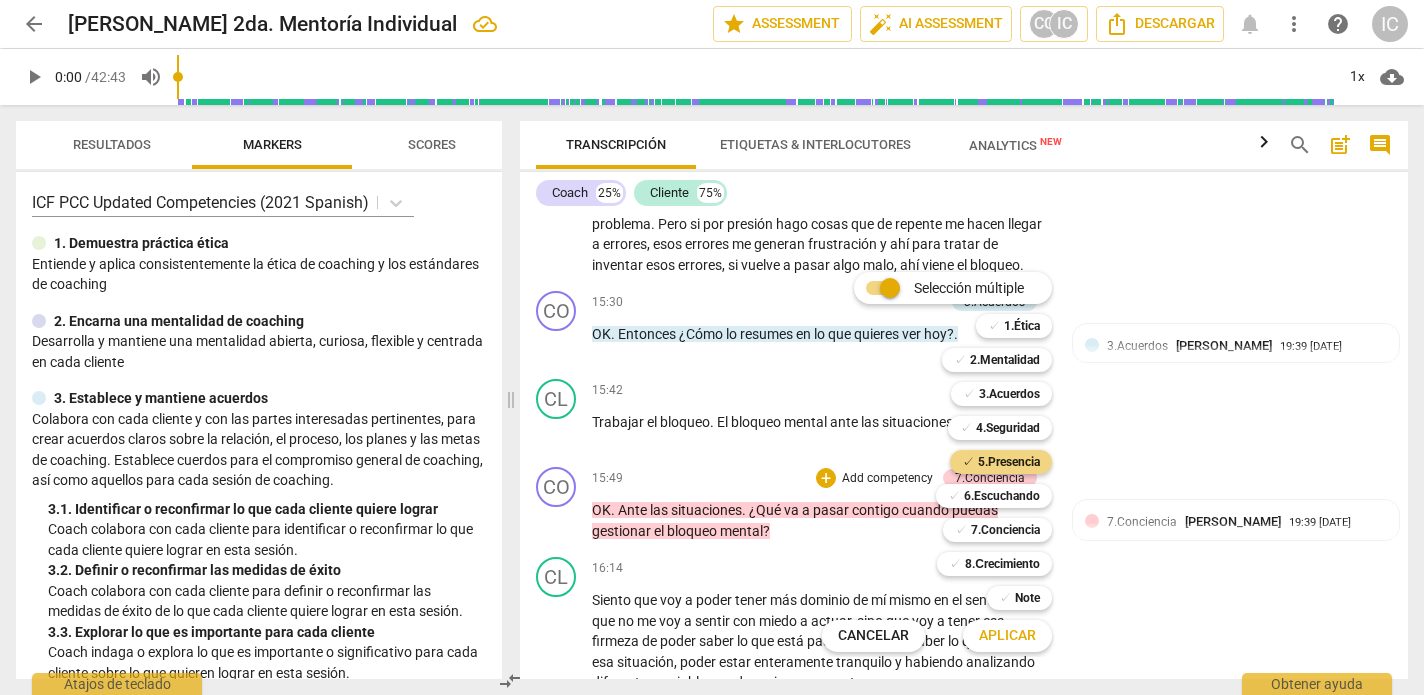 click on "Aplicar" at bounding box center (1007, 636) 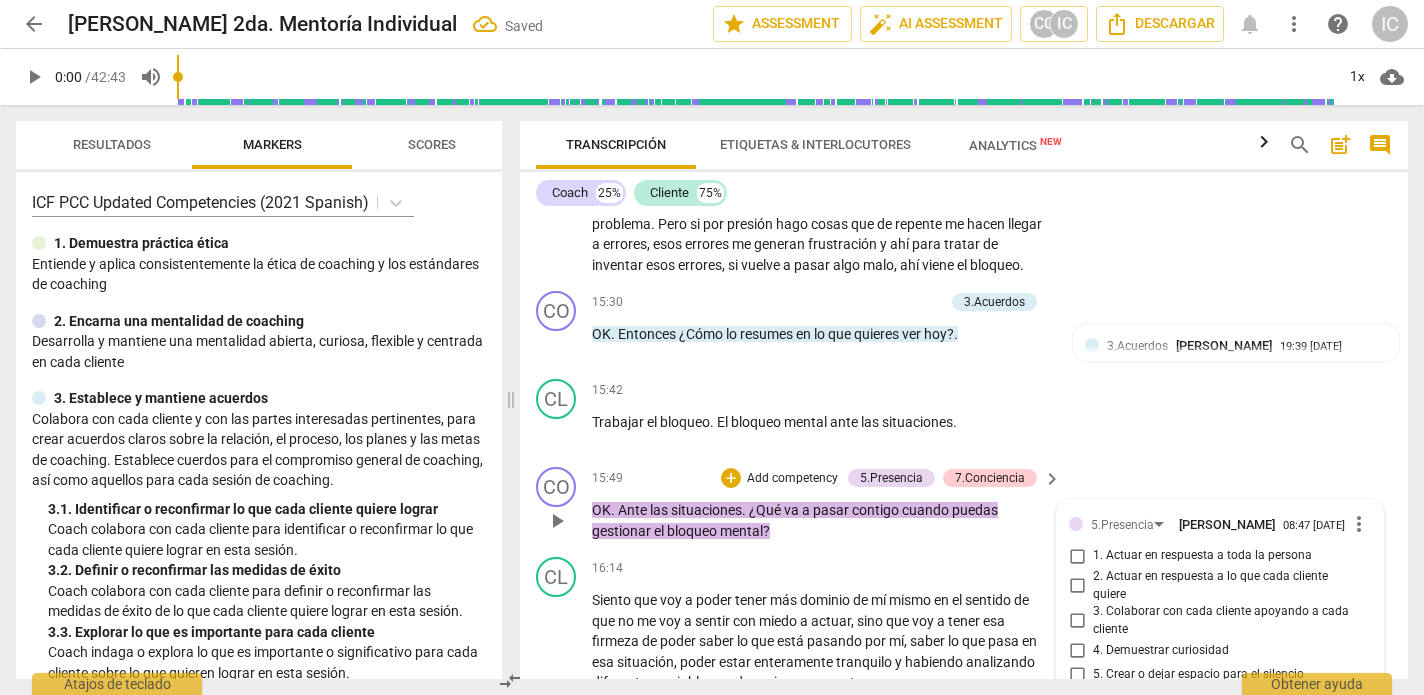 scroll, scrollTop: 5983, scrollLeft: 0, axis: vertical 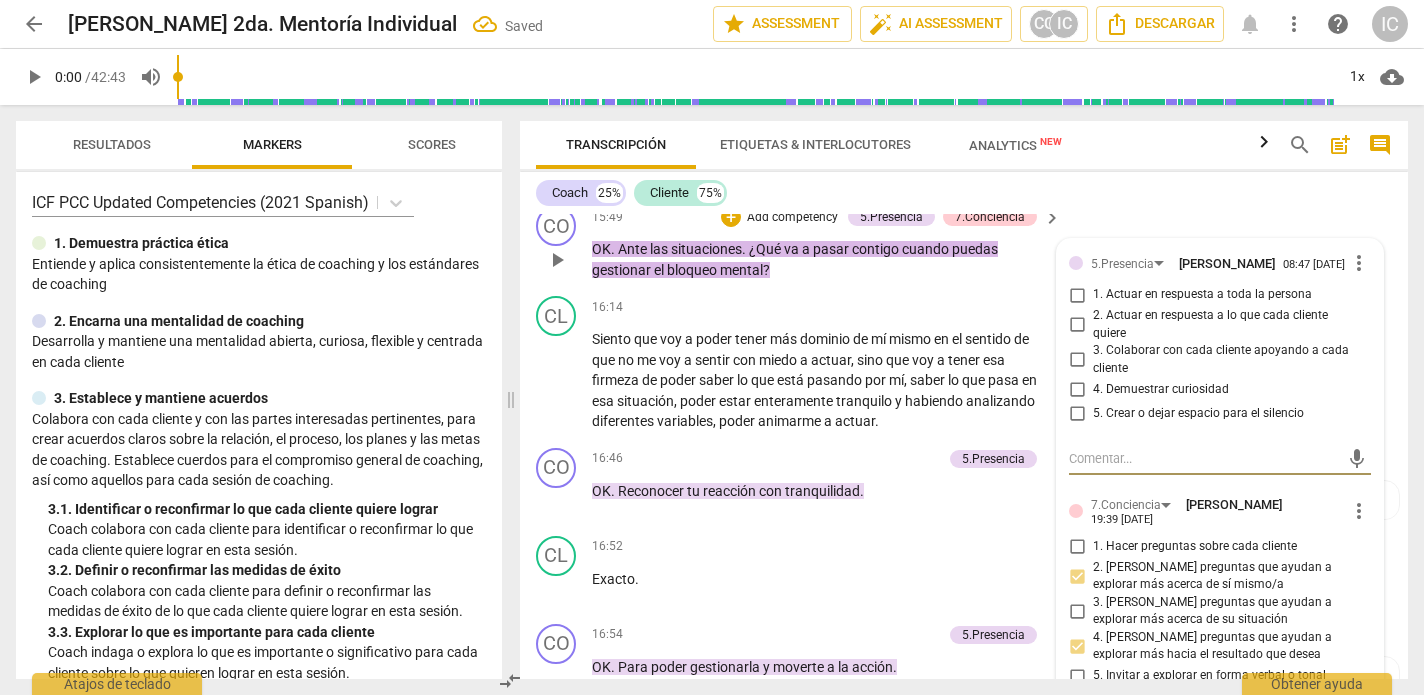 click on "4. Demuestrar curiosidad" at bounding box center (1077, 389) 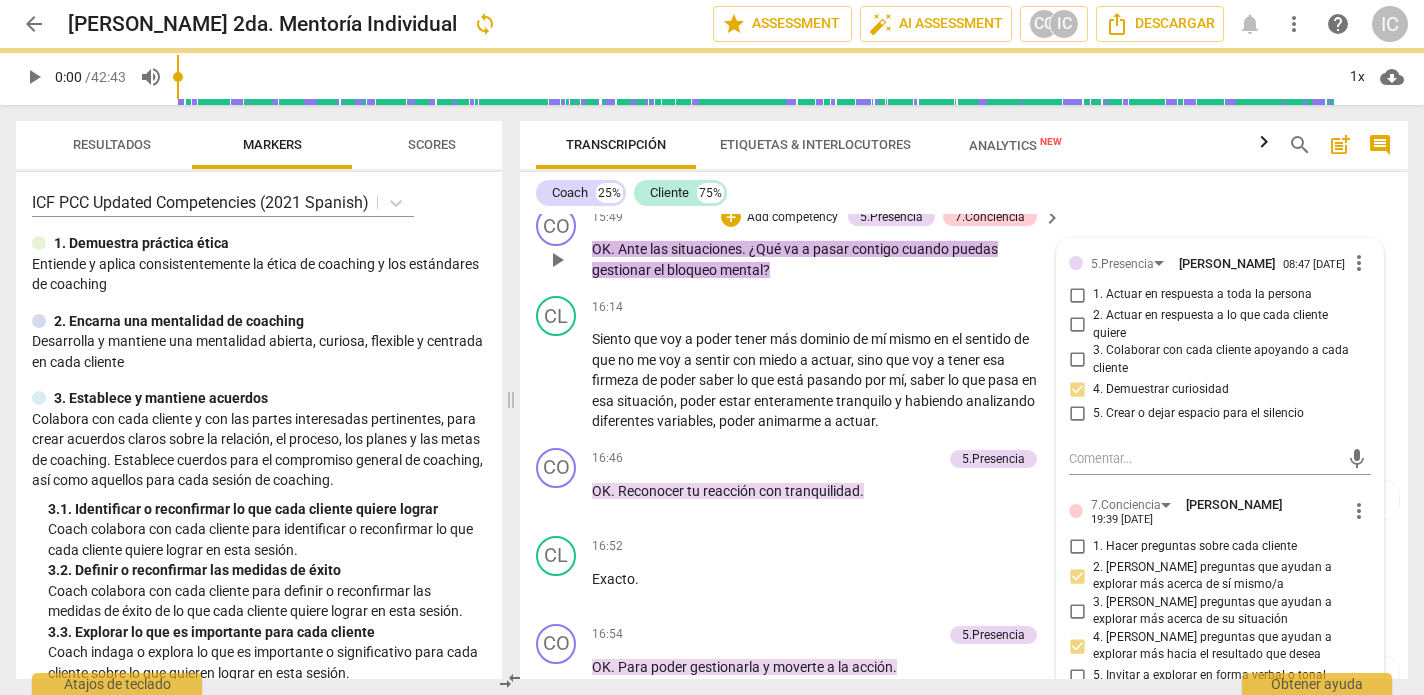 click on "3. Colaborar con cada cliente apoyando a cada cliente" at bounding box center [1077, 360] 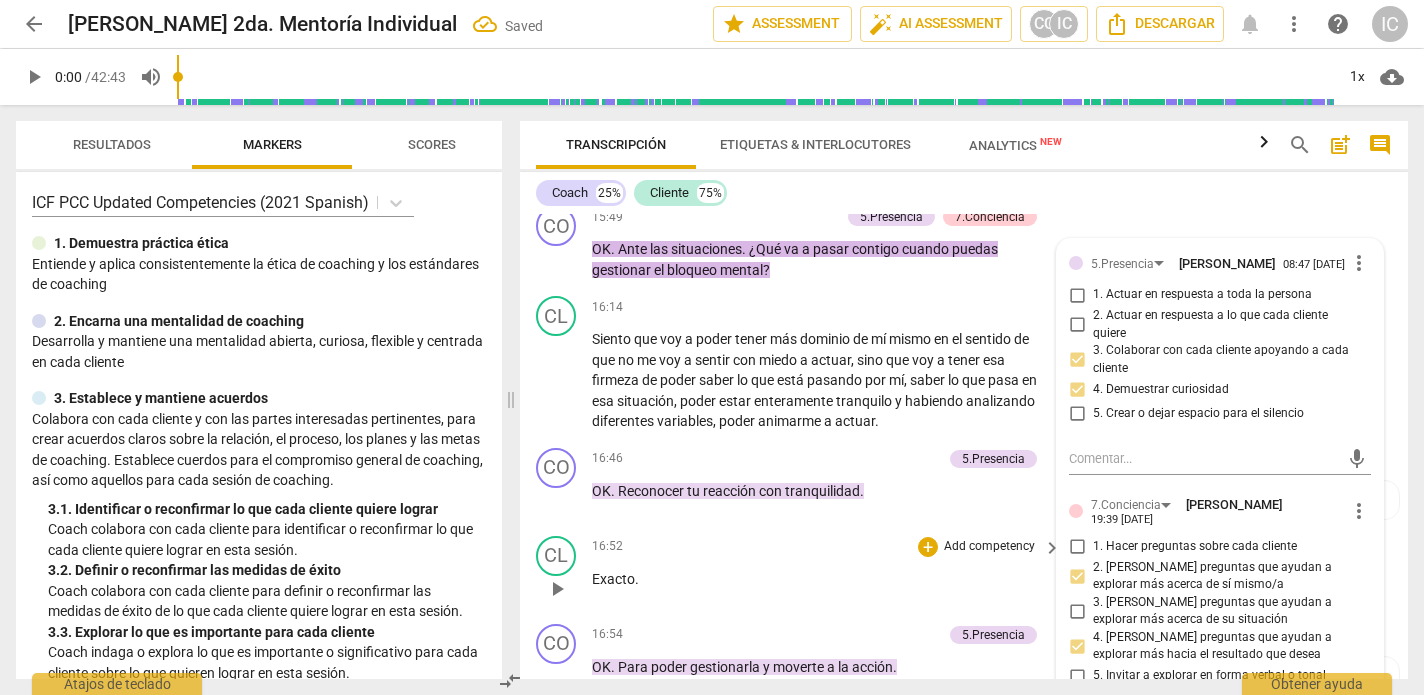 click on "16:52 + Add competency keyboard_arrow_right Exacto ." at bounding box center [827, 572] 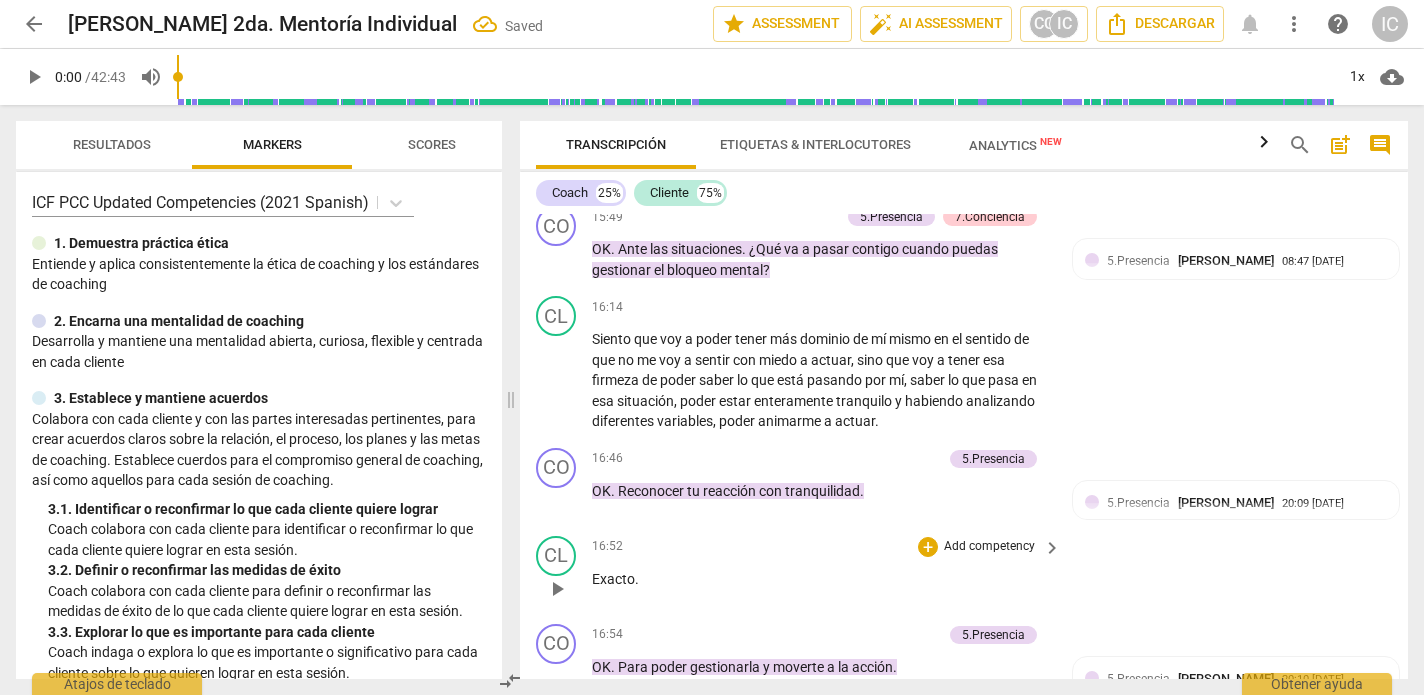 click on "16:52 + Add competency keyboard_arrow_right Exacto ." at bounding box center (827, 572) 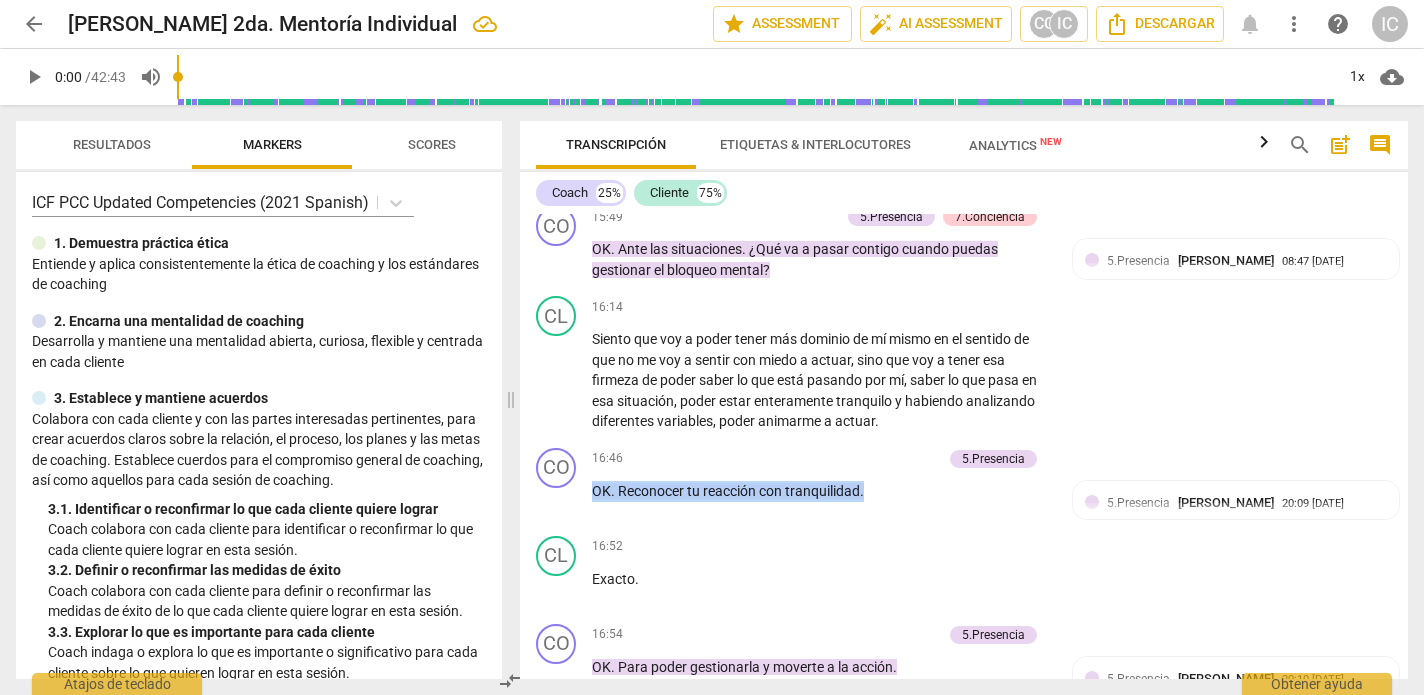 drag, startPoint x: 882, startPoint y: 472, endPoint x: 503, endPoint y: 464, distance: 379.0844 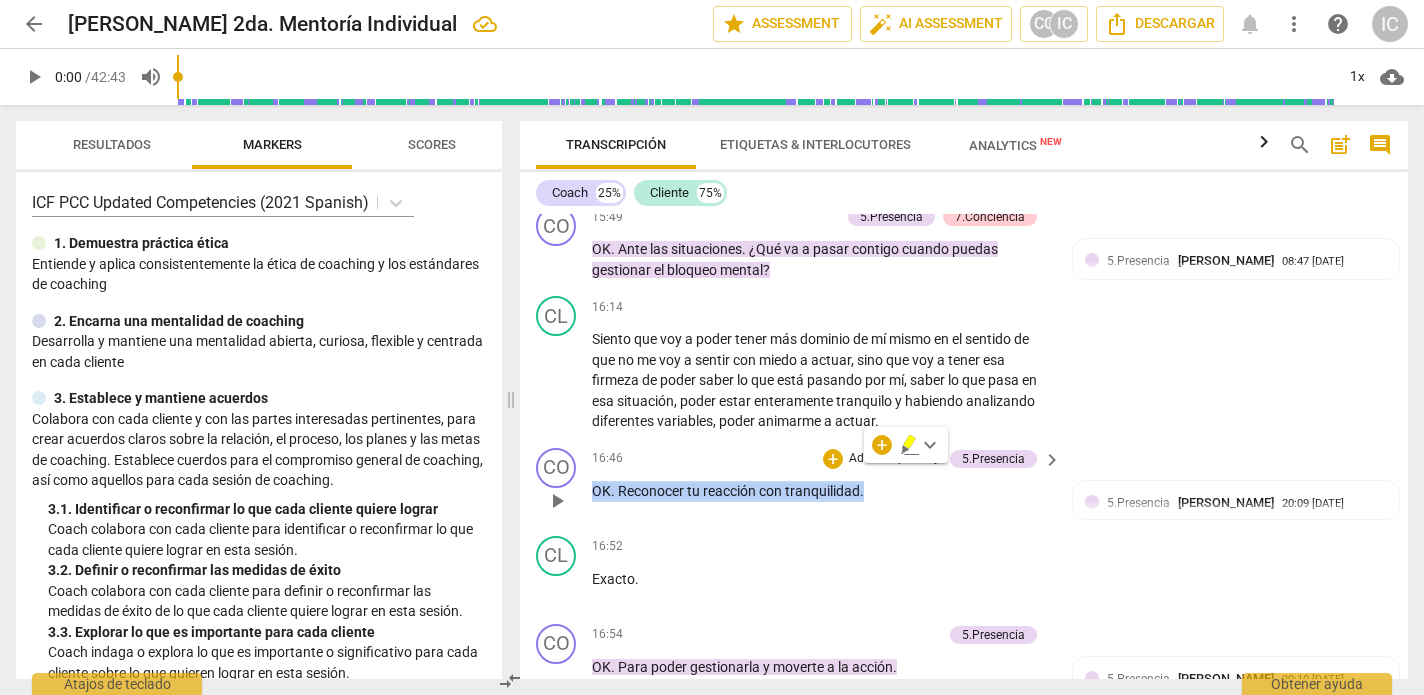 click on "Add competency" at bounding box center (894, 459) 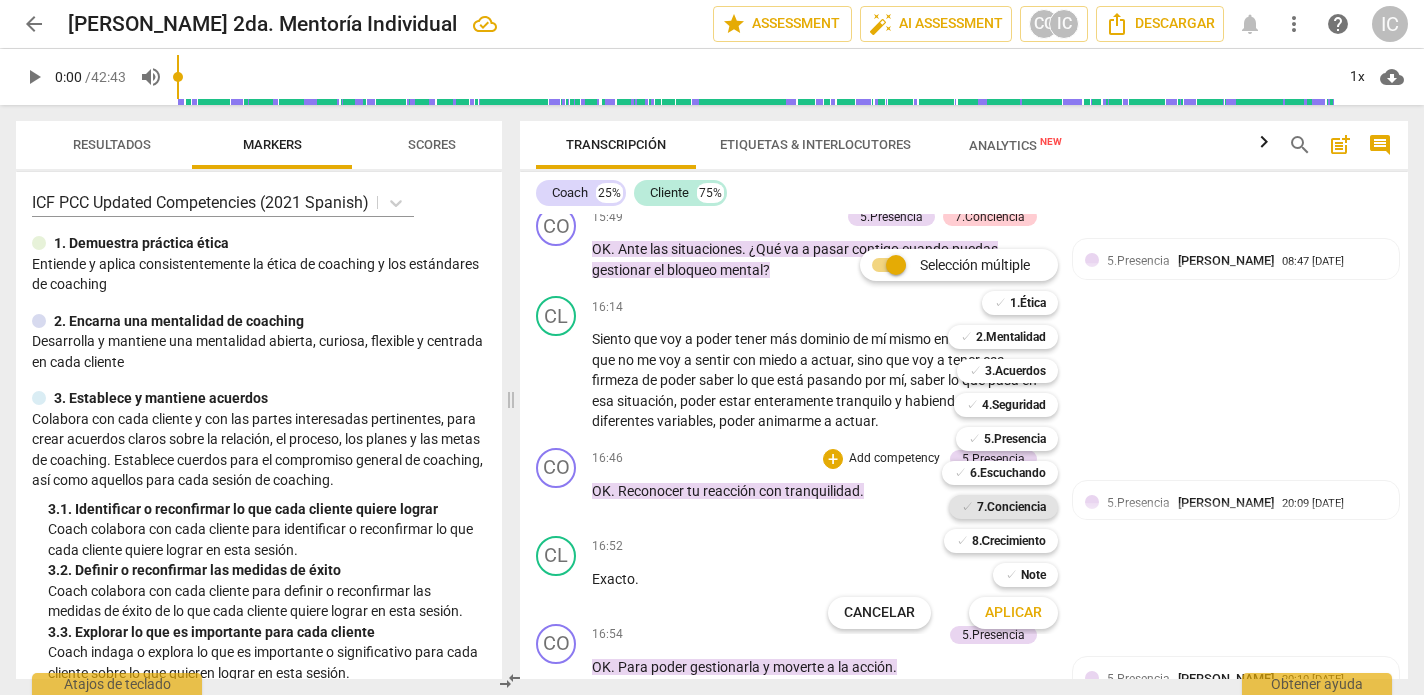 click on "7.Conciencia" at bounding box center (1011, 507) 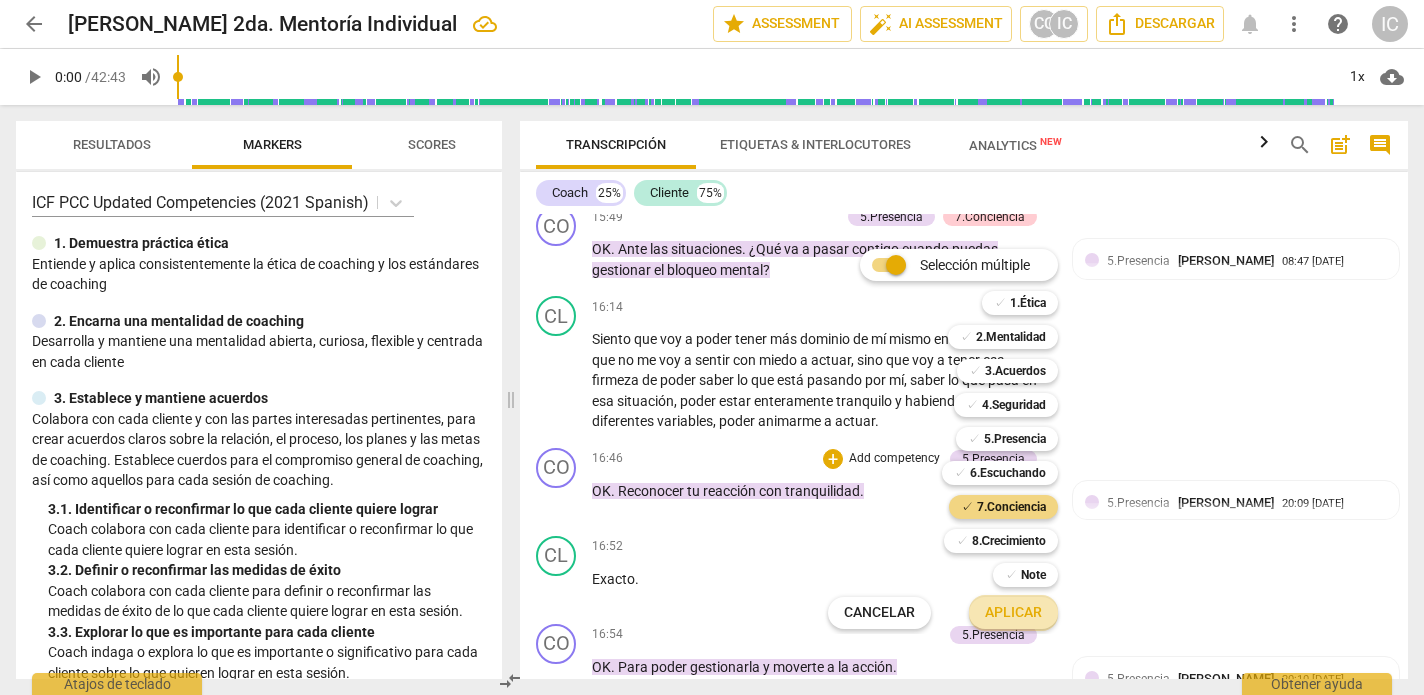 click on "Aplicar" at bounding box center [1013, 613] 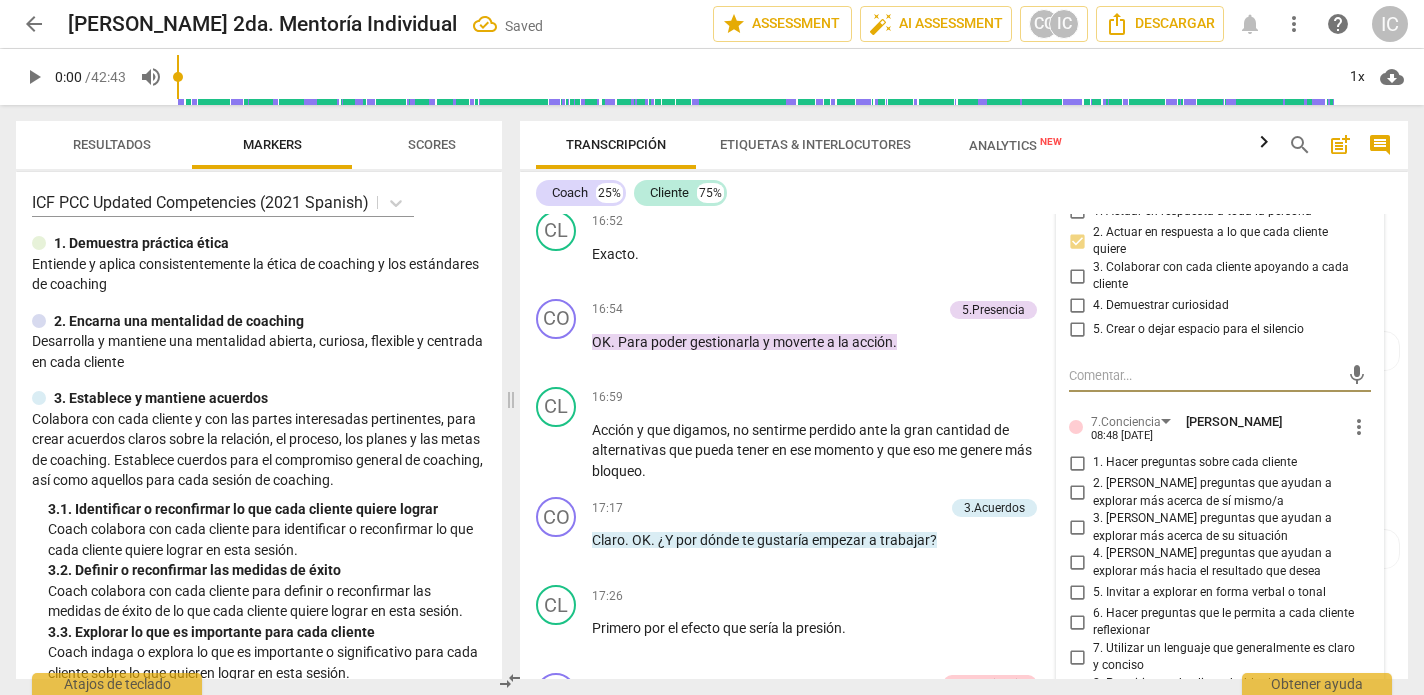 scroll, scrollTop: 6344, scrollLeft: 0, axis: vertical 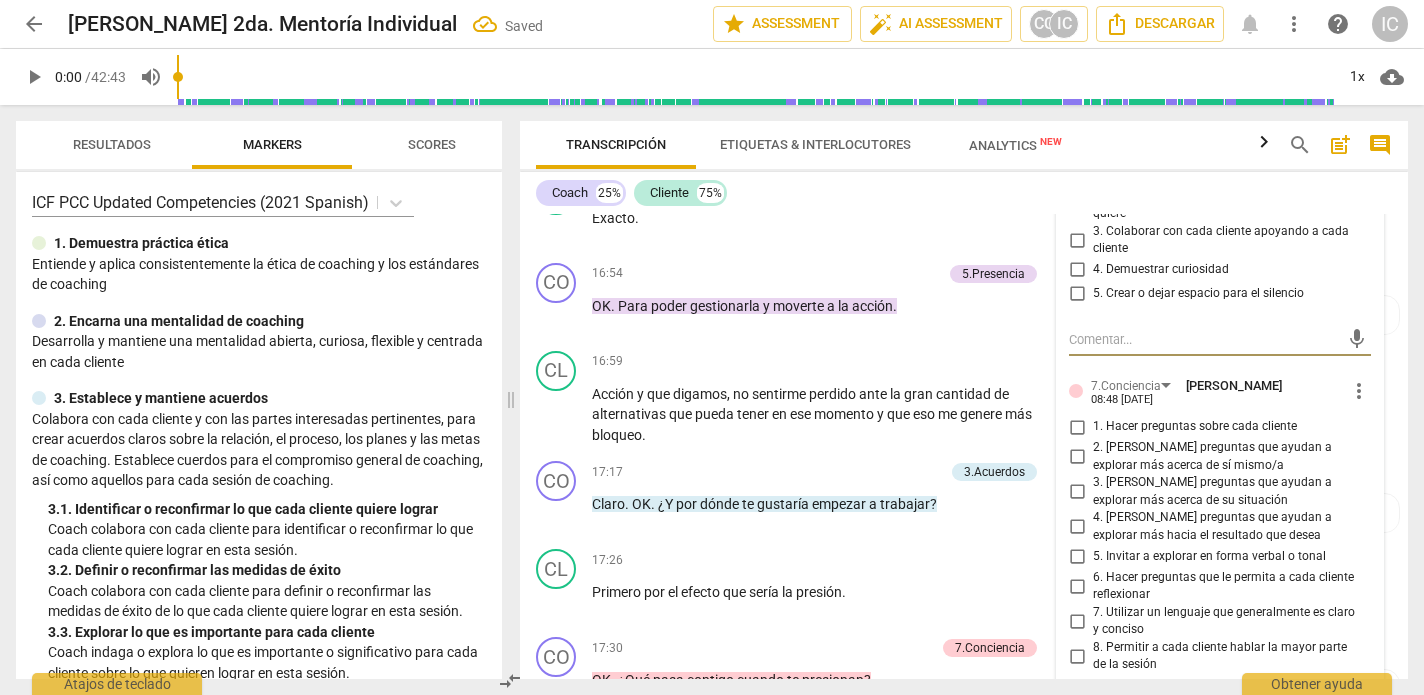 click on "6. Hacer preguntas que le permita a cada cliente reflexionar" at bounding box center [1077, 586] 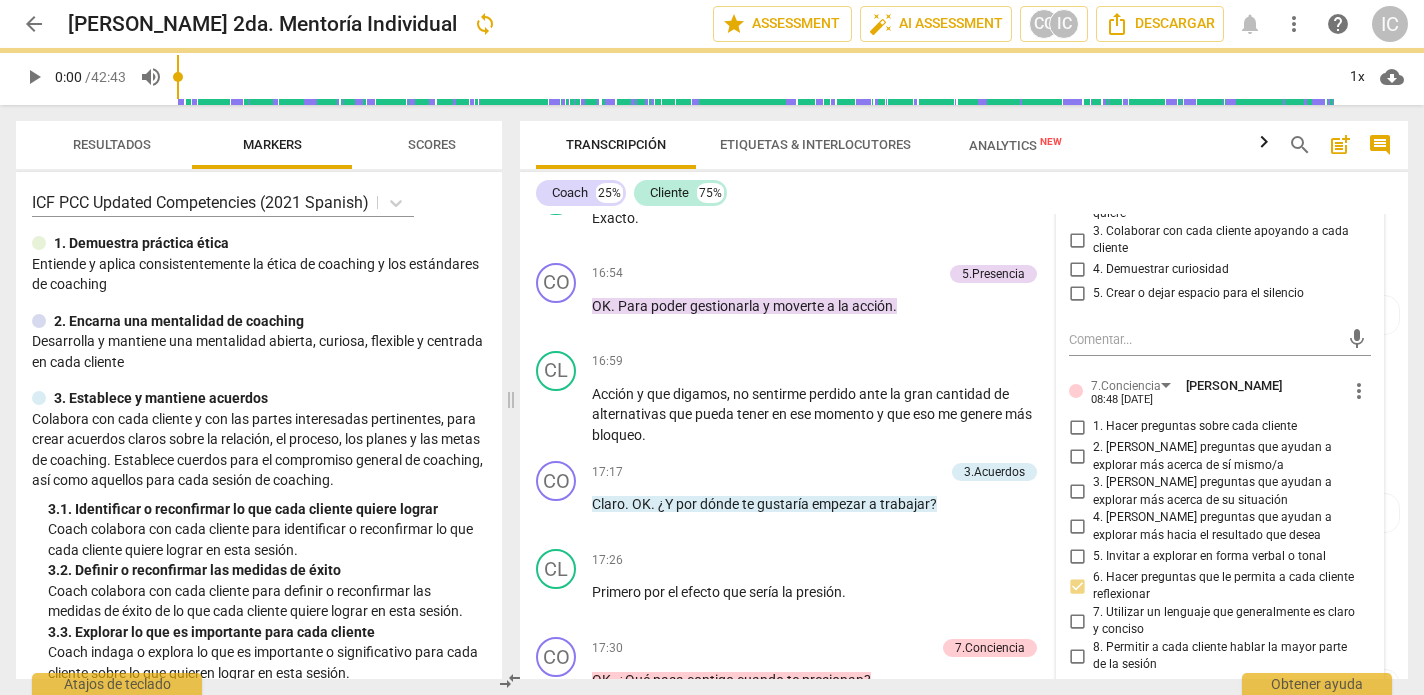 click on "3. [PERSON_NAME] preguntas que ayudan a explorar más acerca de su situación" at bounding box center (1077, 492) 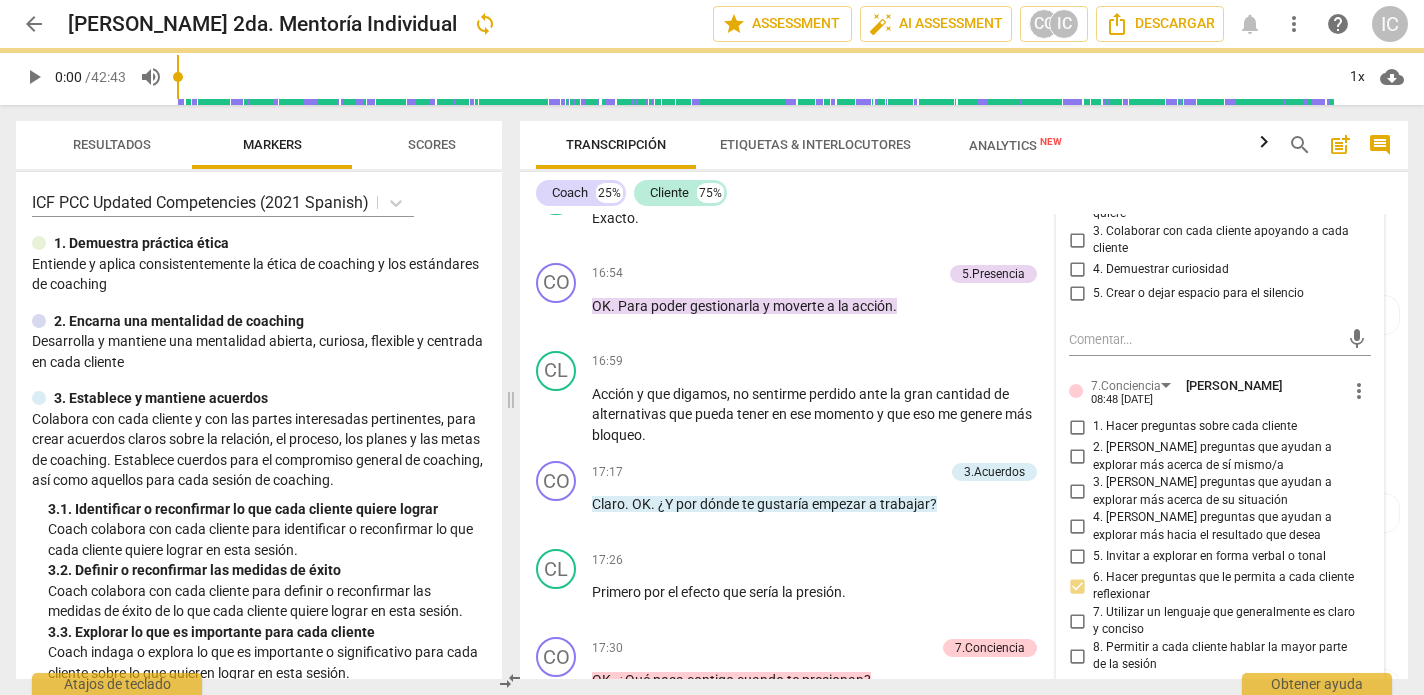 checkbox on "true" 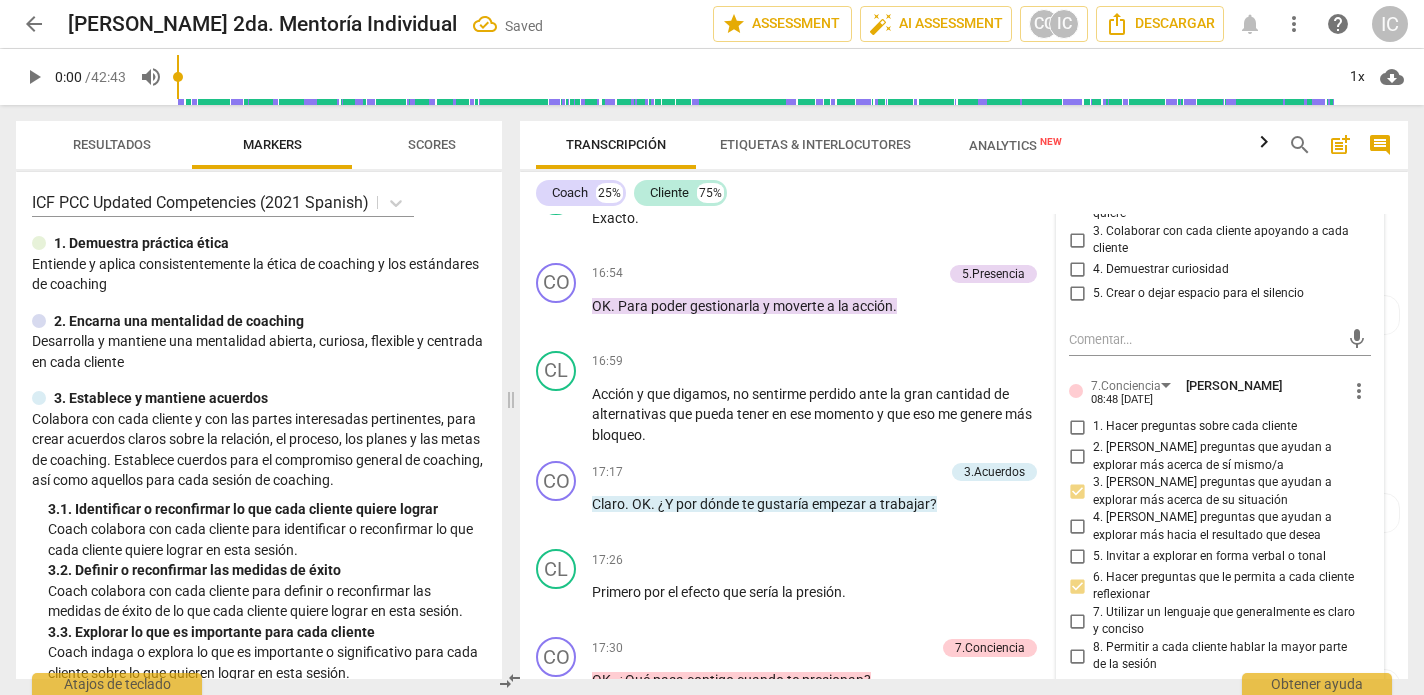 drag, startPoint x: 1076, startPoint y: 436, endPoint x: 1080, endPoint y: 451, distance: 15.524175 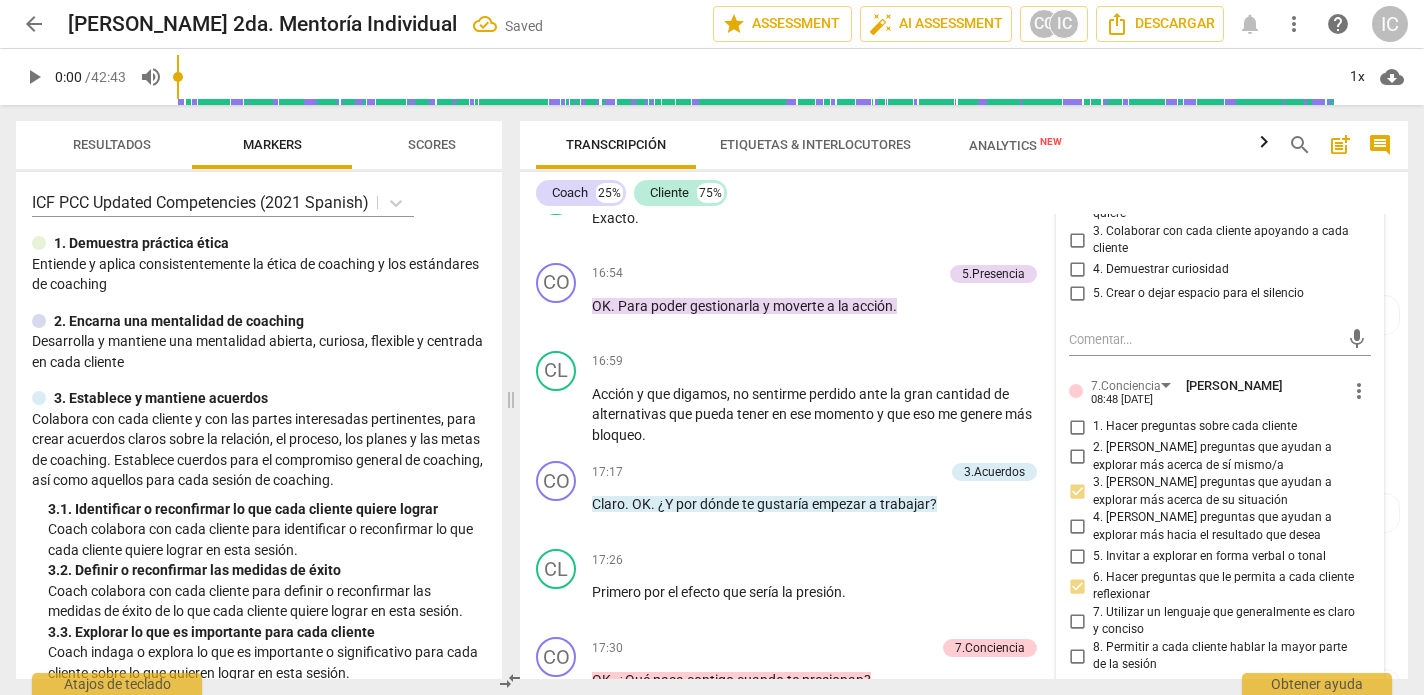 click on "2. [PERSON_NAME] preguntas que ayudan a explorar más acerca de sí mismo/a" at bounding box center (1077, 457) 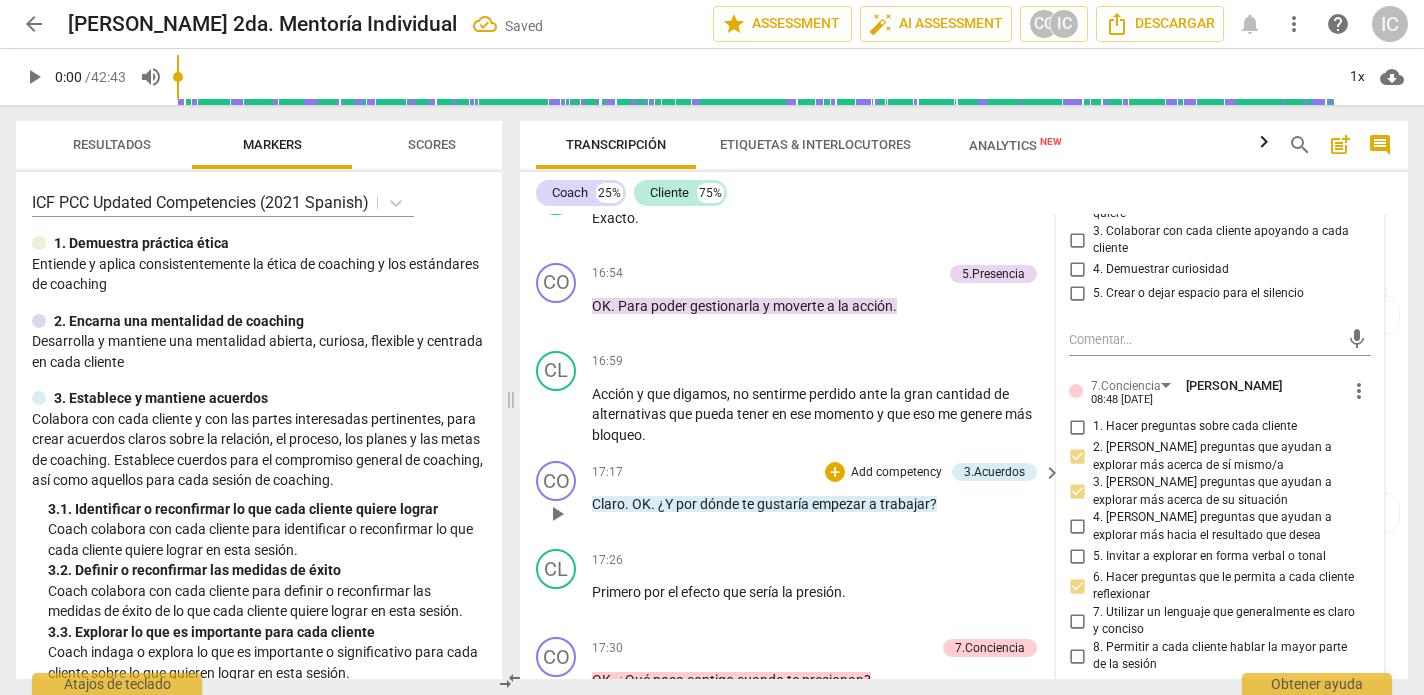 click on "Claro .   OK .   ¿Y   por   dónde   te   gustaría   empezar   a   trabajar ?" at bounding box center [821, 504] 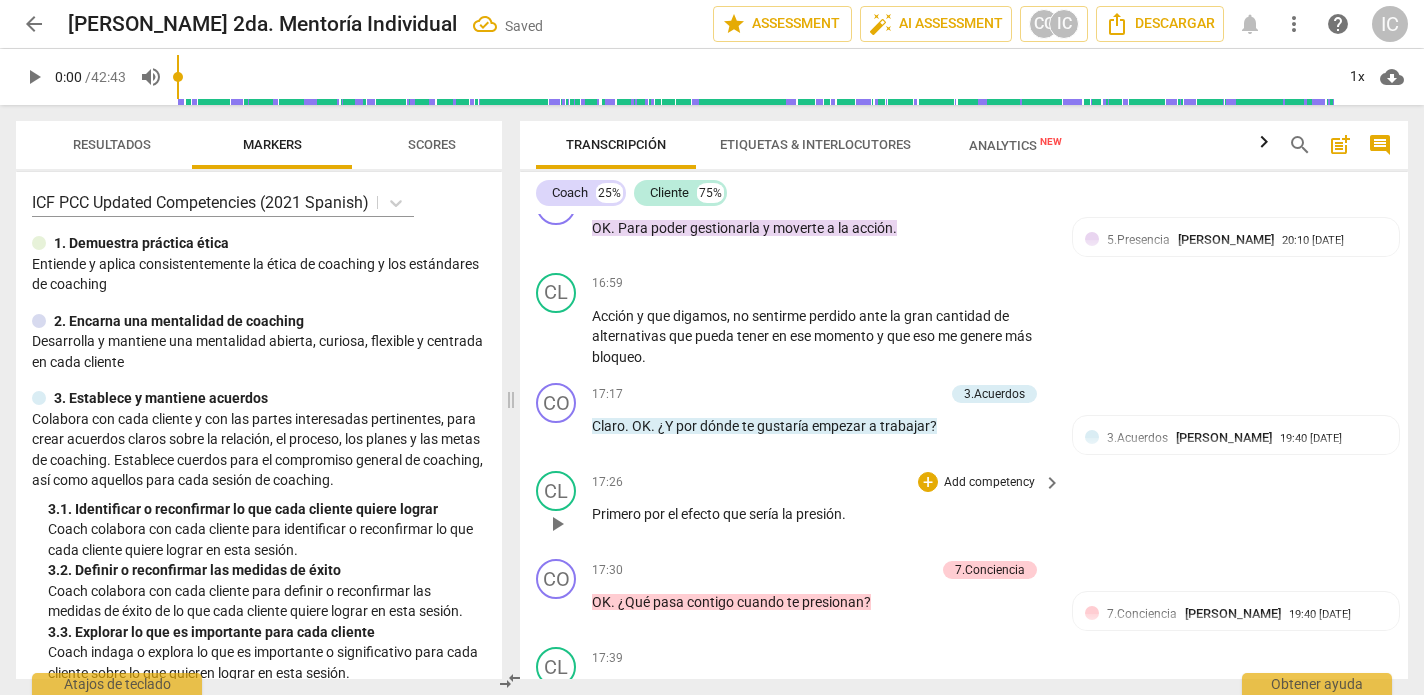 scroll, scrollTop: 6424, scrollLeft: 0, axis: vertical 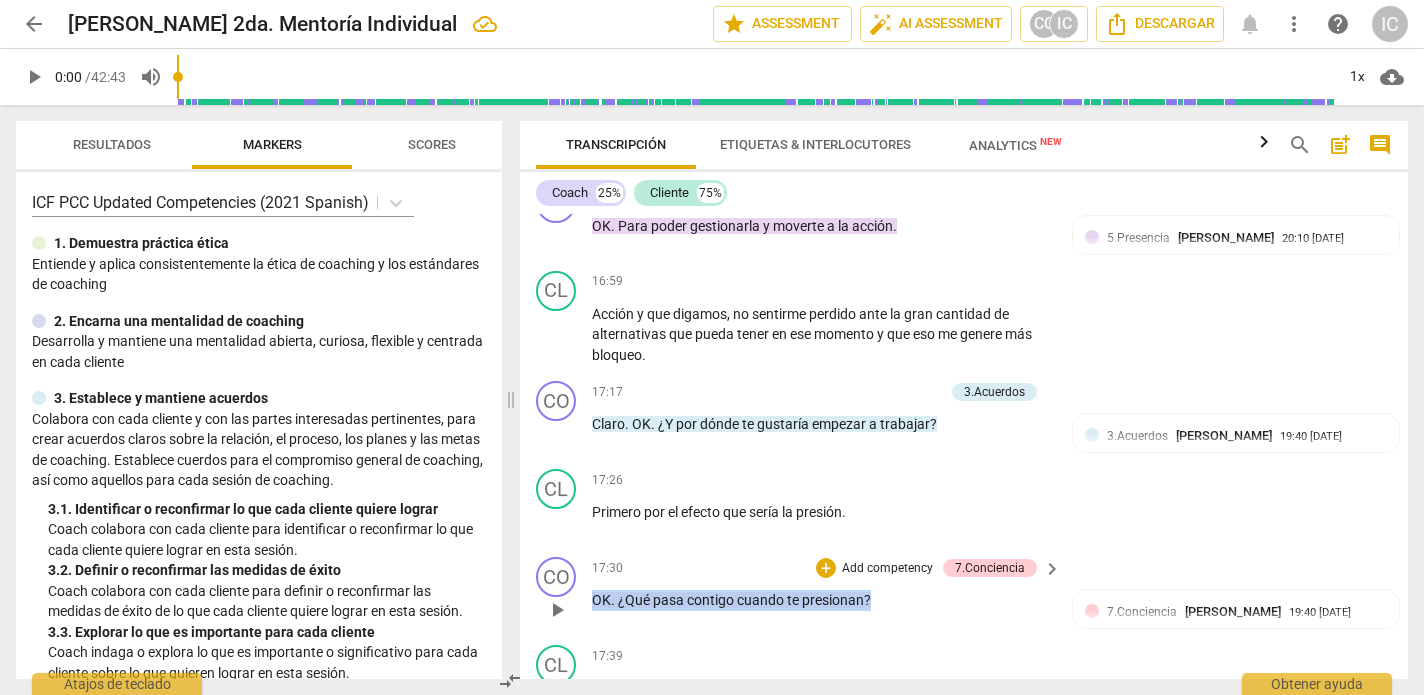 drag, startPoint x: 925, startPoint y: 579, endPoint x: 533, endPoint y: 562, distance: 392.36844 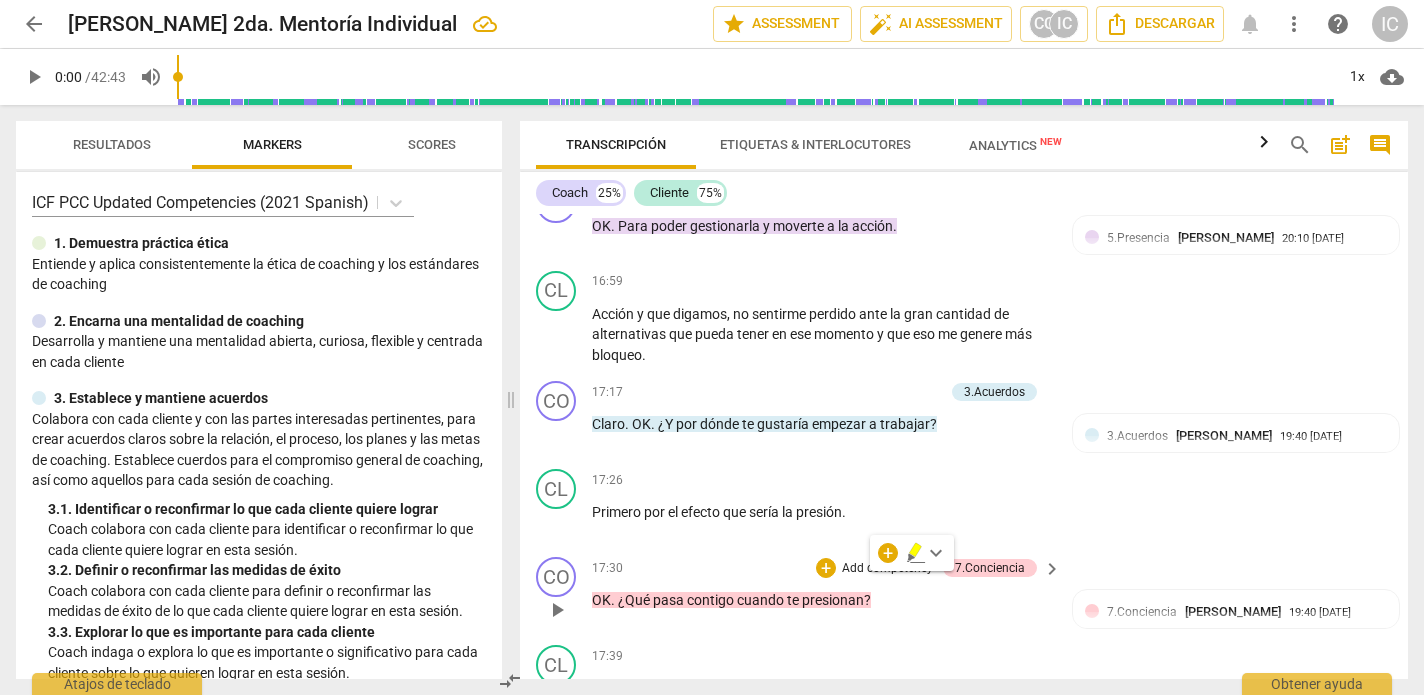 click on "Add competency" at bounding box center (887, 569) 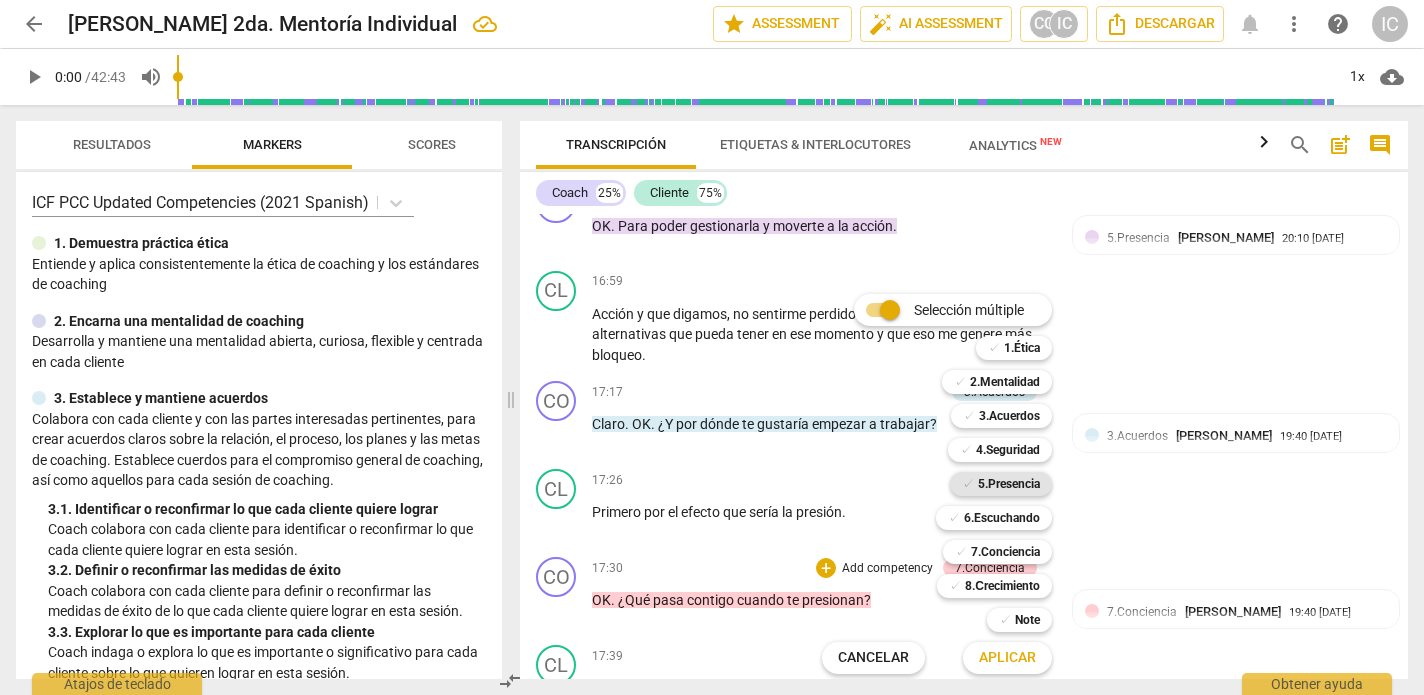 click on "5.Presencia" at bounding box center [1009, 484] 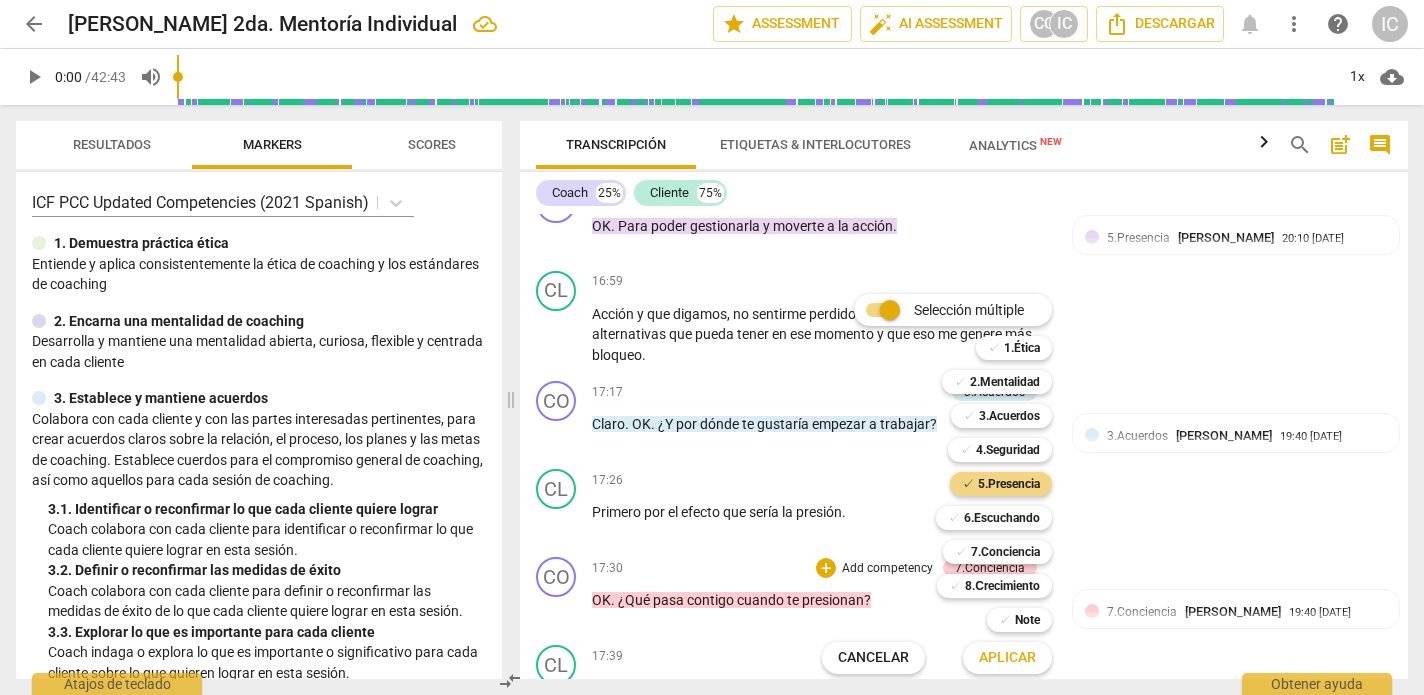 click on "Aplicar" at bounding box center (1007, 658) 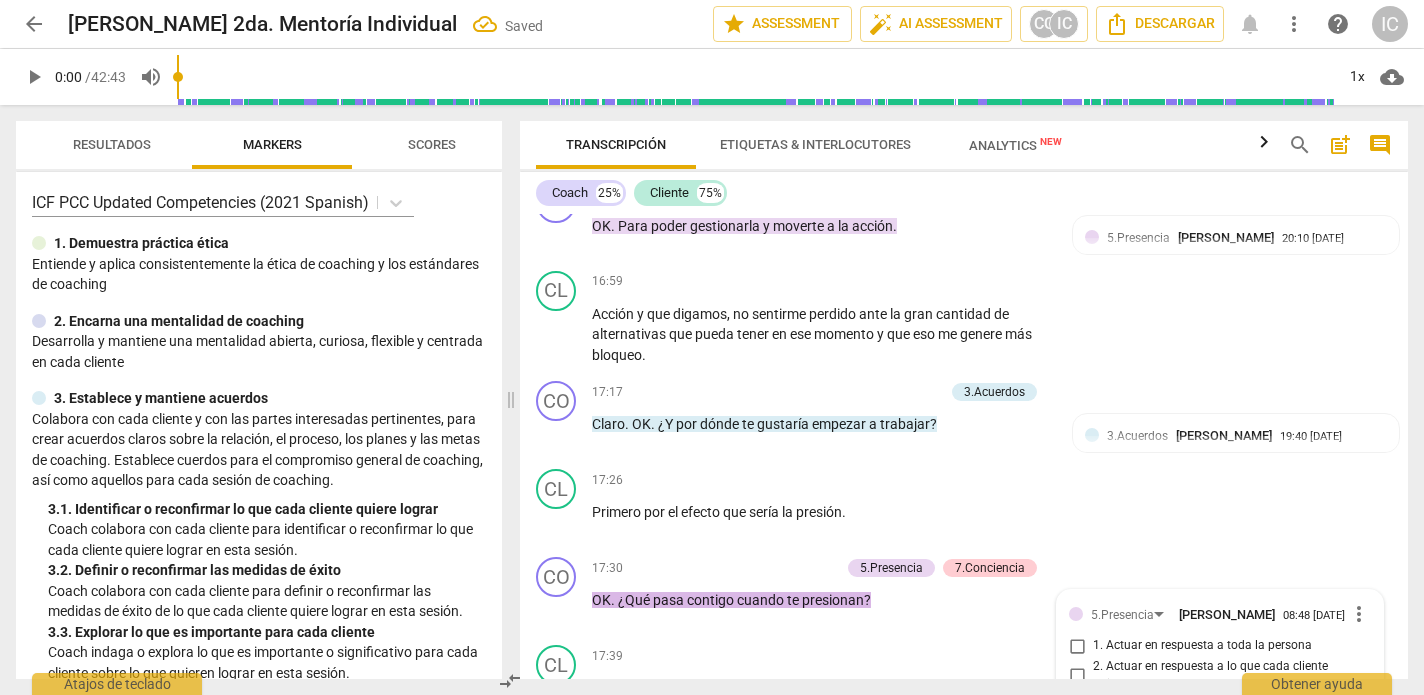 scroll, scrollTop: 6770, scrollLeft: 0, axis: vertical 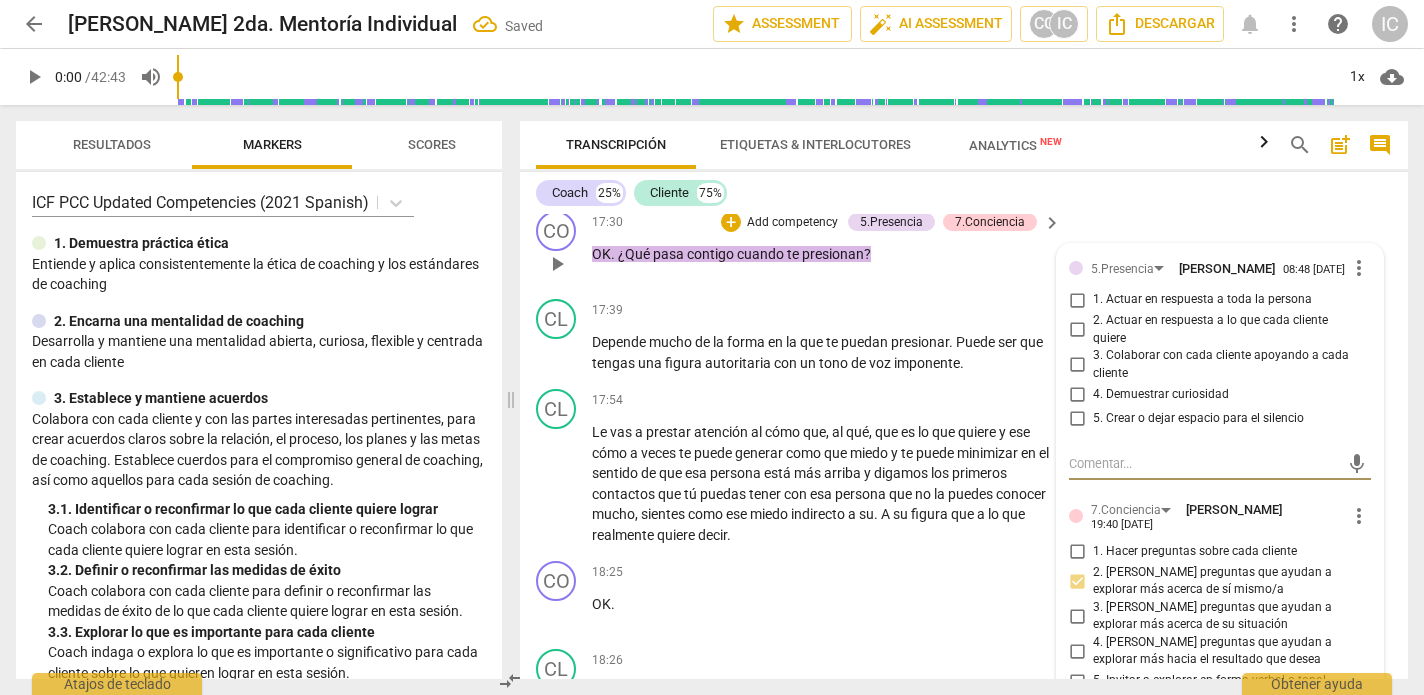 click on "4. Demuestrar curiosidad" at bounding box center (1161, 395) 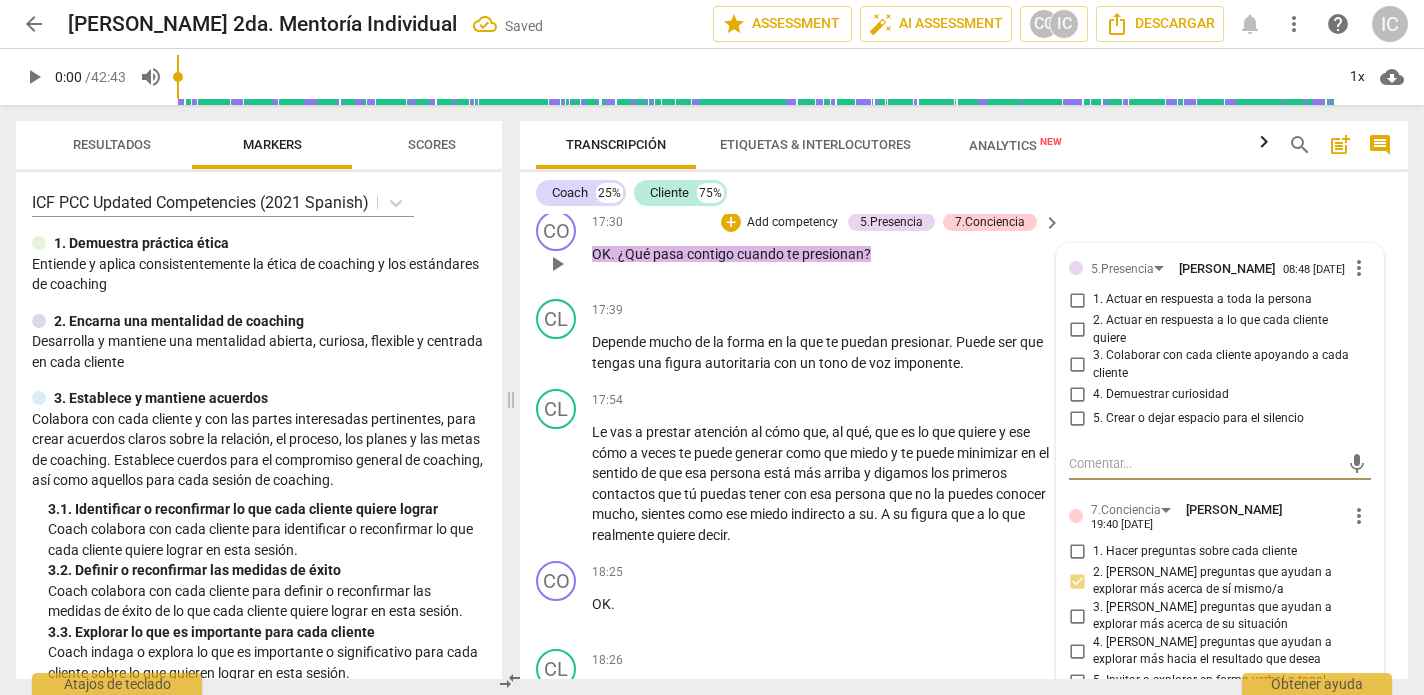 click on "4. Demuestrar curiosidad" at bounding box center (1077, 394) 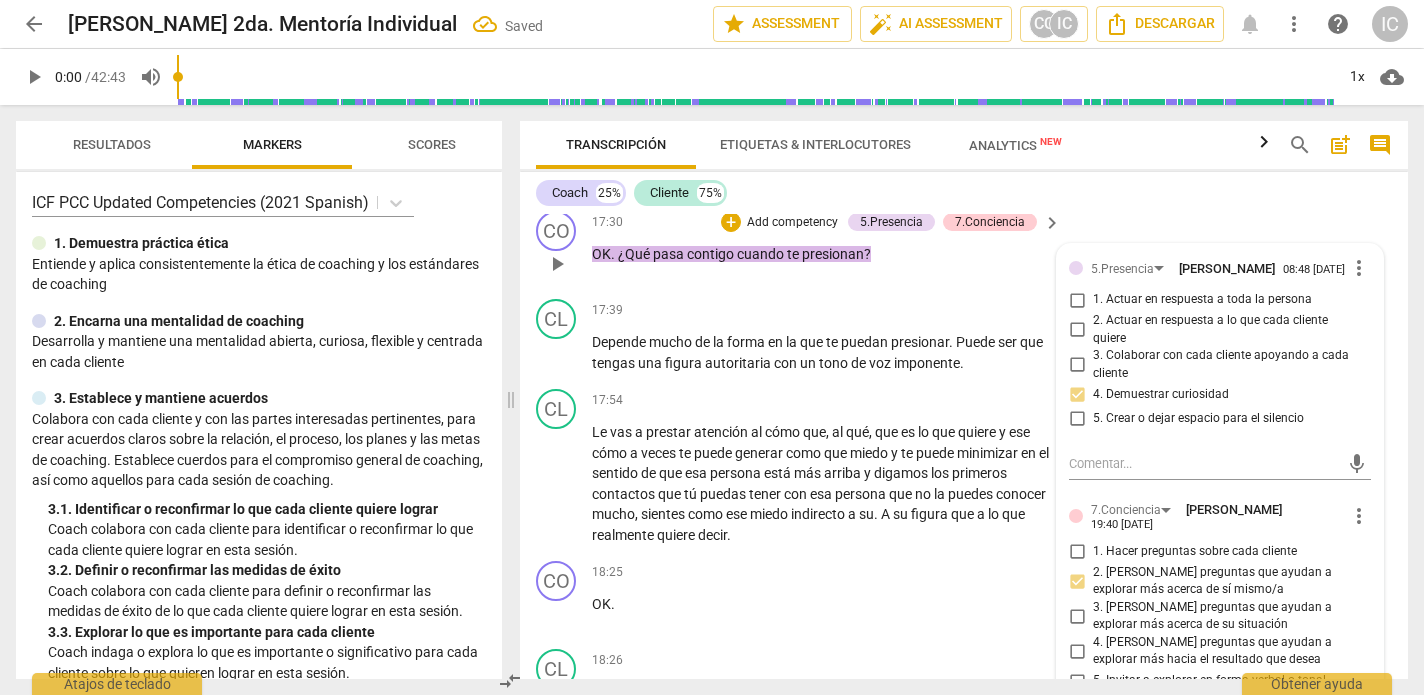 click on "3. Colaborar con cada cliente apoyando a cada cliente" at bounding box center [1077, 365] 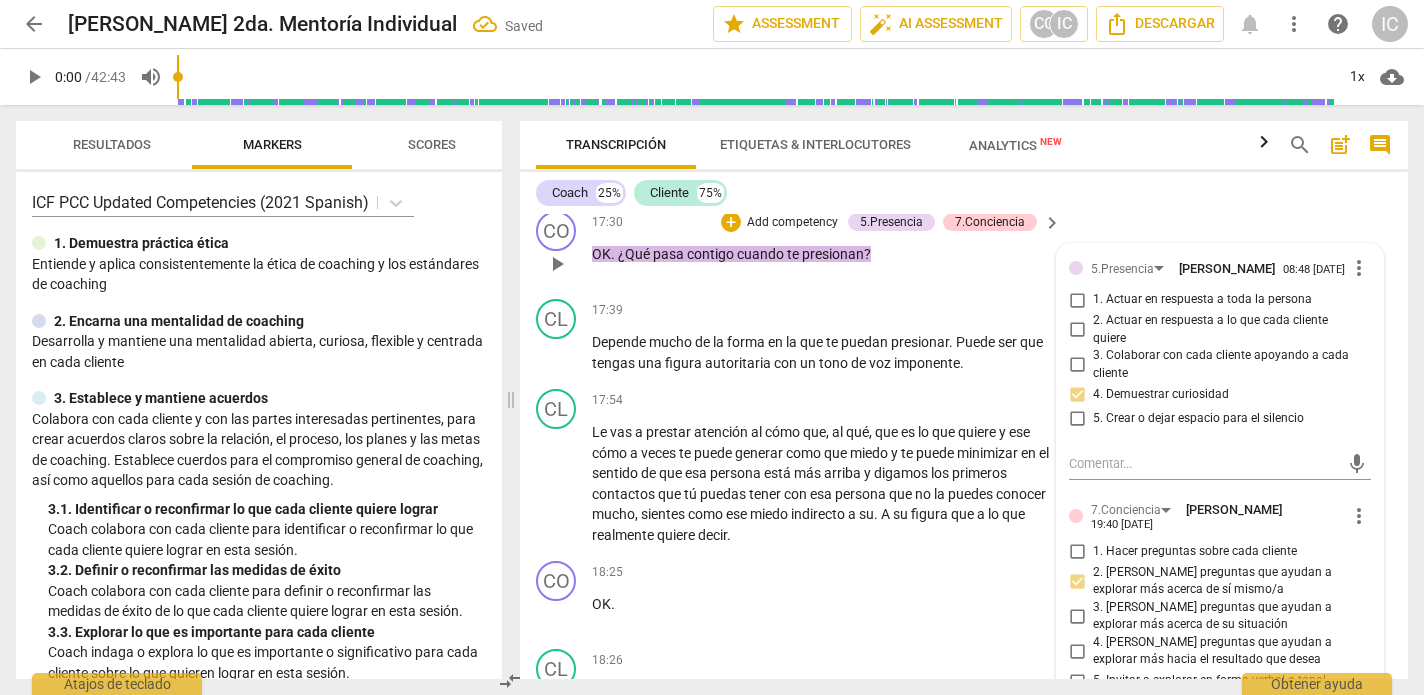 checkbox on "true" 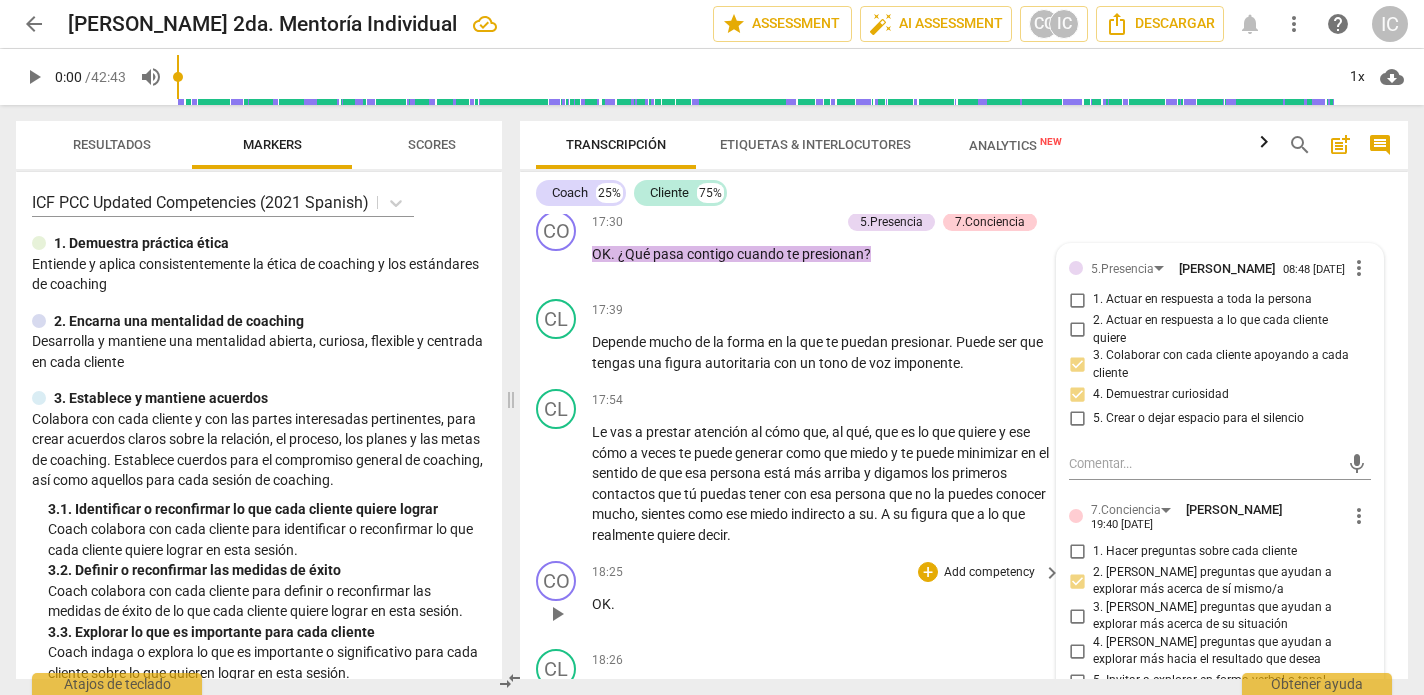 click on "18:25 + Add competency keyboard_arrow_right OK ." at bounding box center [827, 597] 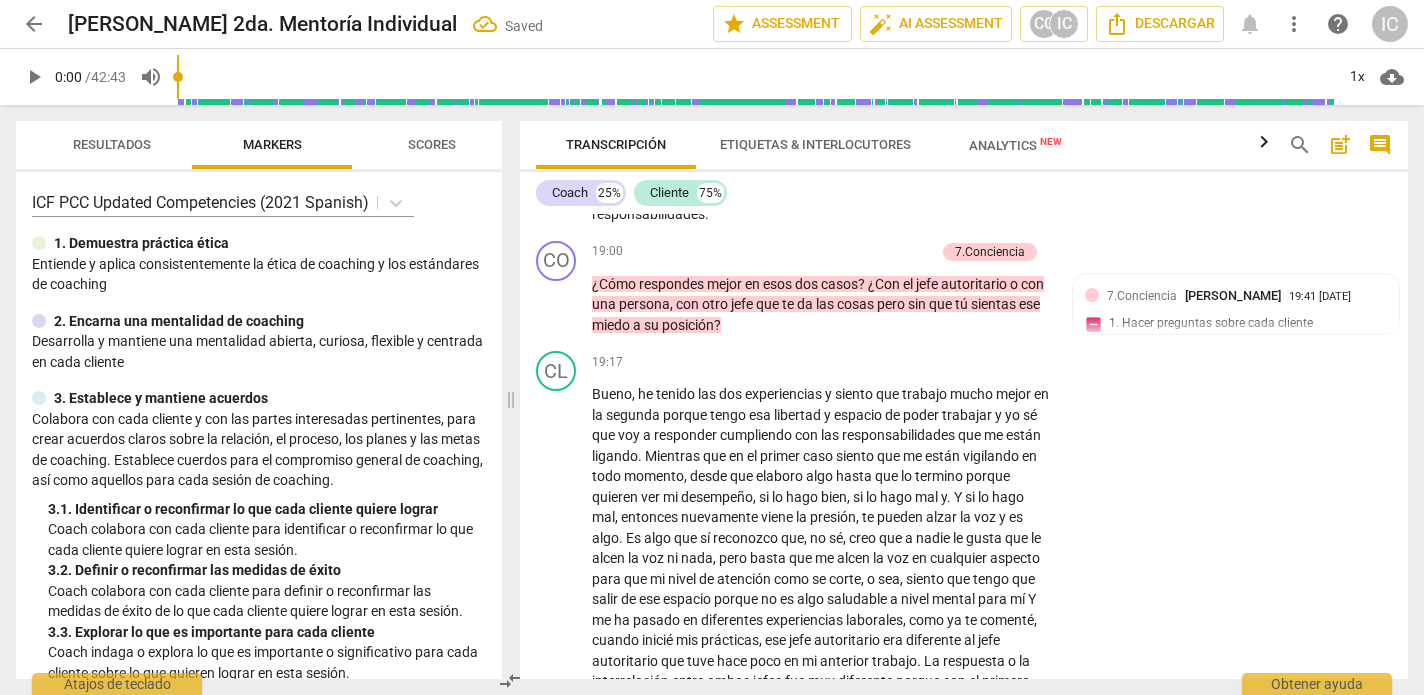 scroll, scrollTop: 7372, scrollLeft: 0, axis: vertical 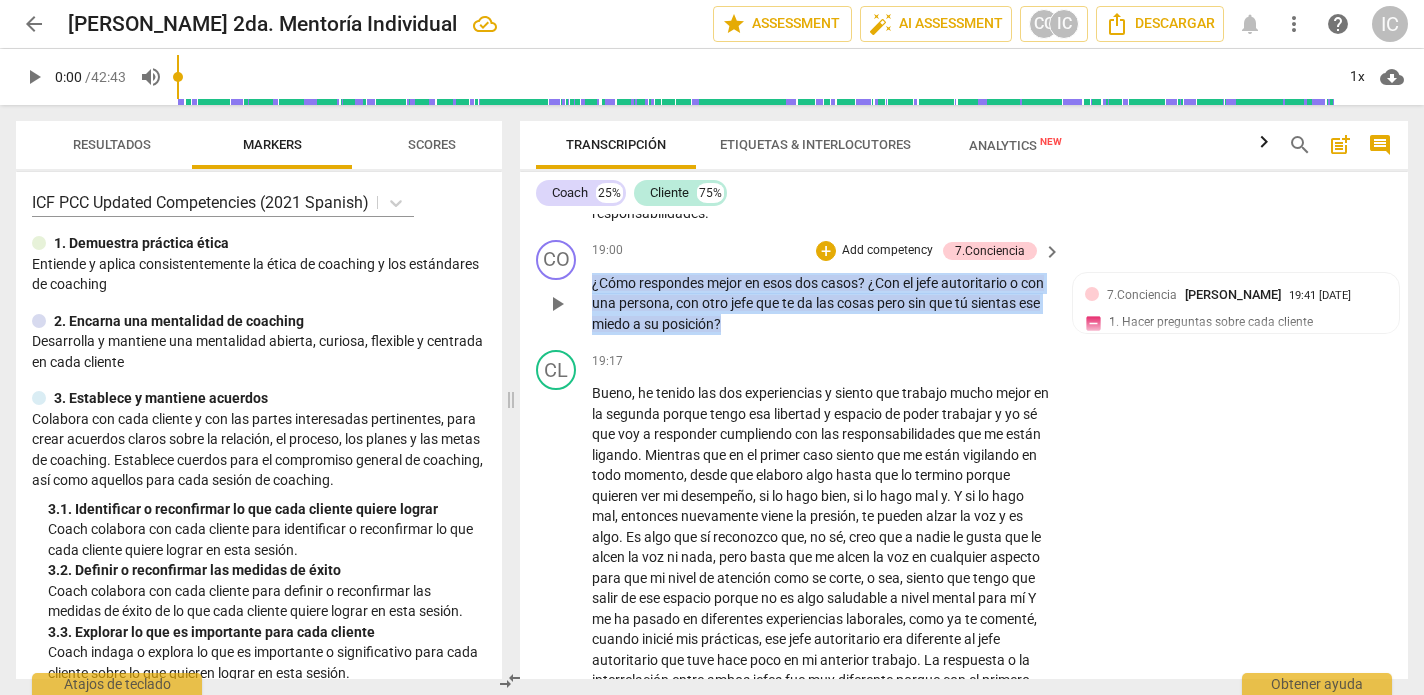 drag, startPoint x: 864, startPoint y: 301, endPoint x: 528, endPoint y: 243, distance: 340.9692 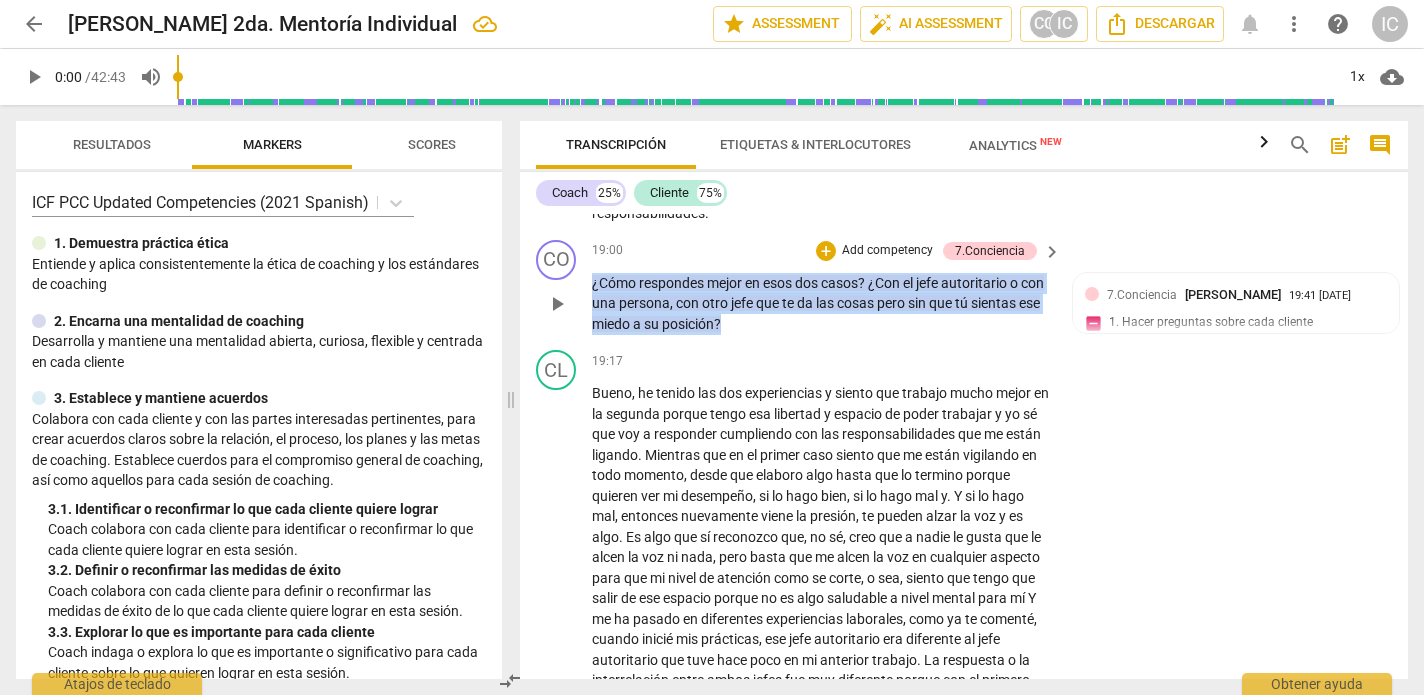 click on "CO play_arrow pause 19:00 + Add competency 7.Conciencia keyboard_arrow_right ¿Cómo   respondes   mejor   en   esos   dos   casos ?   ¿Con   el   jefe   autoritario   o   con   una   persona ,   con   otro   jefe   que   te   da   las   cosas   pero   sin   que   tú   sientas   ese   miedo   a   su   posición ? 7.Conciencia [PERSON_NAME] 19:41 [DATE] 1. Hacer preguntas sobre cada cliente 2. [PERSON_NAME] preguntas que ayudan a explorar más acerca de sí mismo/a" at bounding box center (964, 287) 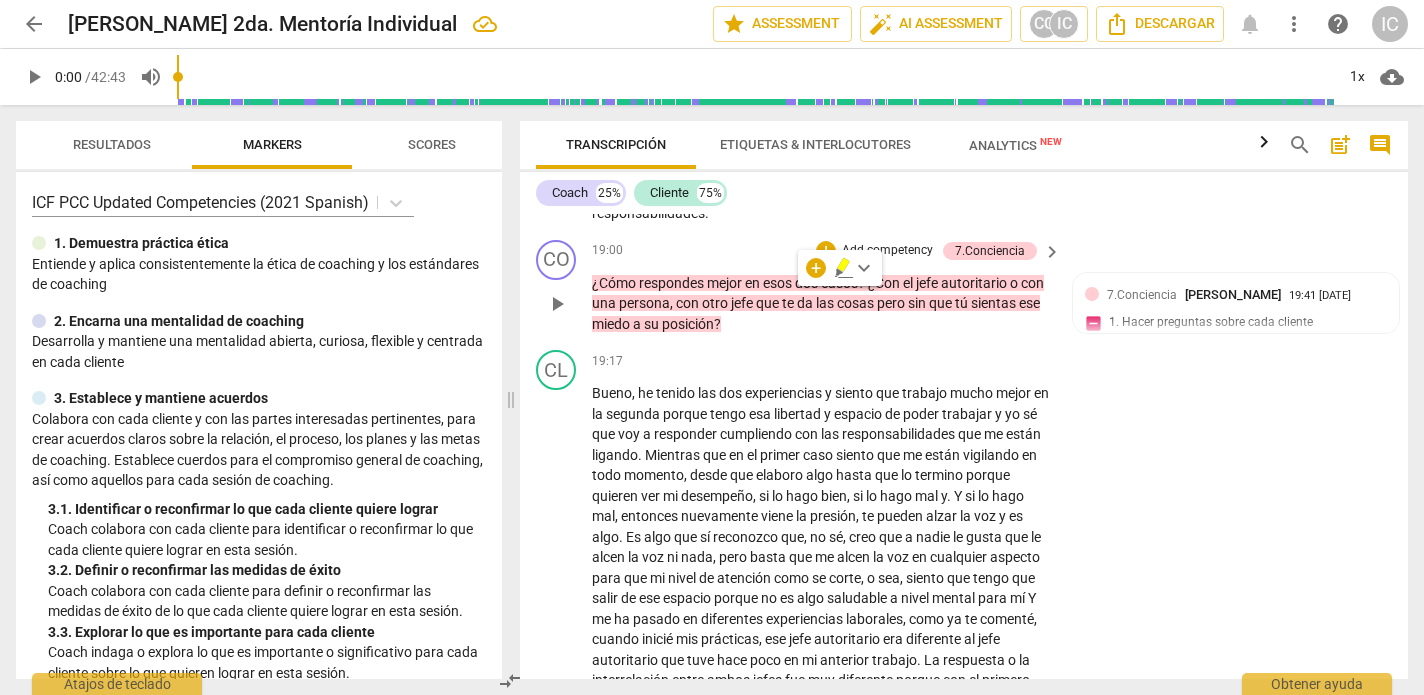 click on "Add competency" at bounding box center (887, 251) 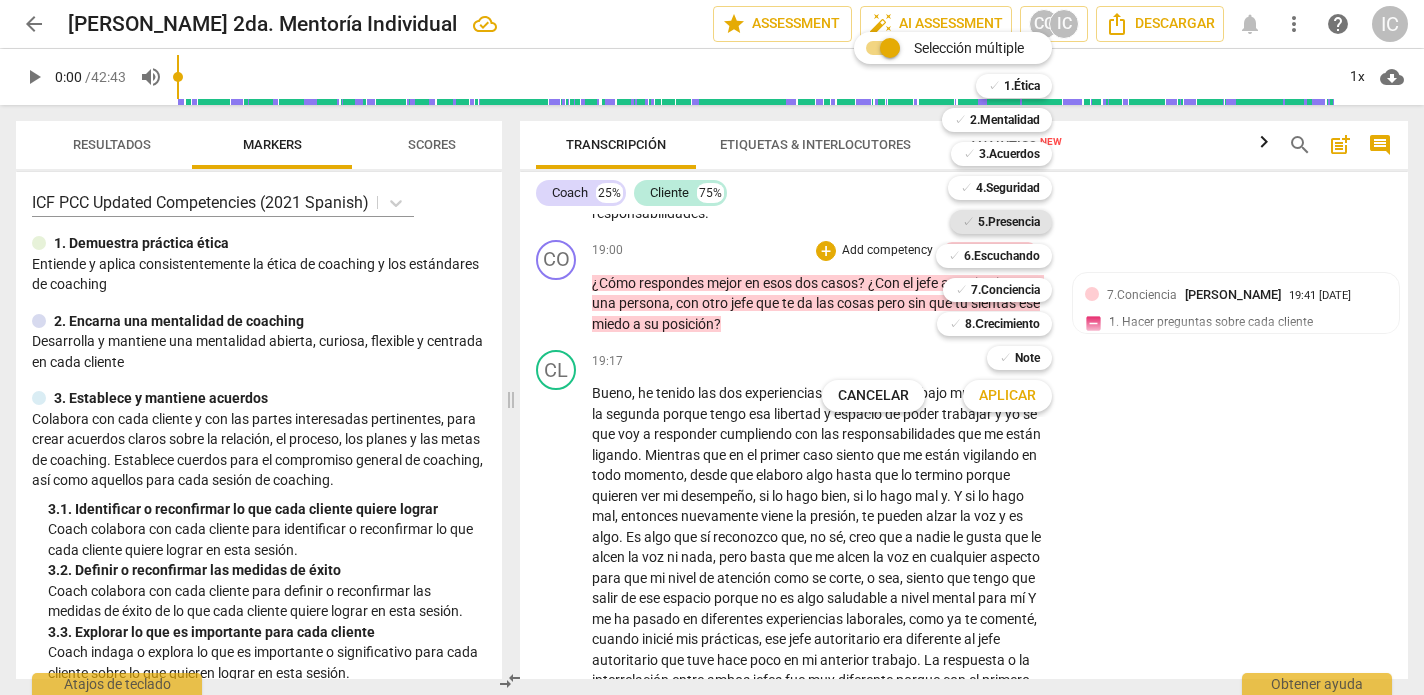 click on "5.Presencia" at bounding box center (1009, 222) 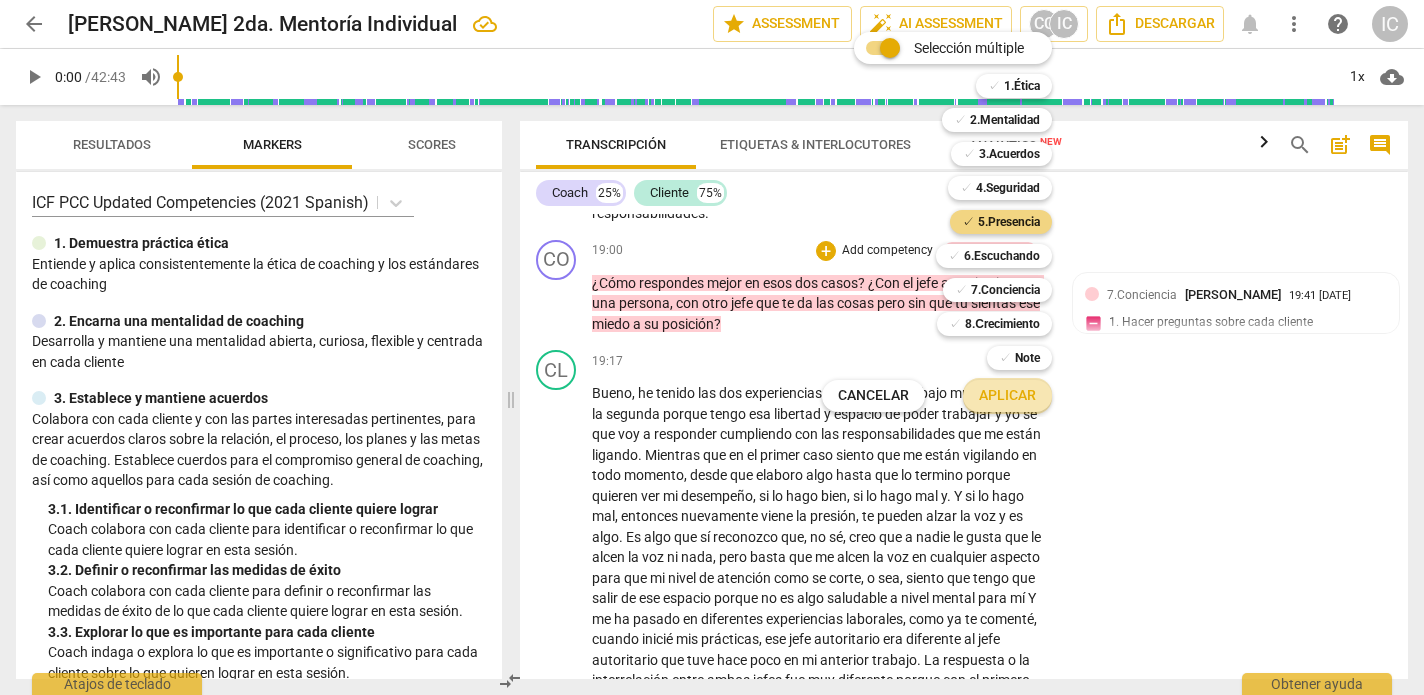 click on "Aplicar" at bounding box center (1007, 396) 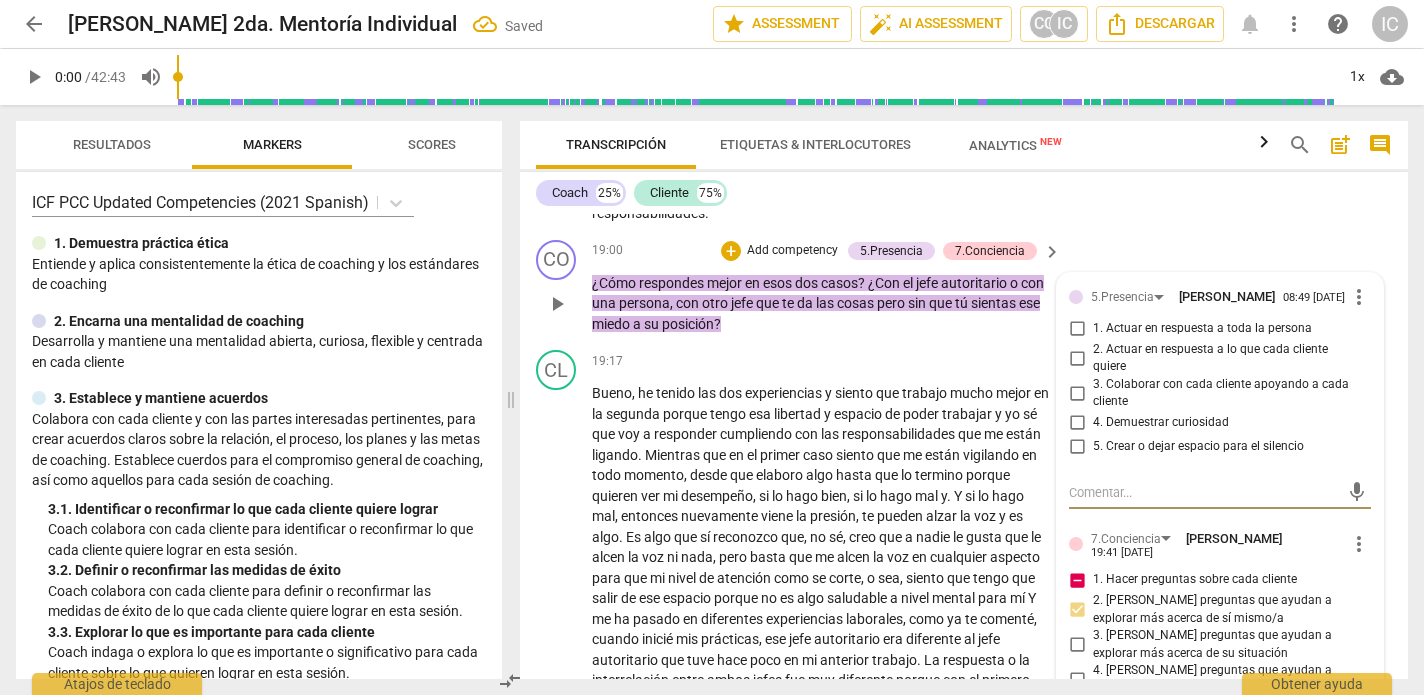 click on "4. Demuestrar curiosidad" at bounding box center [1161, 423] 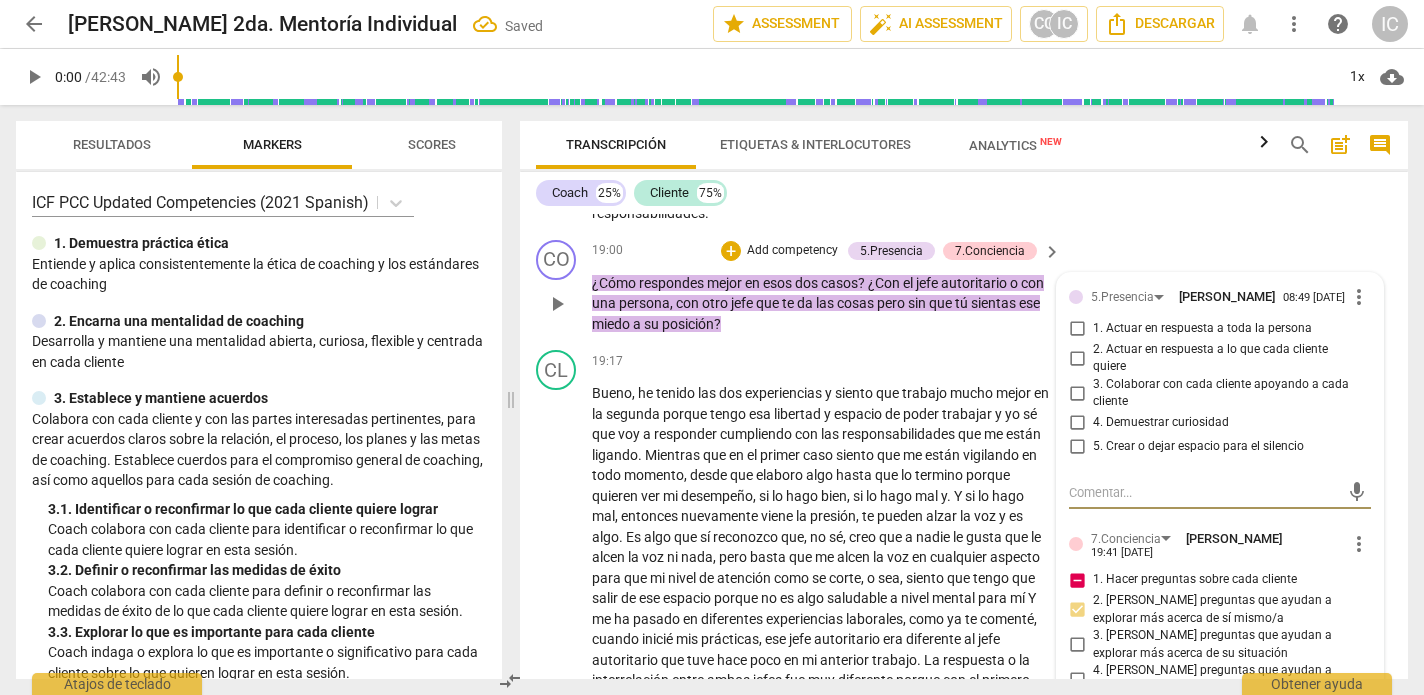 click on "4. Demuestrar curiosidad" at bounding box center (1077, 423) 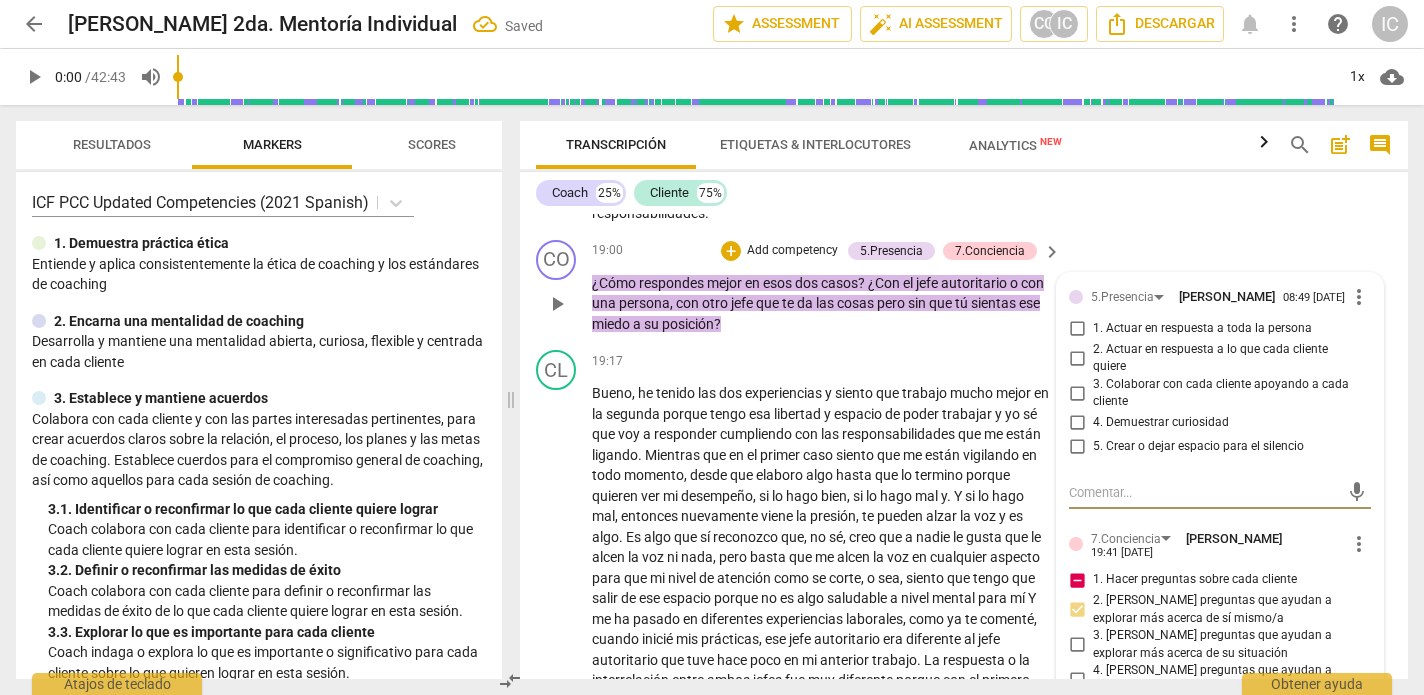 checkbox on "true" 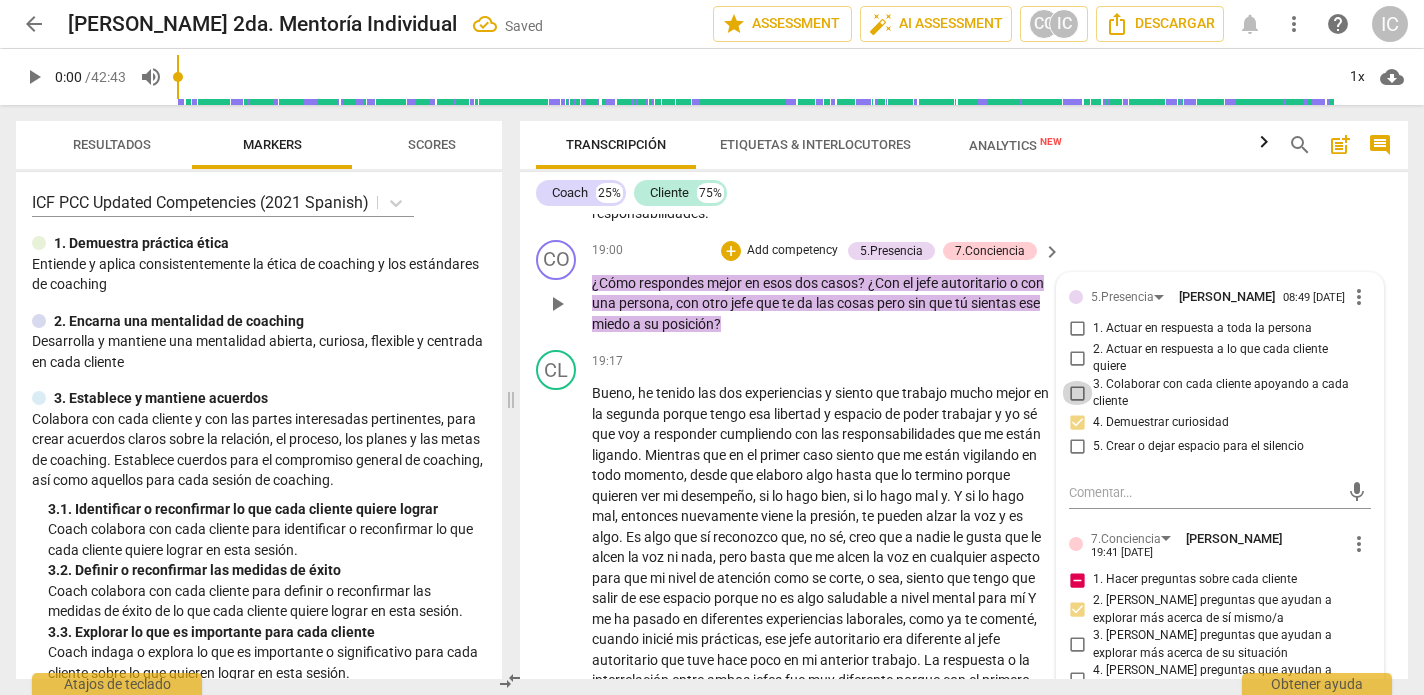 click on "3. Colaborar con cada cliente apoyando a cada cliente" at bounding box center (1077, 393) 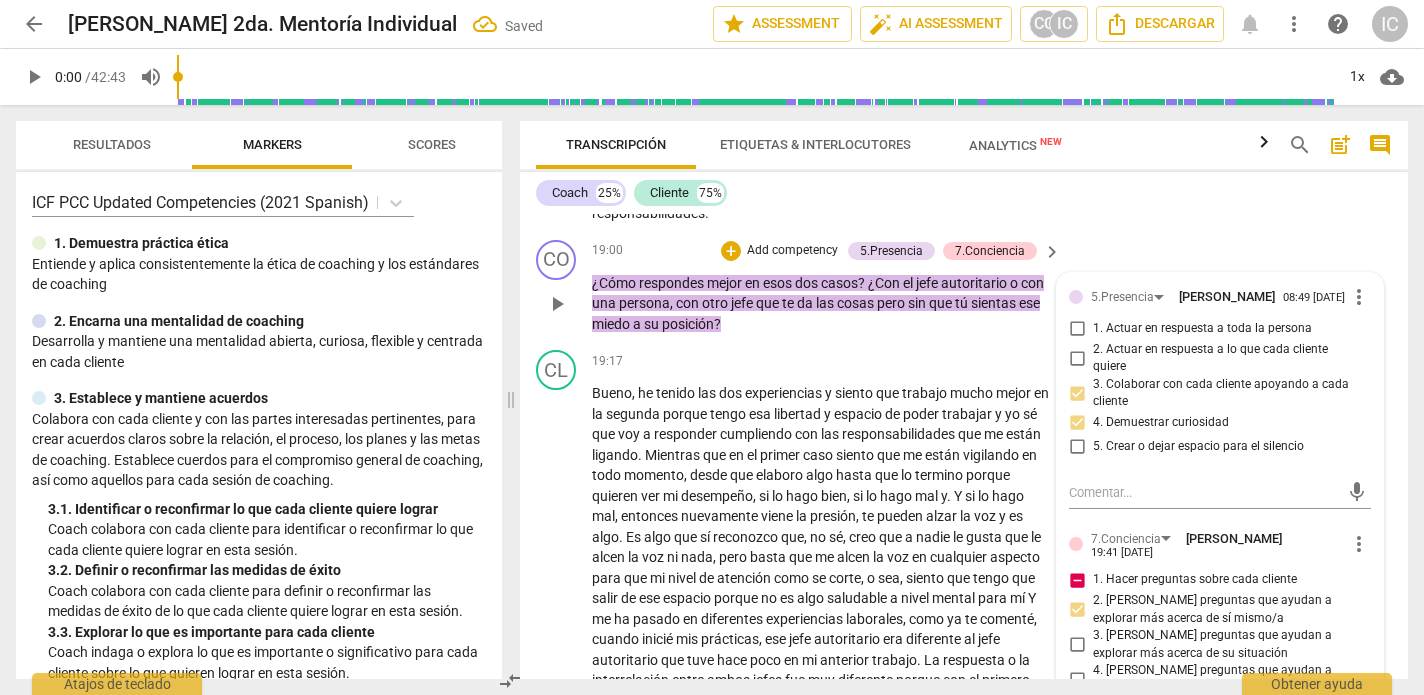 click on "Add competency" at bounding box center [792, 251] 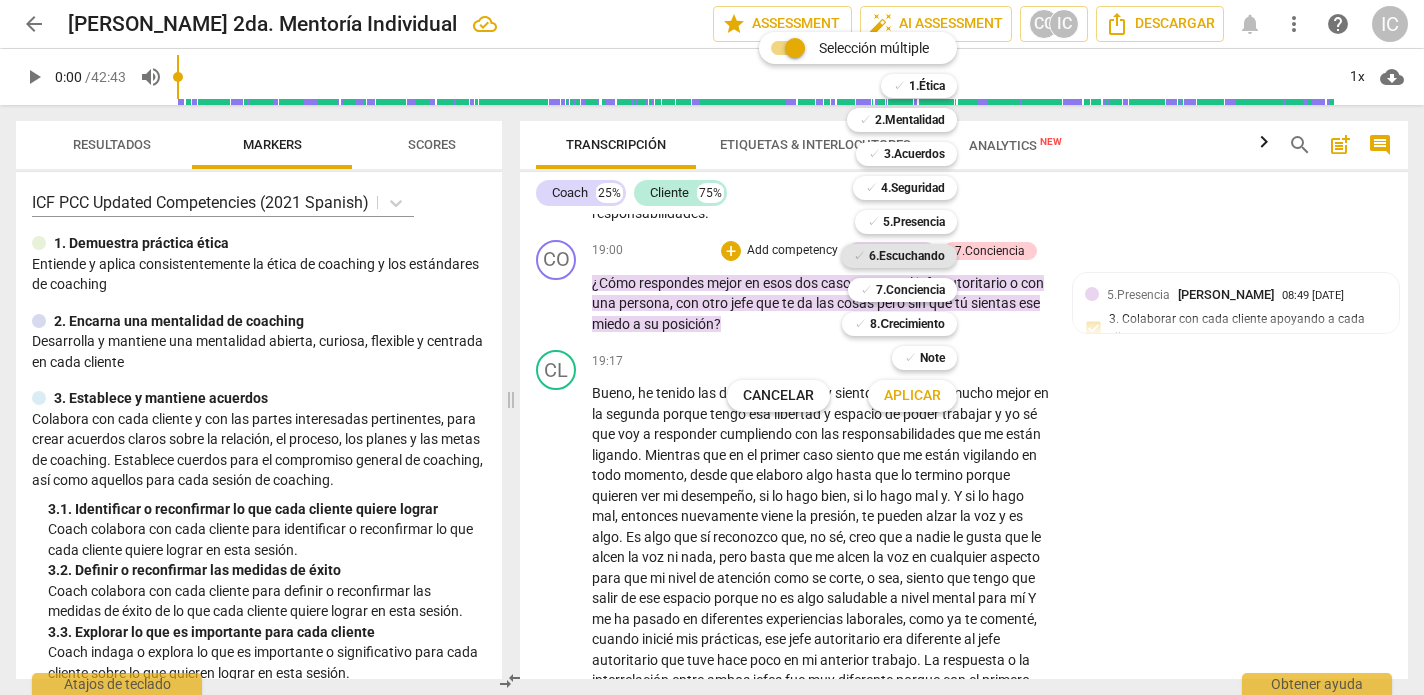 click on "6.Escuchando" at bounding box center (907, 256) 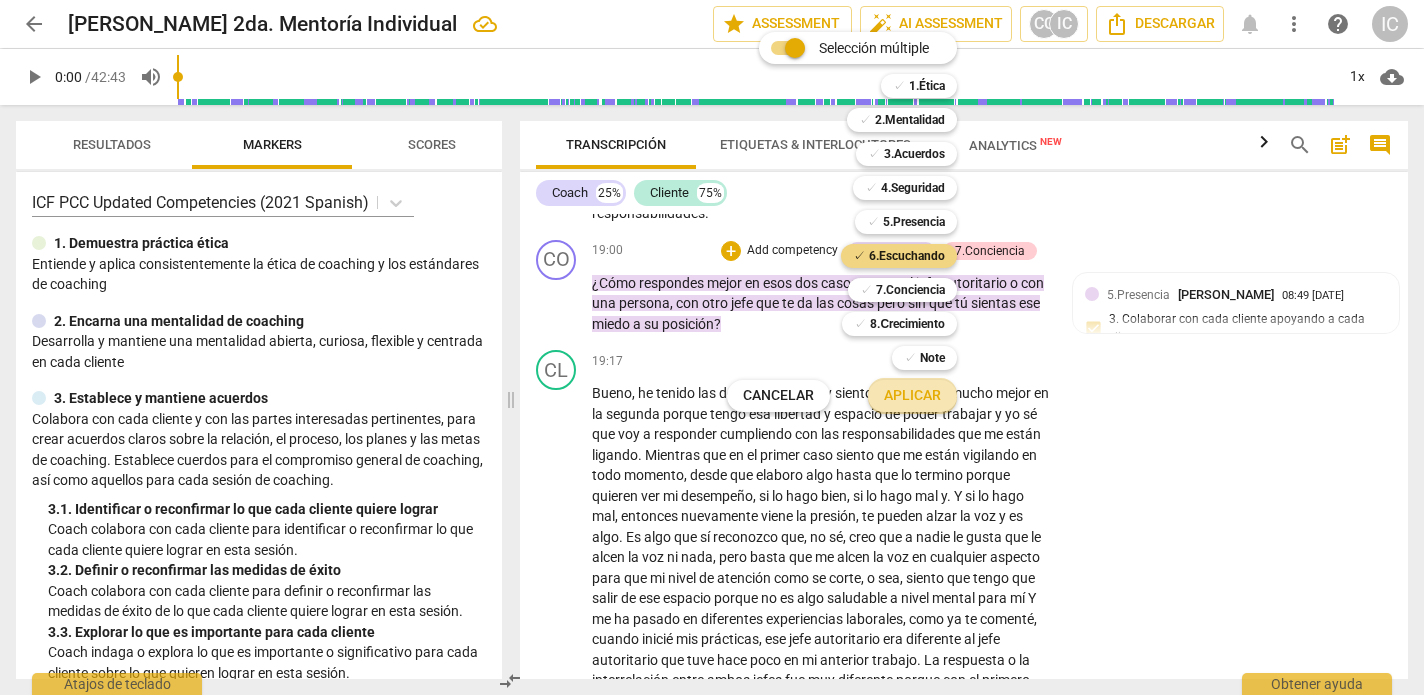 click on "Aplicar" at bounding box center (912, 396) 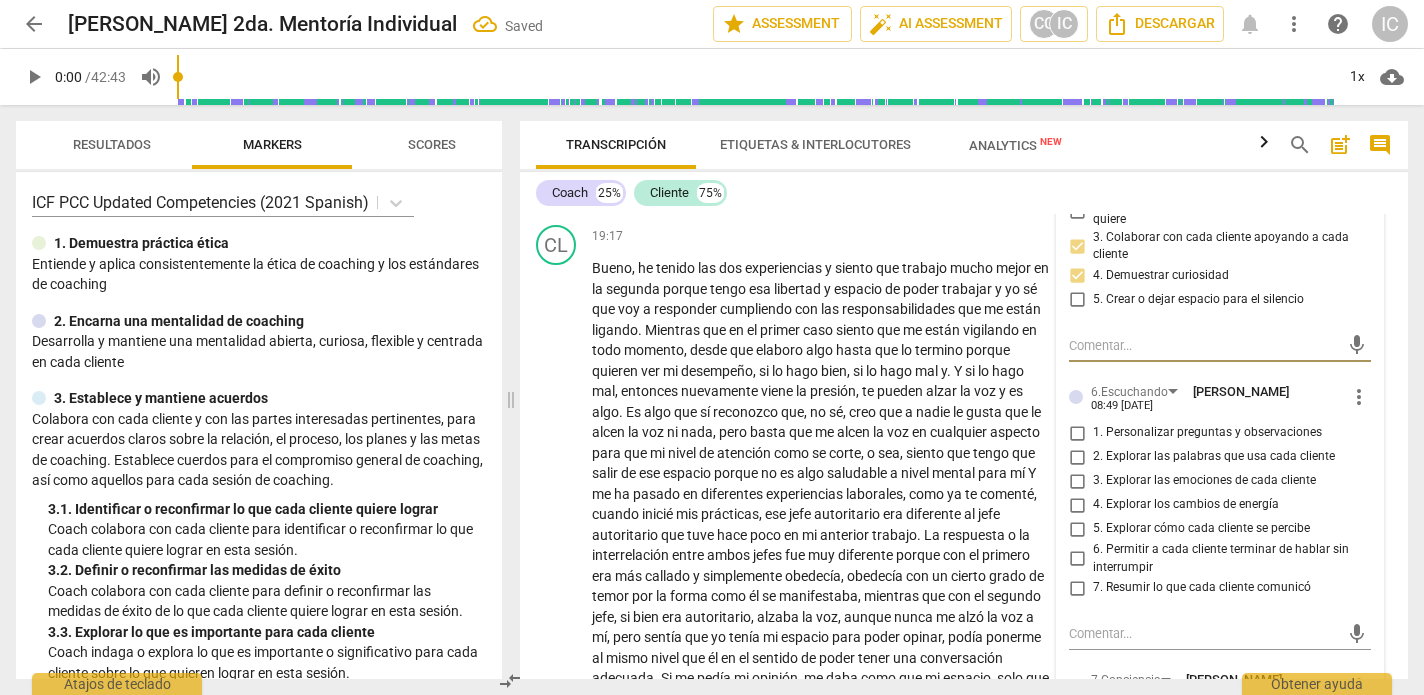 scroll, scrollTop: 7520, scrollLeft: 0, axis: vertical 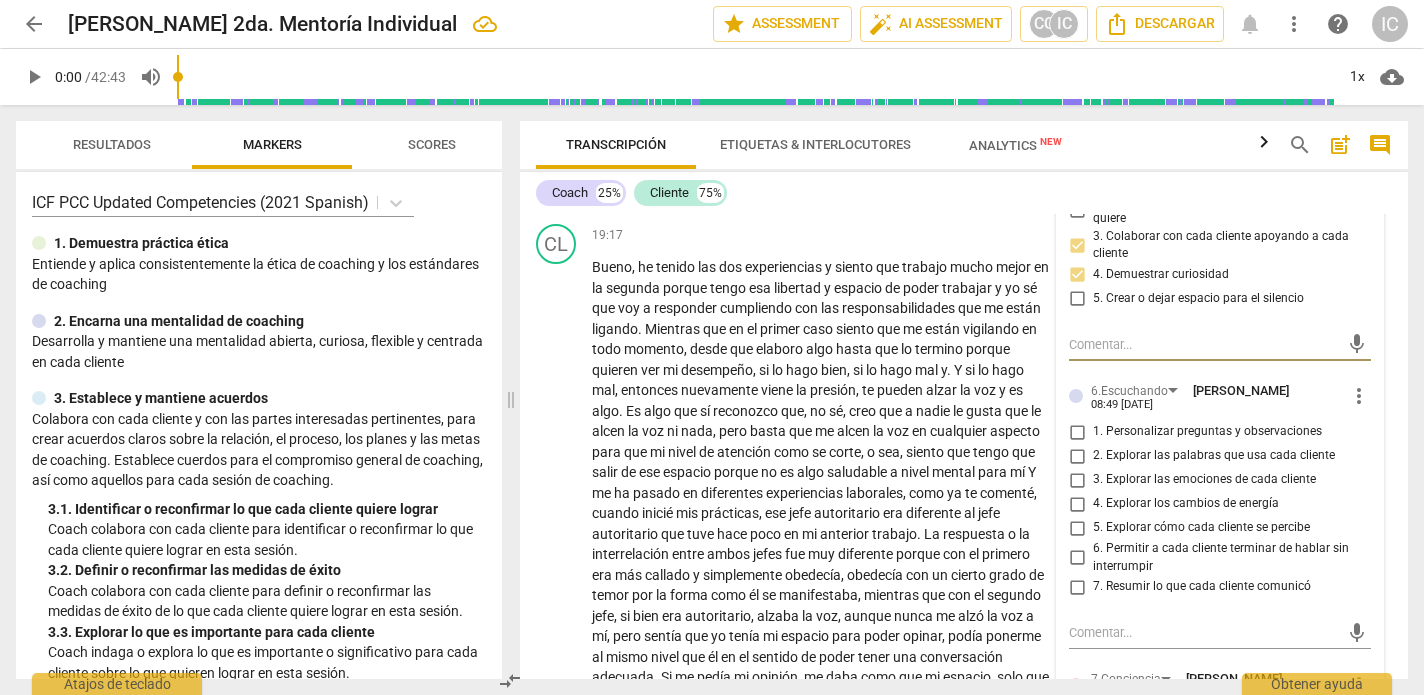 click on "5. Explorar cómo cada cliente se percibe" at bounding box center [1077, 528] 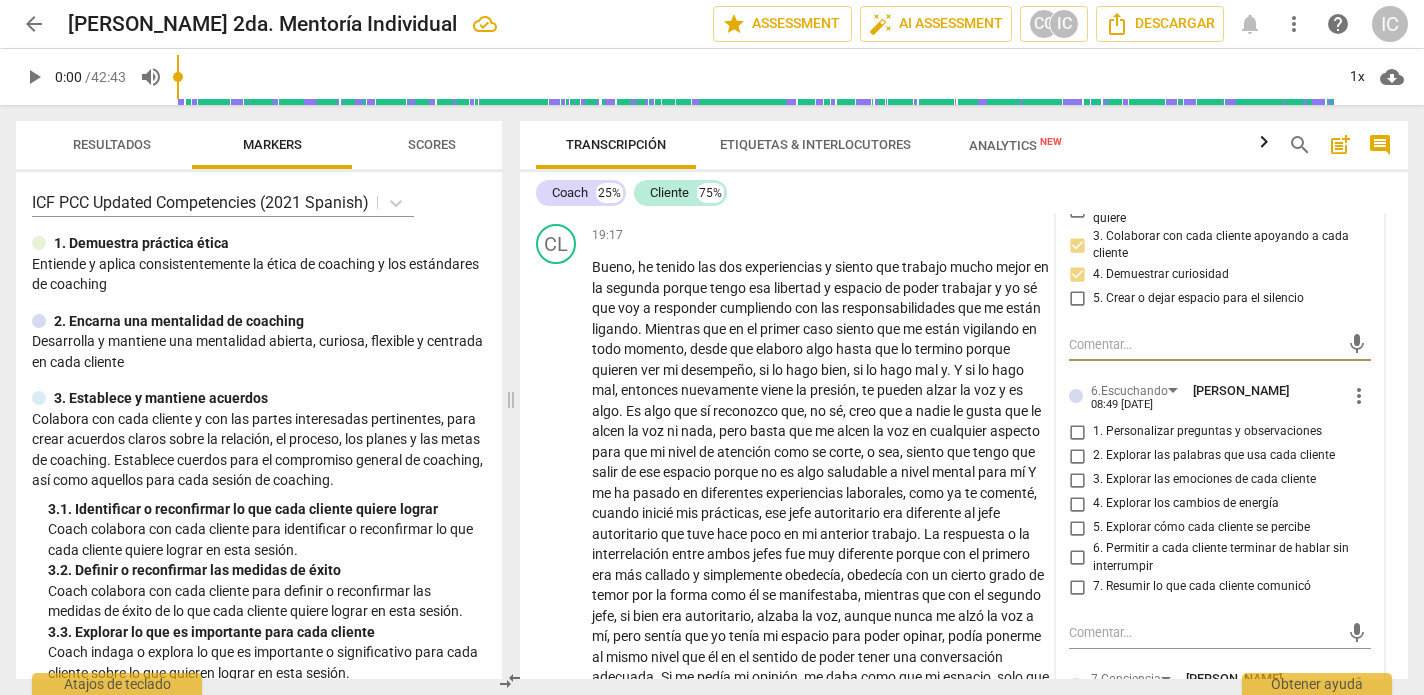 checkbox on "true" 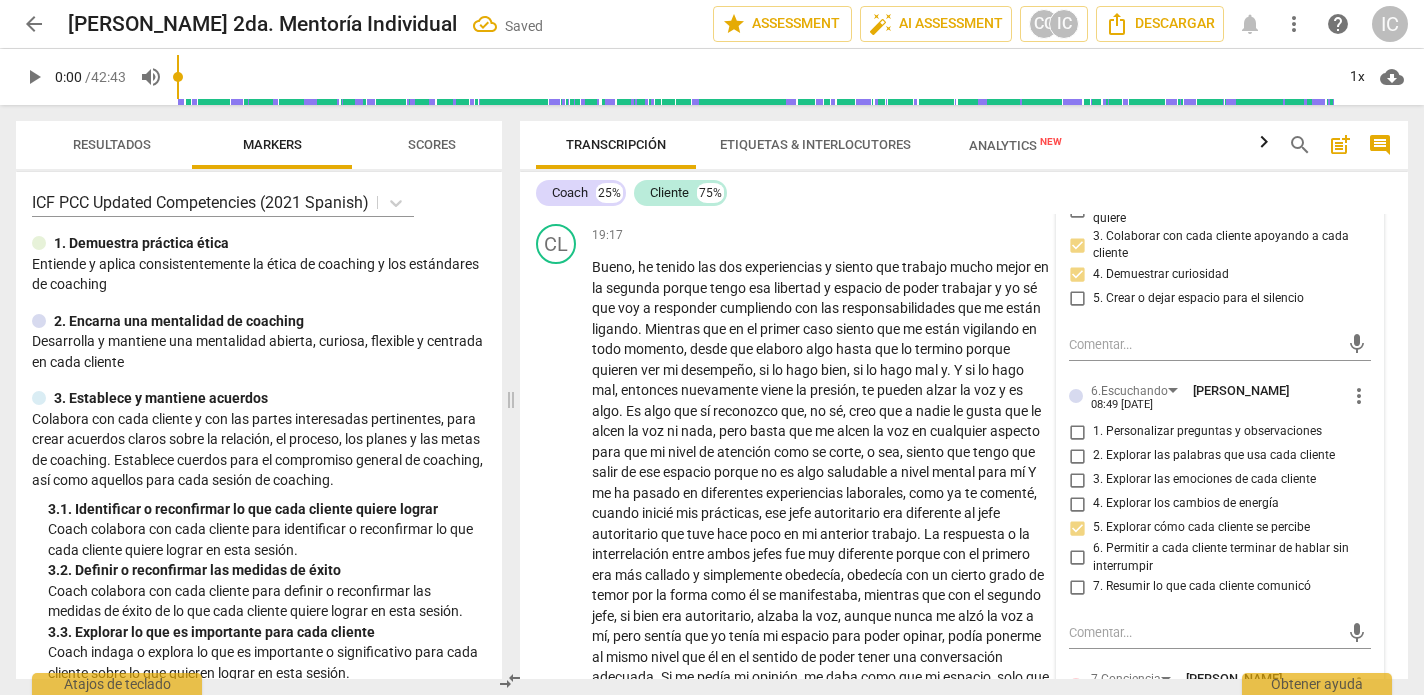 click on "3. Explorar las emociones de cada cliente" at bounding box center (1077, 480) 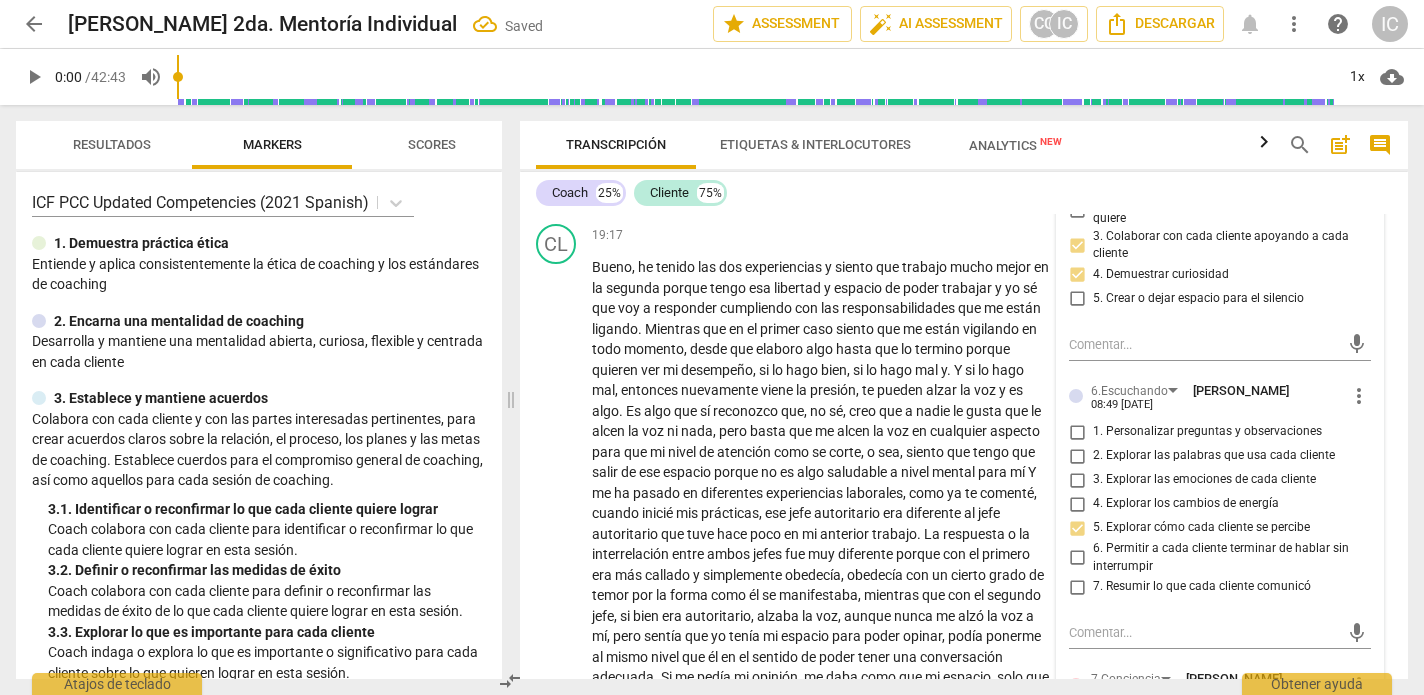 checkbox on "true" 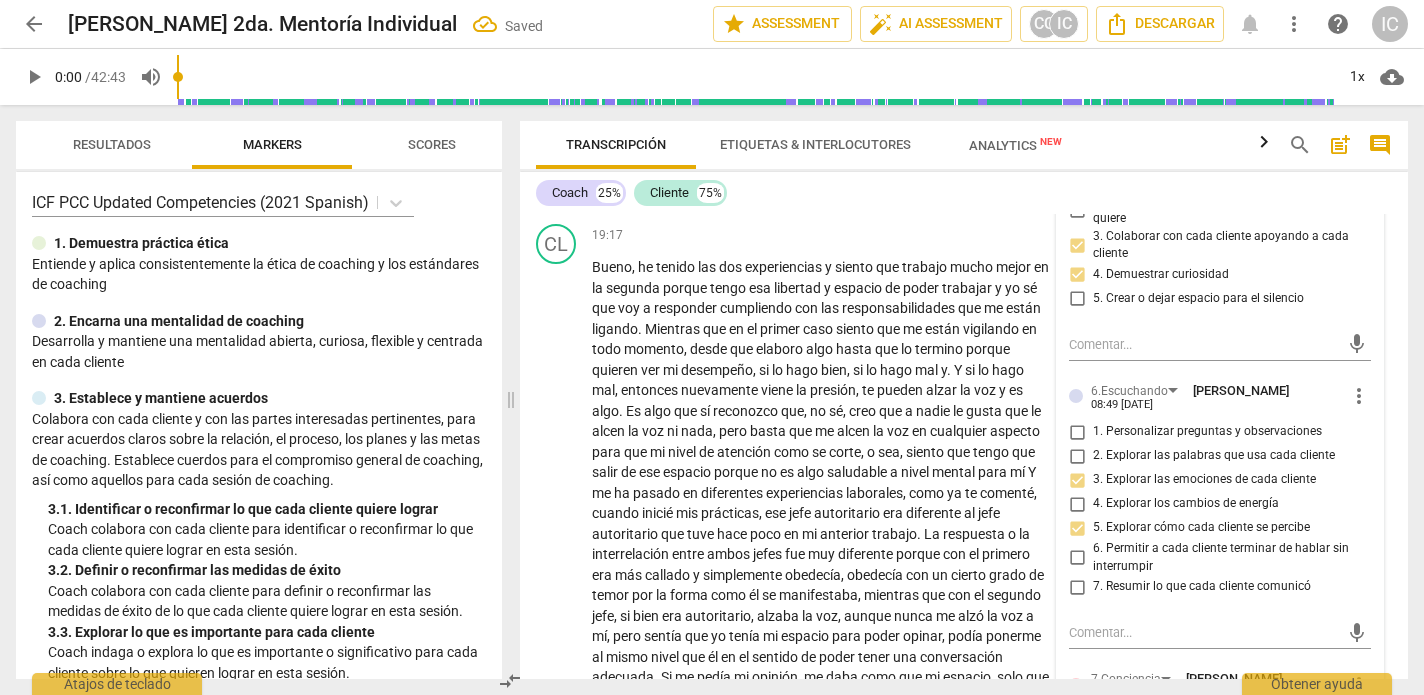 click on "2. Explorar las palabras que usa cada cliente" at bounding box center (1077, 456) 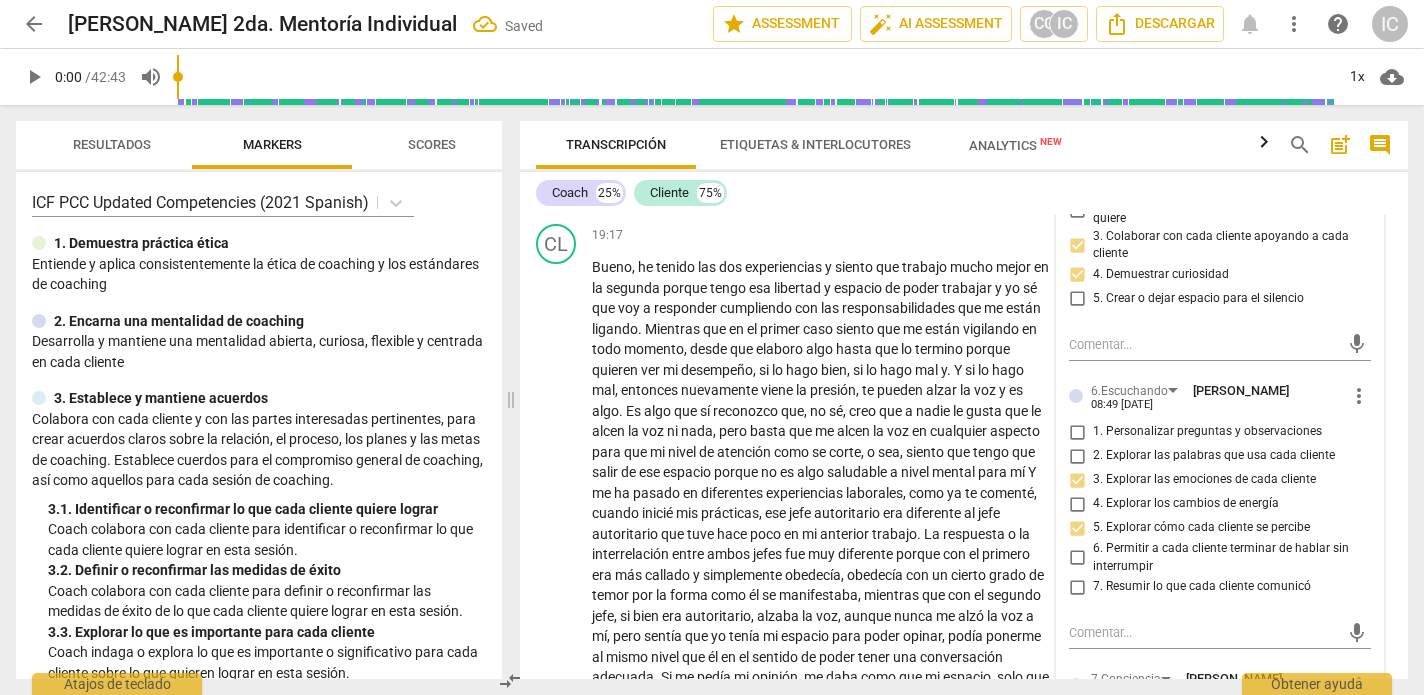 checkbox on "true" 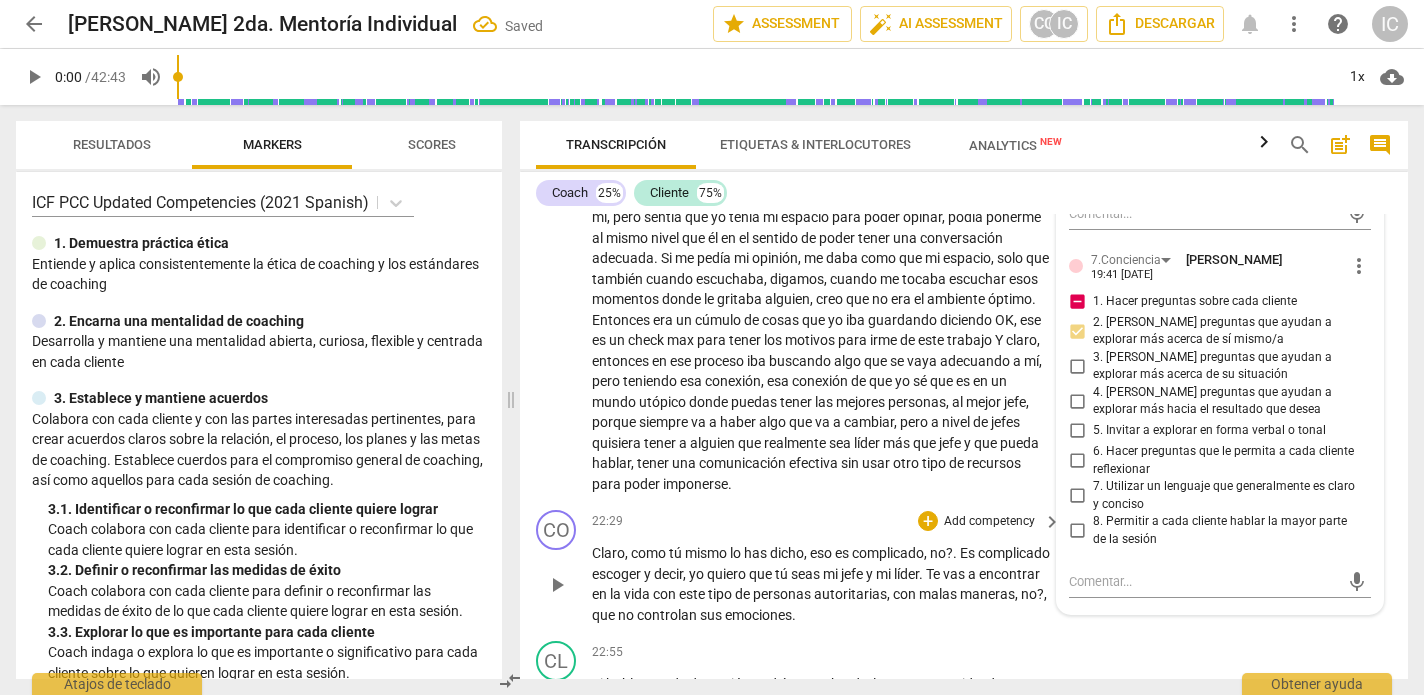 scroll, scrollTop: 7955, scrollLeft: 0, axis: vertical 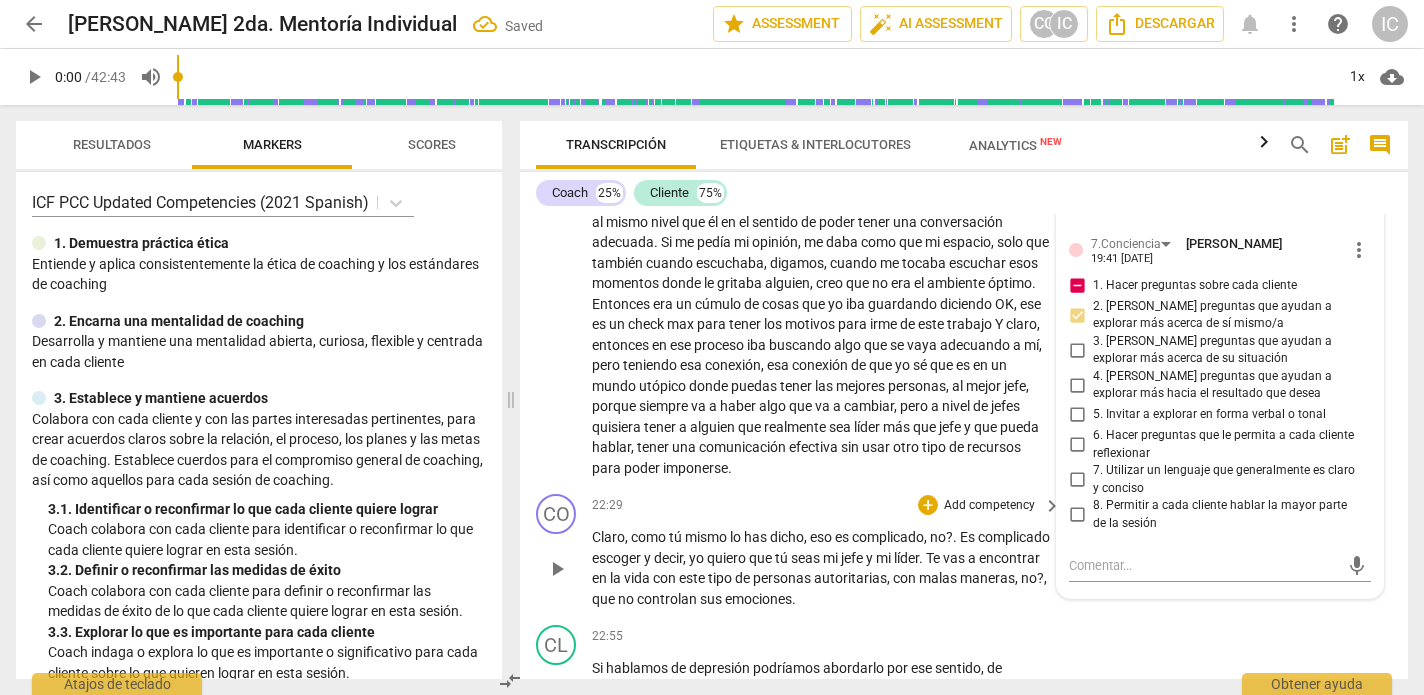 click on "Claro ,   como   tú   mismo   lo   has   dicho ,   eso   es   complicado ,   no ? .   Es   complicado   escoger   y   decir ,   yo   quiero   que   tú   seas   mi   jefe   y   mi   líder .   Te   vas   a   encontrar   en   la   vida   con   este   tipo   de   personas   autoritarias ,   con   malas   maneras ,   no ? ,   que   no   controlan   sus   emociones ." at bounding box center (821, 568) 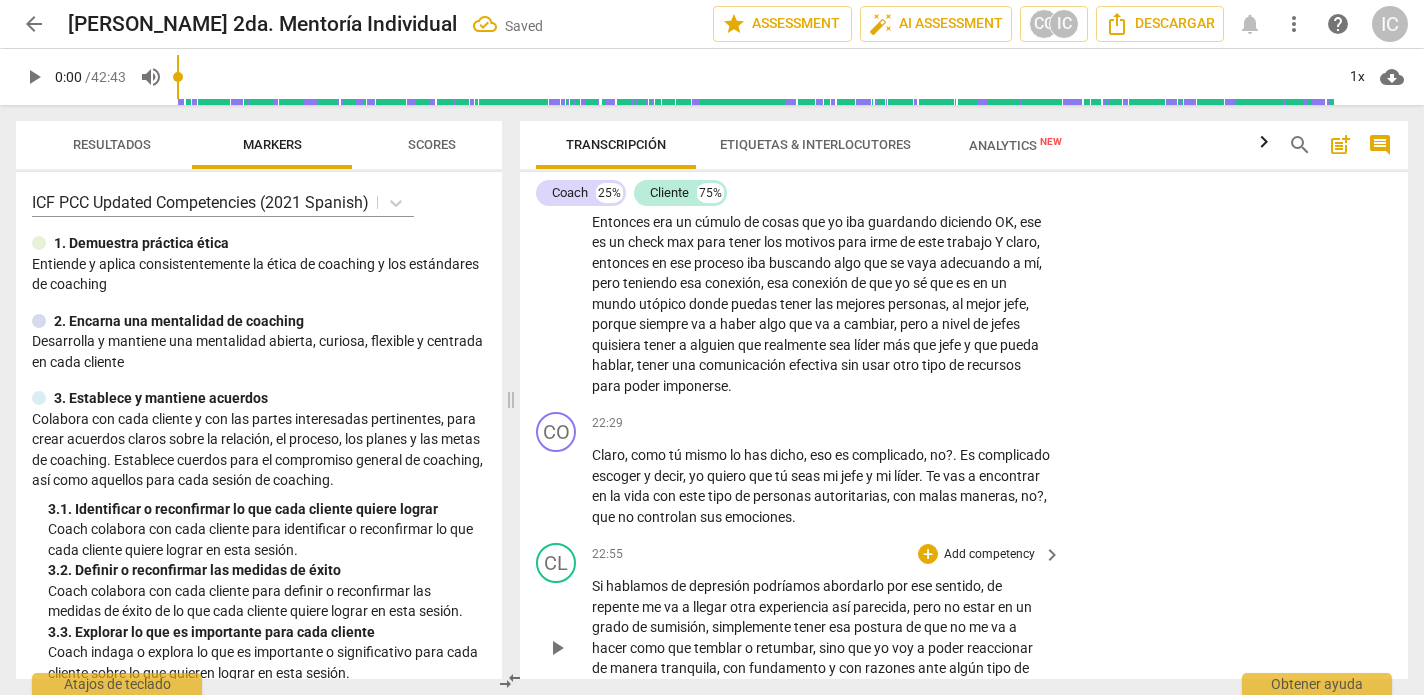 scroll, scrollTop: 8036, scrollLeft: 0, axis: vertical 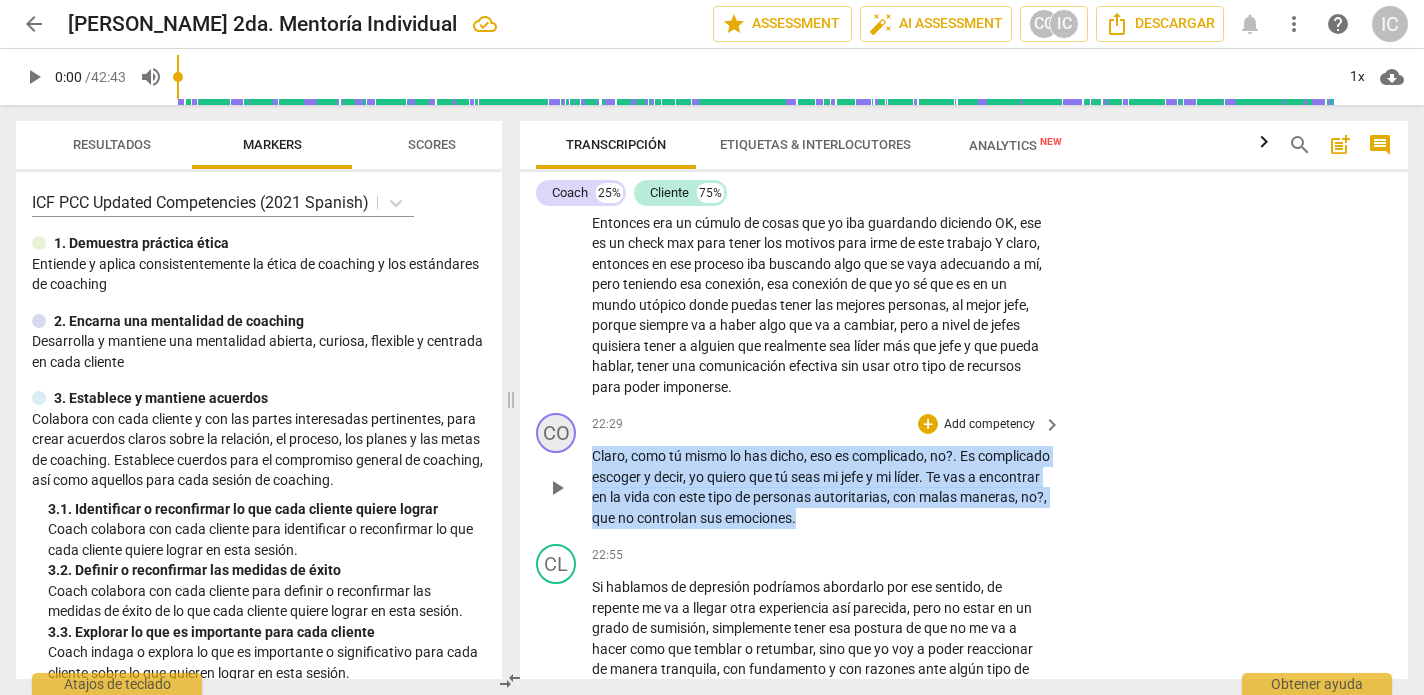 drag, startPoint x: 971, startPoint y: 494, endPoint x: 545, endPoint y: 403, distance: 435.61105 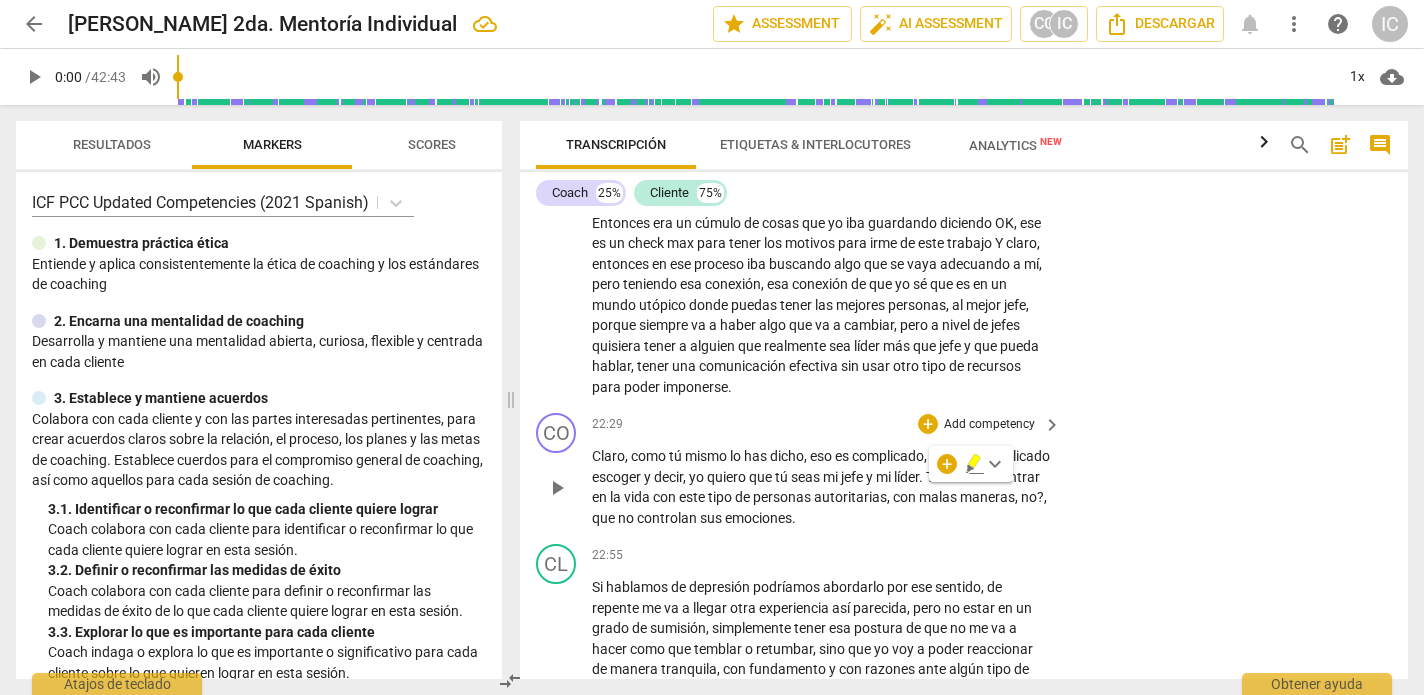 click on "Add competency" at bounding box center (989, 425) 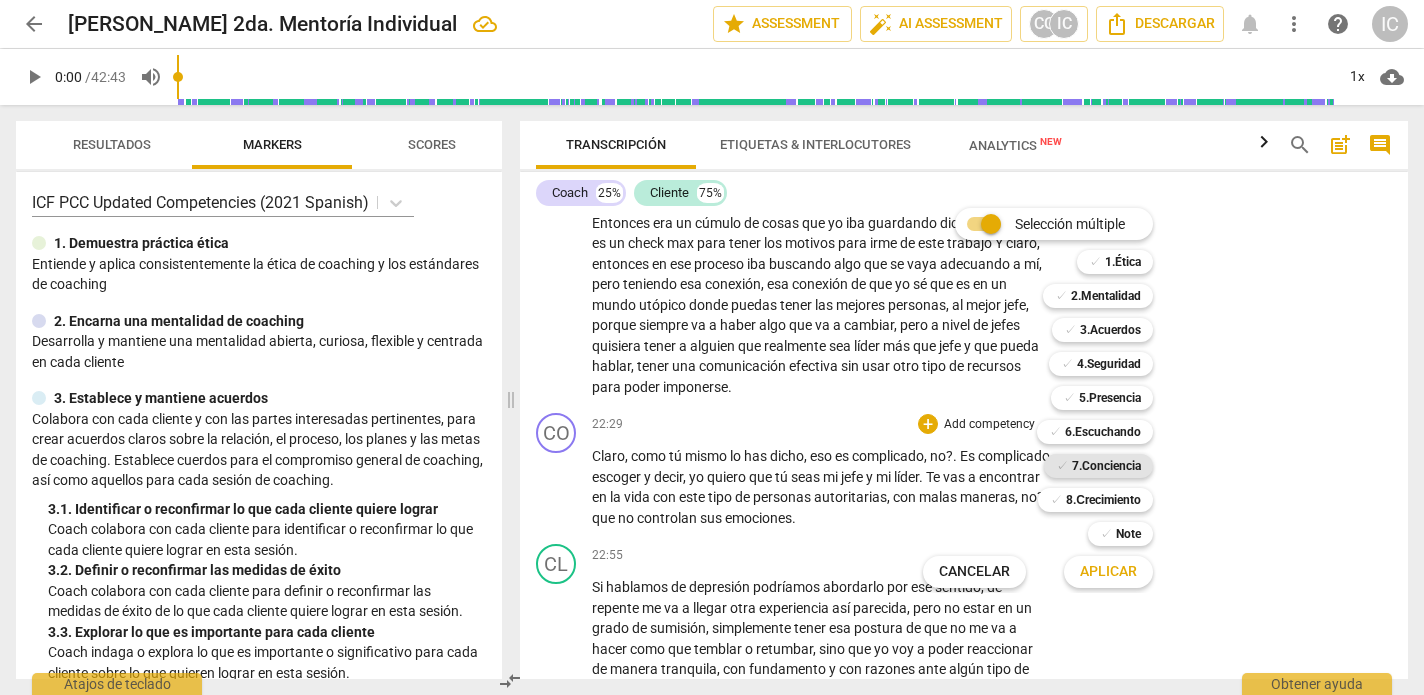 click on "7.Conciencia" at bounding box center [1106, 466] 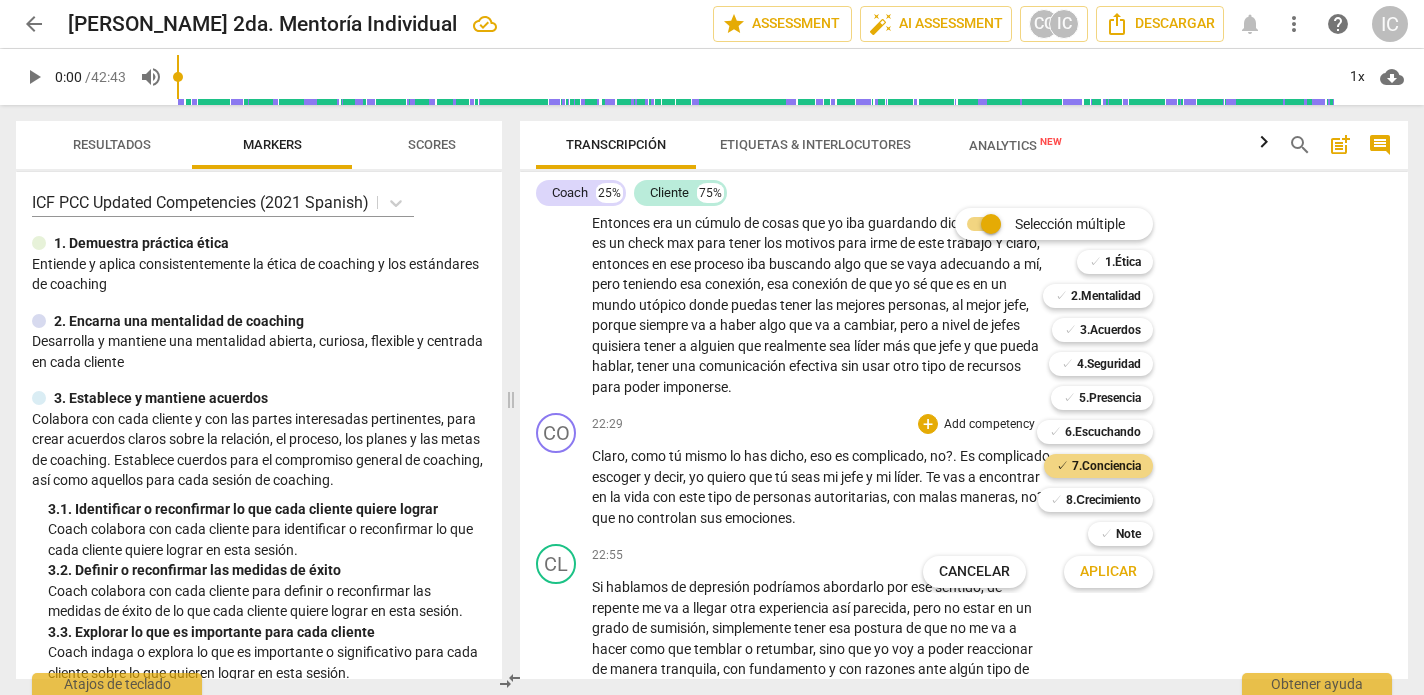 click on "Aplicar" at bounding box center [1108, 572] 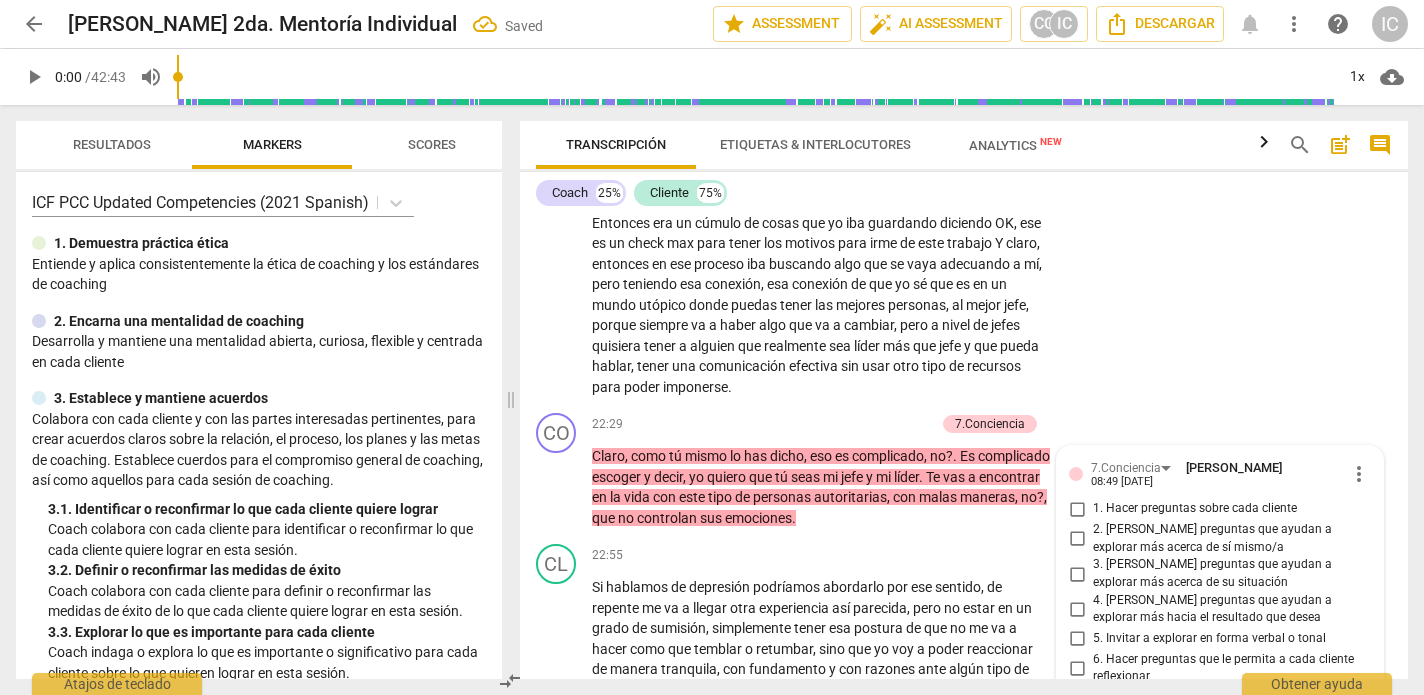 scroll, scrollTop: 8345, scrollLeft: 0, axis: vertical 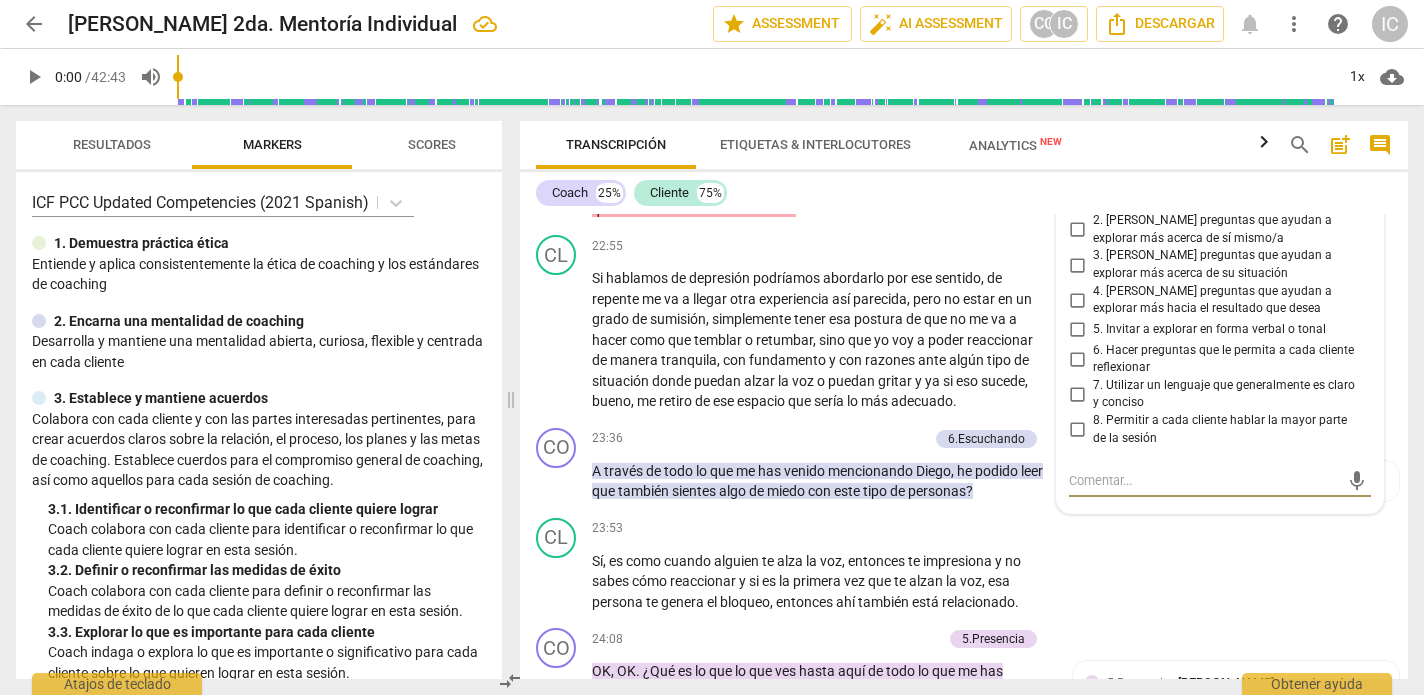 drag, startPoint x: 1072, startPoint y: 328, endPoint x: 1104, endPoint y: 379, distance: 60.207973 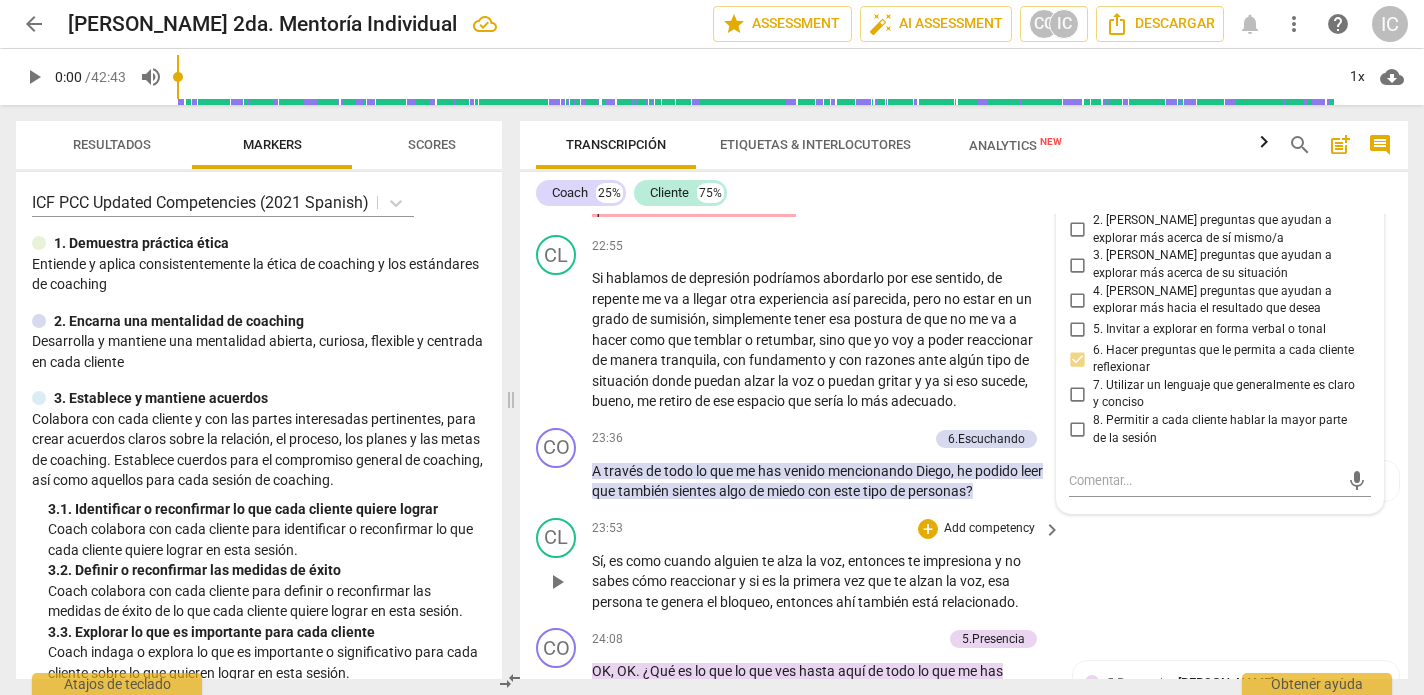 click on "CL play_arrow pause 23:53 + Add competency keyboard_arrow_right Sí ,   es   como   cuando   alguien   te   alza   la   voz ,   entonces   te   impresiona   y   no   sabes   cómo   reaccionar   y   si   es   la   primera   vez   que   te   alzan   la   voz ,   esa   persona   te   genera   el   bloqueo ,   entonces   ahí   también   está   relacionado ." at bounding box center [964, 565] 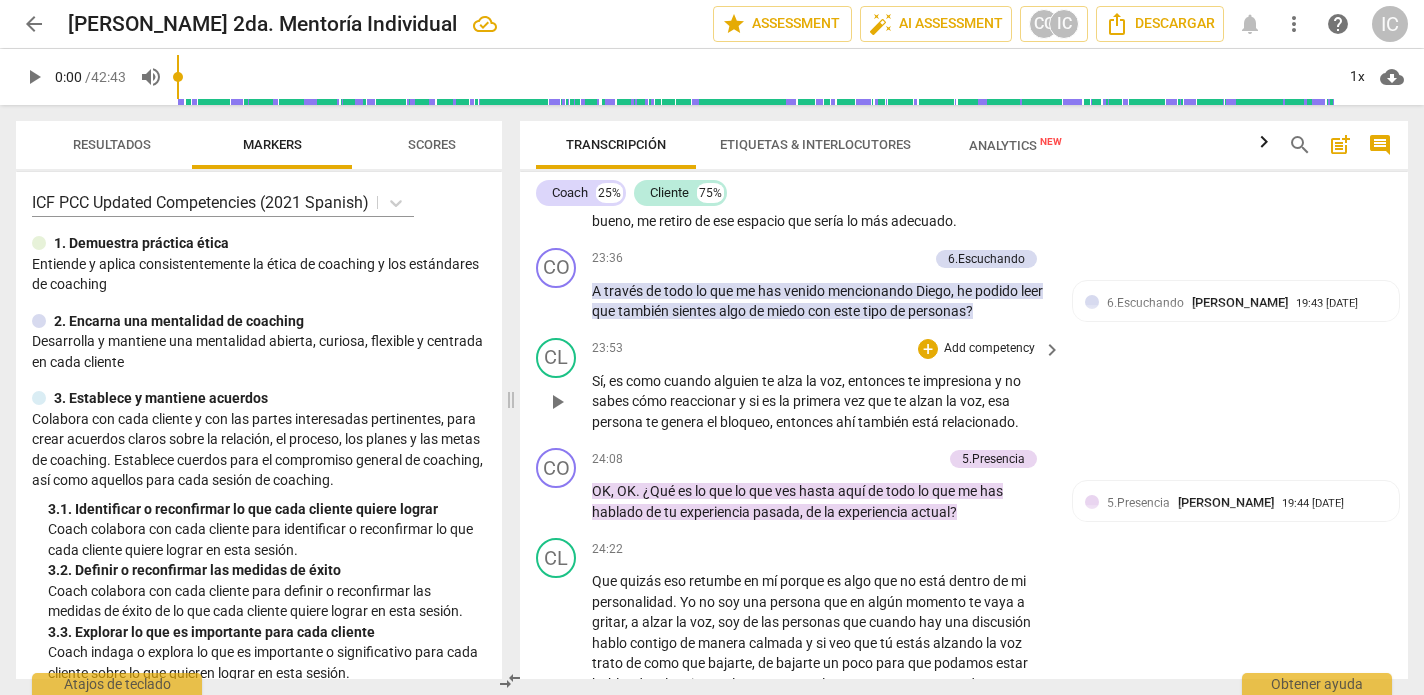 scroll, scrollTop: 8527, scrollLeft: 0, axis: vertical 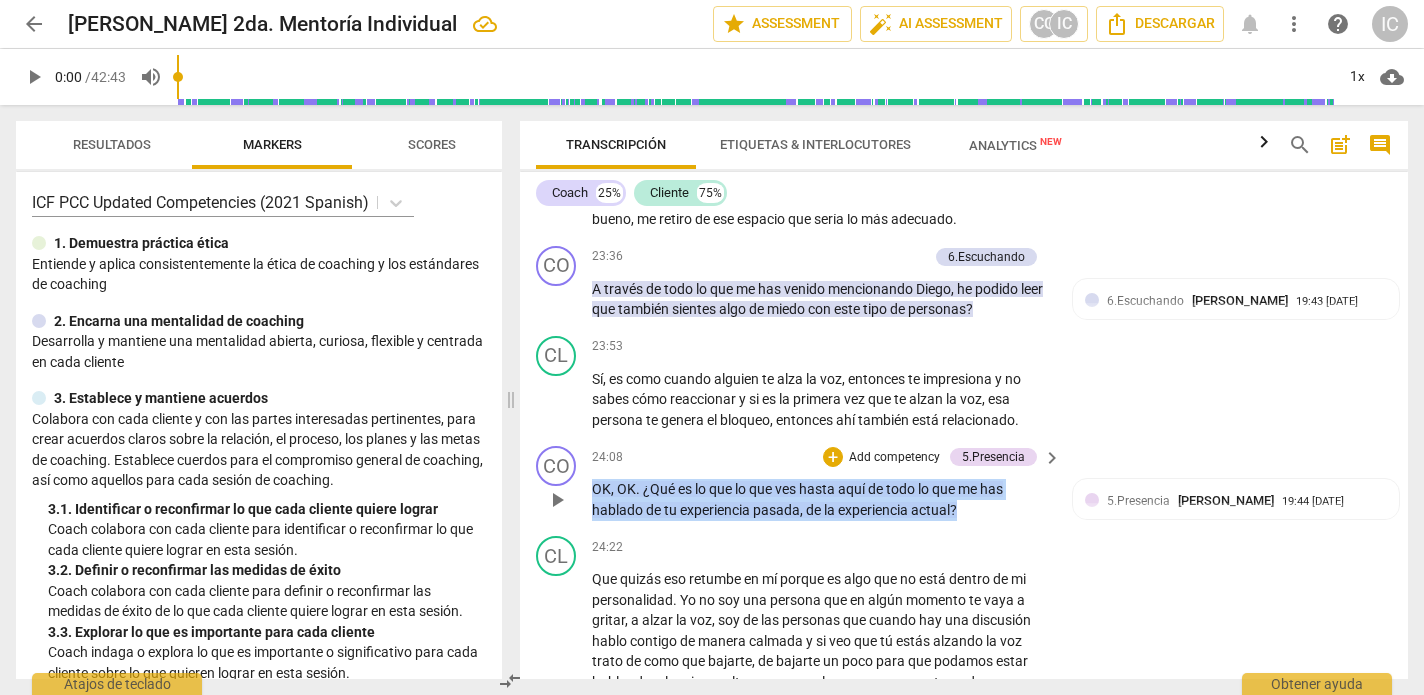 drag, startPoint x: 993, startPoint y: 478, endPoint x: 603, endPoint y: 407, distance: 396.41016 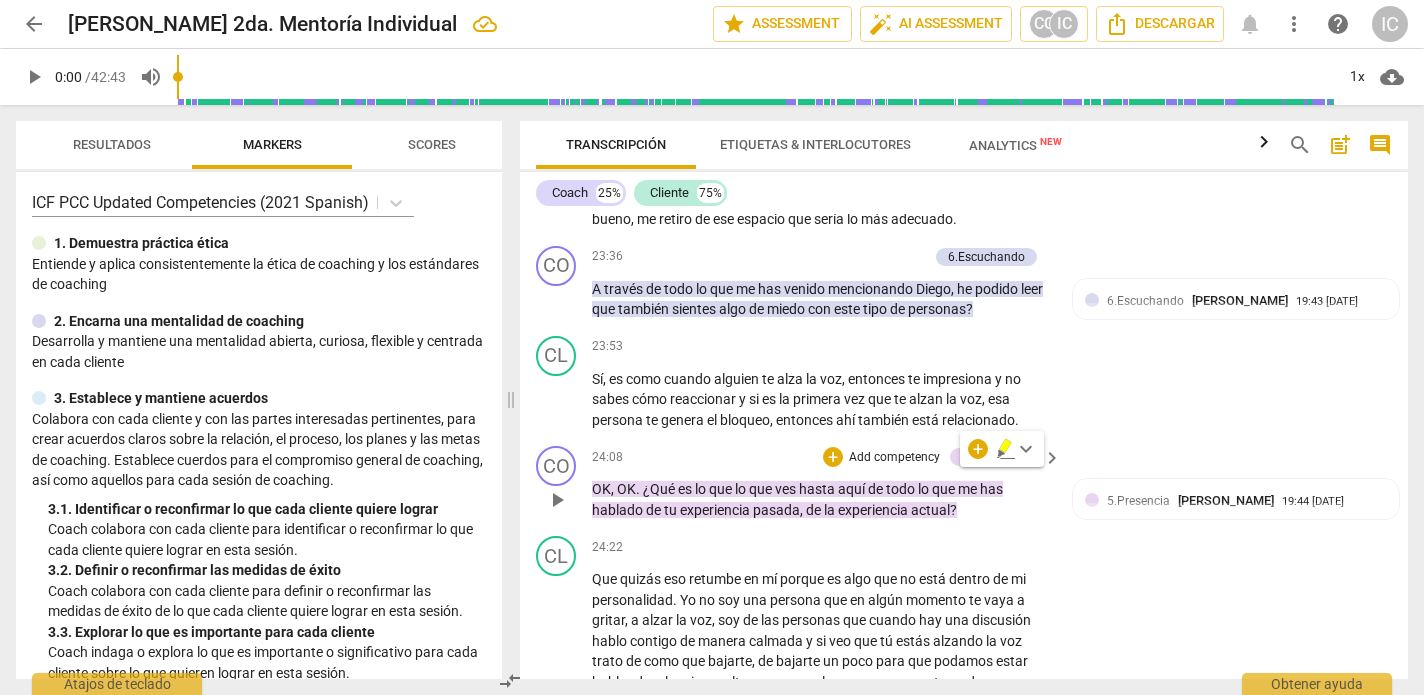 click on "Add competency" at bounding box center (894, 458) 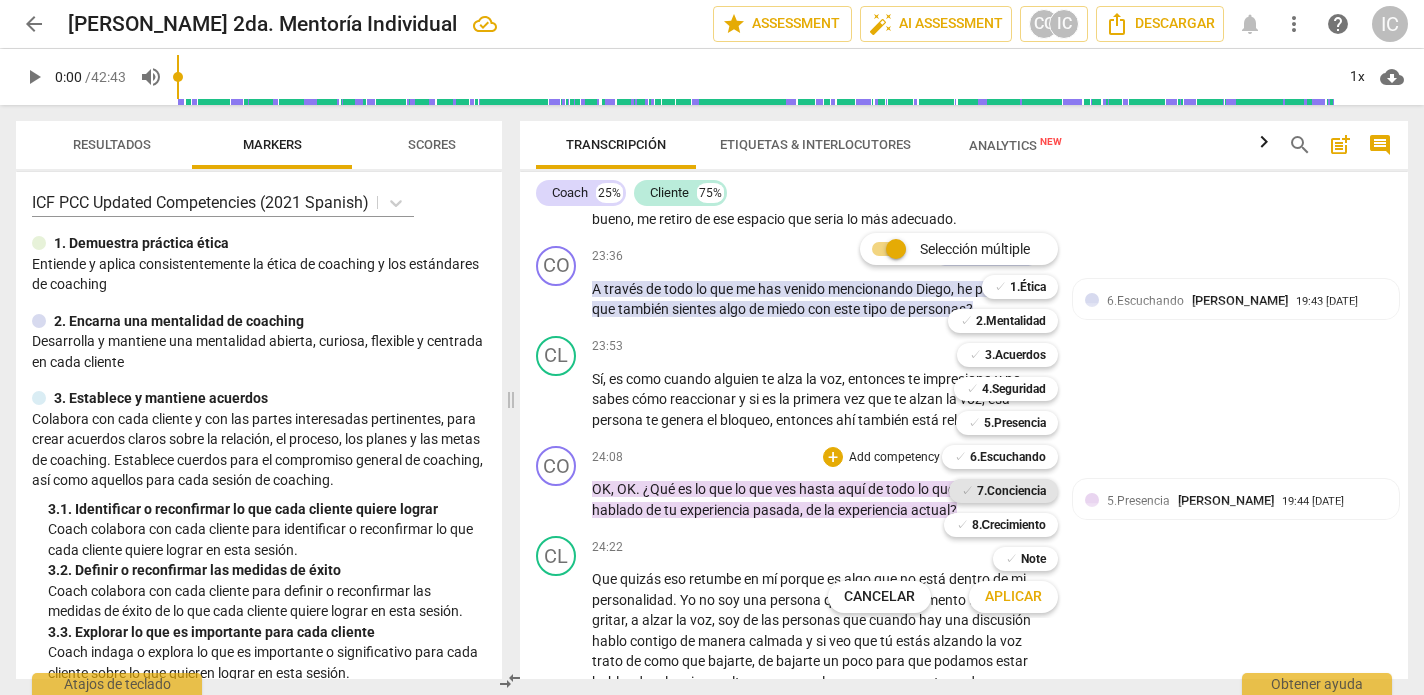 click on "7.Conciencia" at bounding box center (1011, 491) 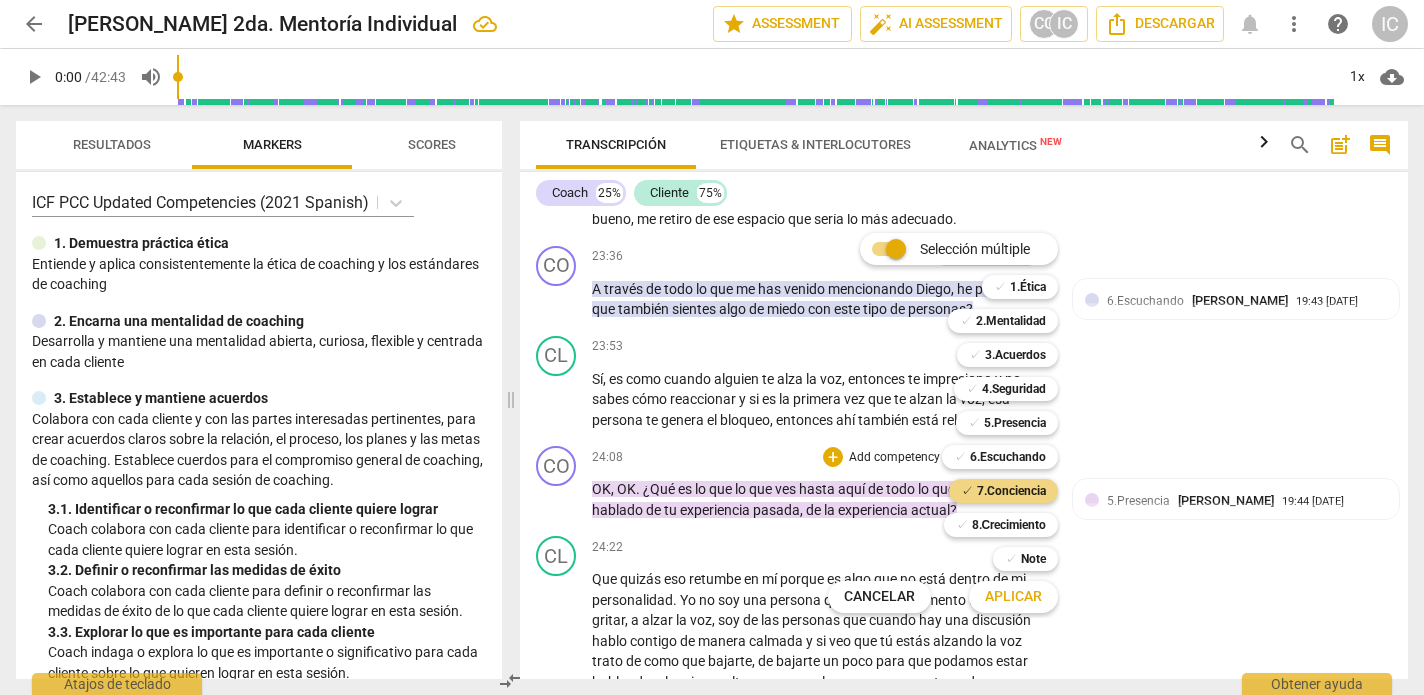 click on "Aplicar" at bounding box center [1013, 597] 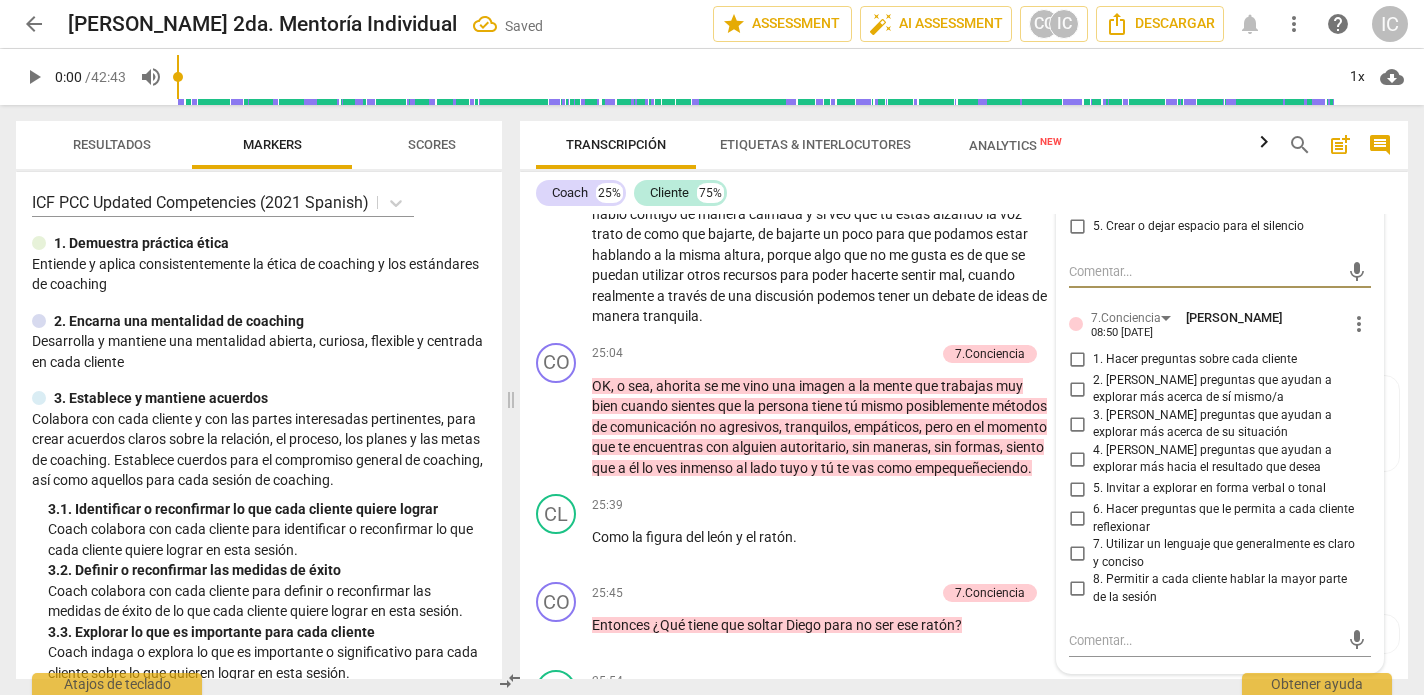 scroll, scrollTop: 8961, scrollLeft: 0, axis: vertical 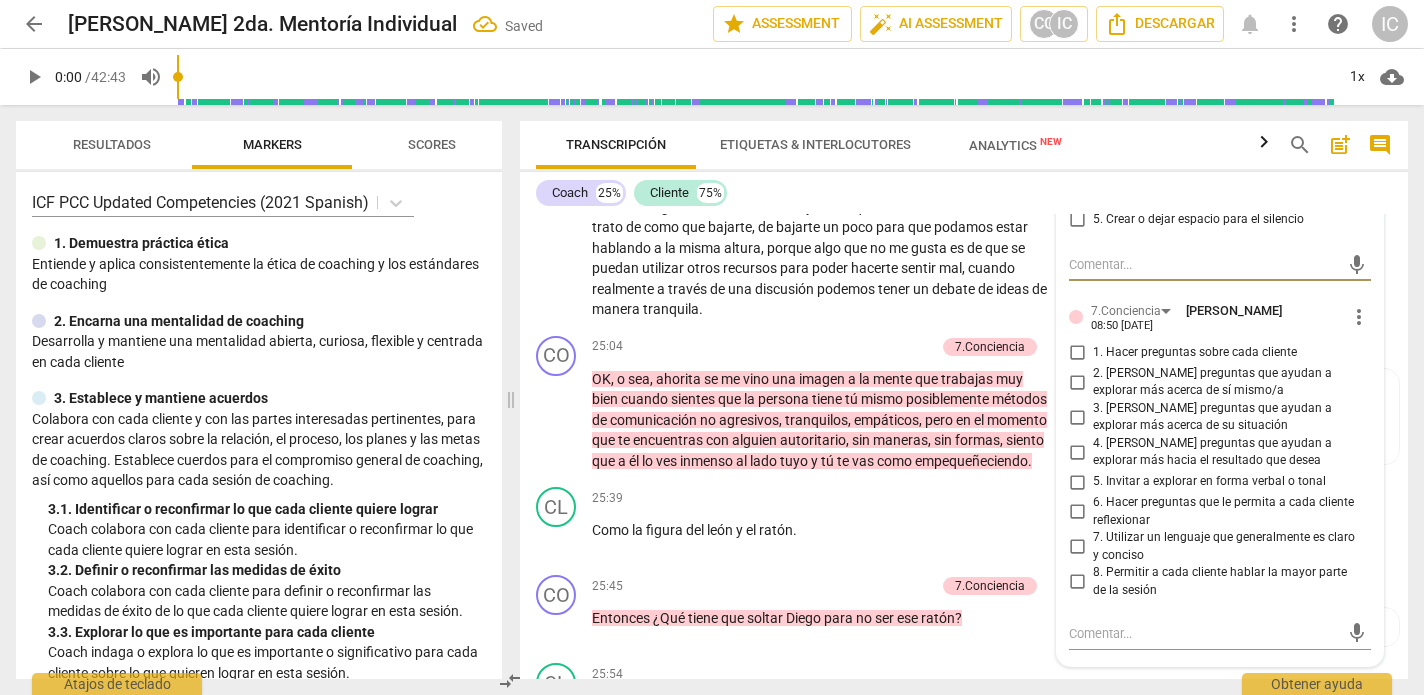 click on "6. Hacer preguntas que le permita a cada cliente reflexionar" at bounding box center [1077, 512] 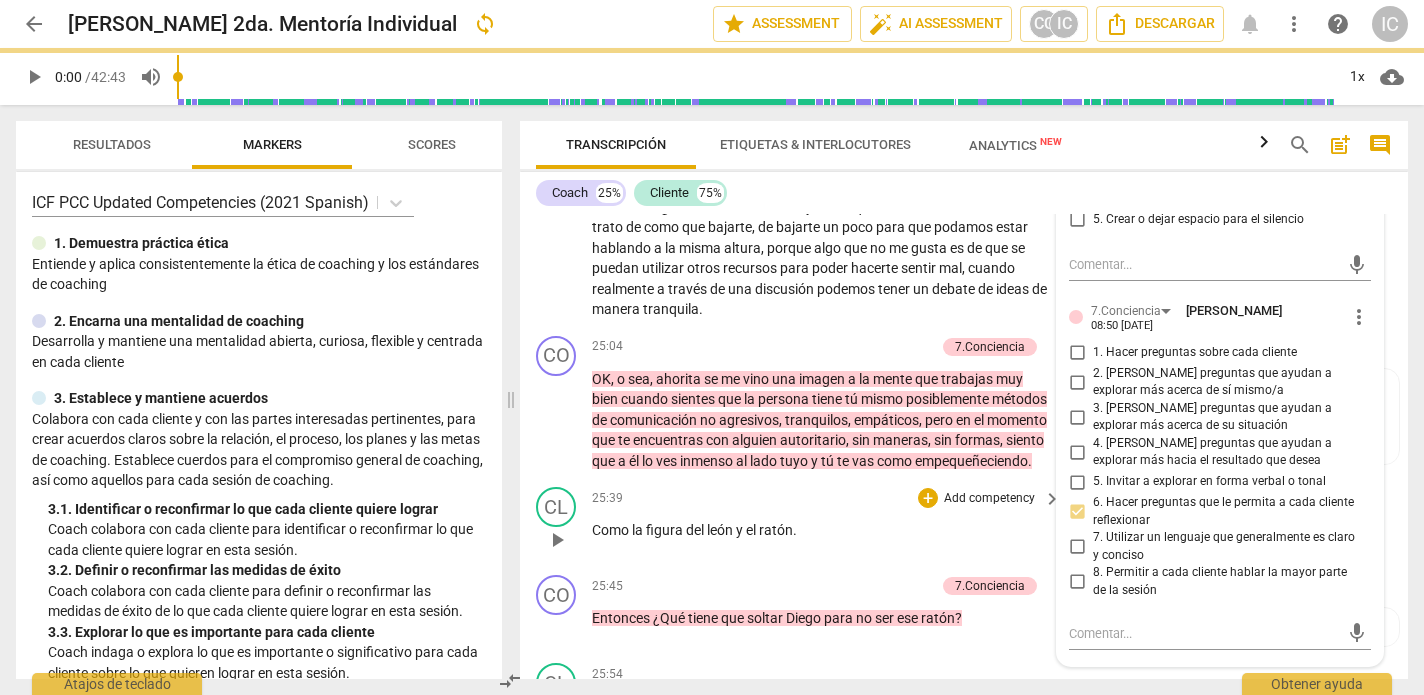 drag, startPoint x: 1074, startPoint y: 347, endPoint x: 1037, endPoint y: 527, distance: 183.76343 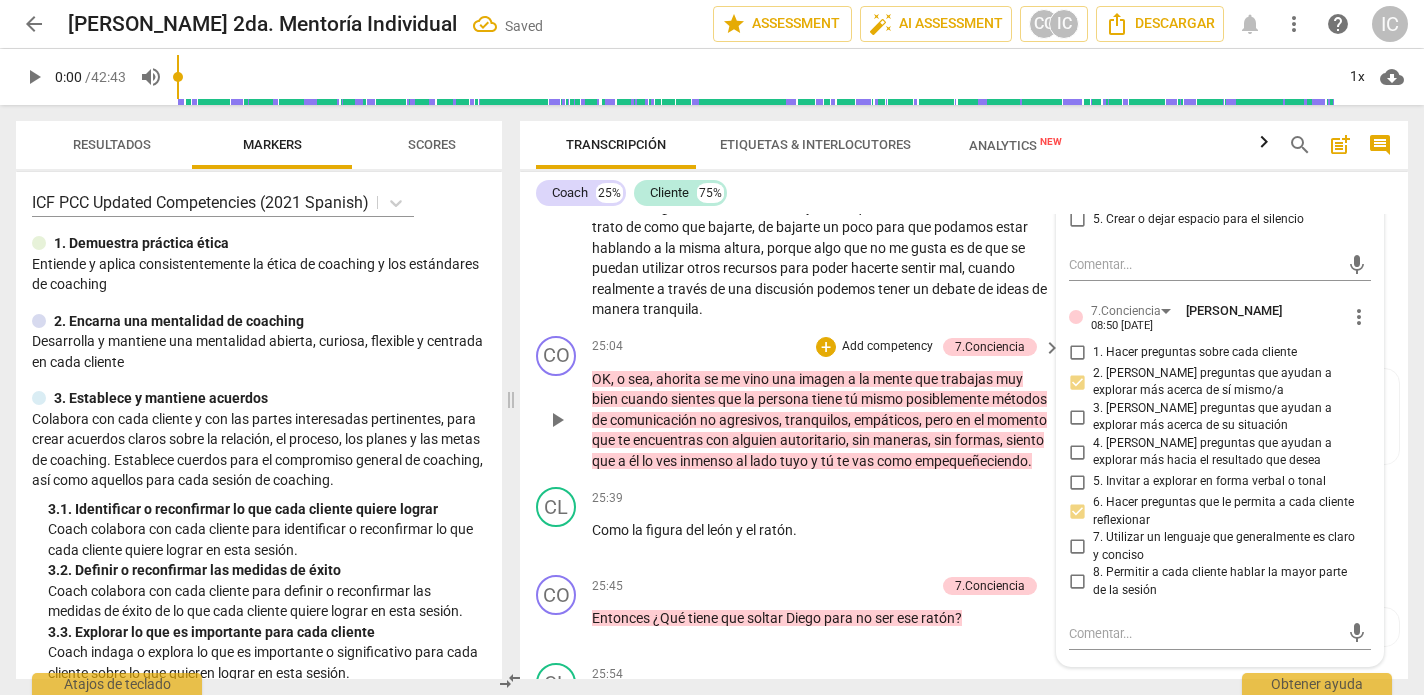 click on "CO play_arrow pause 25:04 + Add competency 7.Conciencia keyboard_arrow_right OK ,   o   sea ,   ahorita   se   me   vino   una   imagen   a   la   mente   que   trabajas   muy   bien   cuando   sientes   que   la   persona   tiene   tú   mismo   posiblemente   métodos   de   comunicación   no   agresivos ,   tranquilos ,   empáticos ,   pero   en   el   momento   que   te   encuentras   con   alguien   autoritario ,   sin   maneras ,   sin   formas ,   siento   que   a   él   lo   ves   inmenso   al   lado   tuyo   y   tú   te   vas   como   empequeñeciendo . 7.Conciencia [PERSON_NAME] 19:46 [DATE] 6. Hacer preguntas que le permita a cada cliente reflexionar" at bounding box center (964, 404) 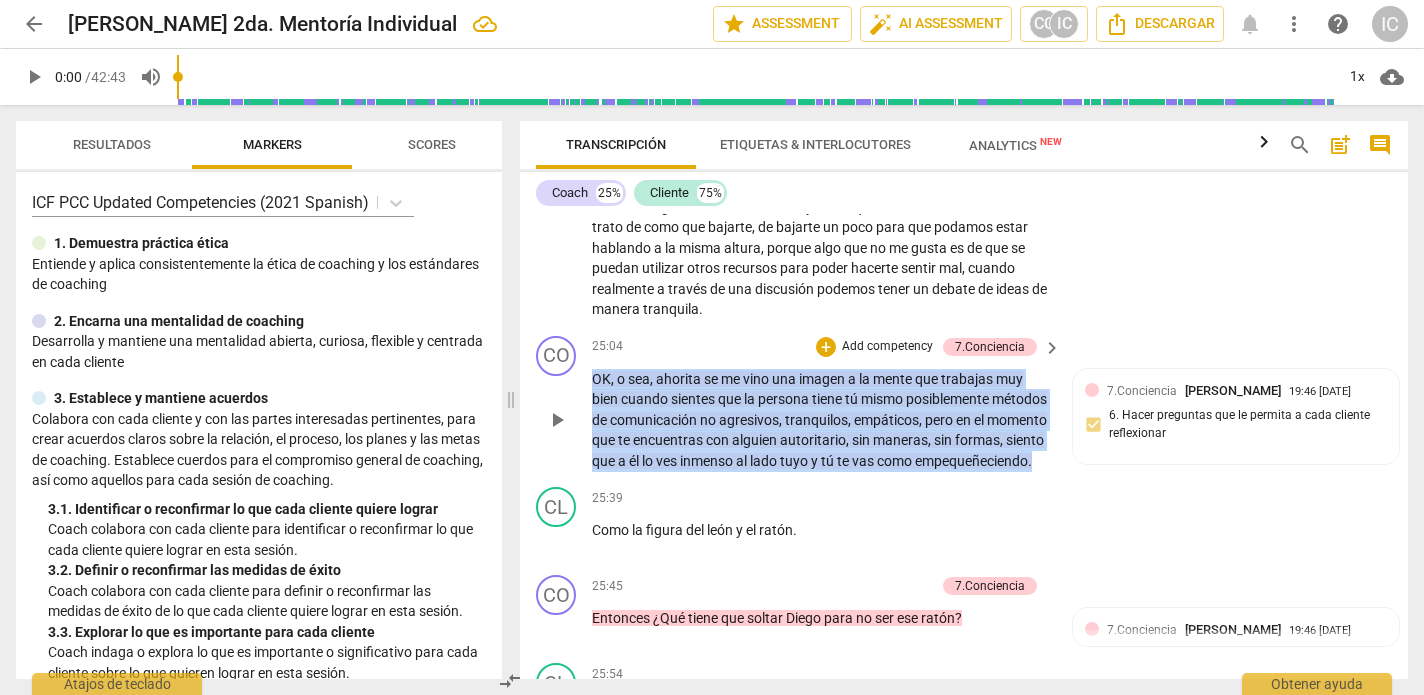drag, startPoint x: 738, startPoint y: 433, endPoint x: 583, endPoint y: 333, distance: 184.45866 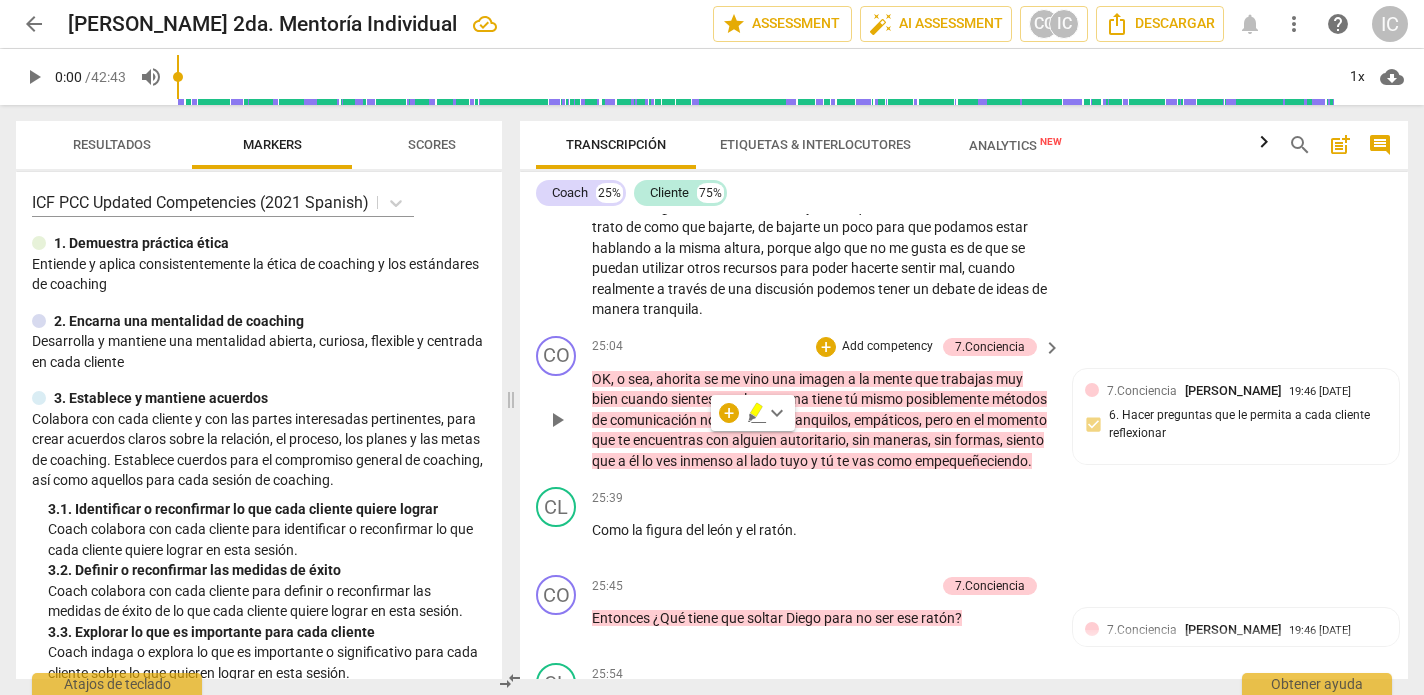 click on "Add competency" at bounding box center [887, 347] 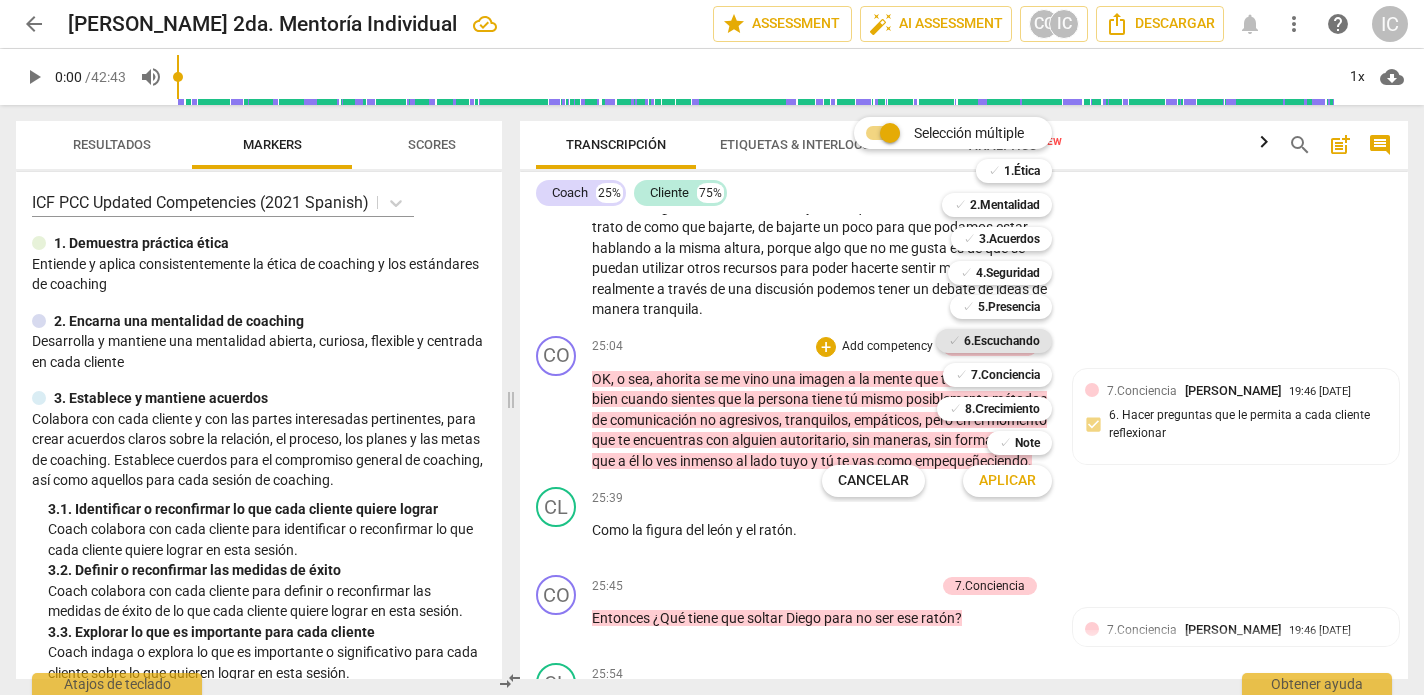 click on "6.Escuchando" at bounding box center (1002, 341) 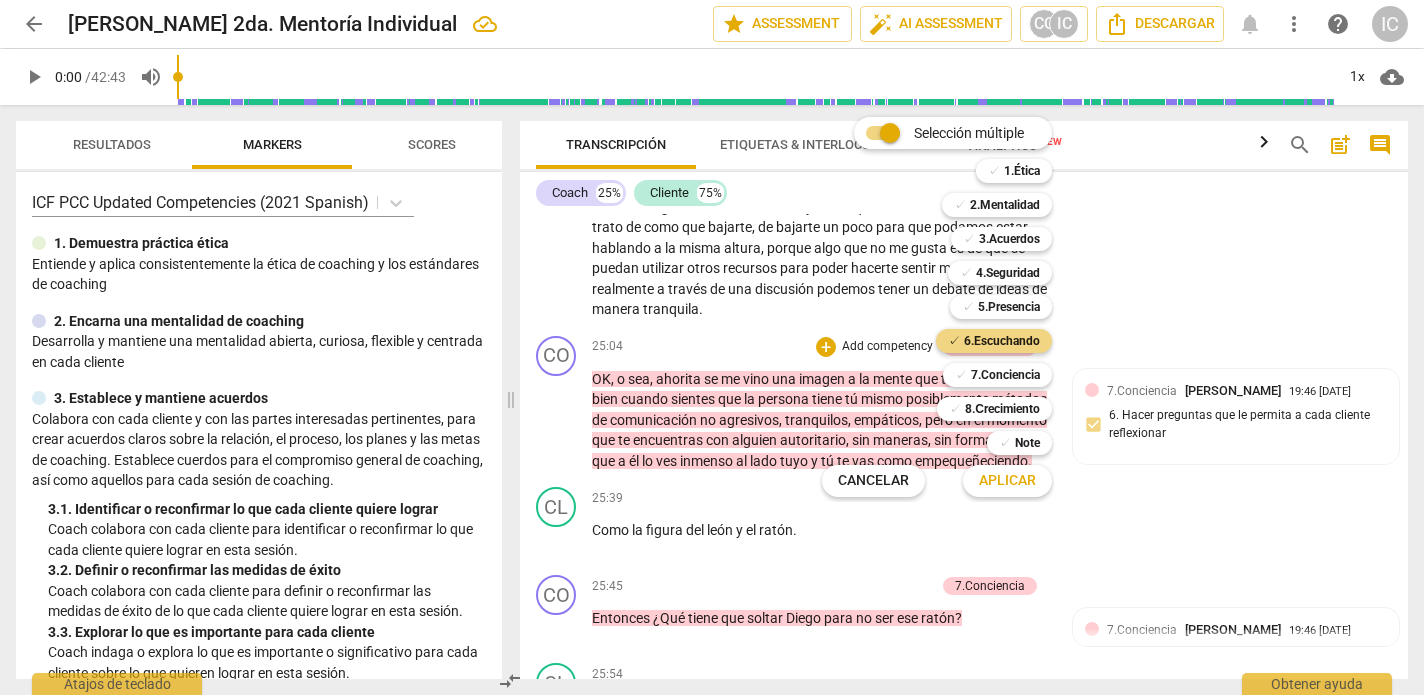 click on "Aplicar" at bounding box center [1007, 481] 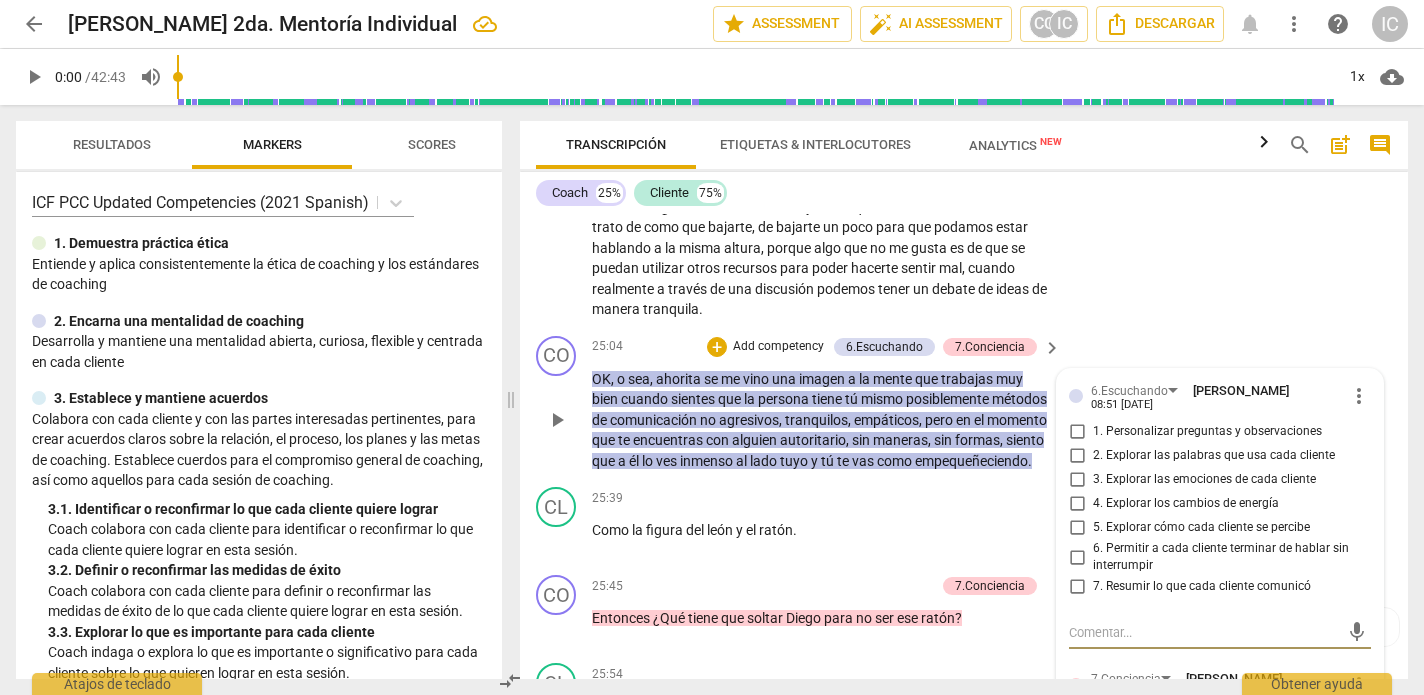 click on "5. Explorar cómo cada cliente se percibe" at bounding box center (1077, 528) 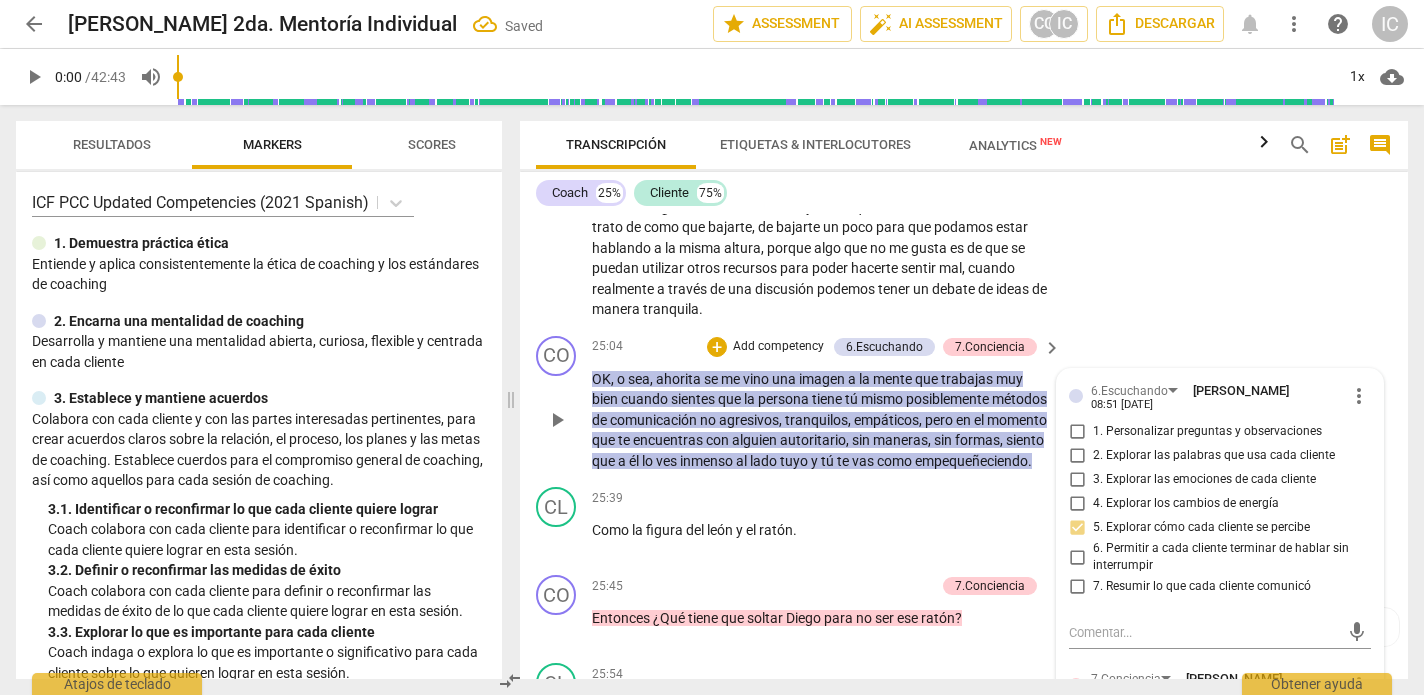 click on "3. Explorar las emociones de cada cliente" at bounding box center (1077, 480) 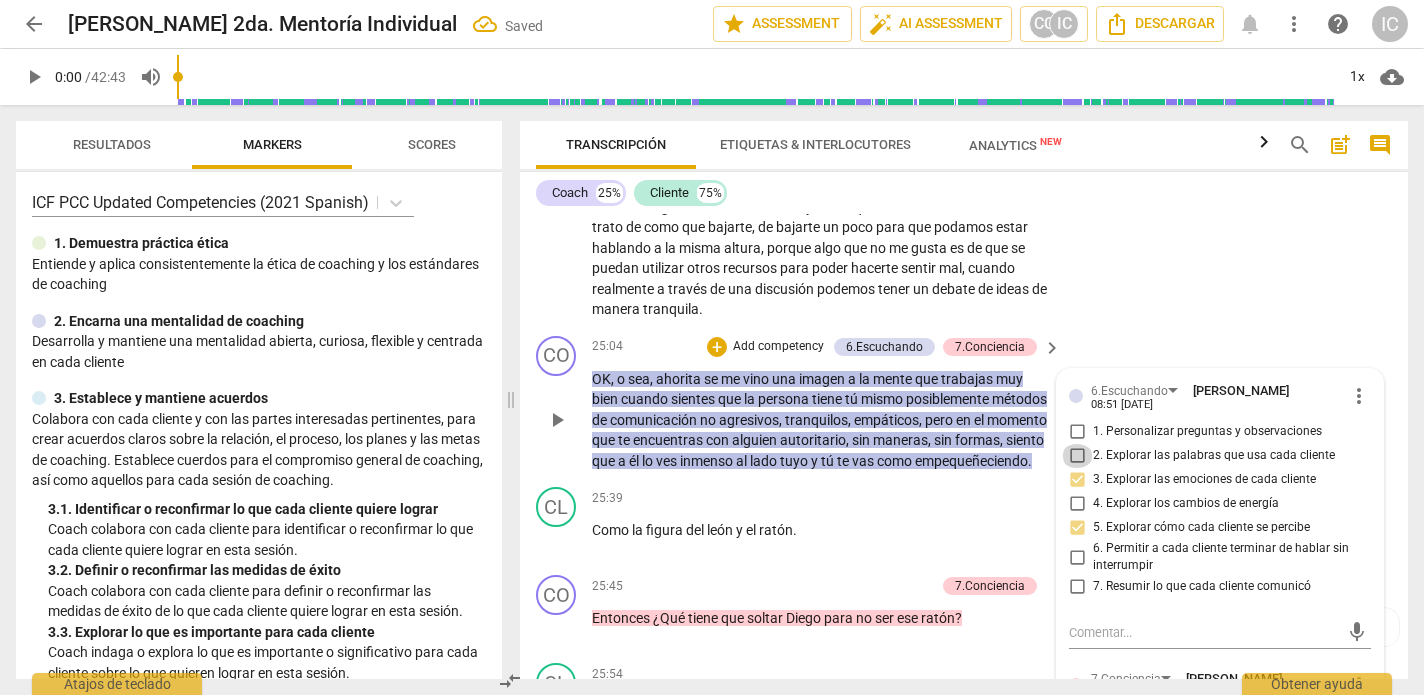 click on "2. Explorar las palabras que usa cada cliente" at bounding box center [1077, 456] 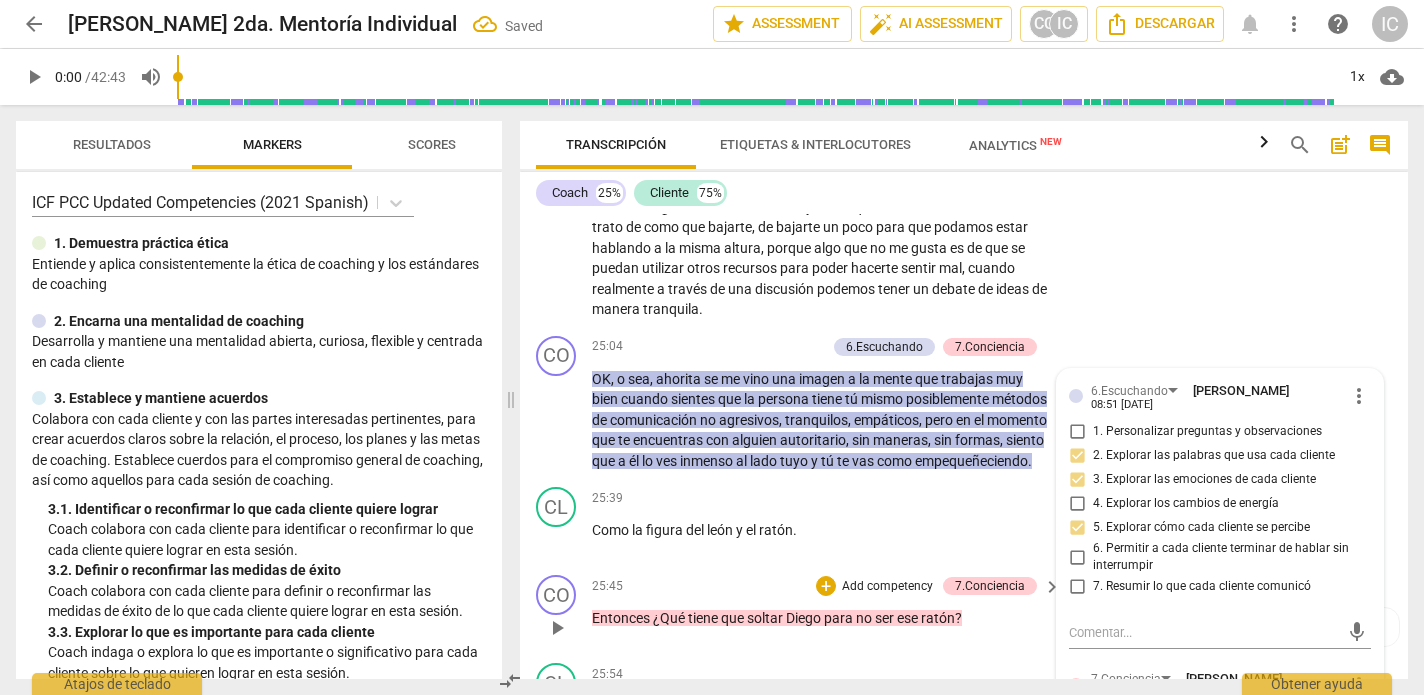 click on "Add competency" at bounding box center (887, 587) 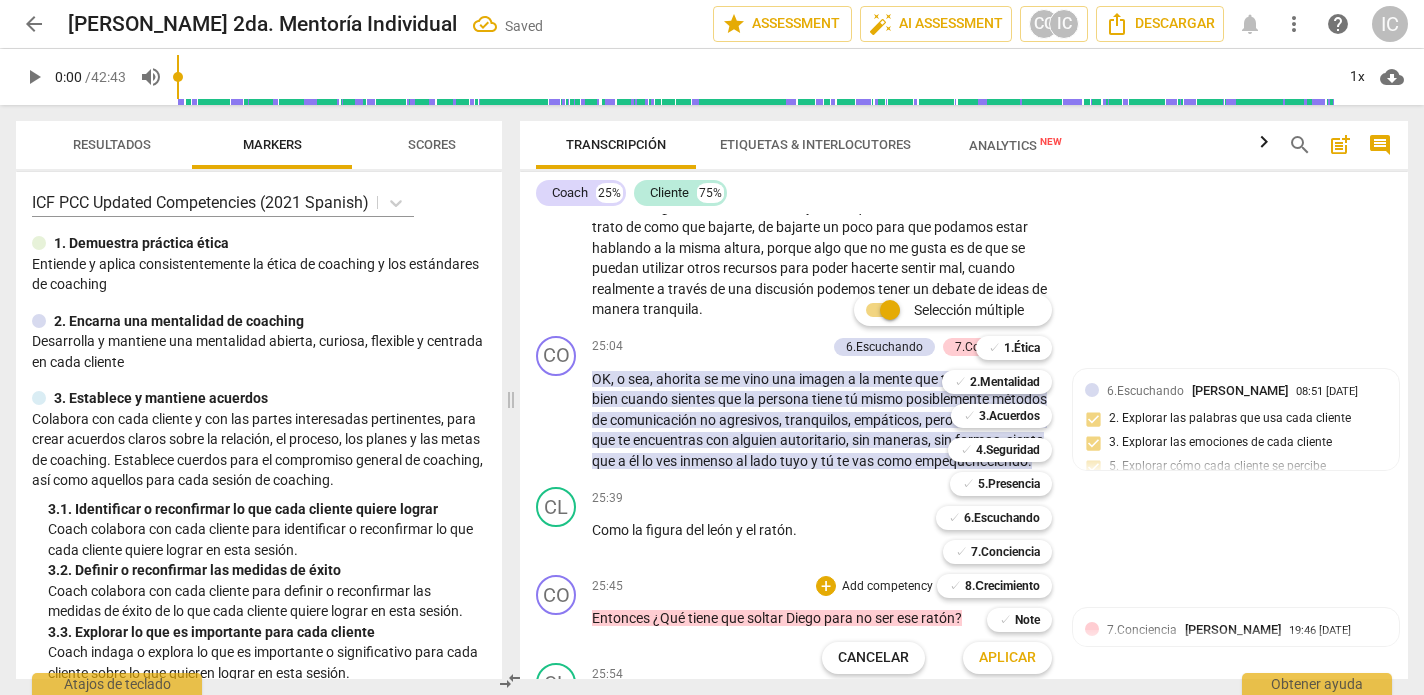 click at bounding box center (712, 347) 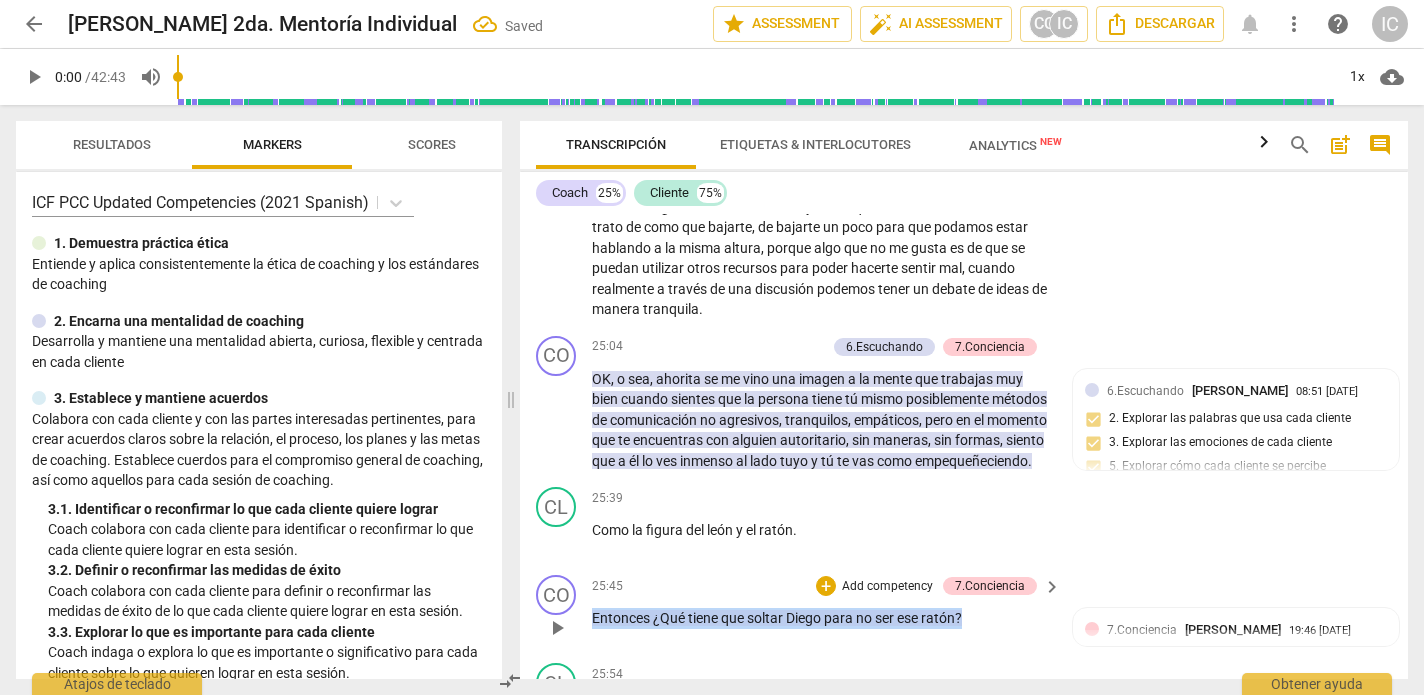 drag, startPoint x: 985, startPoint y: 599, endPoint x: 566, endPoint y: 602, distance: 419.01074 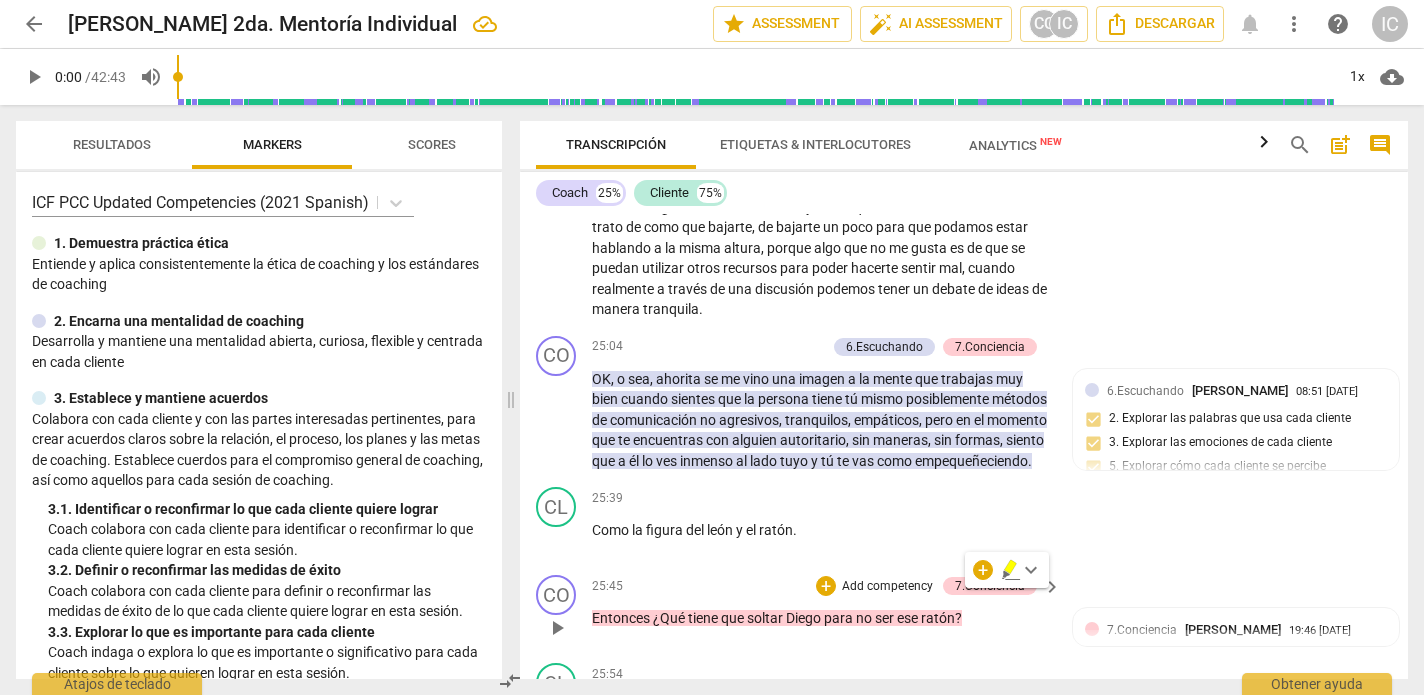 click on "Add competency" at bounding box center [887, 587] 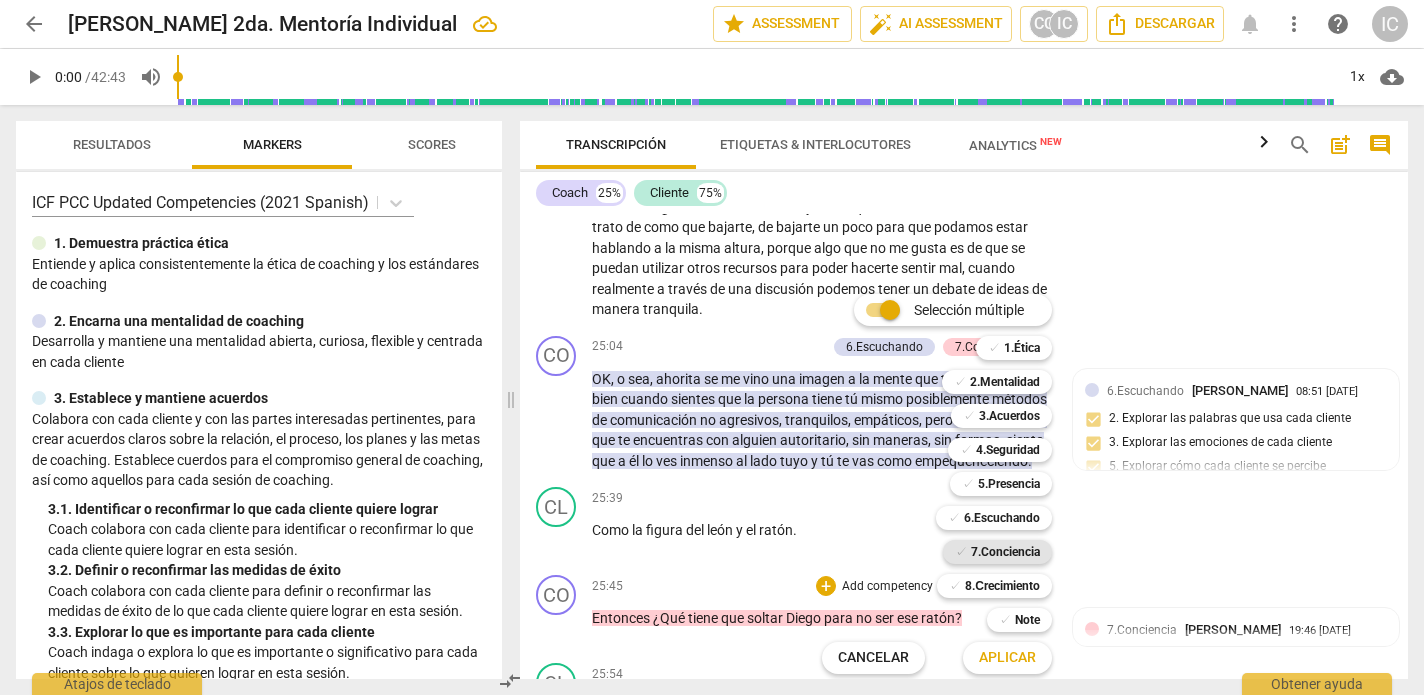 click on "7.Conciencia" at bounding box center (1005, 552) 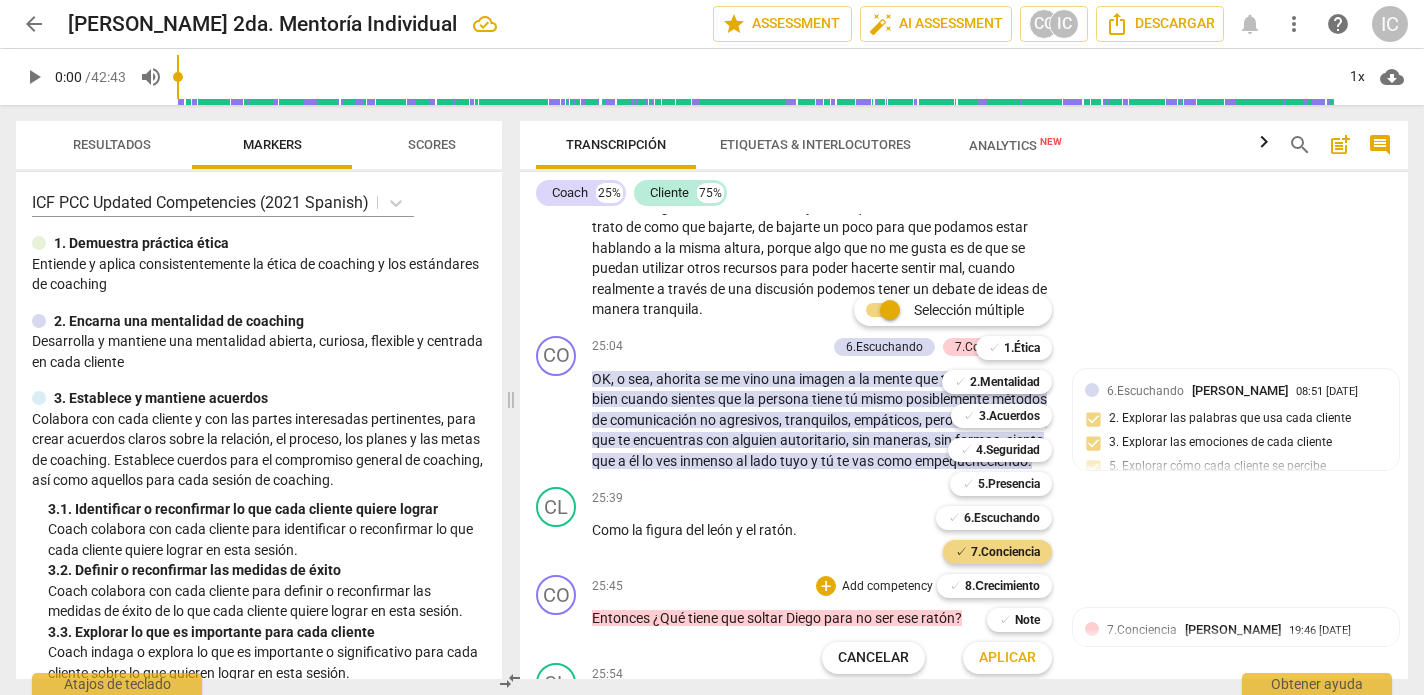 click on "Aplicar" at bounding box center [1007, 658] 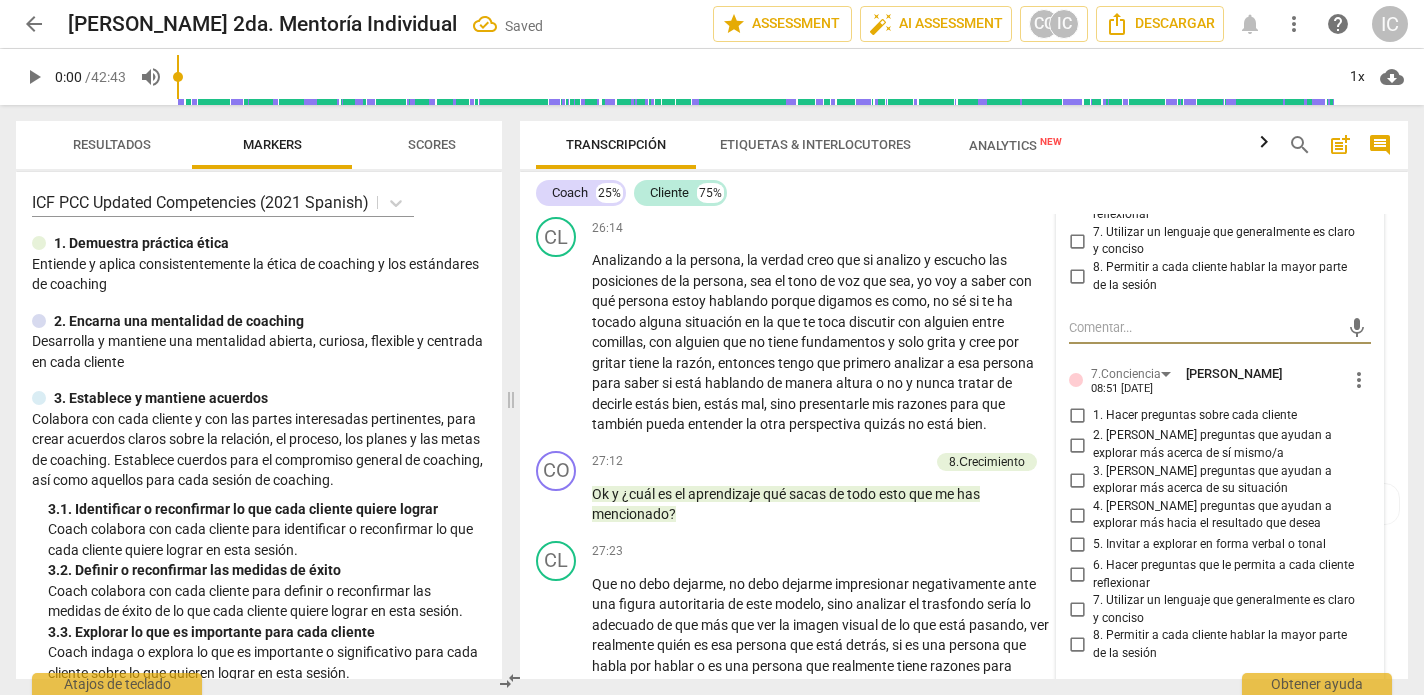scroll, scrollTop: 9589, scrollLeft: 0, axis: vertical 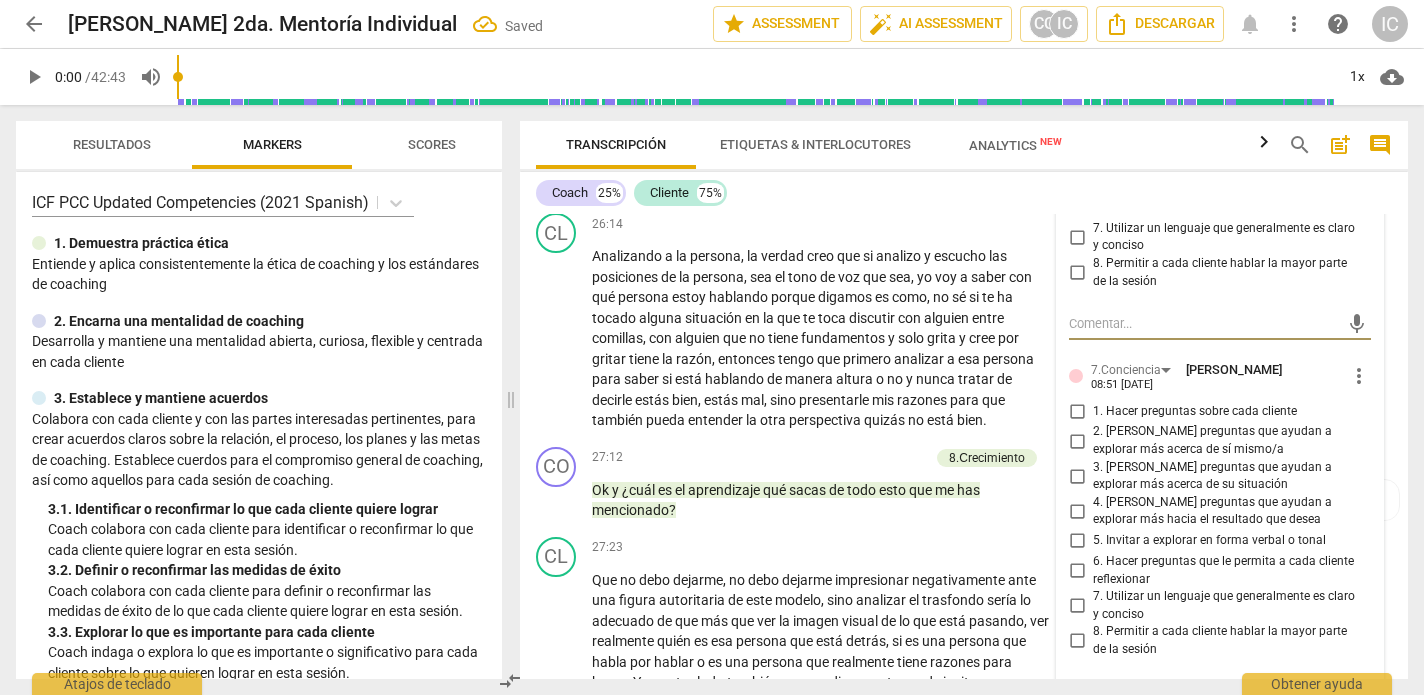 click on "6. Hacer preguntas que le permita a cada cliente reflexionar" at bounding box center (1077, 571) 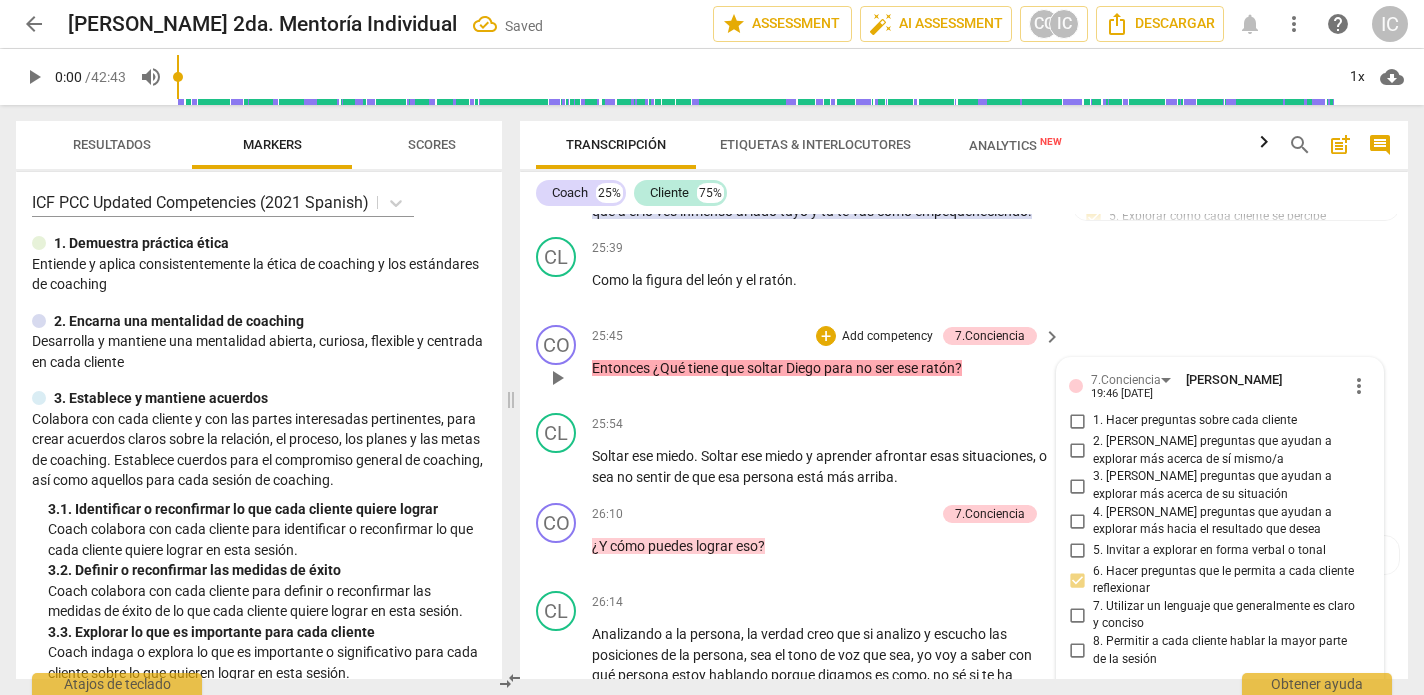 scroll, scrollTop: 9210, scrollLeft: 0, axis: vertical 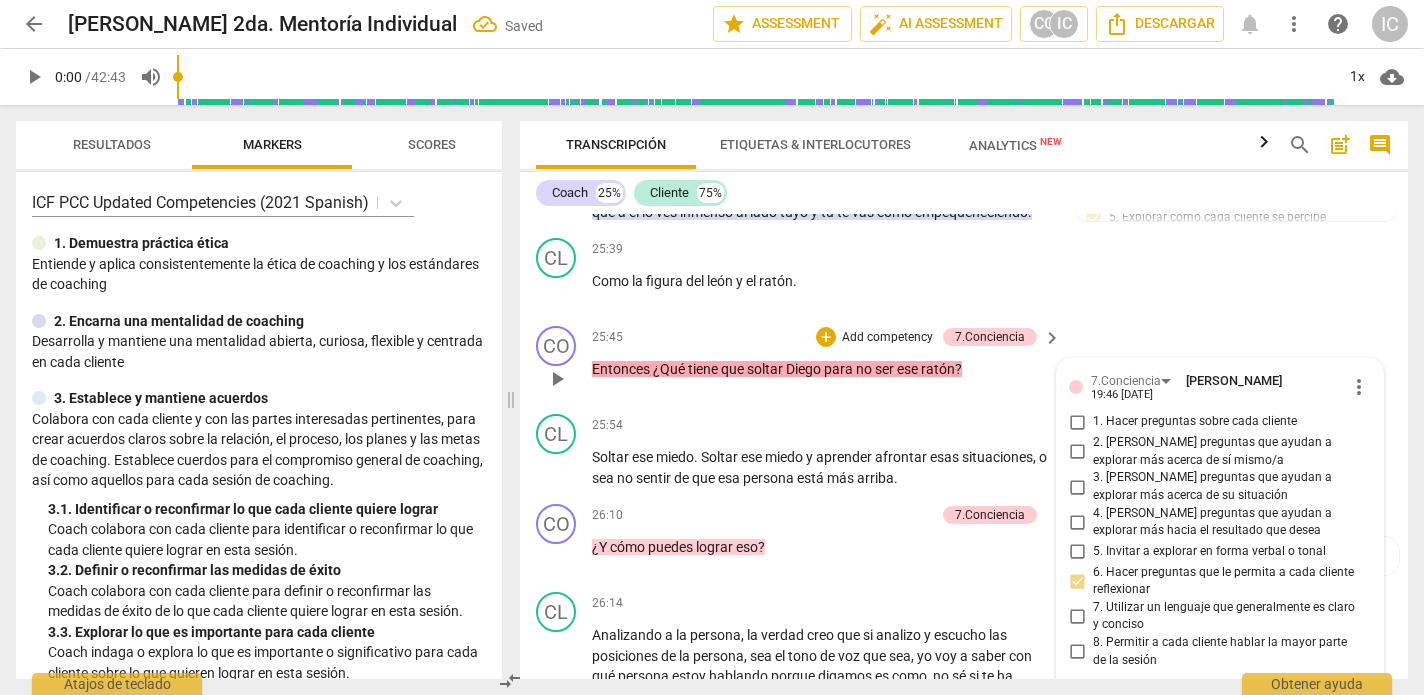 click on "25:45 + Add competency 7.Conciencia keyboard_arrow_right Entonces   ¿Qué   tiene   que   soltar   [PERSON_NAME]   para   no   ser   ese   ratón ?" at bounding box center (827, 362) 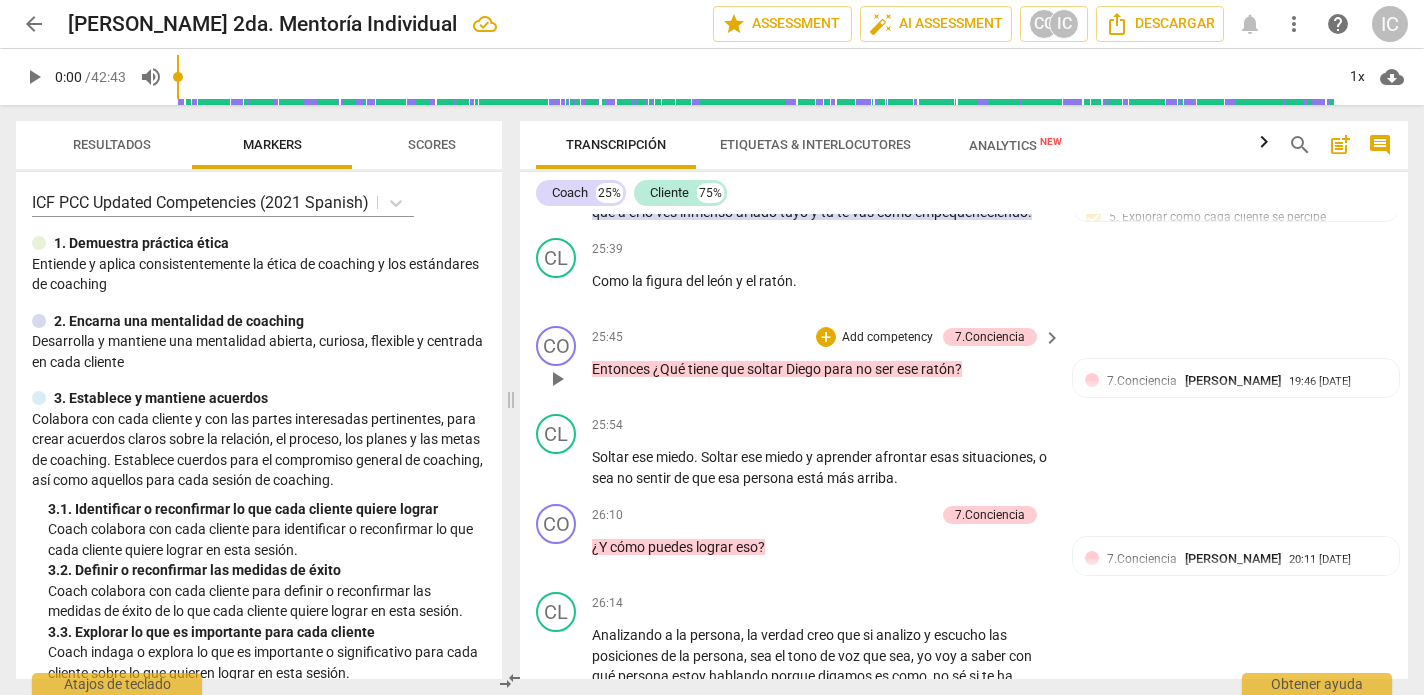click on "Entonces   ¿Qué   tiene   que   soltar   [PERSON_NAME]   para   no   ser   ese   ratón ?" at bounding box center (821, 369) 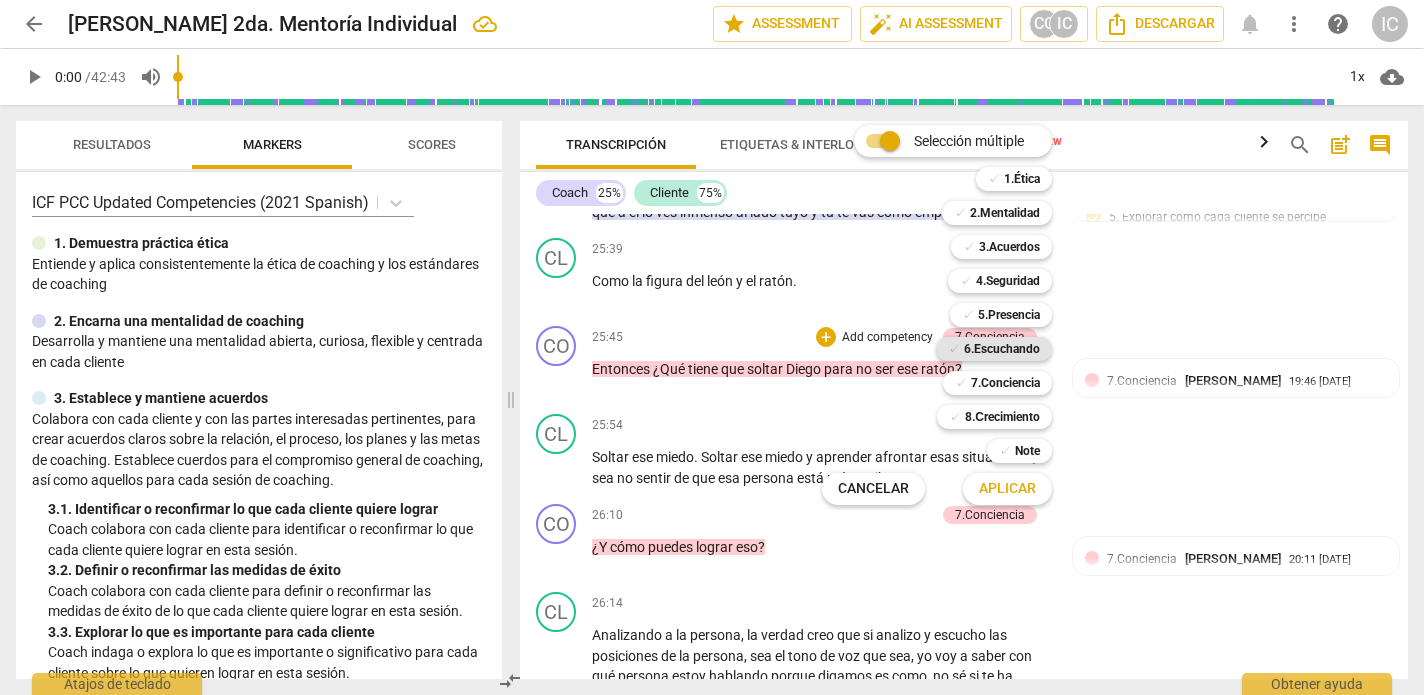 click on "6.Escuchando" at bounding box center [1002, 349] 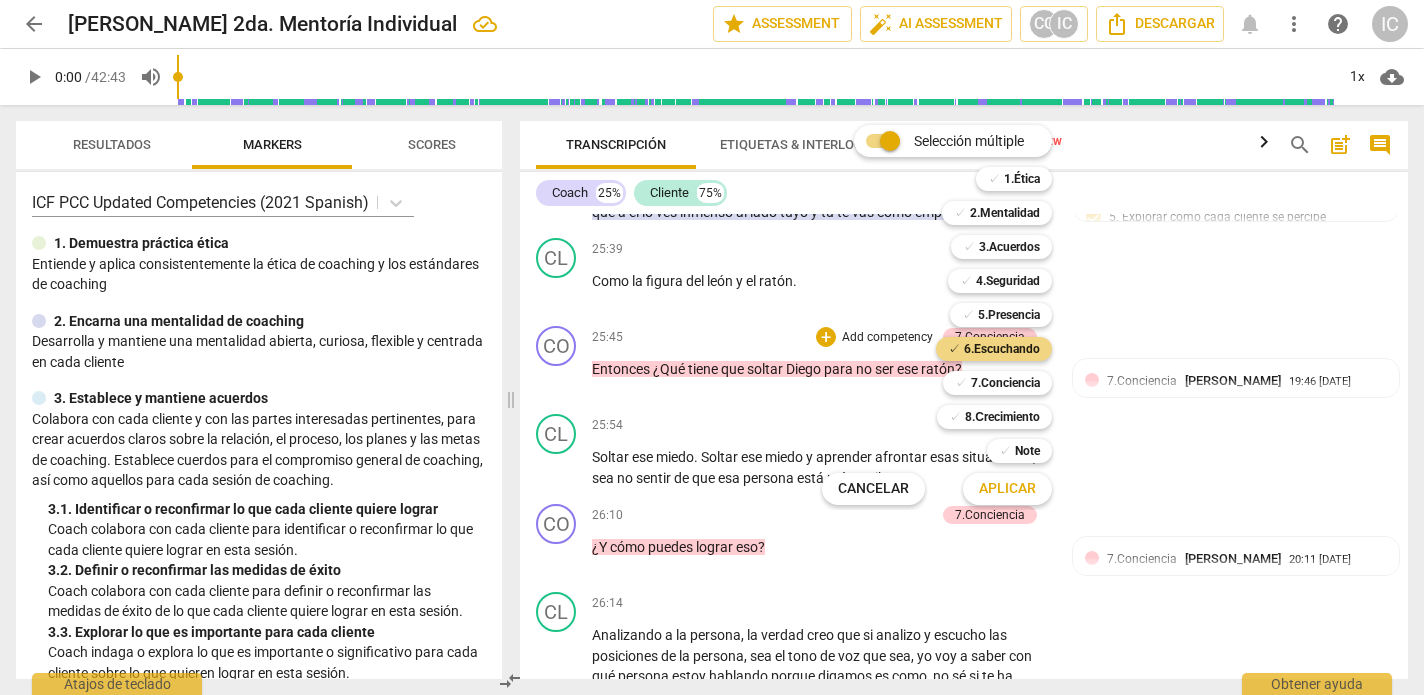 click on "Aplicar" at bounding box center (1007, 489) 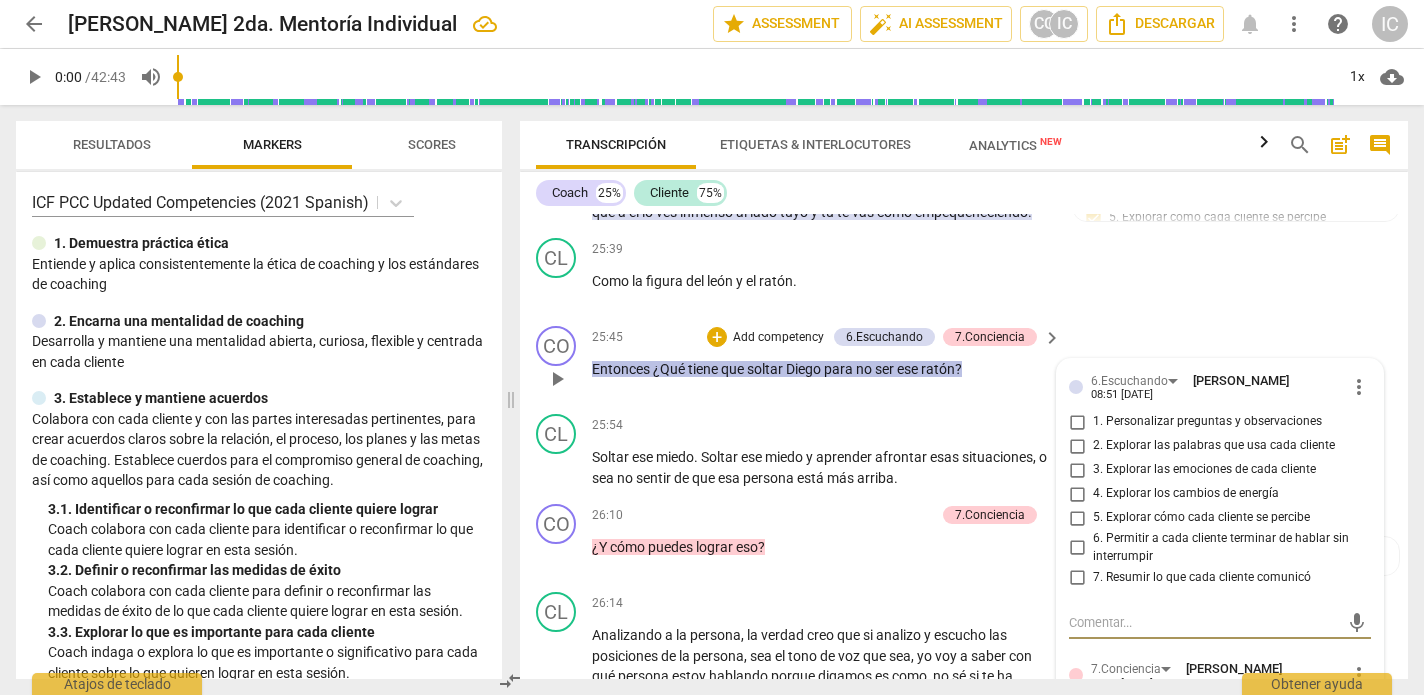 click on "3. Explorar las emociones de cada cliente" at bounding box center (1077, 470) 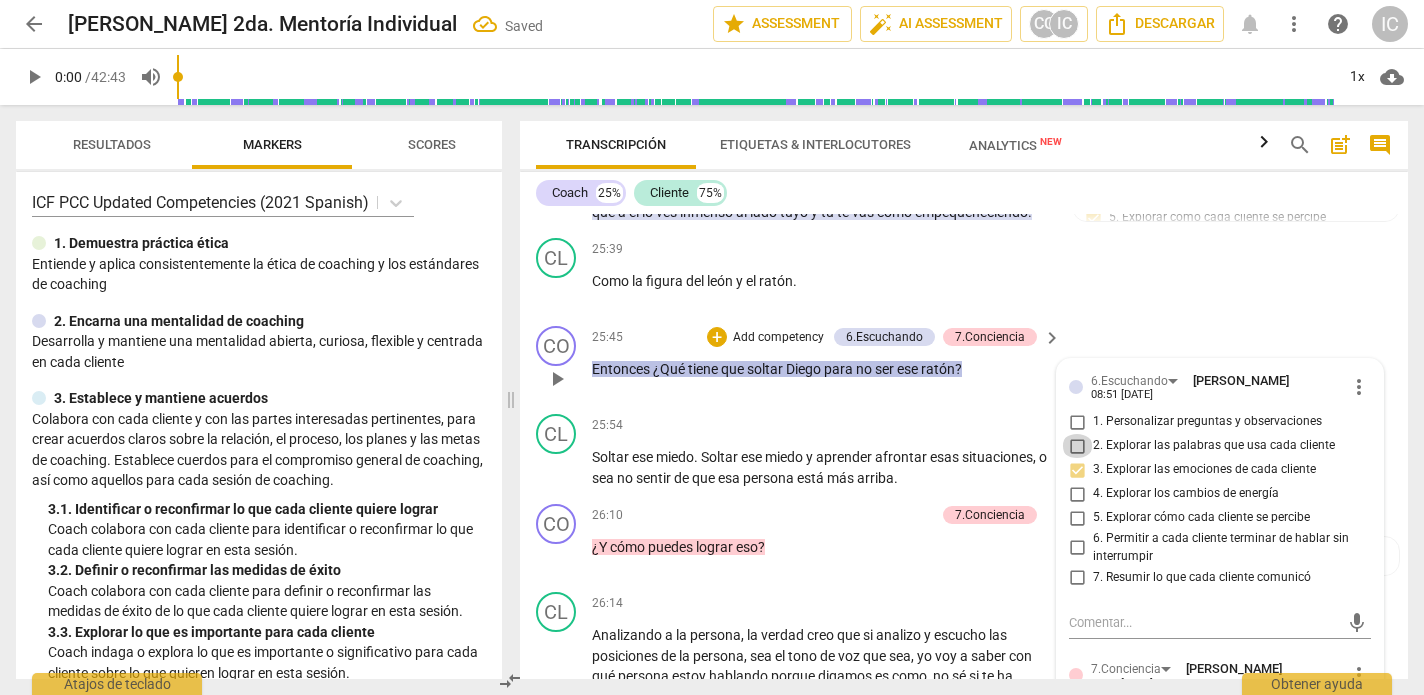 click on "2. Explorar las palabras que usa cada cliente" at bounding box center (1077, 446) 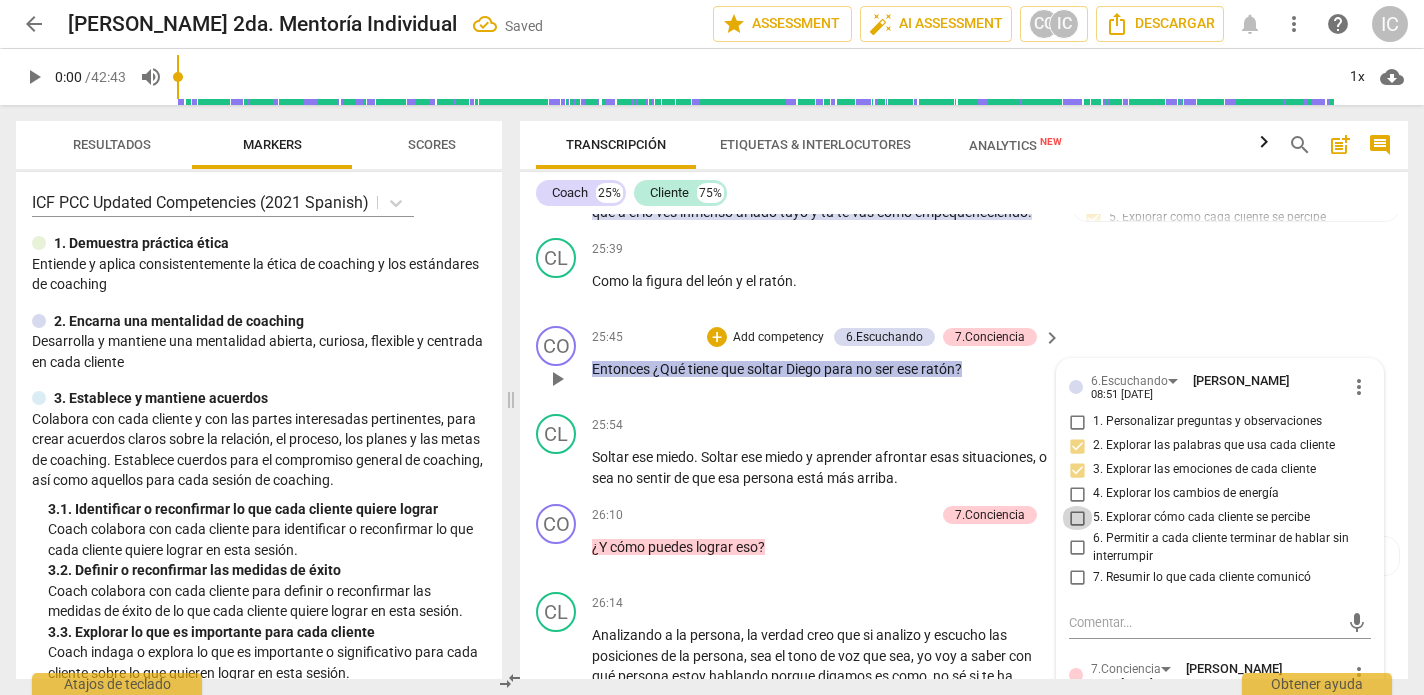 click on "5. Explorar cómo cada cliente se percibe" at bounding box center [1077, 518] 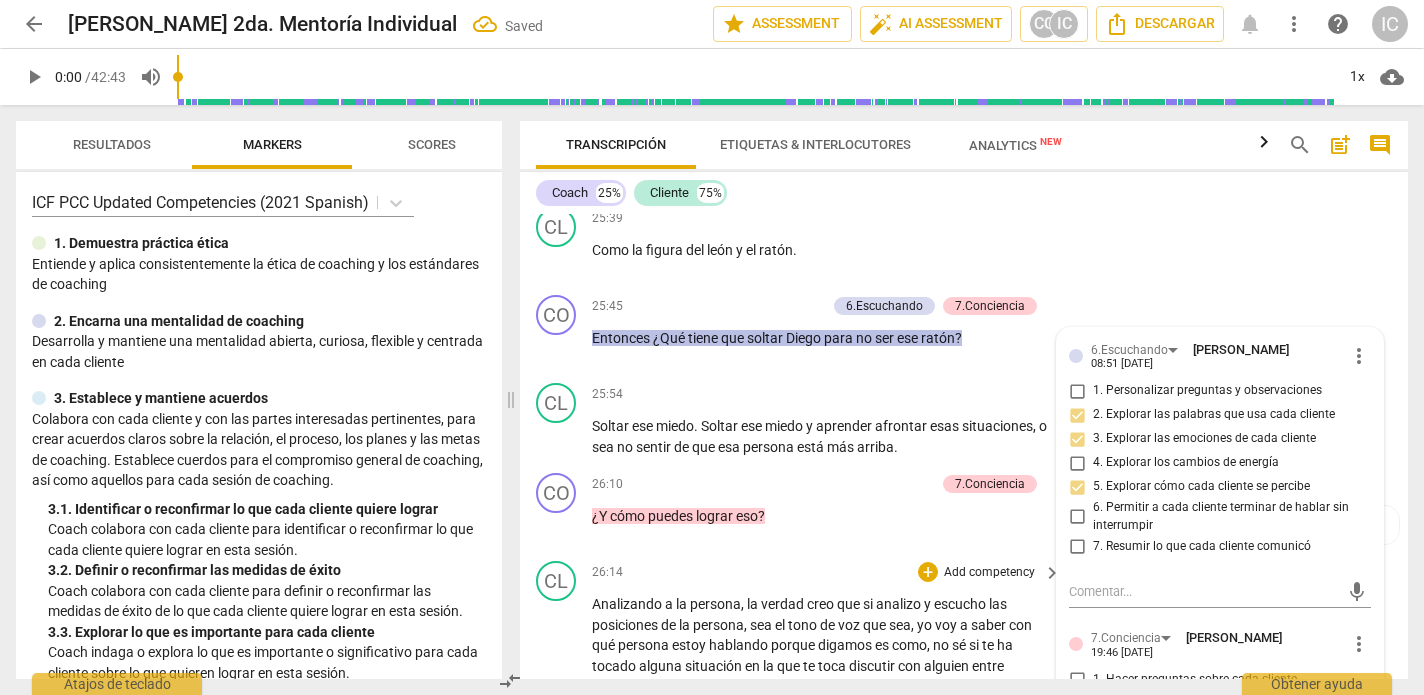 scroll, scrollTop: 9292, scrollLeft: 0, axis: vertical 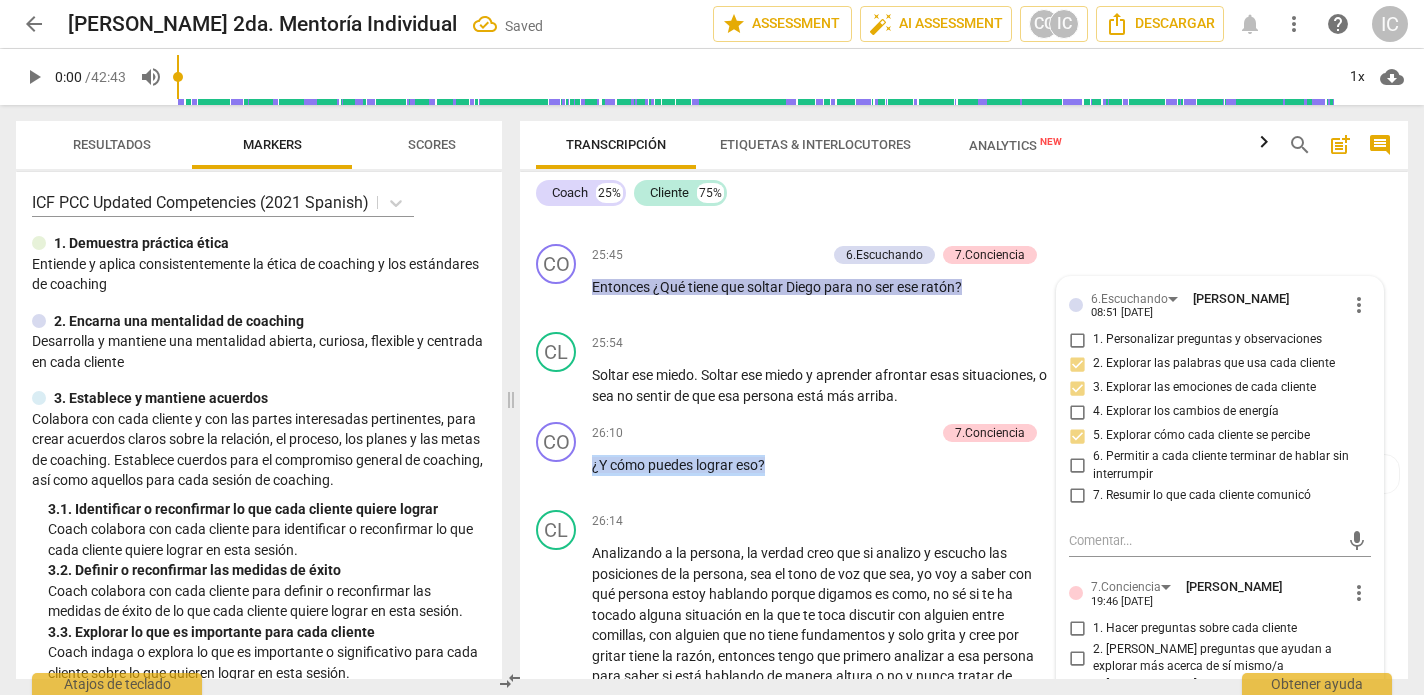 drag, startPoint x: 790, startPoint y: 443, endPoint x: 519, endPoint y: 442, distance: 271.00183 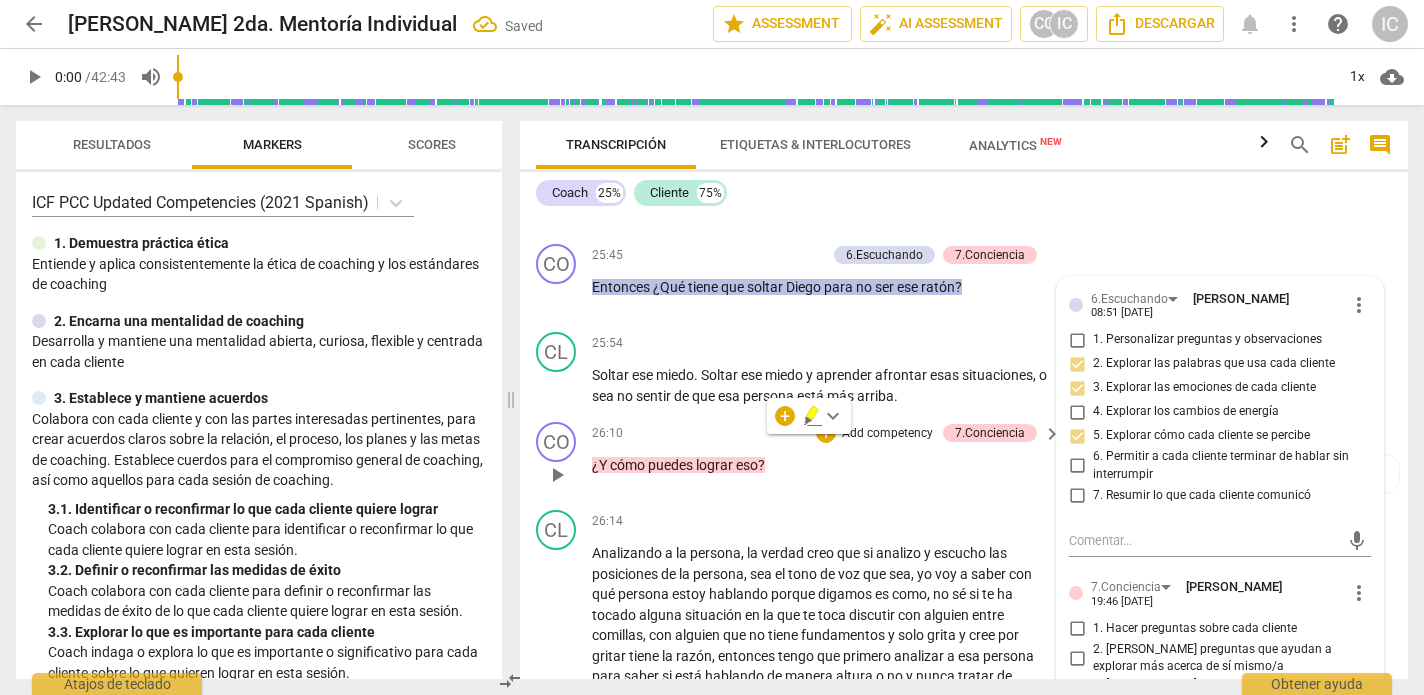 click on "Add competency" at bounding box center (887, 434) 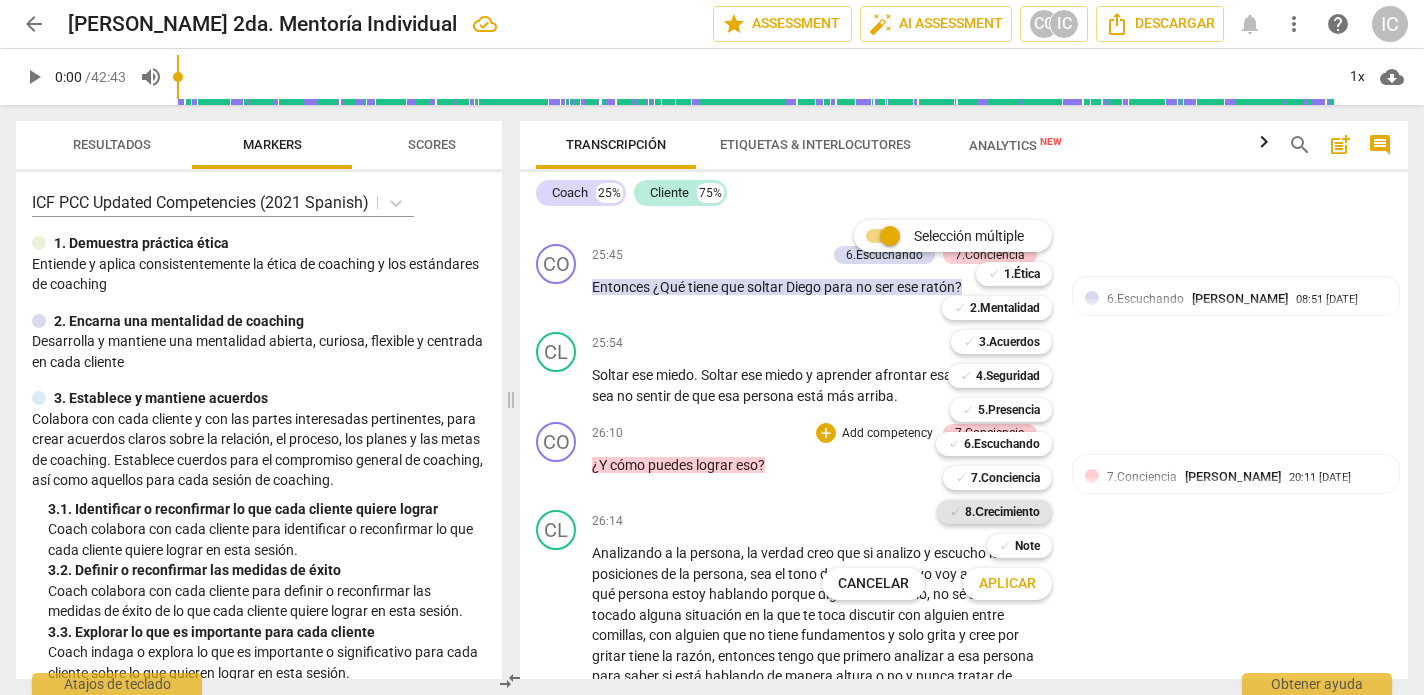 click on "8.Сrecimiento" at bounding box center [1002, 512] 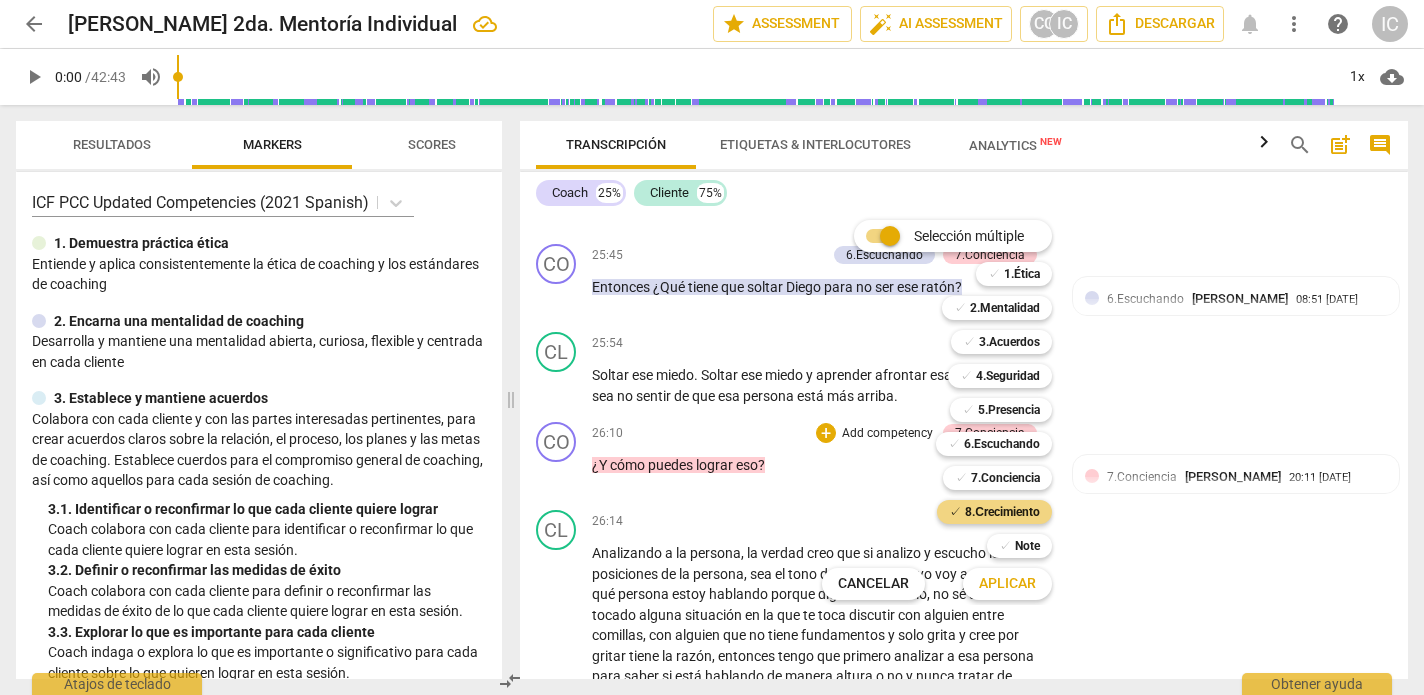 click on "Aplicar" at bounding box center [1007, 584] 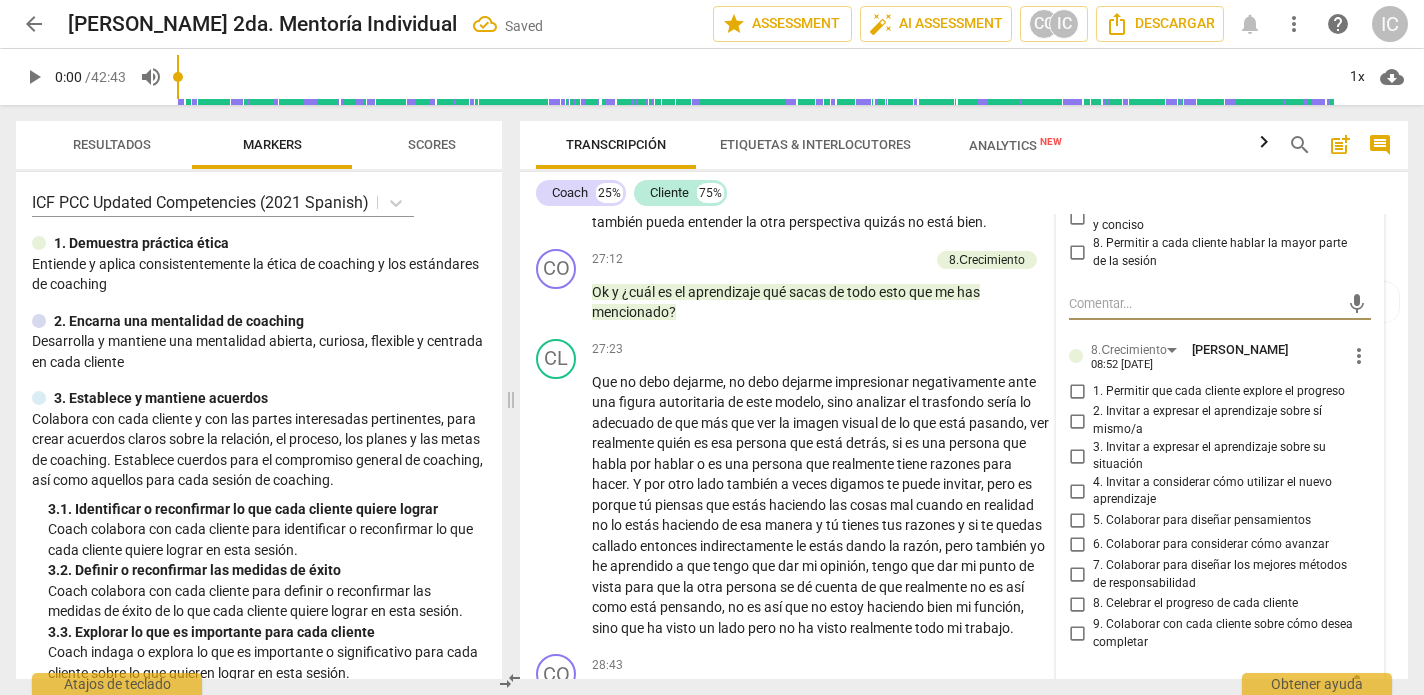 scroll, scrollTop: 9798, scrollLeft: 0, axis: vertical 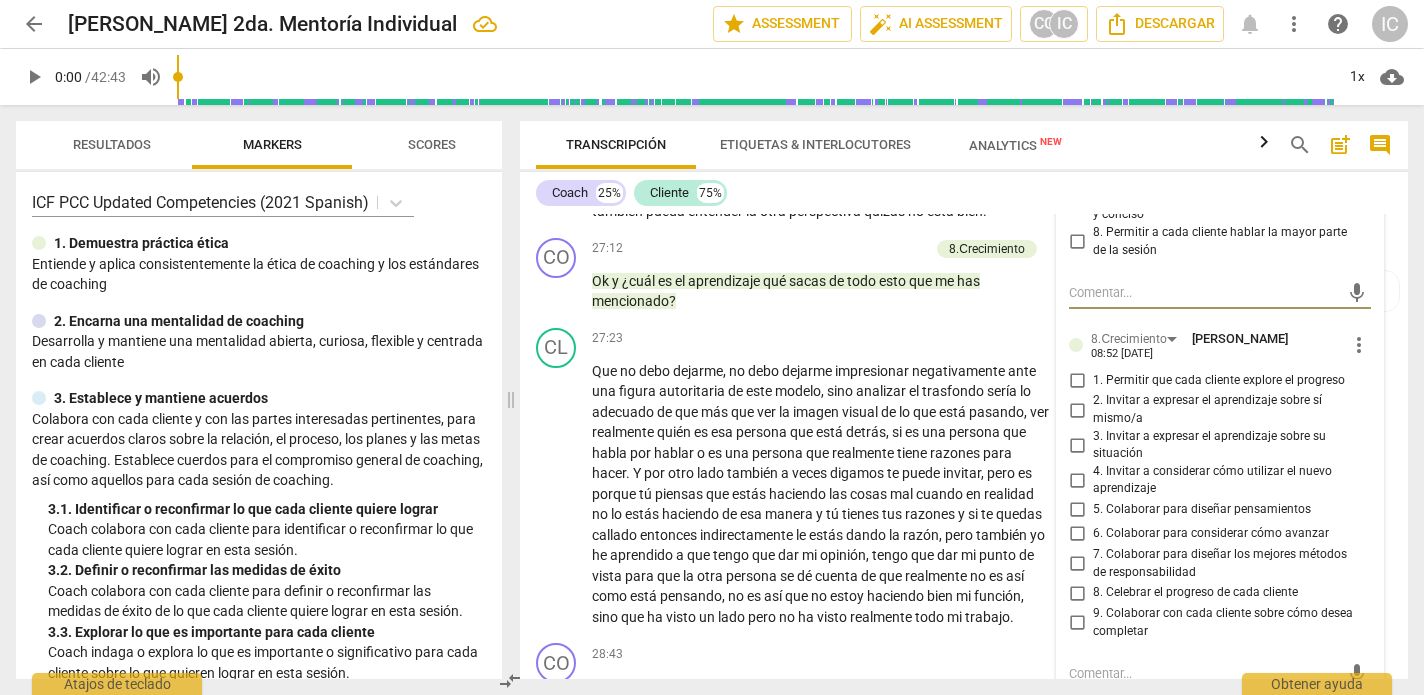 click on "5. Colaborar para diseñar pensamientos" at bounding box center (1077, 510) 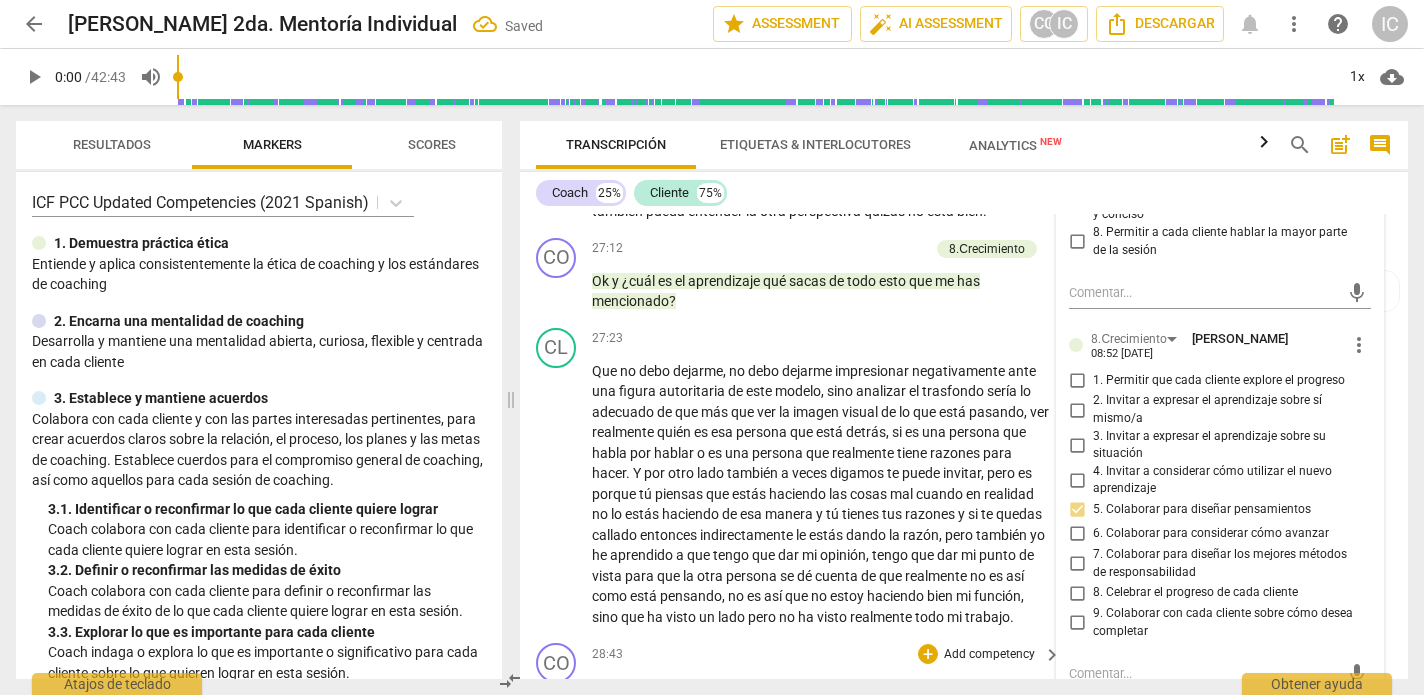 click on "CO play_arrow pause 28:43 + Add competency keyboard_arrow_right ¿Y   qué   pasa   cuando   esa   persona   está   ofuscada ?" at bounding box center [964, 679] 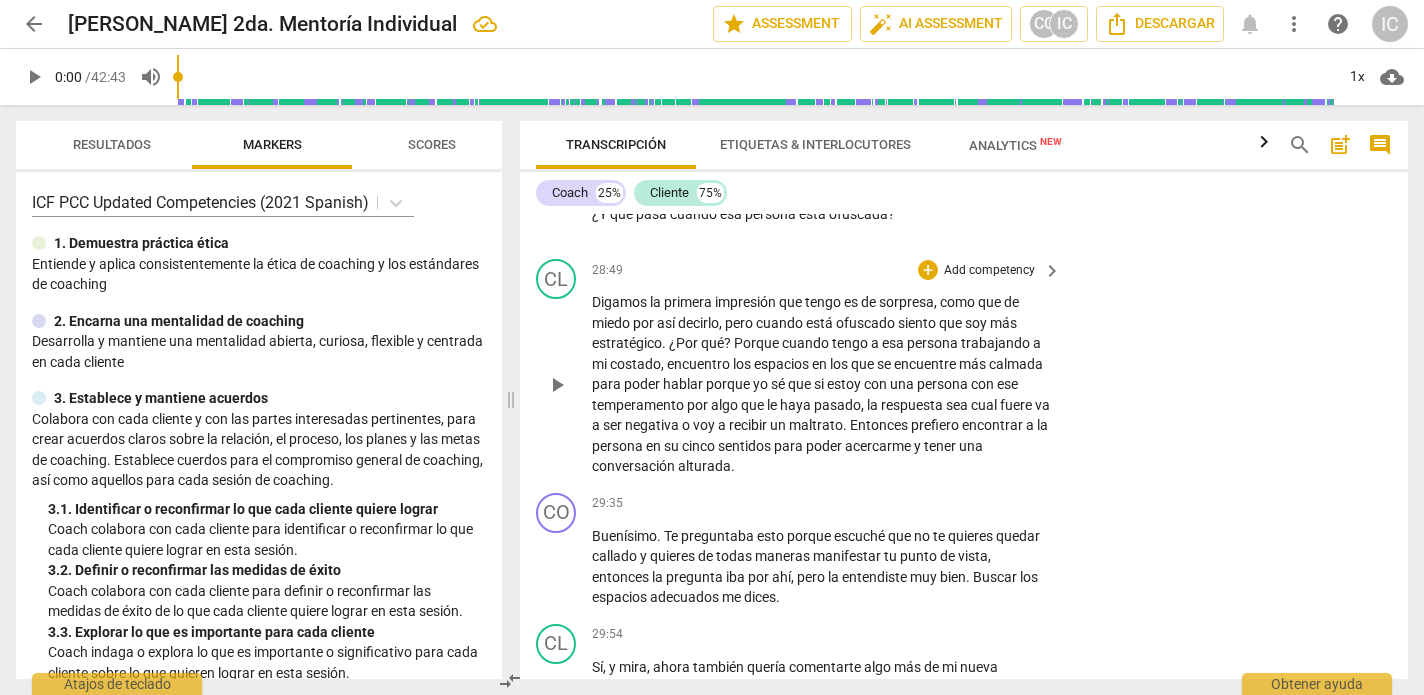 scroll, scrollTop: 10271, scrollLeft: 0, axis: vertical 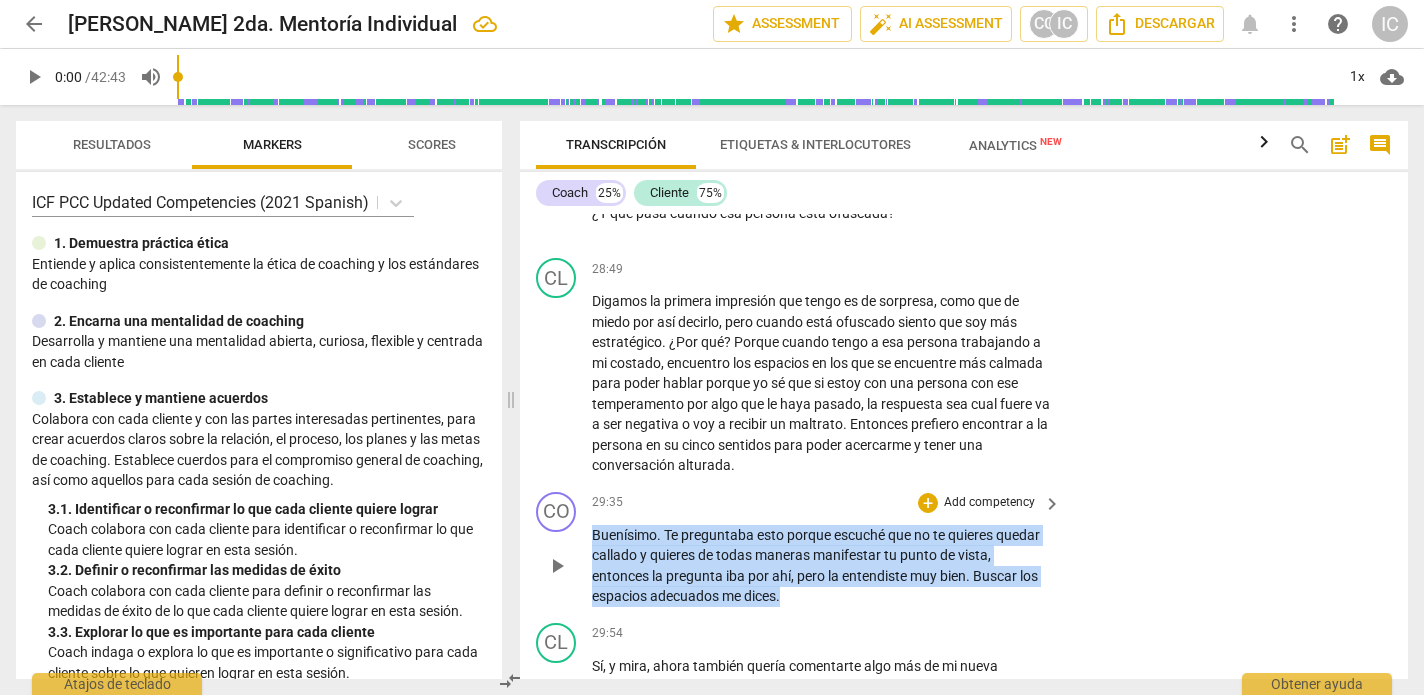 drag, startPoint x: 801, startPoint y: 578, endPoint x: 584, endPoint y: 513, distance: 226.52594 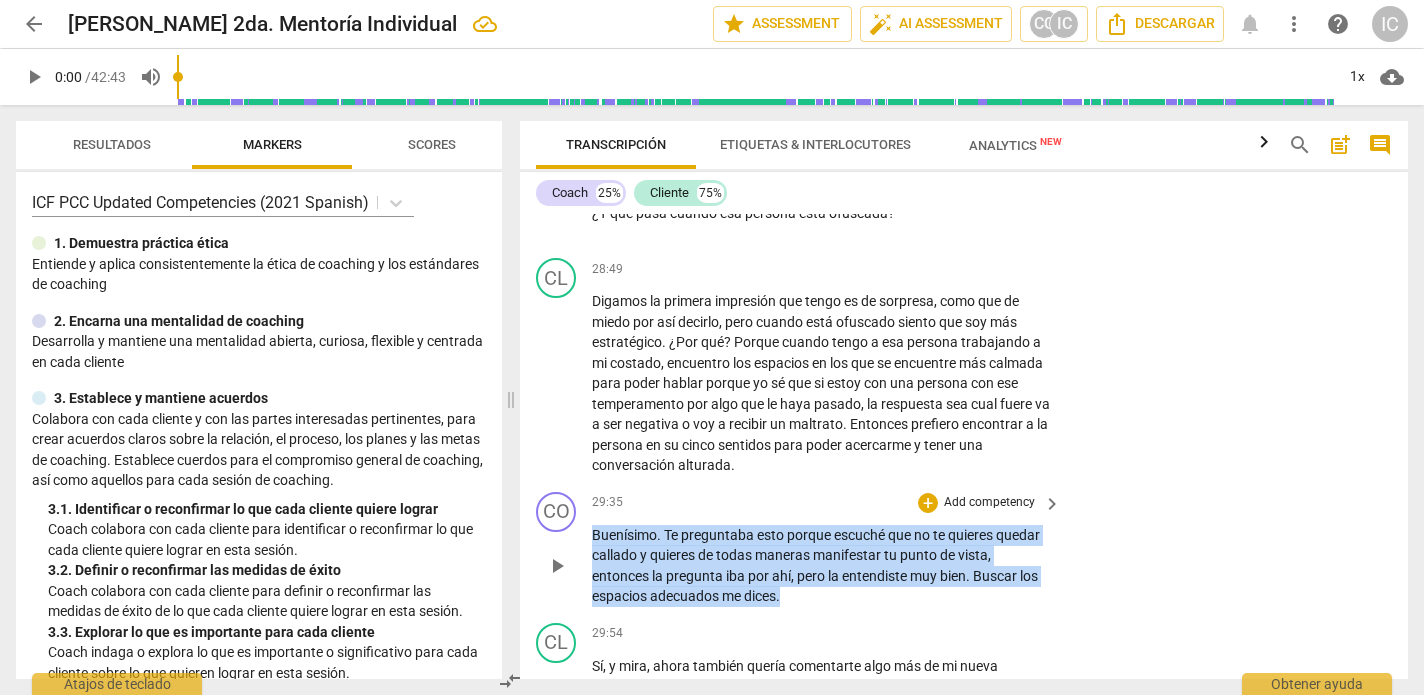 click on "CO play_arrow pause 29:35 + Add competency keyboard_arrow_right Buenísimo .   Te   preguntaba   esto   porque   escuché   que   no   te   quieres   quedar   callado   y   quieres   de   todas   maneras   manifestar   tu   punto   de   vista ,   entonces   la   pregunta   iba   por   ahí ,   pero   la   entendiste   muy   bien .   Buscar   los   espacios   adecuados   me   dices ." at bounding box center [964, 549] 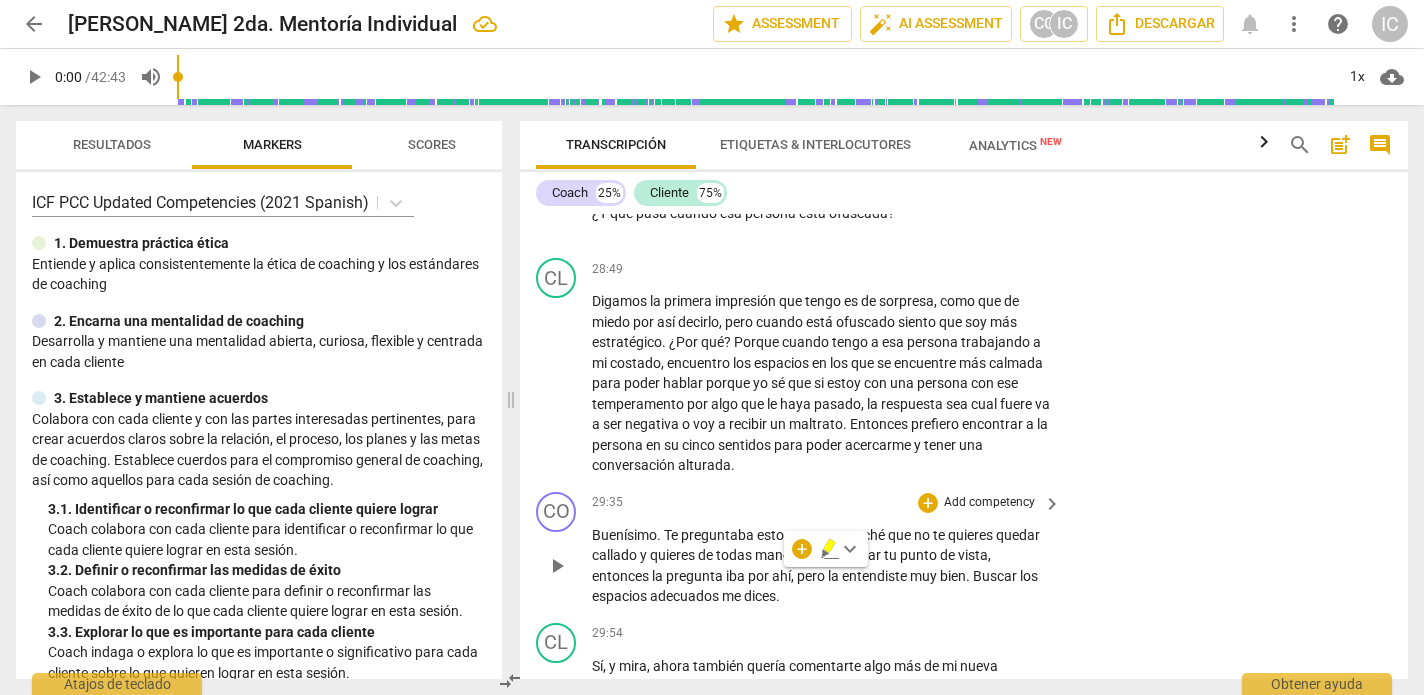 click on "CO play_arrow pause 29:35 + Add competency keyboard_arrow_right Buenísimo .   Te   preguntaba   esto   porque   escuché   que   no   te   quieres   quedar   callado   y   quieres   de   todas   maneras   manifestar   tu   punto   de   vista ,   entonces   la   pregunta   iba   por   ahí ,   pero   la   entendiste   muy   bien .   Buscar   los   espacios   adecuados   me   dices ." at bounding box center [964, 549] 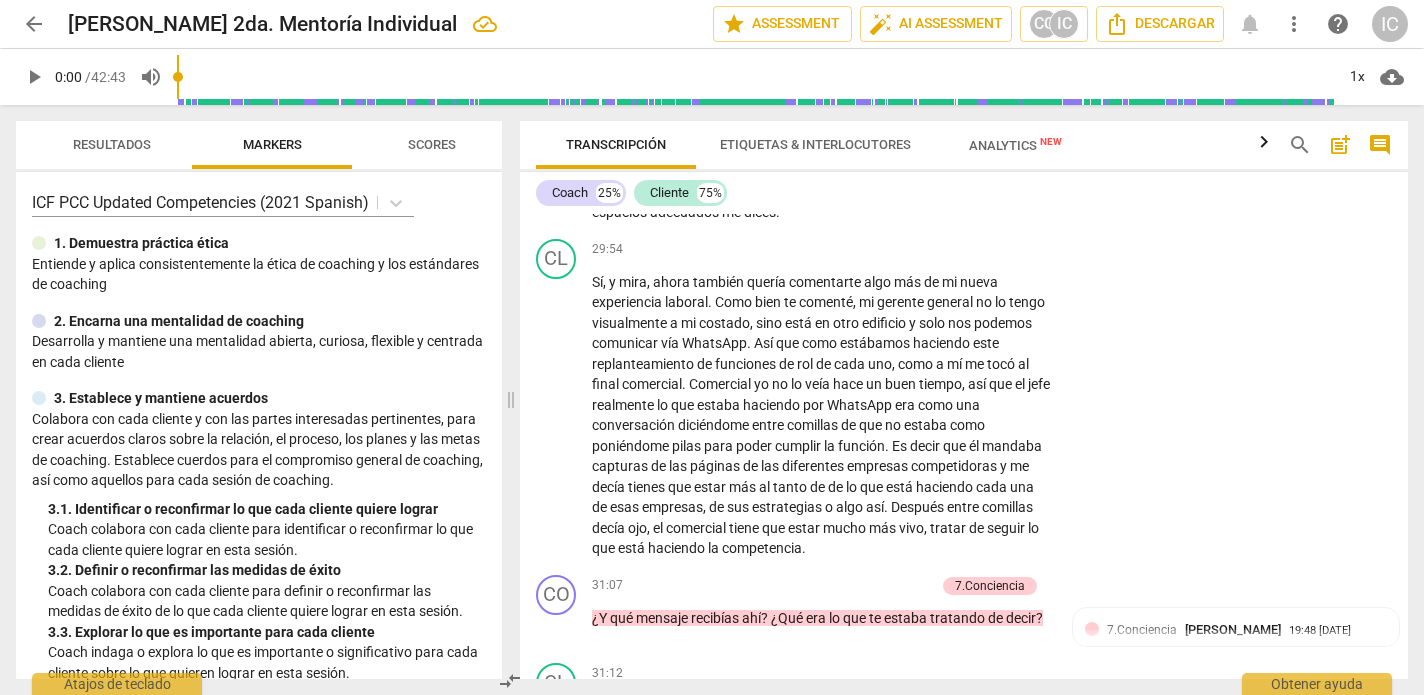 scroll, scrollTop: 10771, scrollLeft: 0, axis: vertical 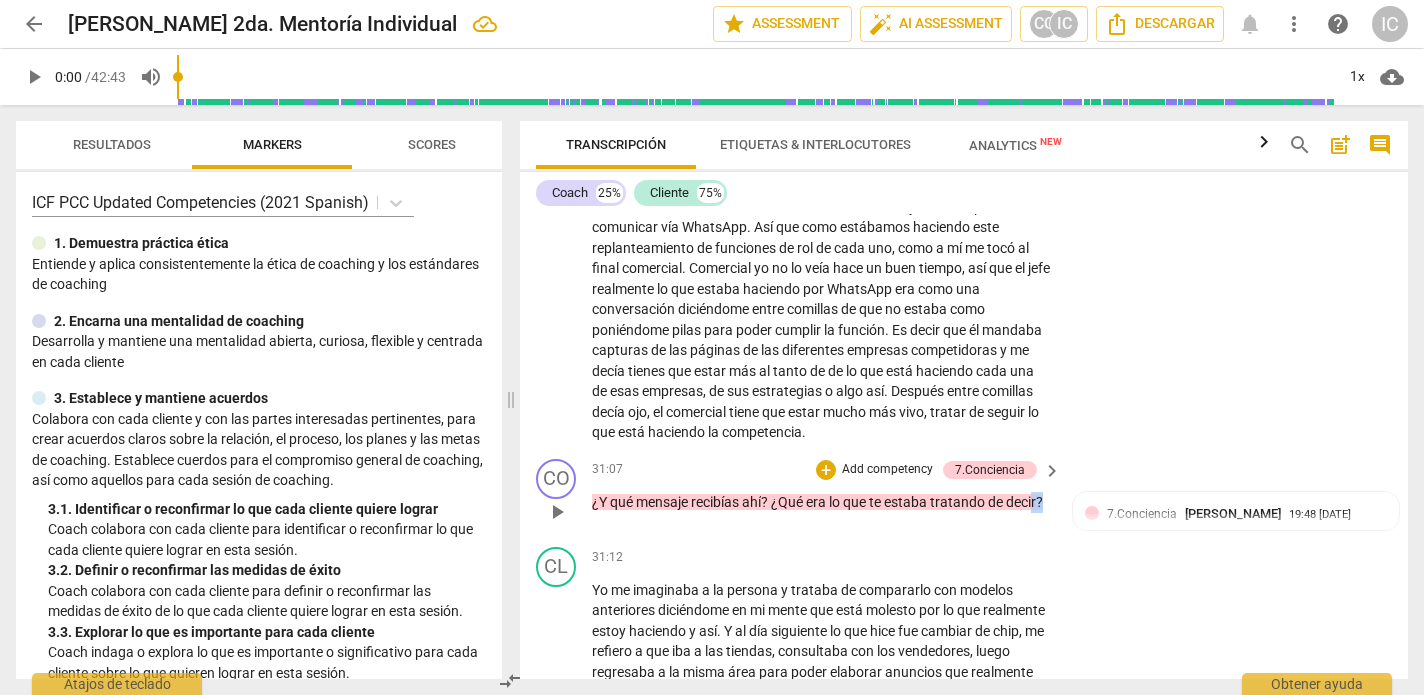 drag, startPoint x: 671, startPoint y: 507, endPoint x: 620, endPoint y: 494, distance: 52.63079 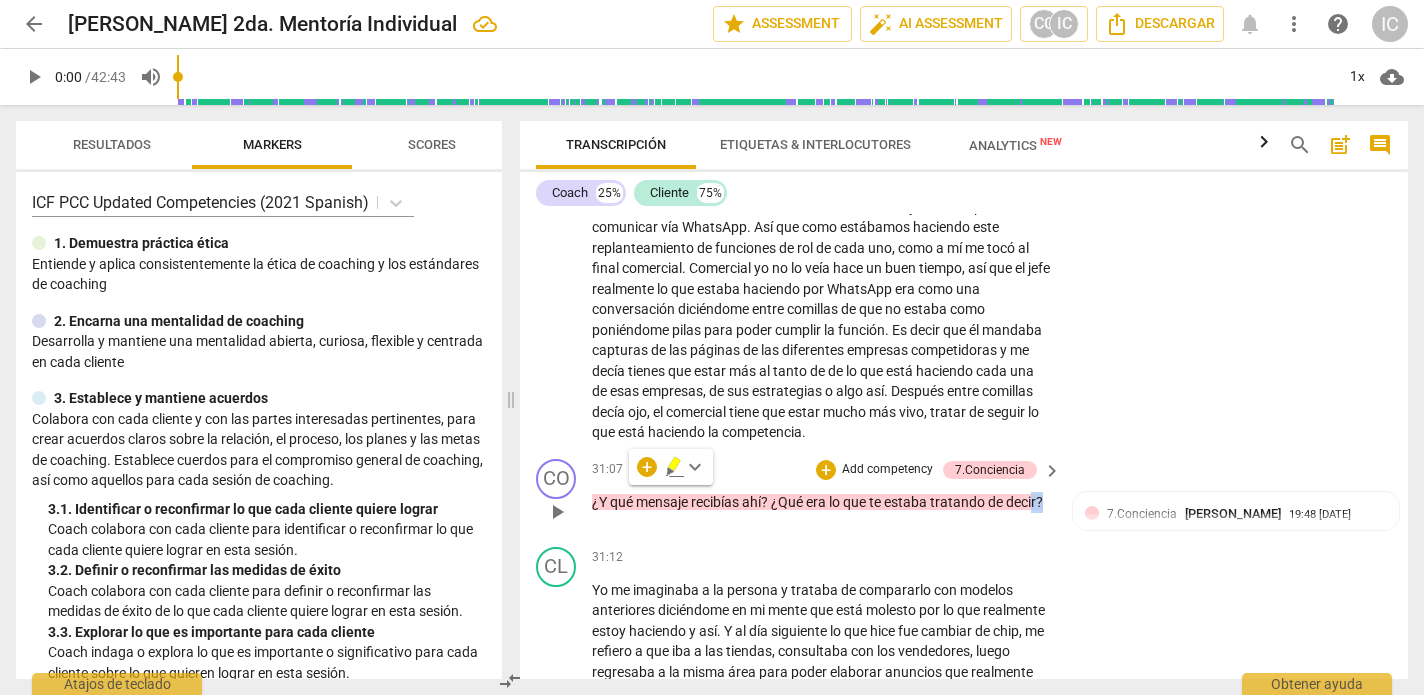 click on "¿Y   qué   mensaje   recibías   ahí ?   ¿Qué   era   lo   que   te   estaba   tratando   de   decir ?" at bounding box center (821, 502) 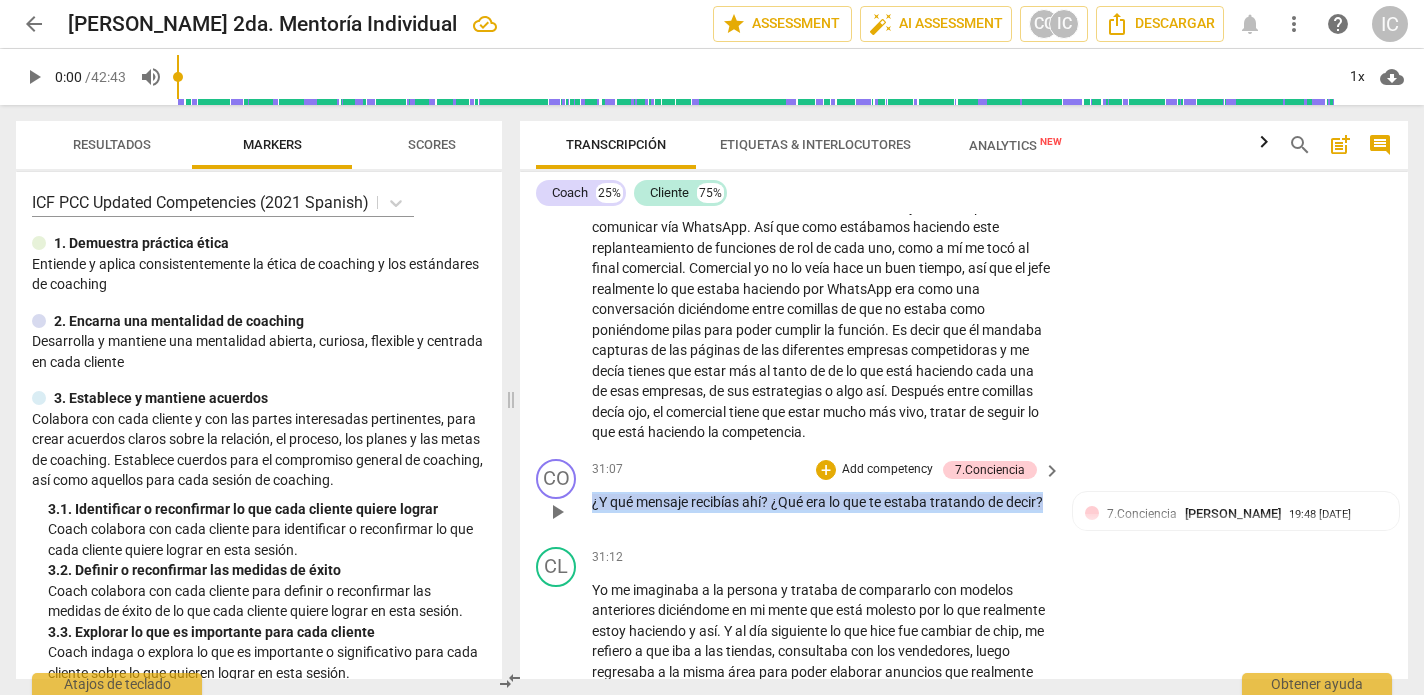 drag, startPoint x: 678, startPoint y: 499, endPoint x: 572, endPoint y: 467, distance: 110.724884 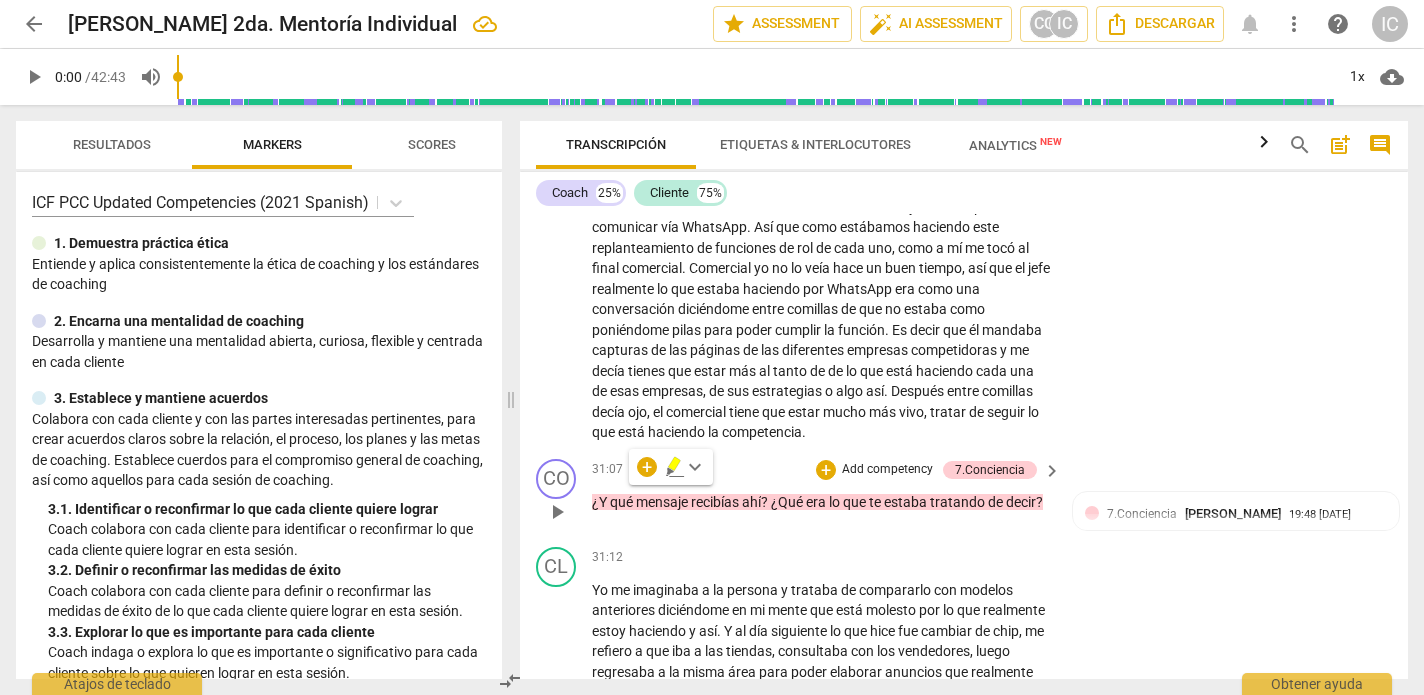 click on "Add competency" at bounding box center [887, 470] 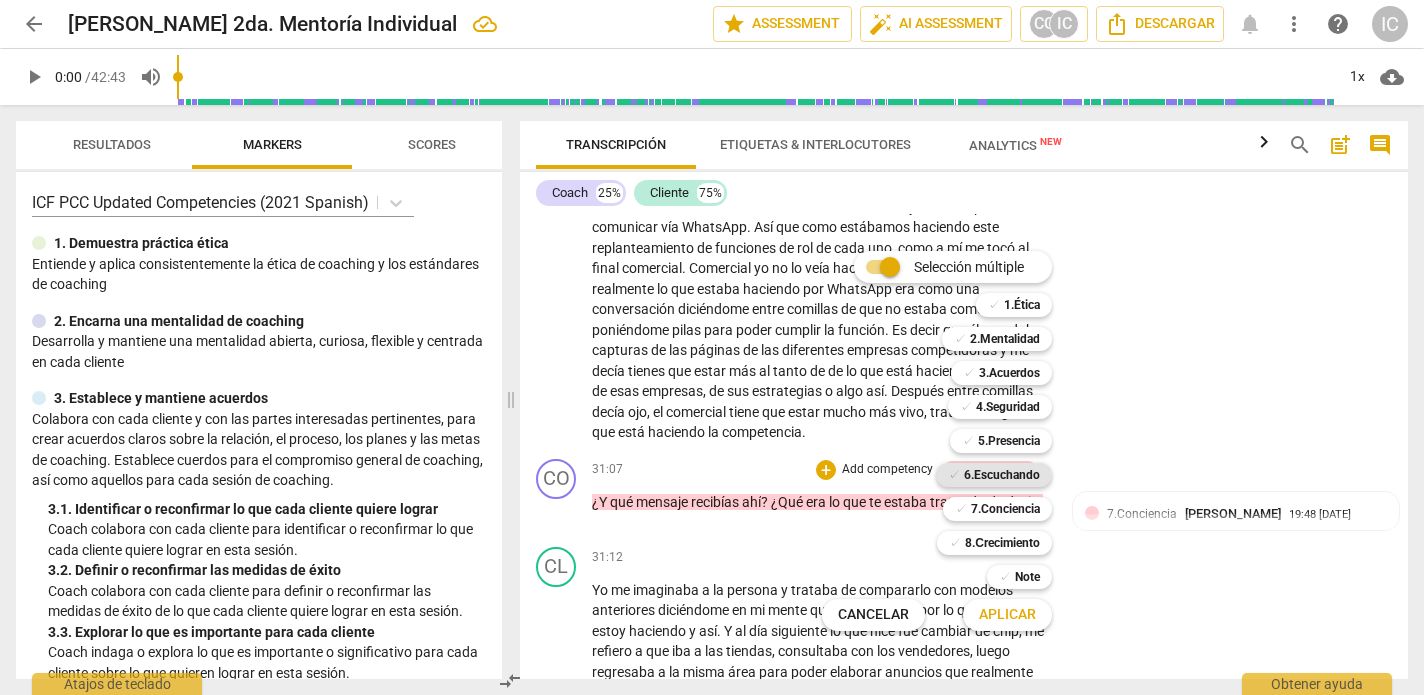 click on "6.Escuchando" at bounding box center (1002, 475) 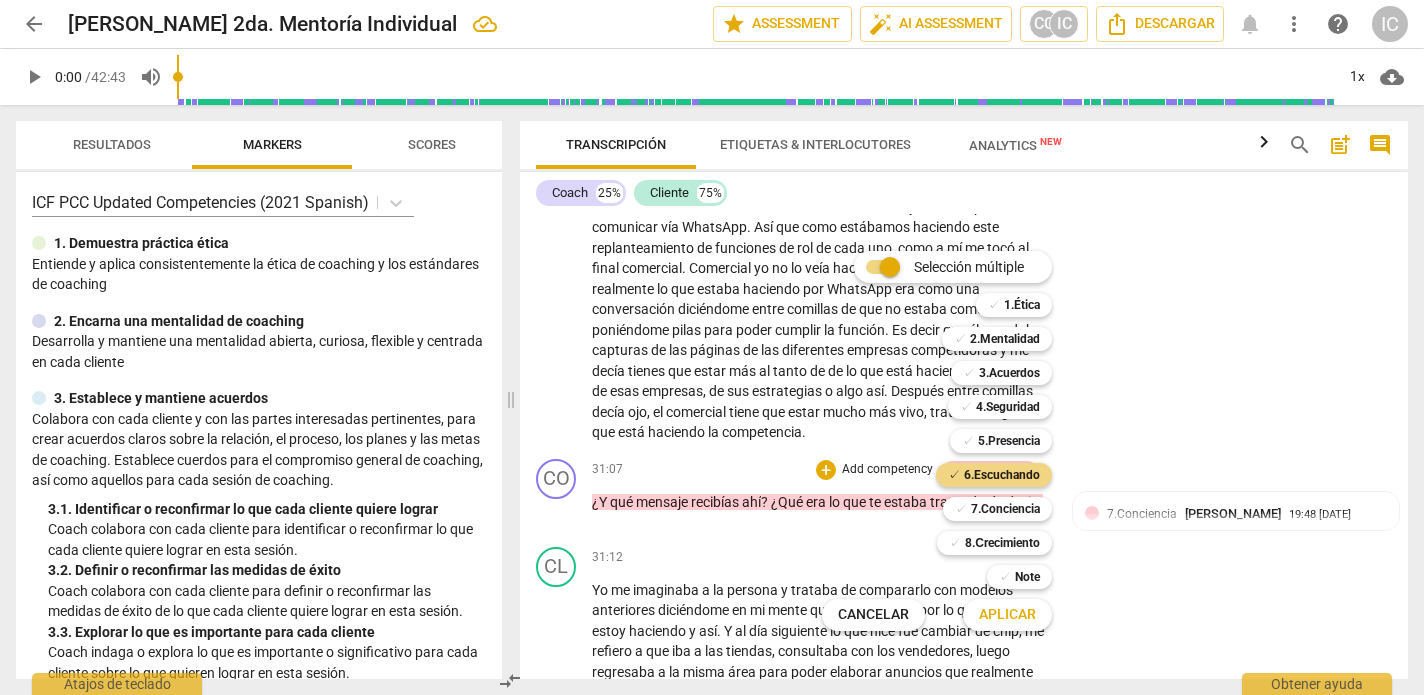 click on "Aplicar" at bounding box center (1007, 615) 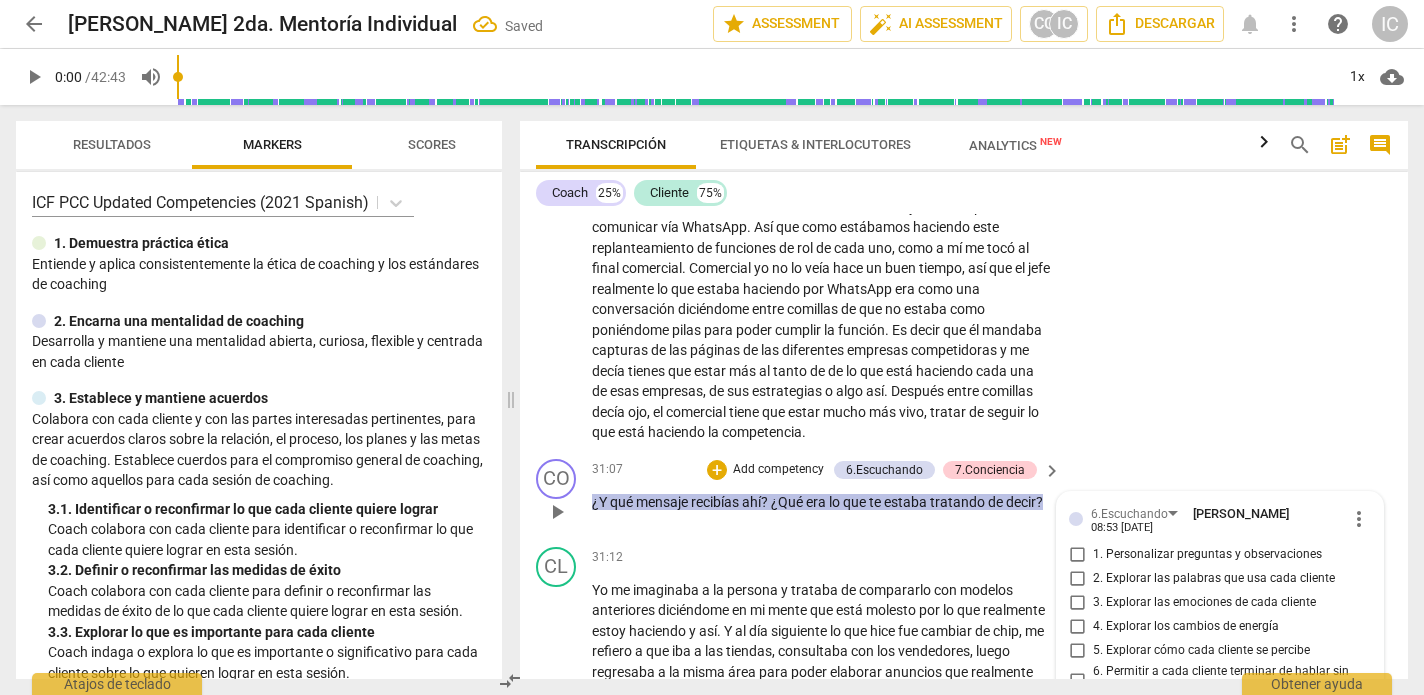 scroll, scrollTop: 11049, scrollLeft: 0, axis: vertical 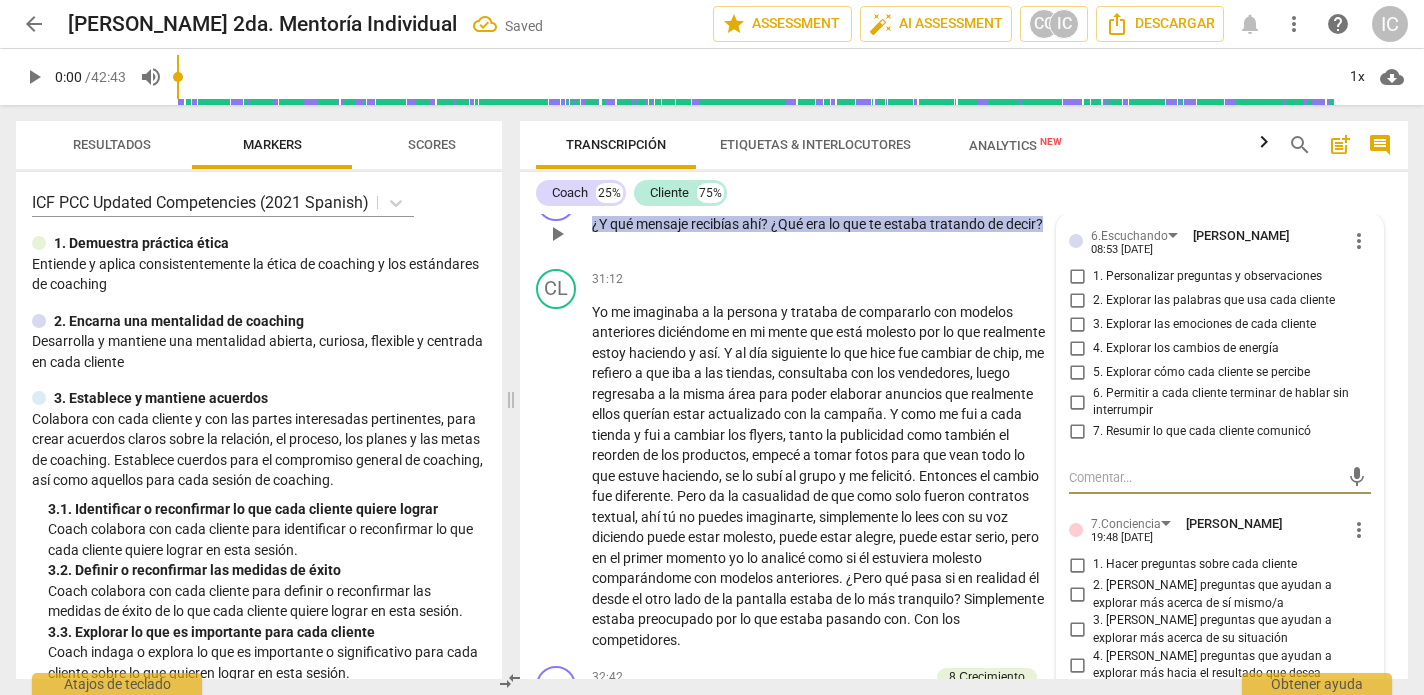 click on "5. Explorar cómo cada cliente se percibe" at bounding box center (1077, 373) 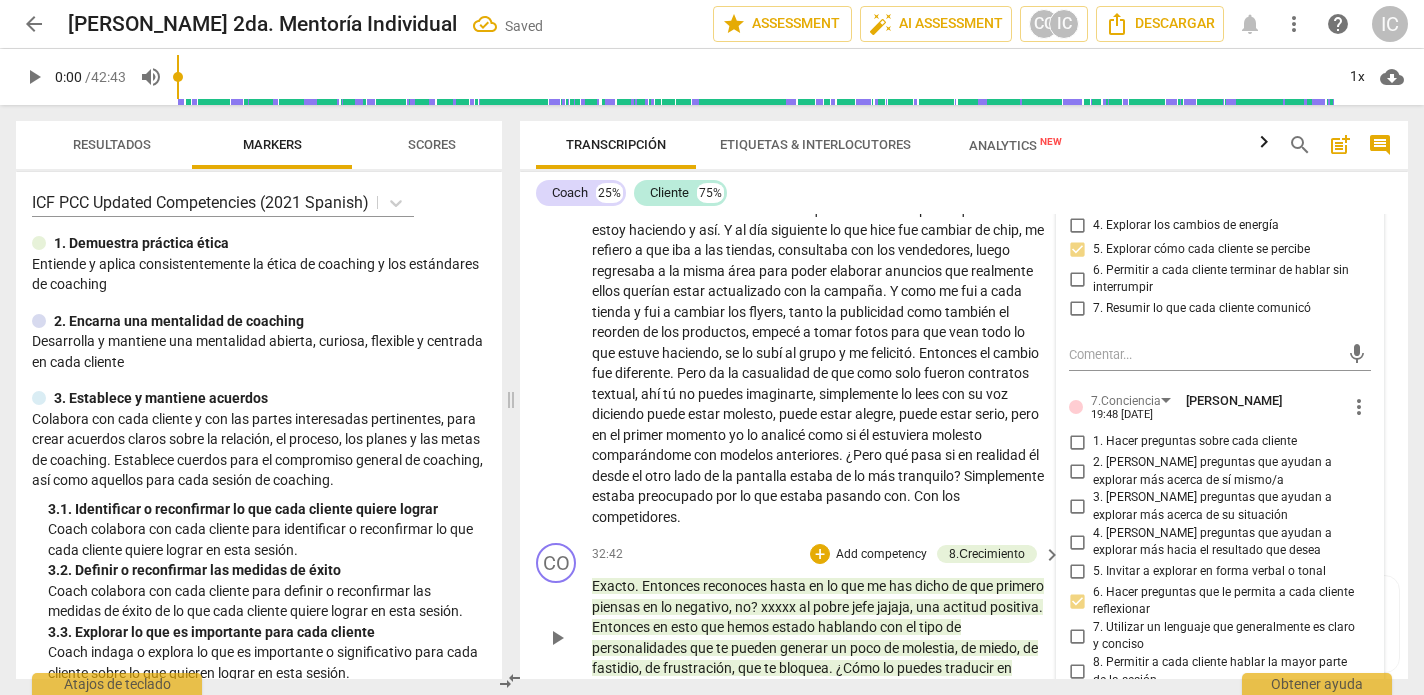 click on "negativo" at bounding box center (702, 607) 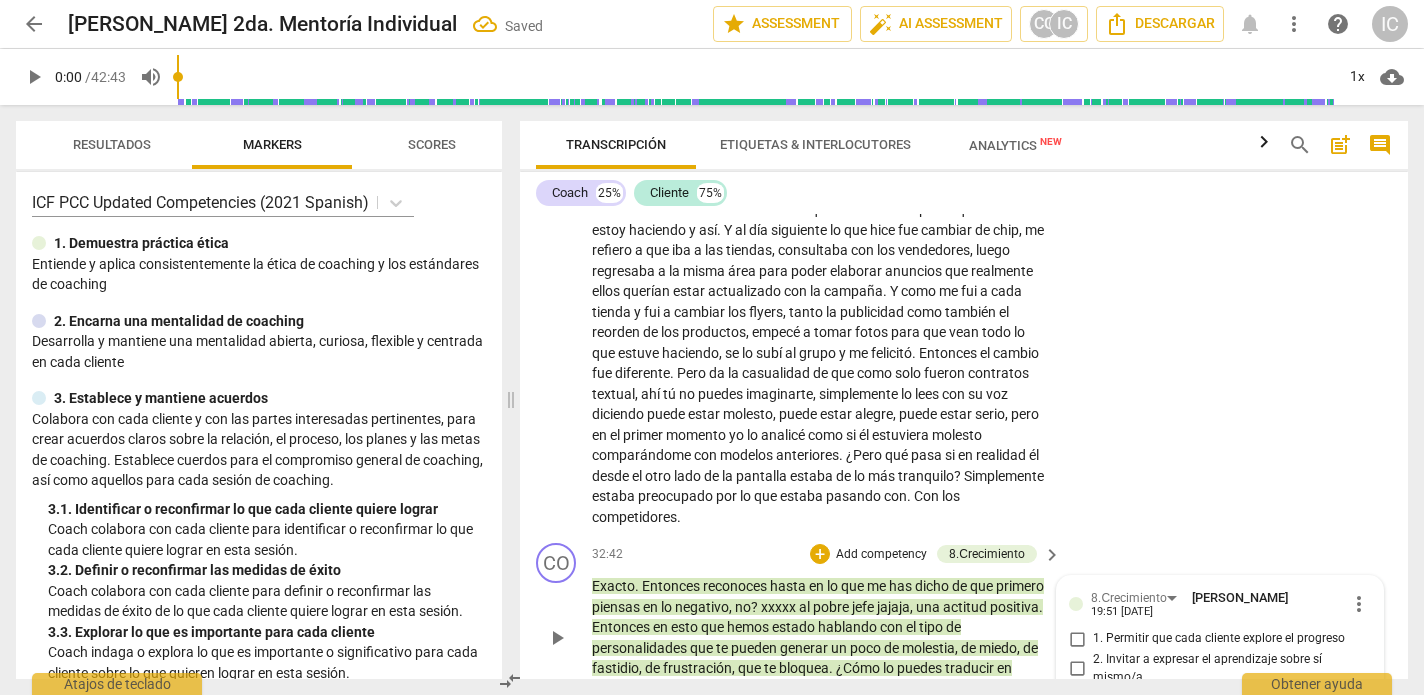 scroll, scrollTop: 11615, scrollLeft: 0, axis: vertical 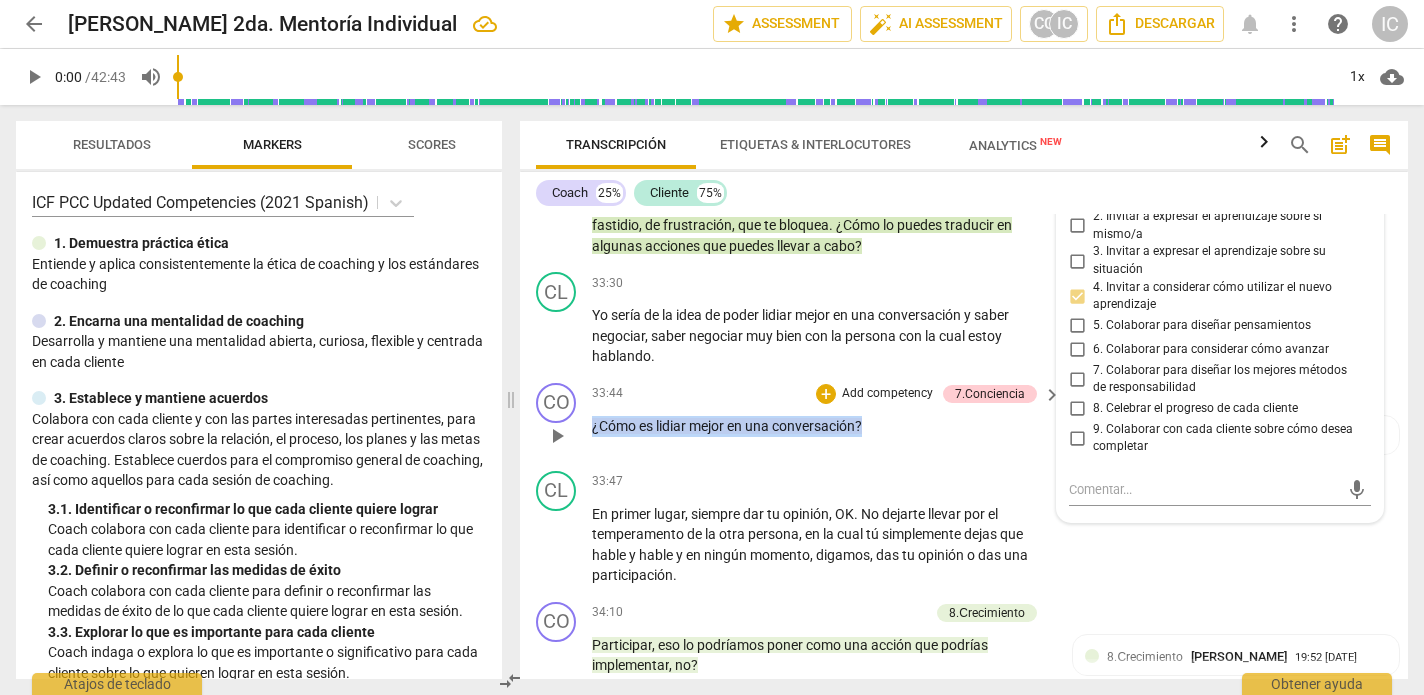 drag, startPoint x: 880, startPoint y: 379, endPoint x: 579, endPoint y: 374, distance: 301.04153 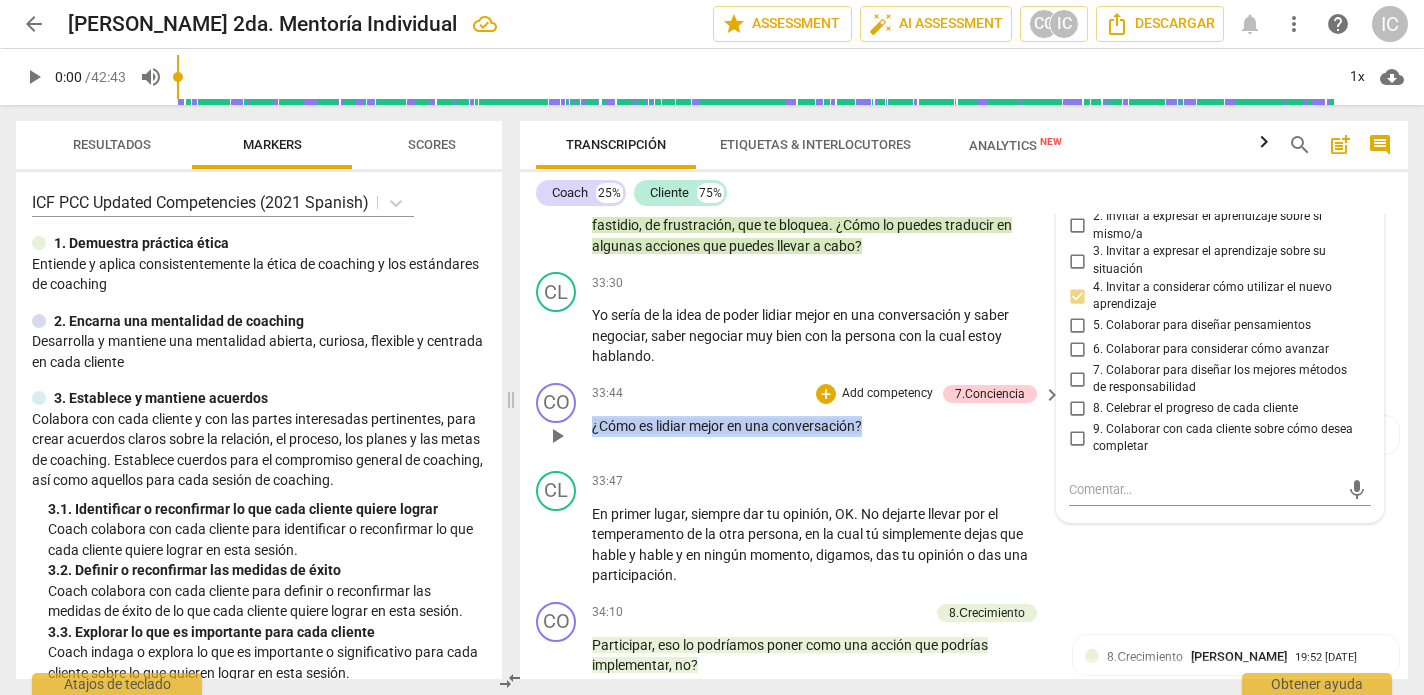 click on "CO play_arrow pause 33:44 + Add competency 7.Conciencia keyboard_arrow_right ¿Cómo   es   lidiar   mejor   en   una   conversación ? 7.Conciencia [PERSON_NAME] 19:52 [DATE] 6. Hacer preguntas que le permita a cada cliente reflexionar" at bounding box center [964, 419] 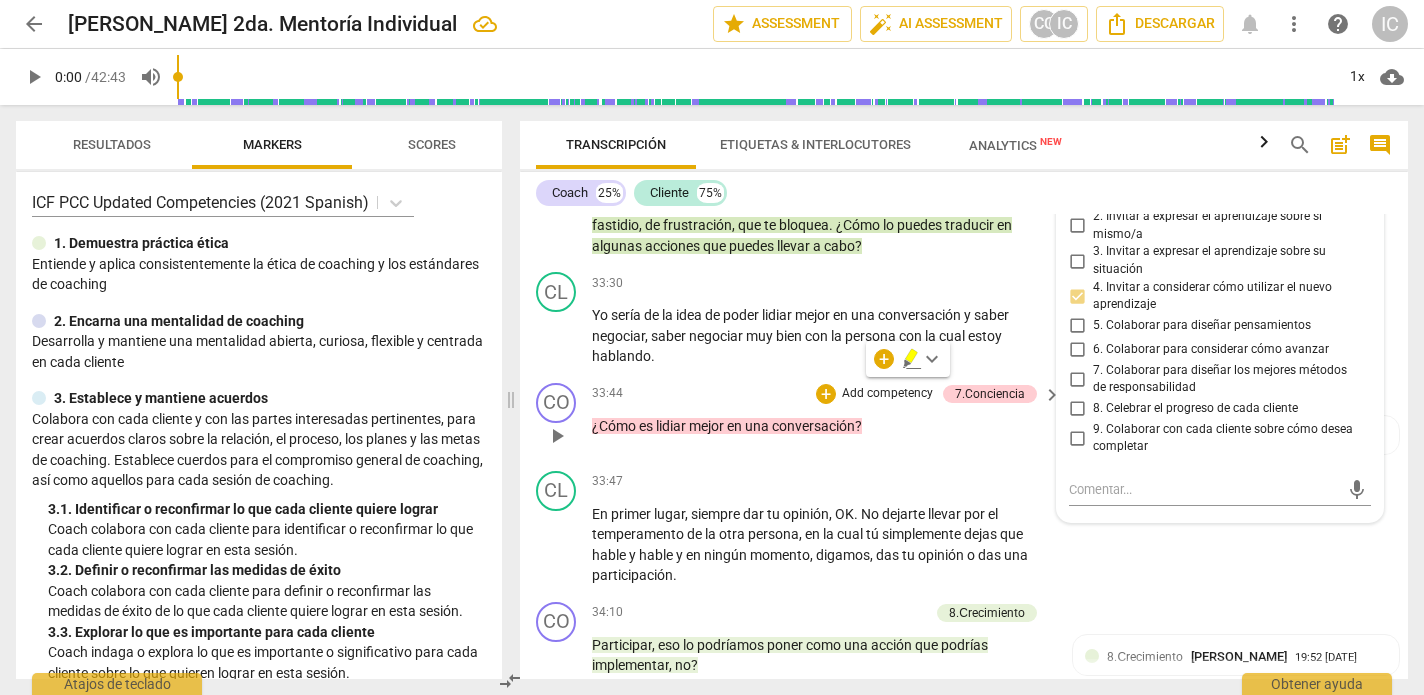 click on "Add competency" at bounding box center [887, 394] 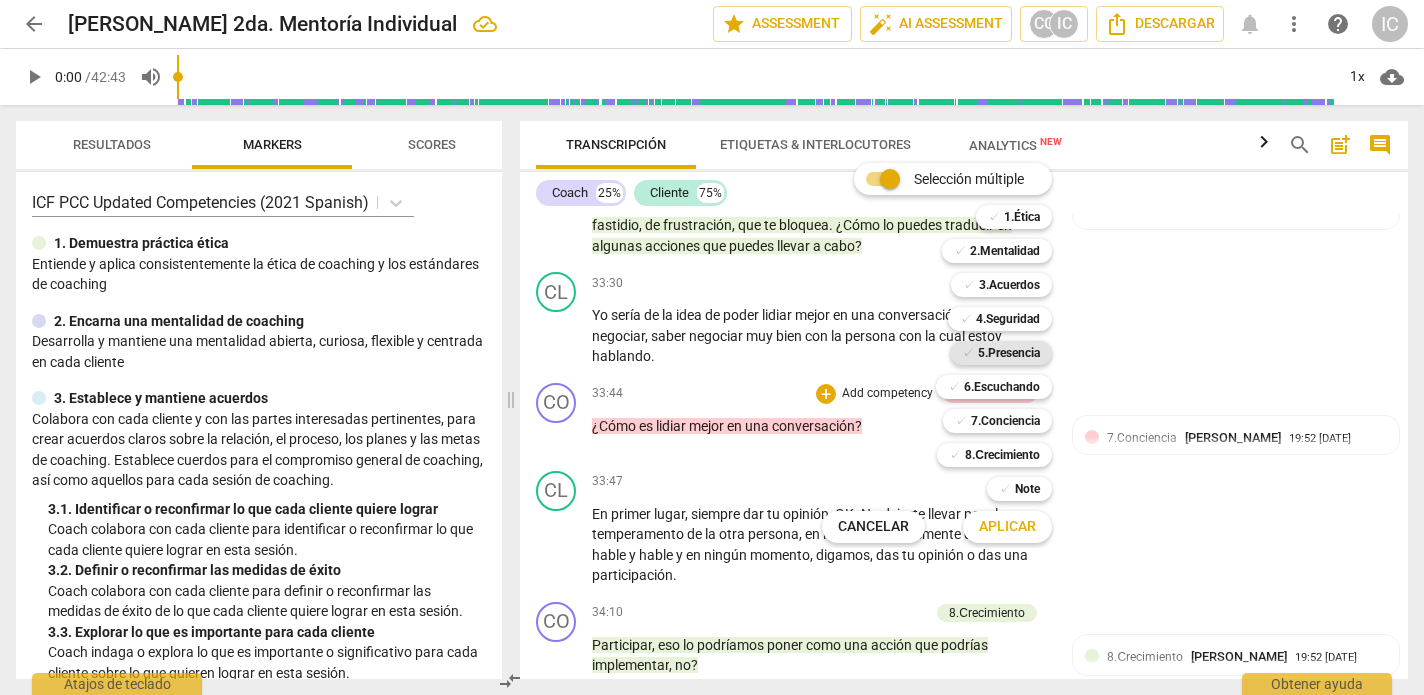 click on "5.Presencia" at bounding box center [1009, 353] 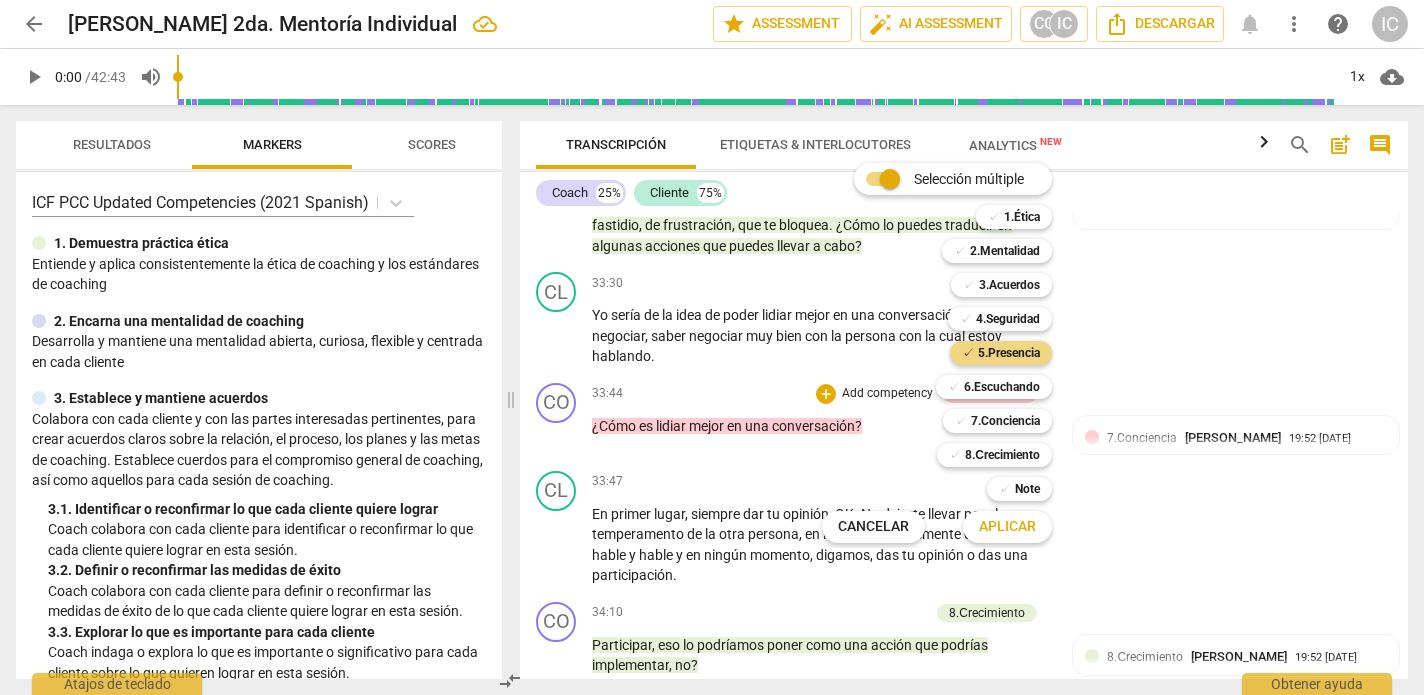 click on "Aplicar" at bounding box center [1007, 527] 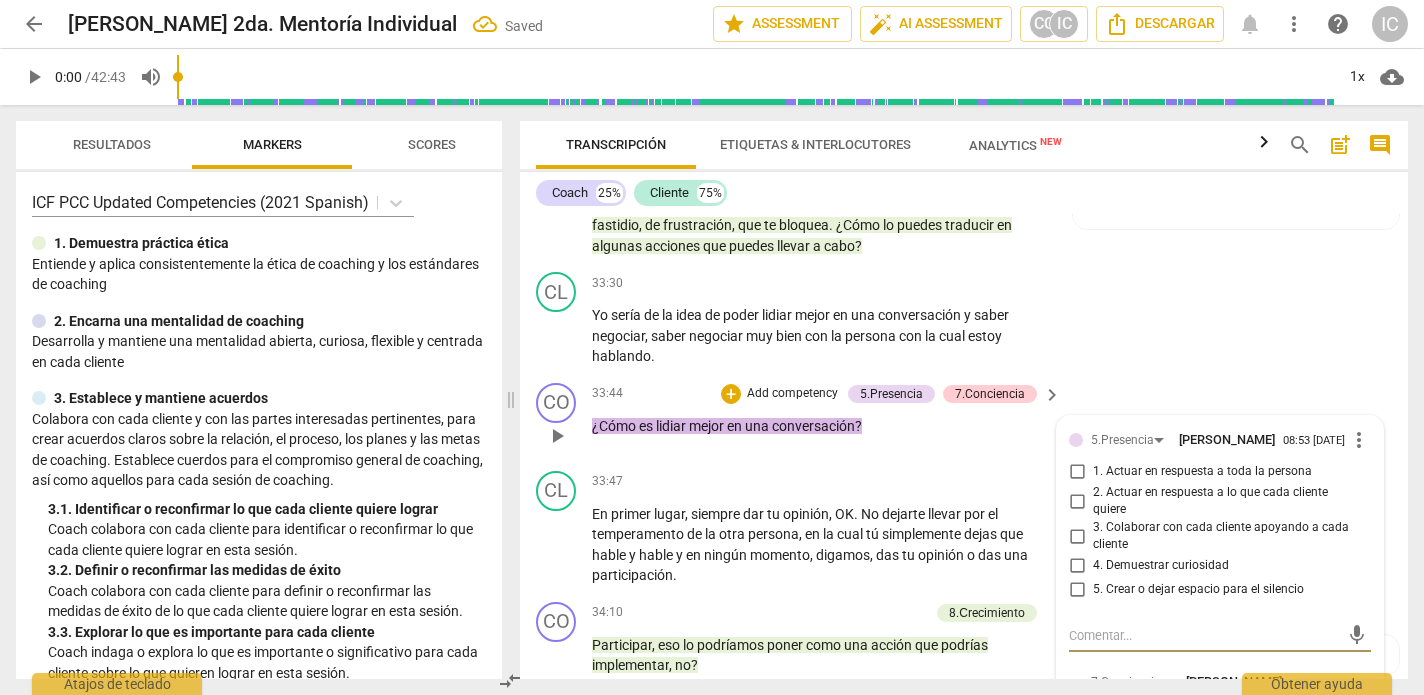 click on "4. Demuestrar curiosidad" at bounding box center (1161, 566) 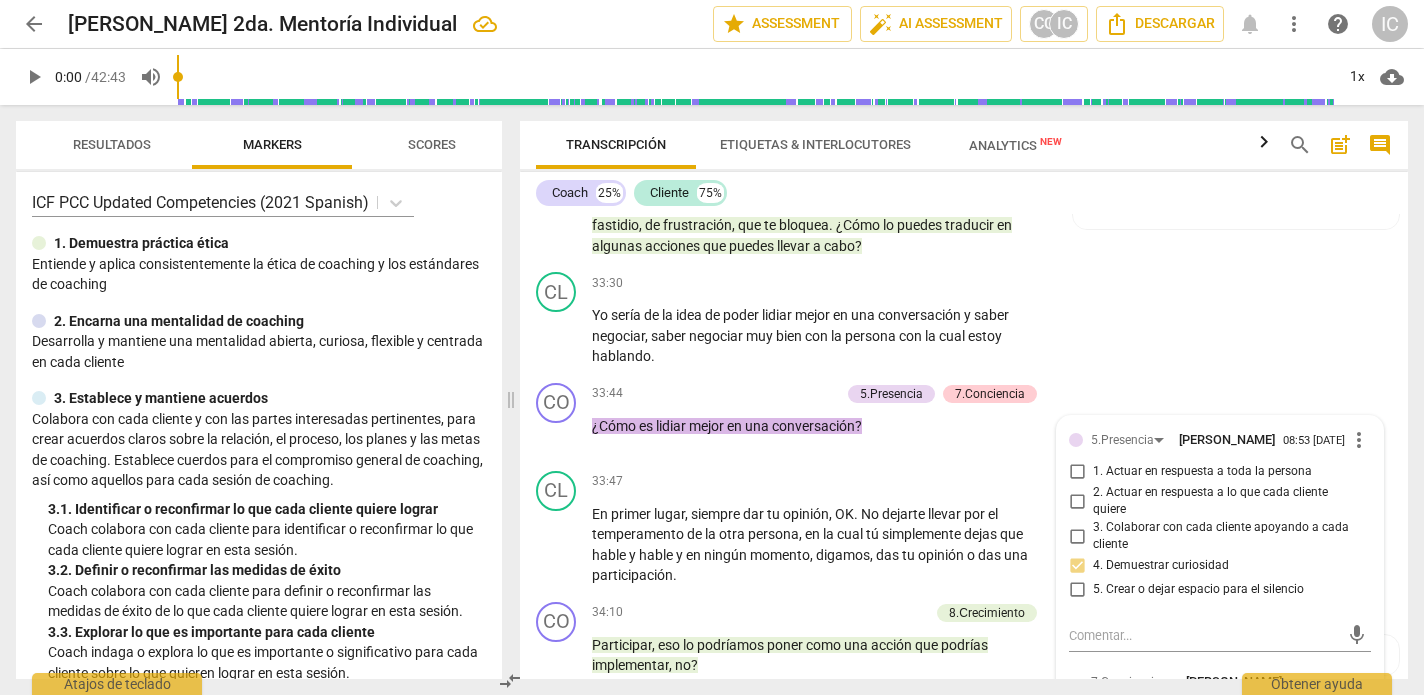 click on "34:19 + Add competency keyboard_arrow_right" at bounding box center (827, 703) 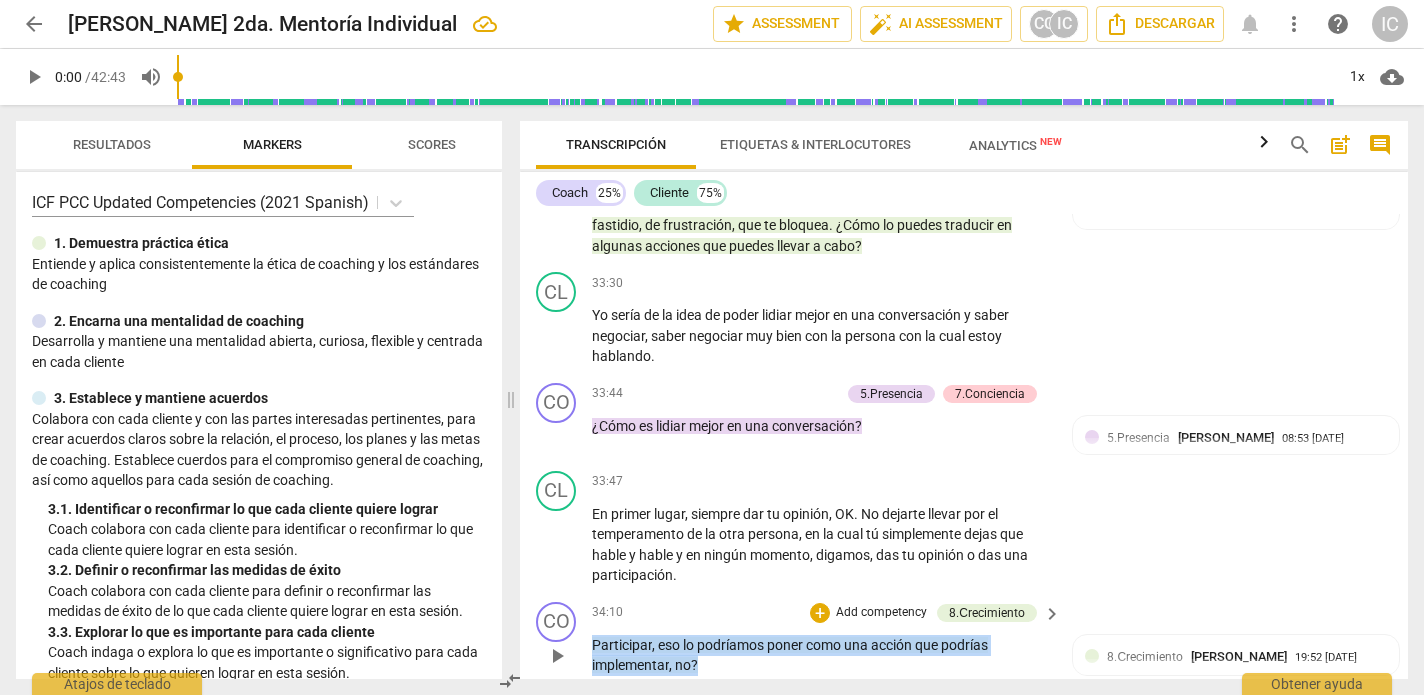 drag, startPoint x: 728, startPoint y: 629, endPoint x: 595, endPoint y: 594, distance: 137.52818 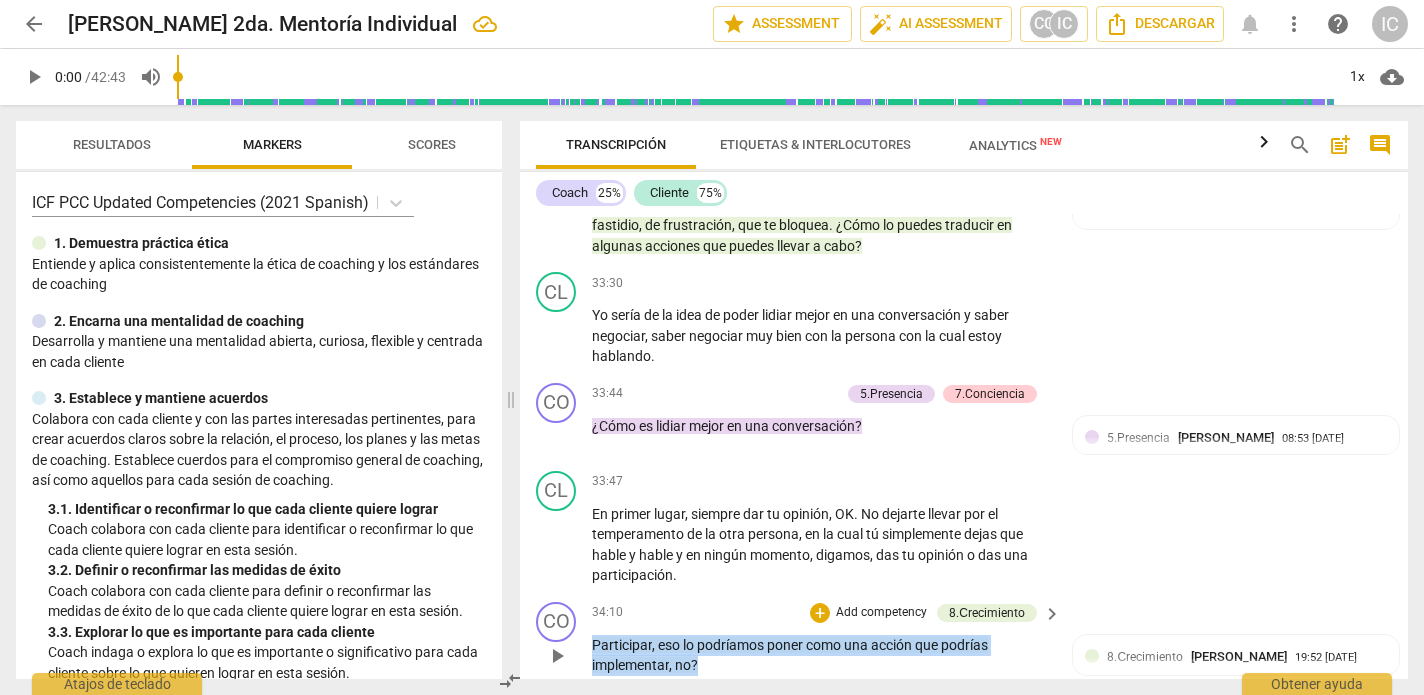 click on "Participar ,   eso   lo   podríamos   poner   como   una   acción   que   podrías   implementar ,   no ?" at bounding box center [821, 655] 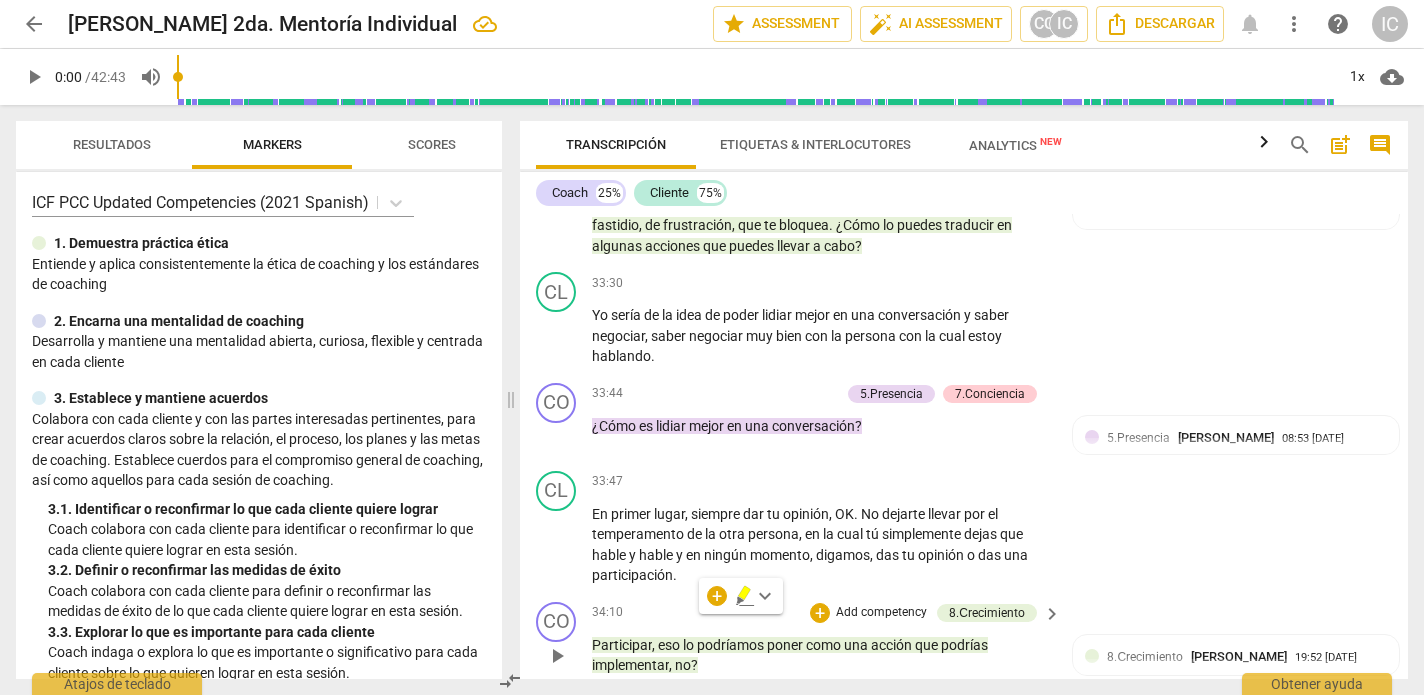 click on "+ Add competency" at bounding box center [869, 613] 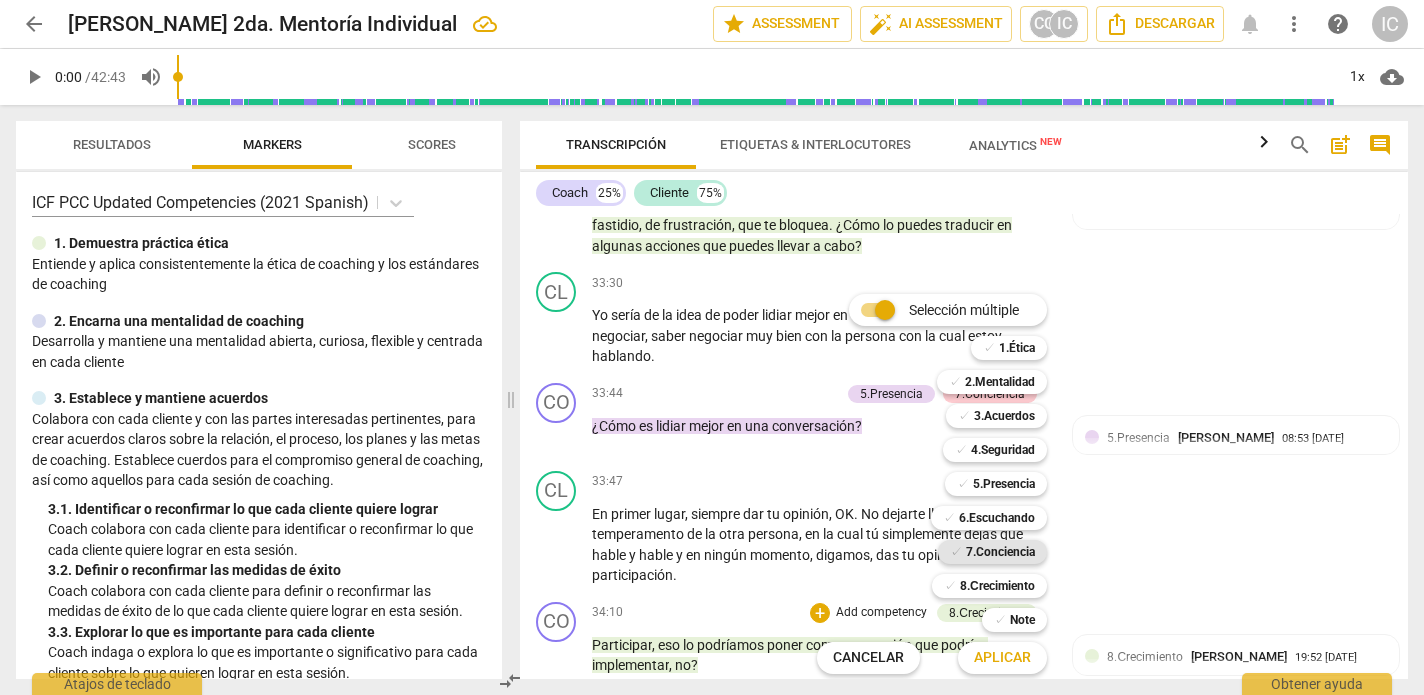 click on "7.Conciencia" at bounding box center [1000, 552] 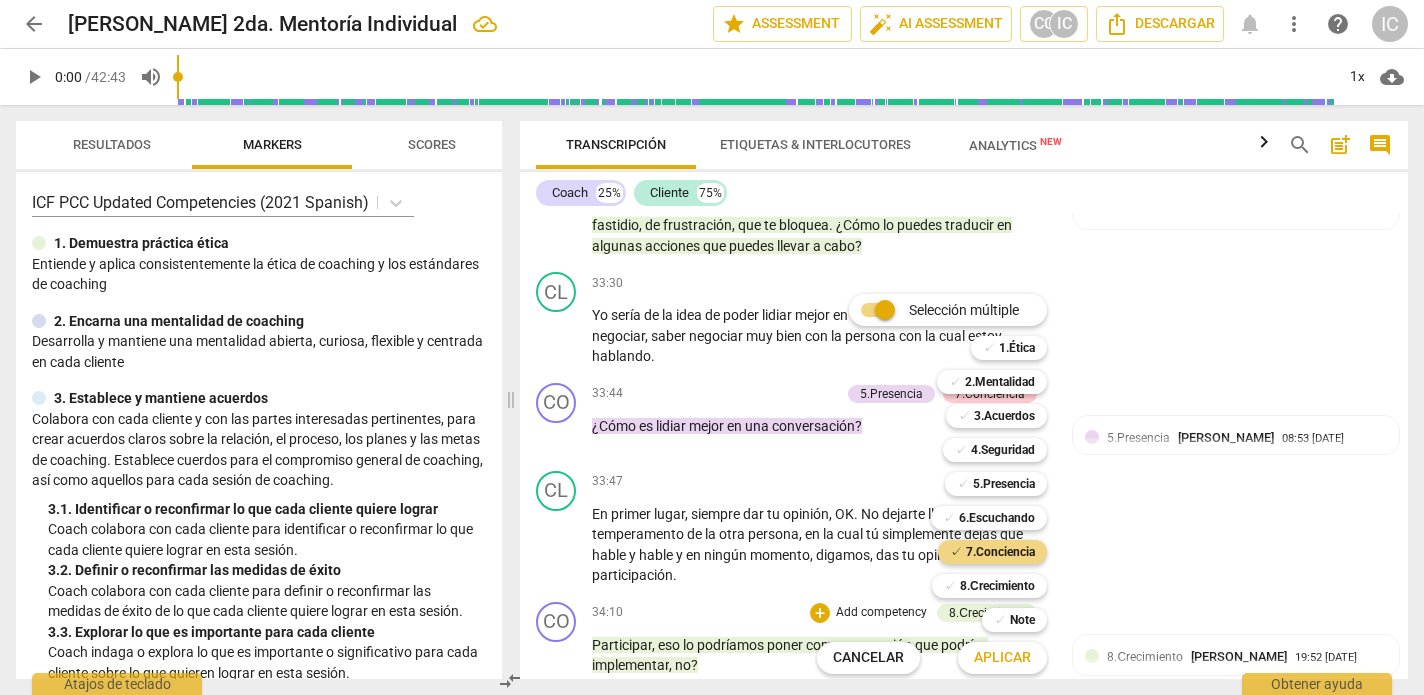 click on "Aplicar" at bounding box center (1002, 658) 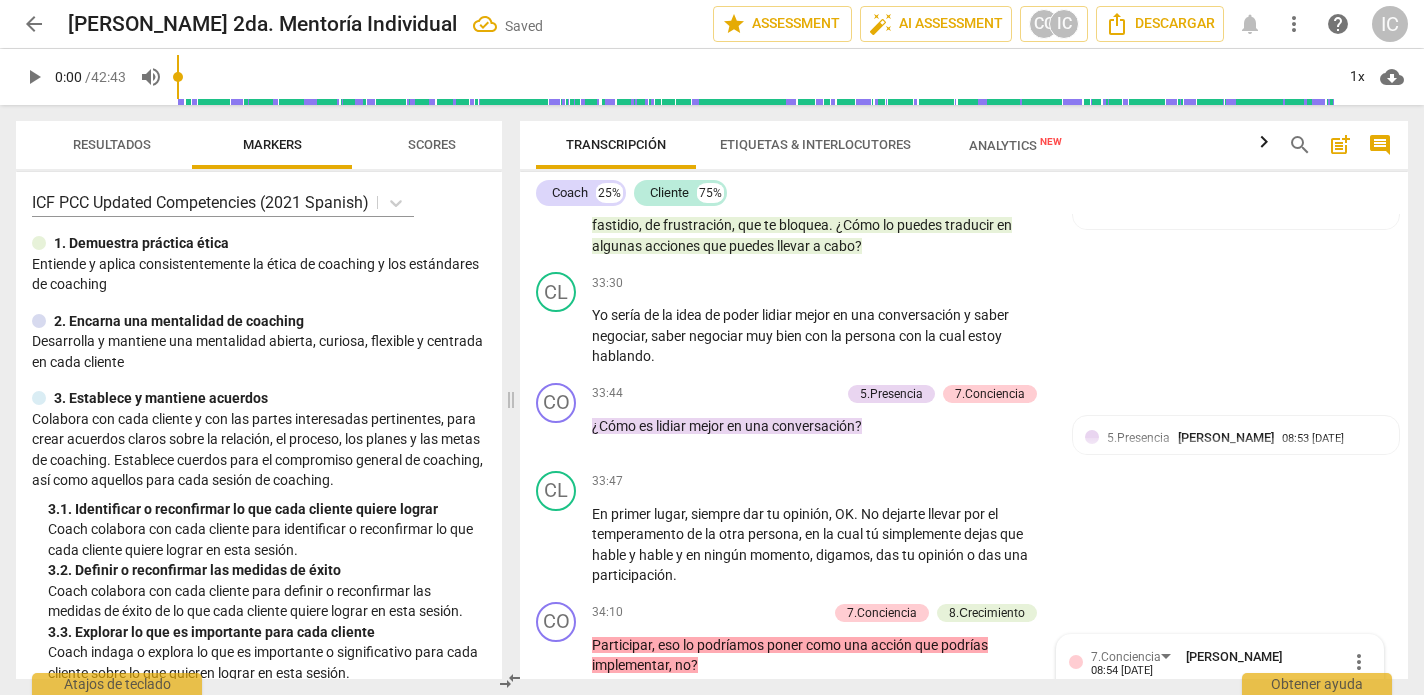 scroll, scrollTop: 12096, scrollLeft: 0, axis: vertical 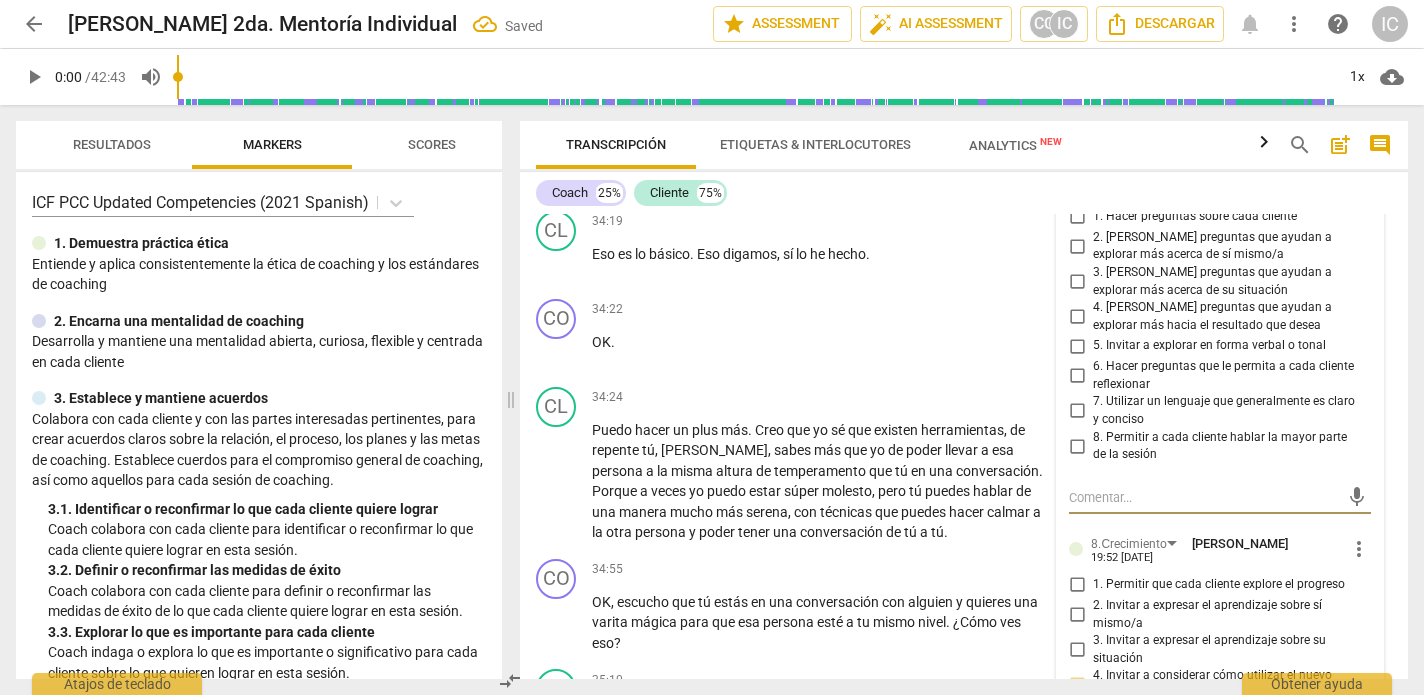 click on "6. Hacer preguntas que le permita a cada cliente reflexionar" at bounding box center [1077, 376] 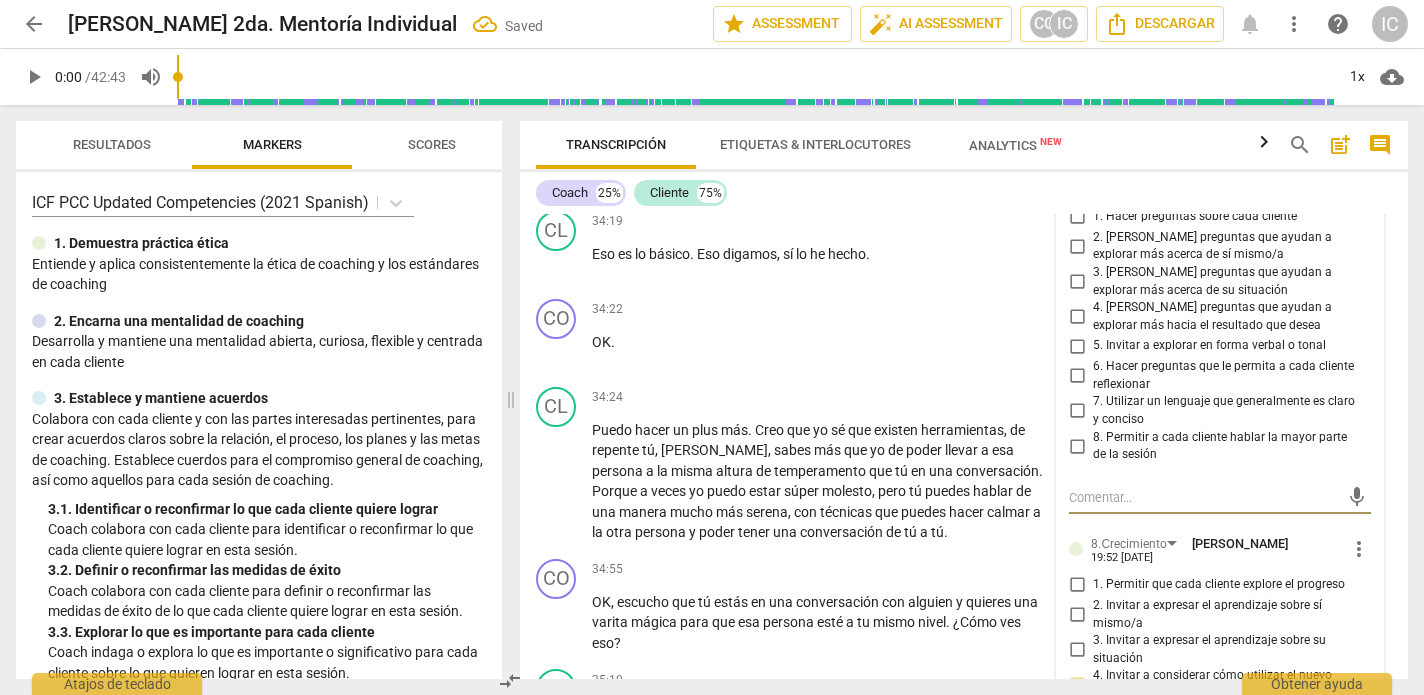 checkbox on "true" 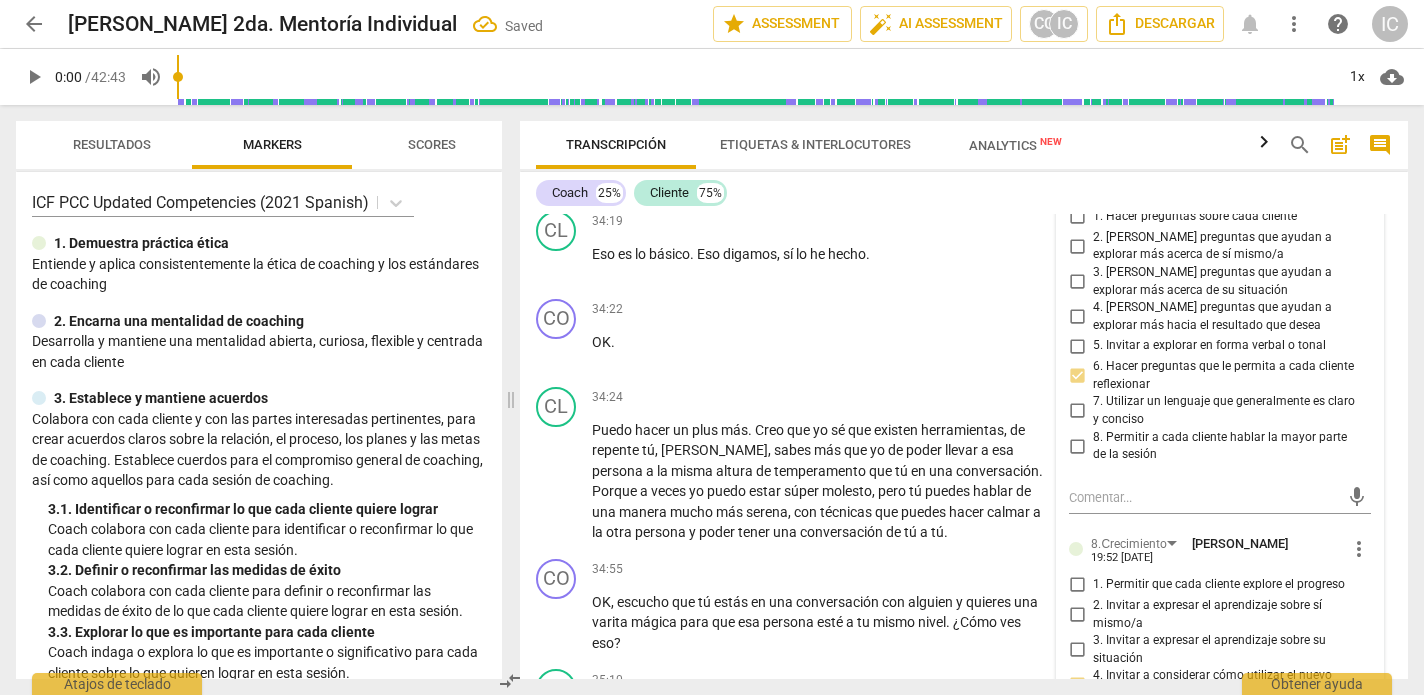 click on "5. Invitar a explorar en forma verbal o tonal" at bounding box center (1077, 346) 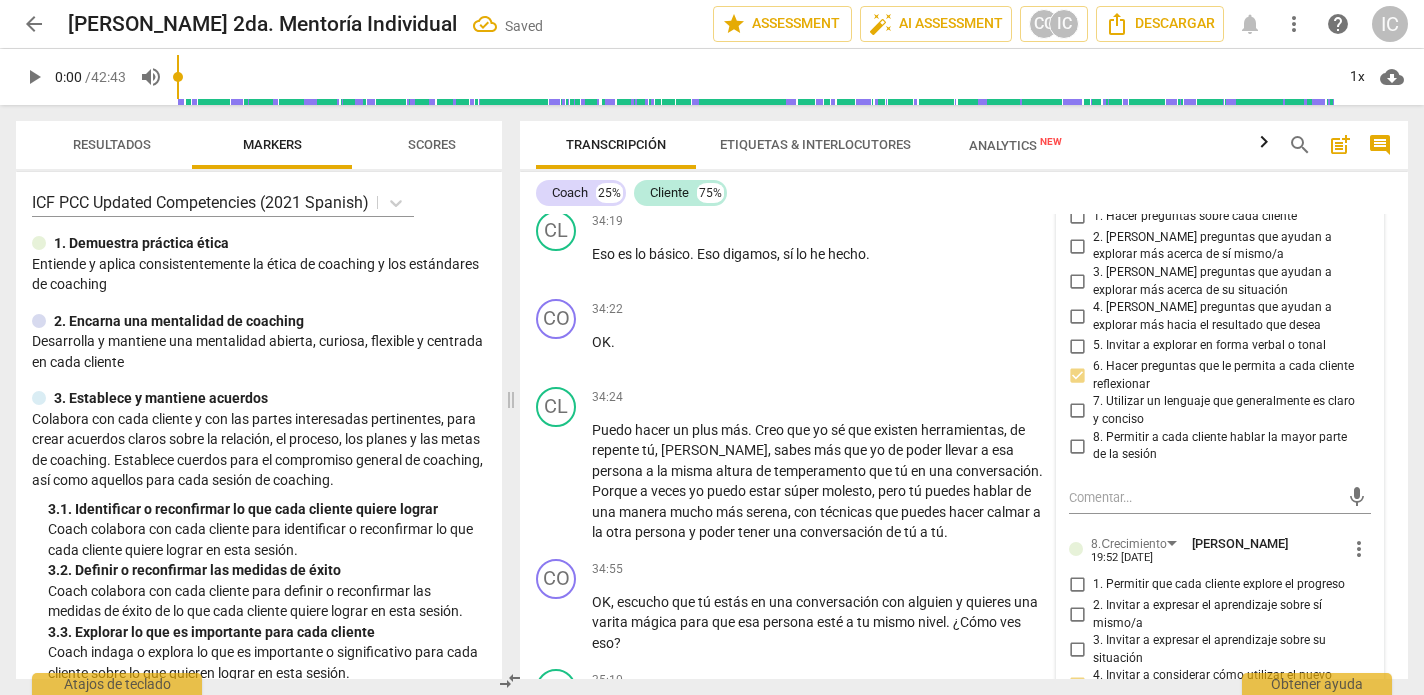 checkbox on "true" 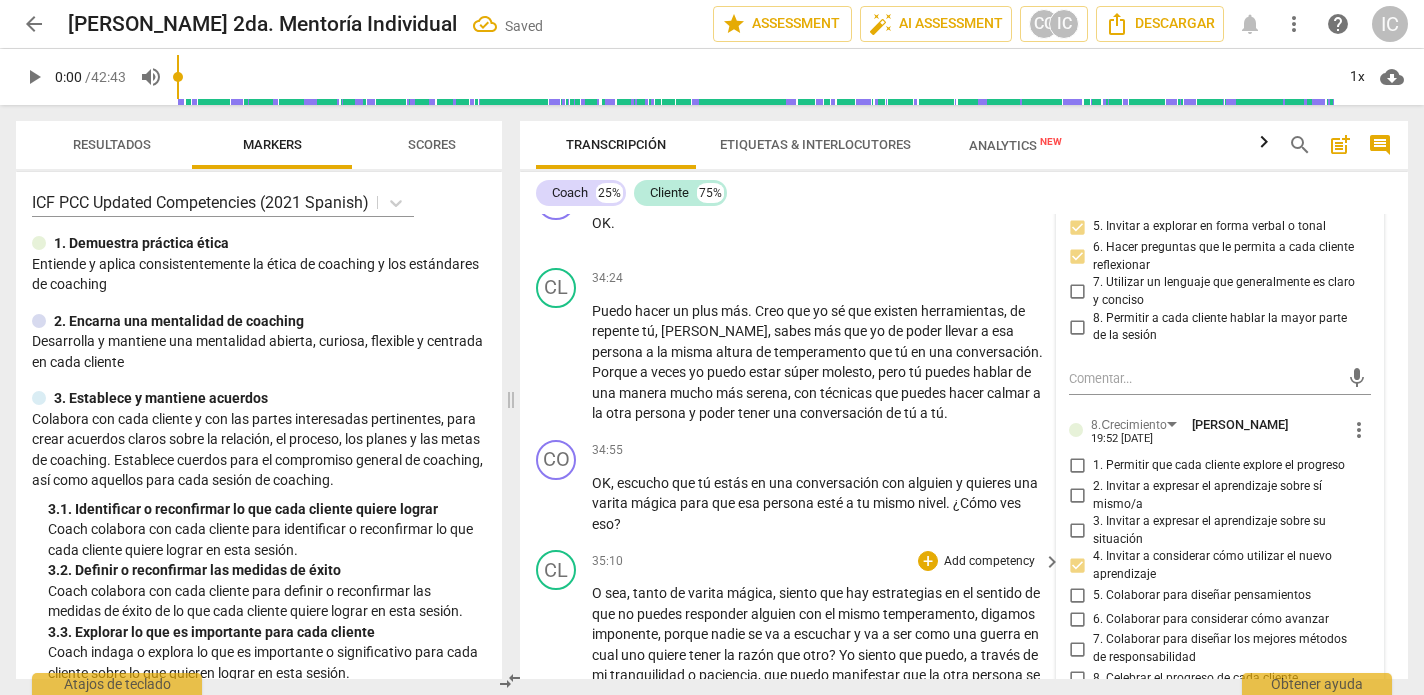 scroll, scrollTop: 12222, scrollLeft: 0, axis: vertical 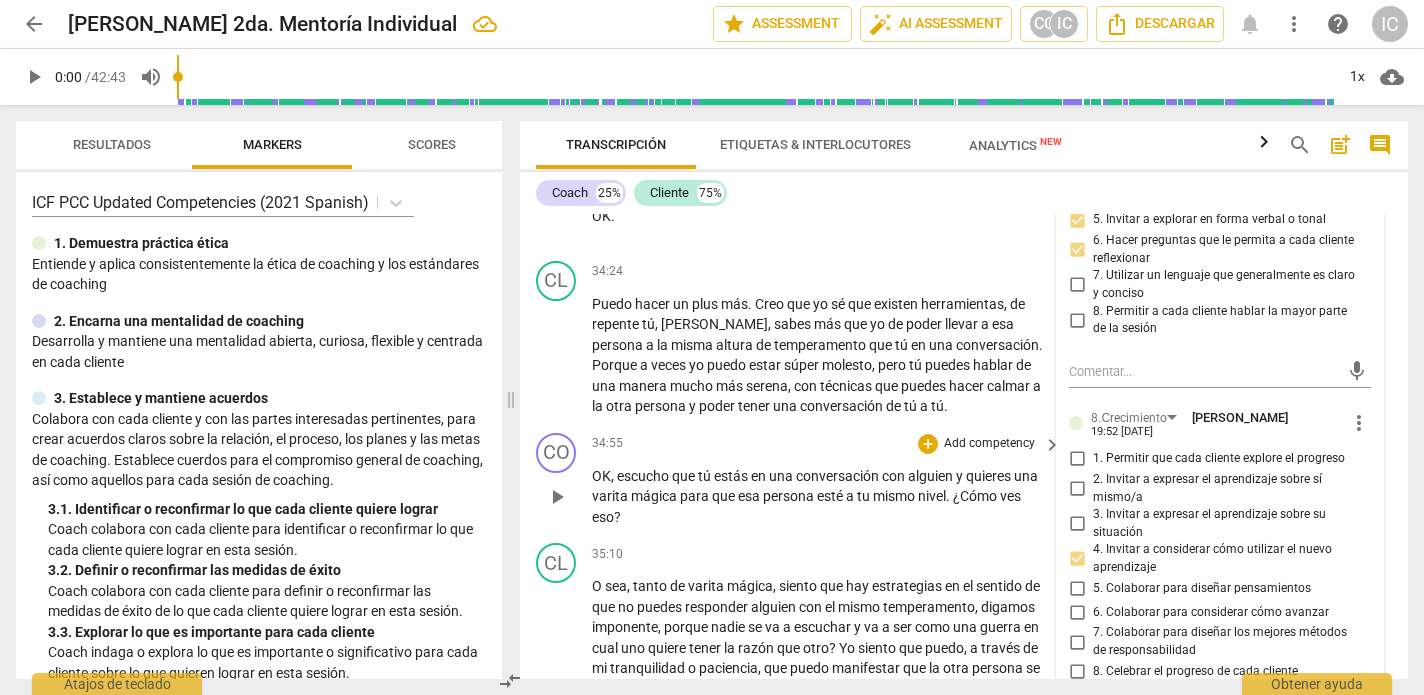 click on "CO play_arrow pause 34:55 + Add competency keyboard_arrow_right OK ,   escucho   que   tú   estás   en   una   conversación   con   alguien   y   quieres   una   varita   mágica   para   que   esa   persona   esté   a   tu   mismo   nivel .   ¿Cómo   ves   eso ?" at bounding box center (964, 480) 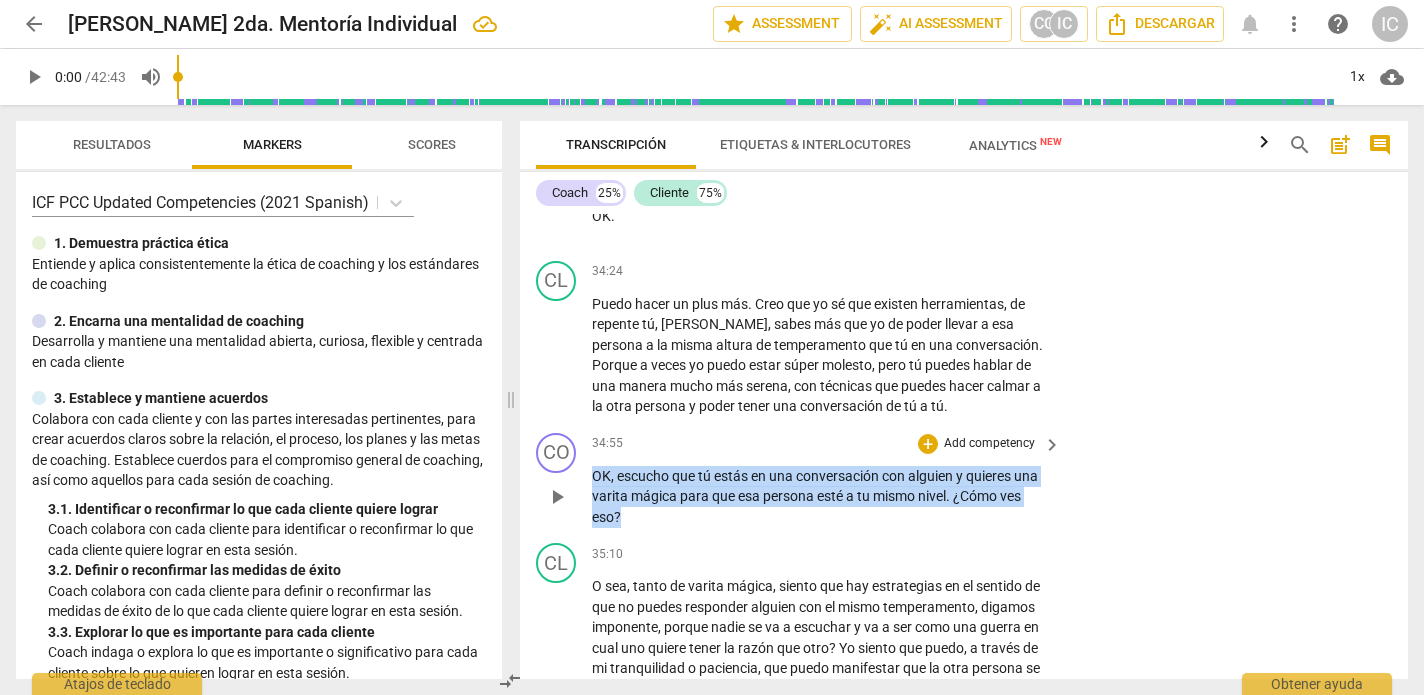 drag, startPoint x: 649, startPoint y: 476, endPoint x: 560, endPoint y: 426, distance: 102.0833 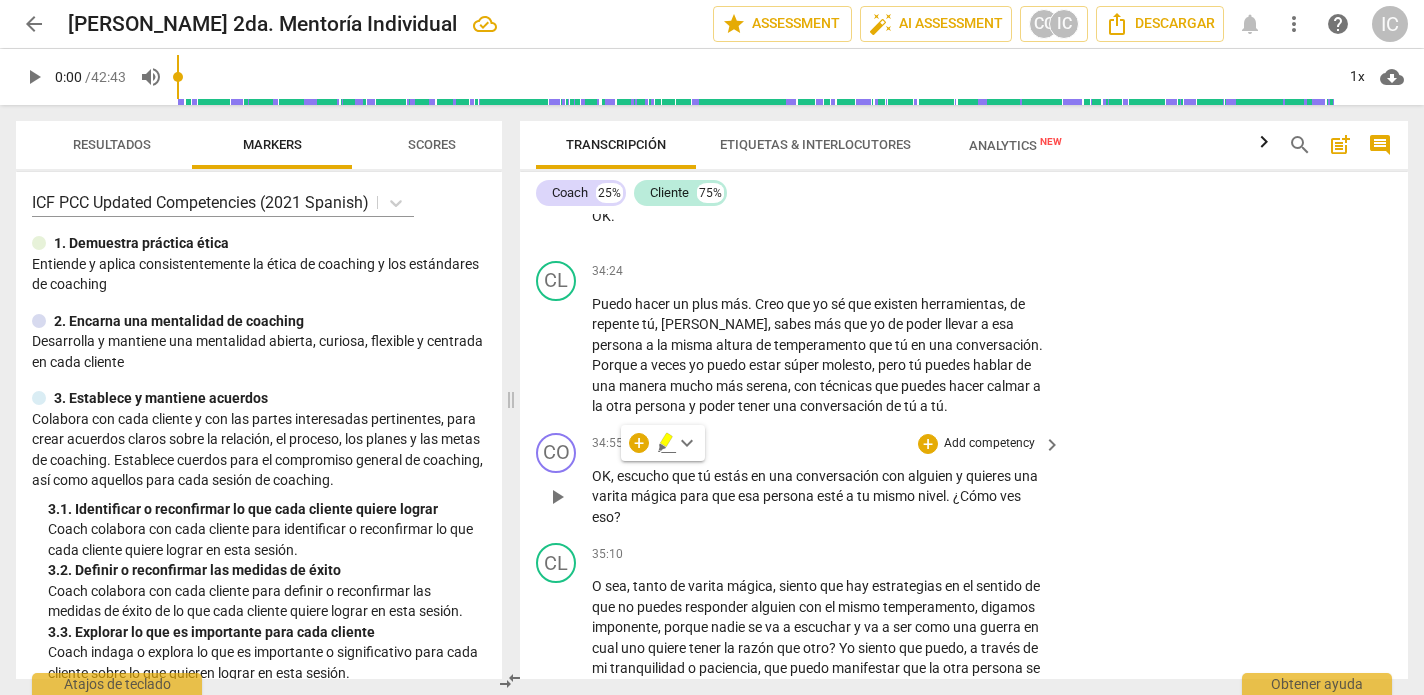 click on "Add competency" at bounding box center [989, 444] 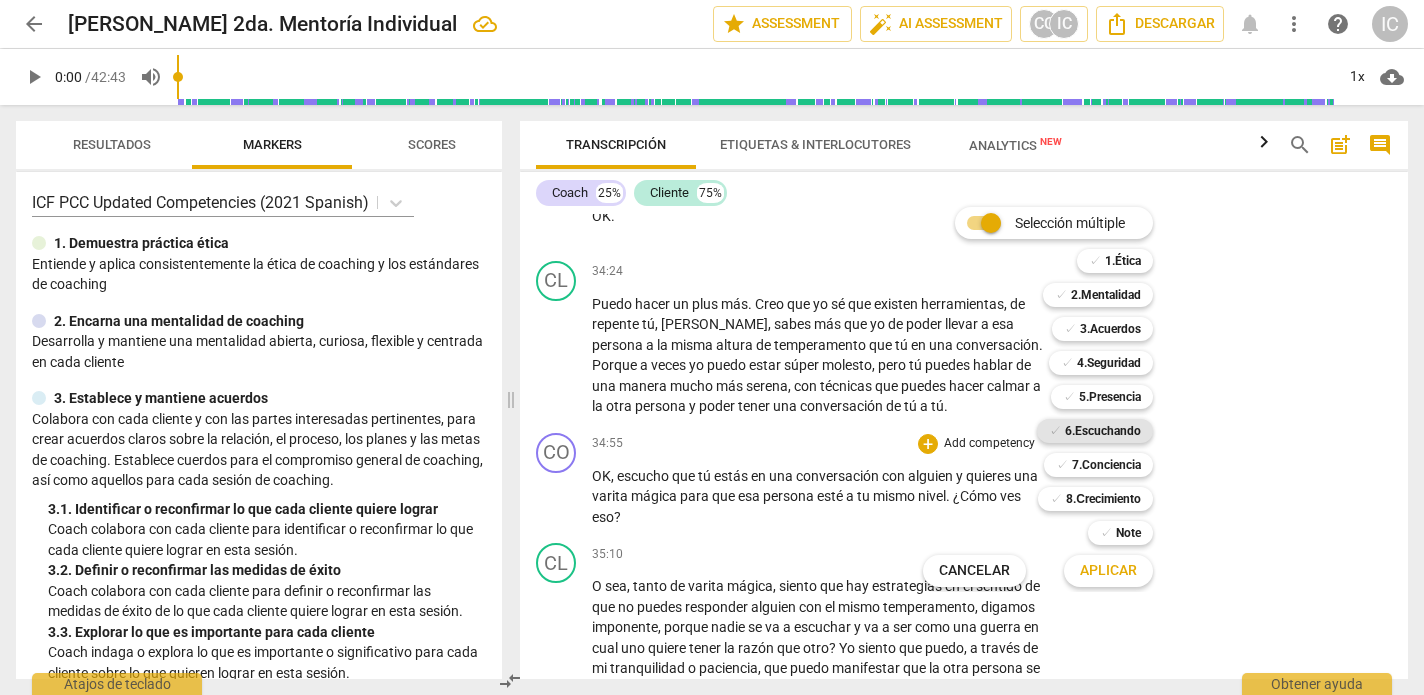 click on "6.Escuchando" at bounding box center (1103, 431) 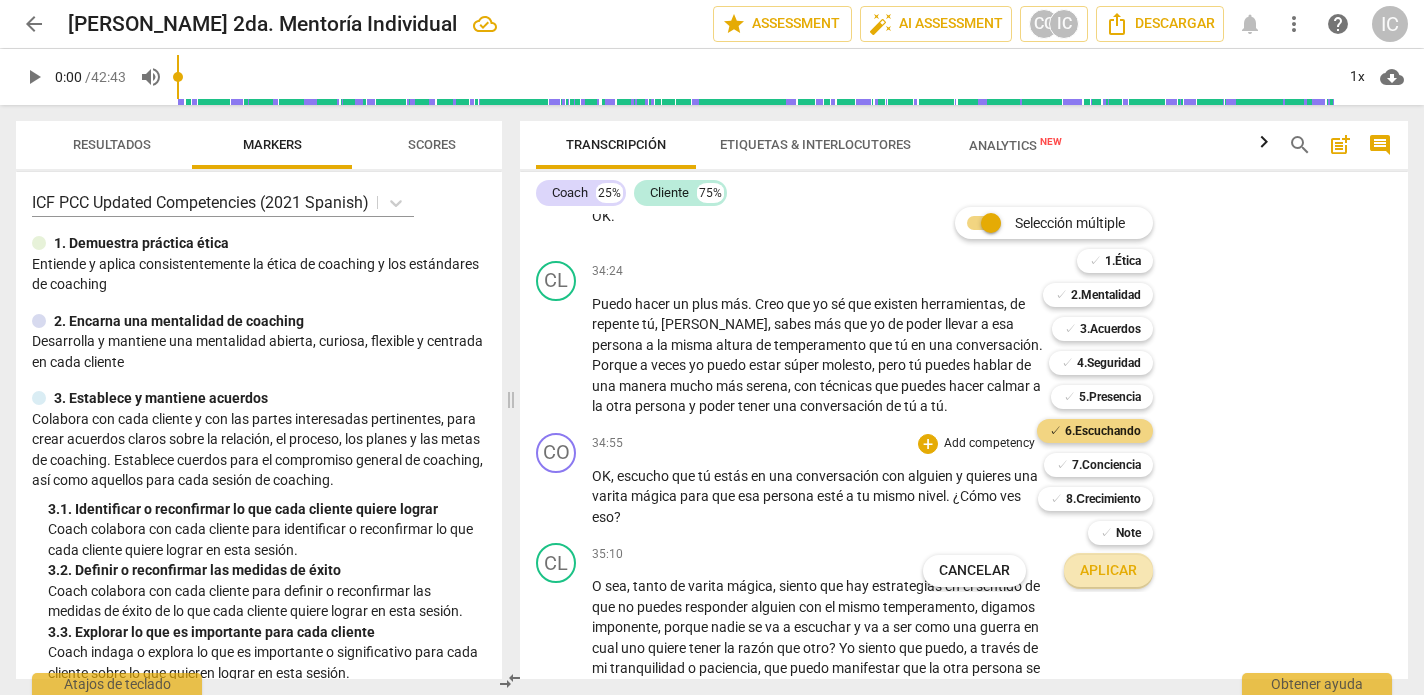 click on "Aplicar" at bounding box center (1108, 571) 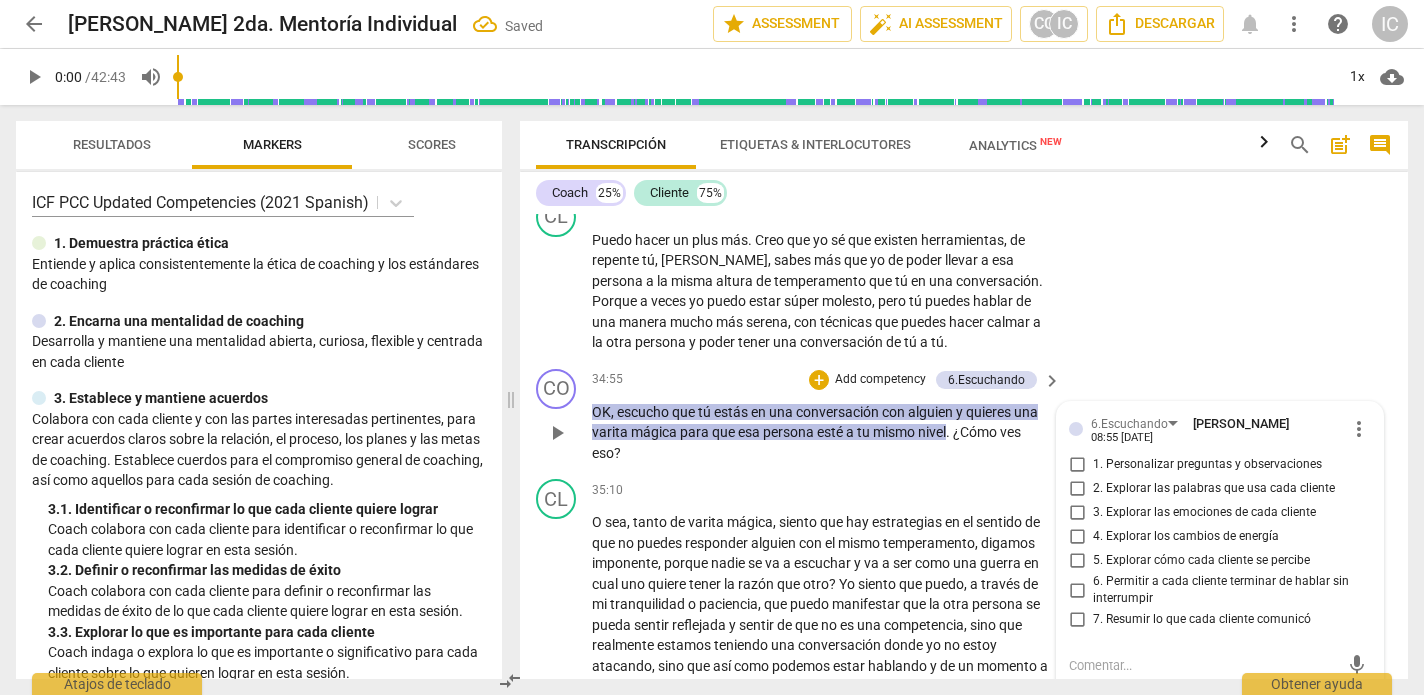 scroll, scrollTop: 12310, scrollLeft: 0, axis: vertical 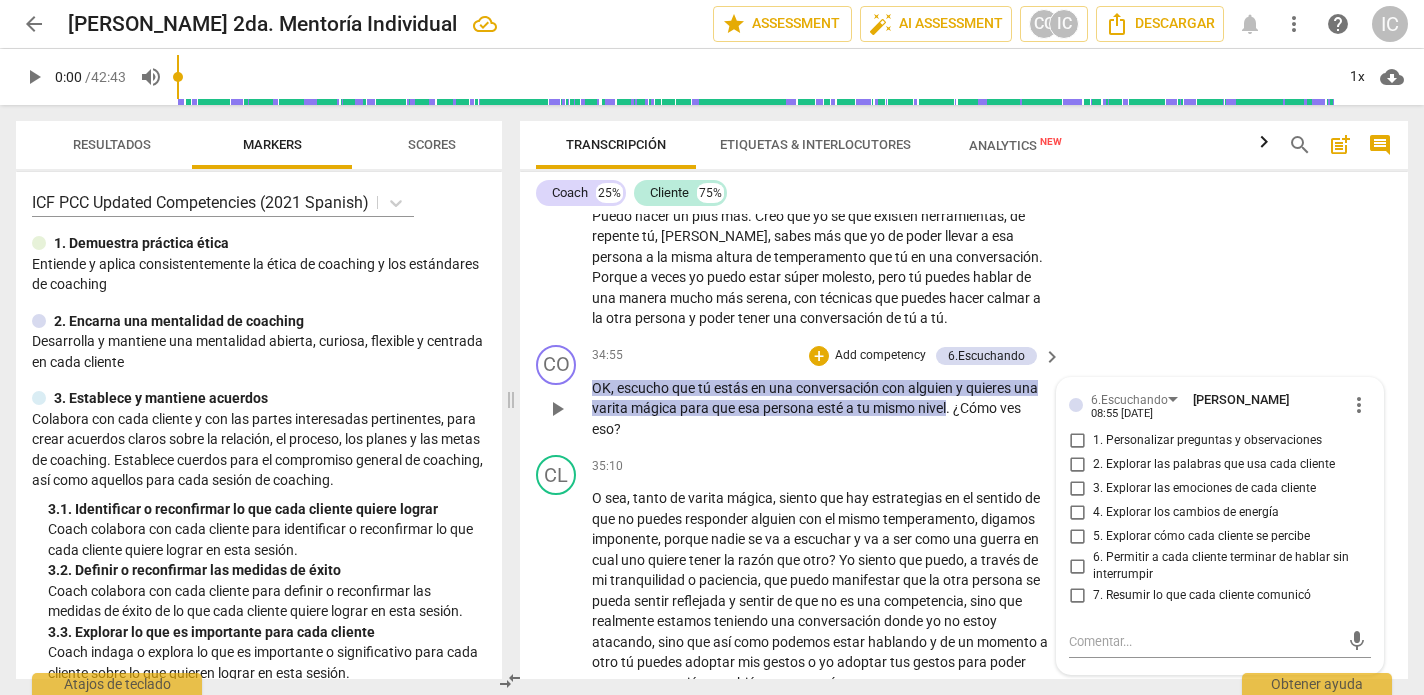 drag, startPoint x: 680, startPoint y: 392, endPoint x: 650, endPoint y: 374, distance: 34.98571 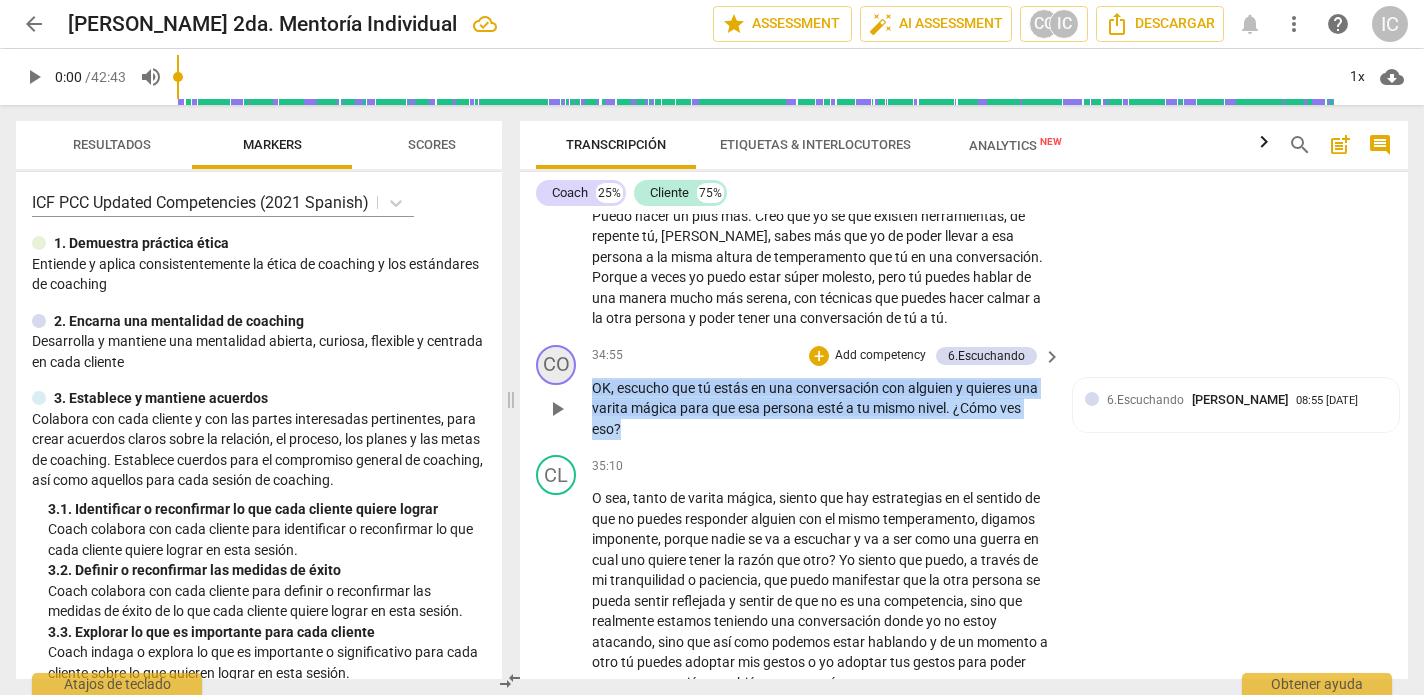 drag, startPoint x: 645, startPoint y: 379, endPoint x: 558, endPoint y: 326, distance: 101.87247 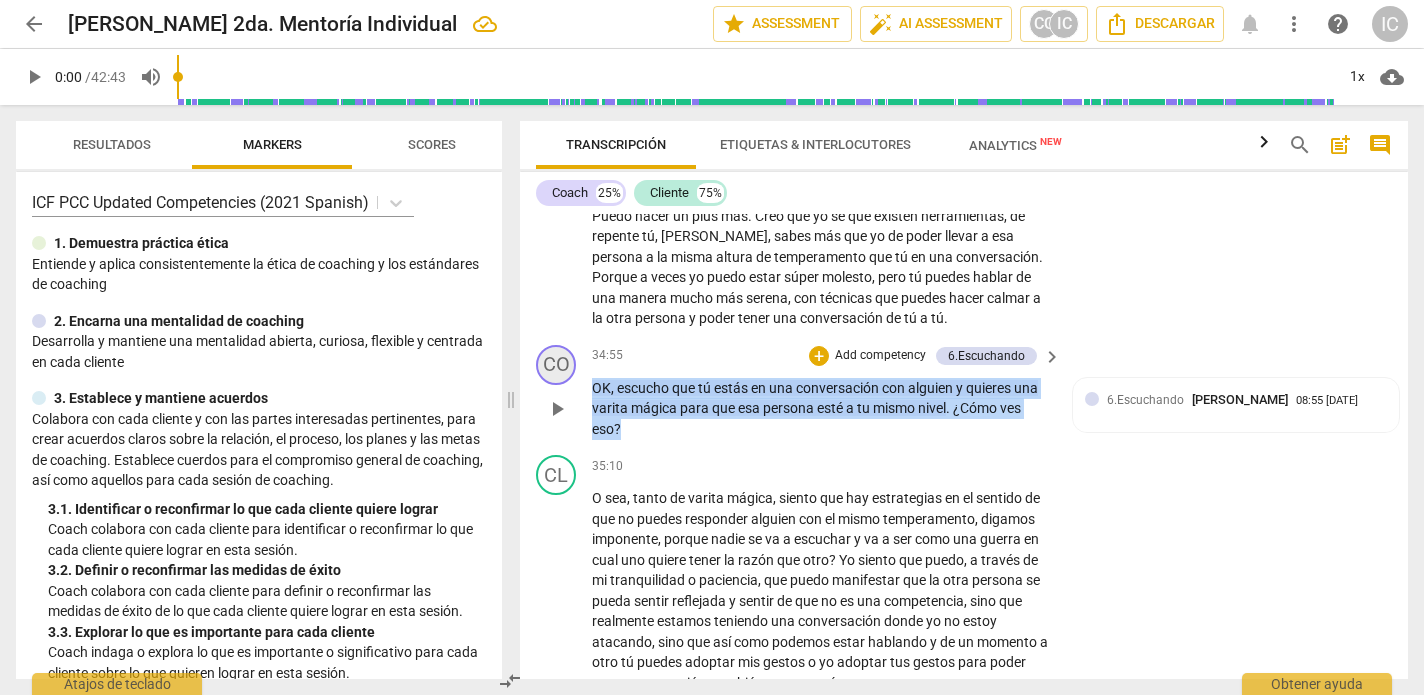 click on "CO play_arrow pause 34:55 + Add competency 6.Escuchando keyboard_arrow_right OK ,   escucho   que   tú   estás   en   una   conversación   con   alguien   y   quieres   una   varita   mágica   para   que   esa   persona   esté   a   tu   mismo   nivel .   ¿Cómo   ves   eso ? 6.Escuchando [PERSON_NAME] 08:55 [DATE]" at bounding box center [964, 392] 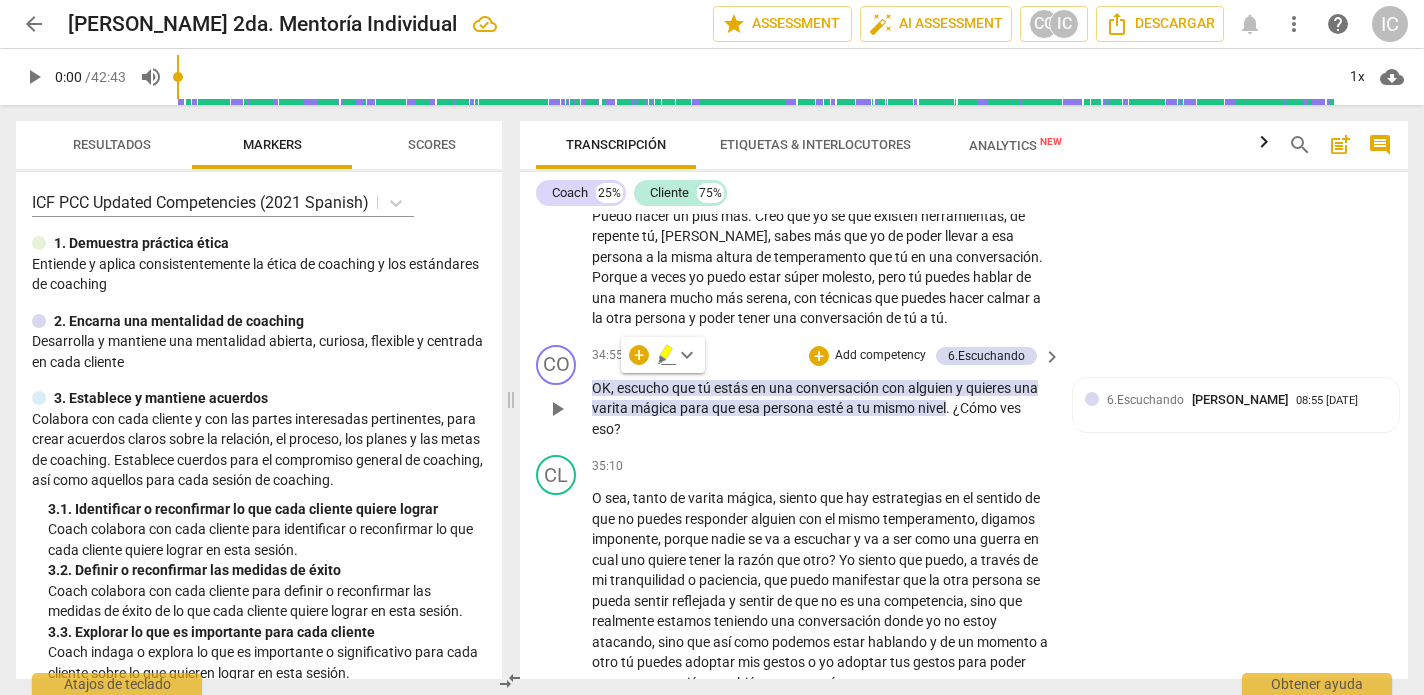 click on "Add competency" at bounding box center [880, 356] 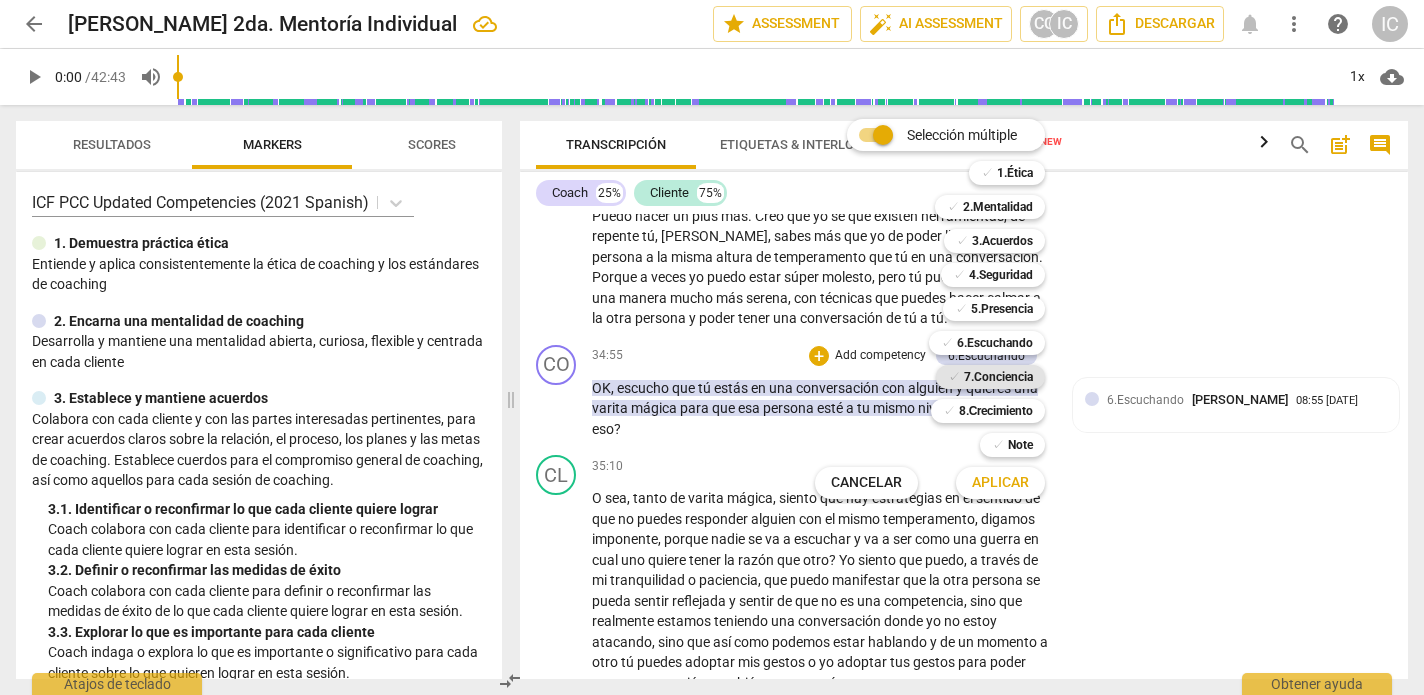 click on "7.Conciencia" at bounding box center [998, 377] 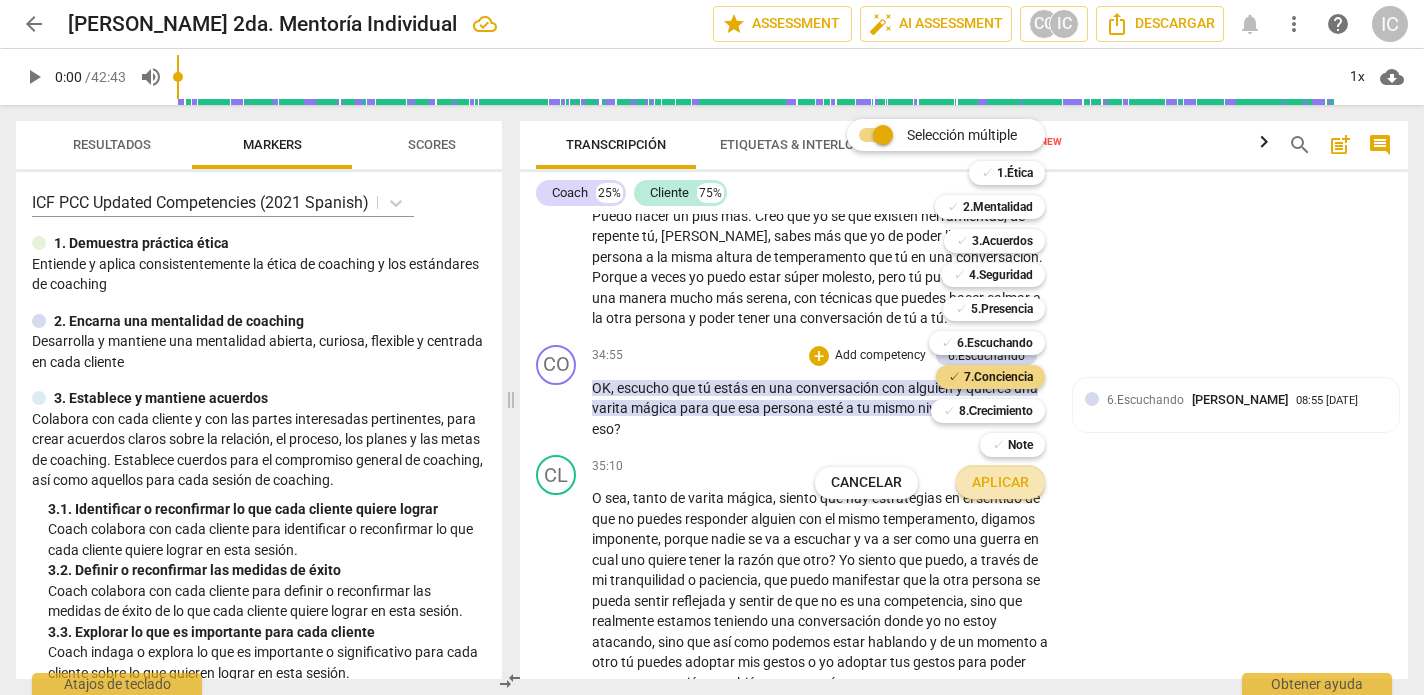 click on "Aplicar" at bounding box center (1000, 483) 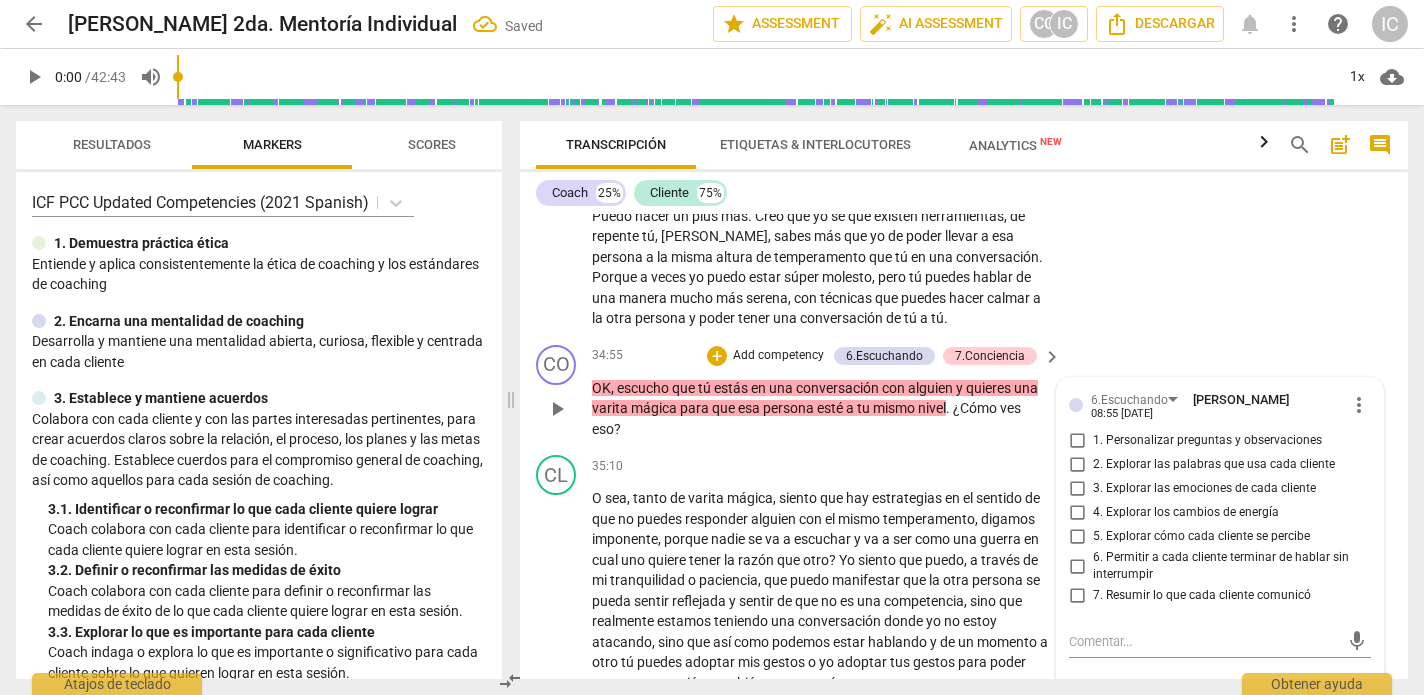 click on "5. Explorar cómo cada cliente se percibe" at bounding box center [1201, 537] 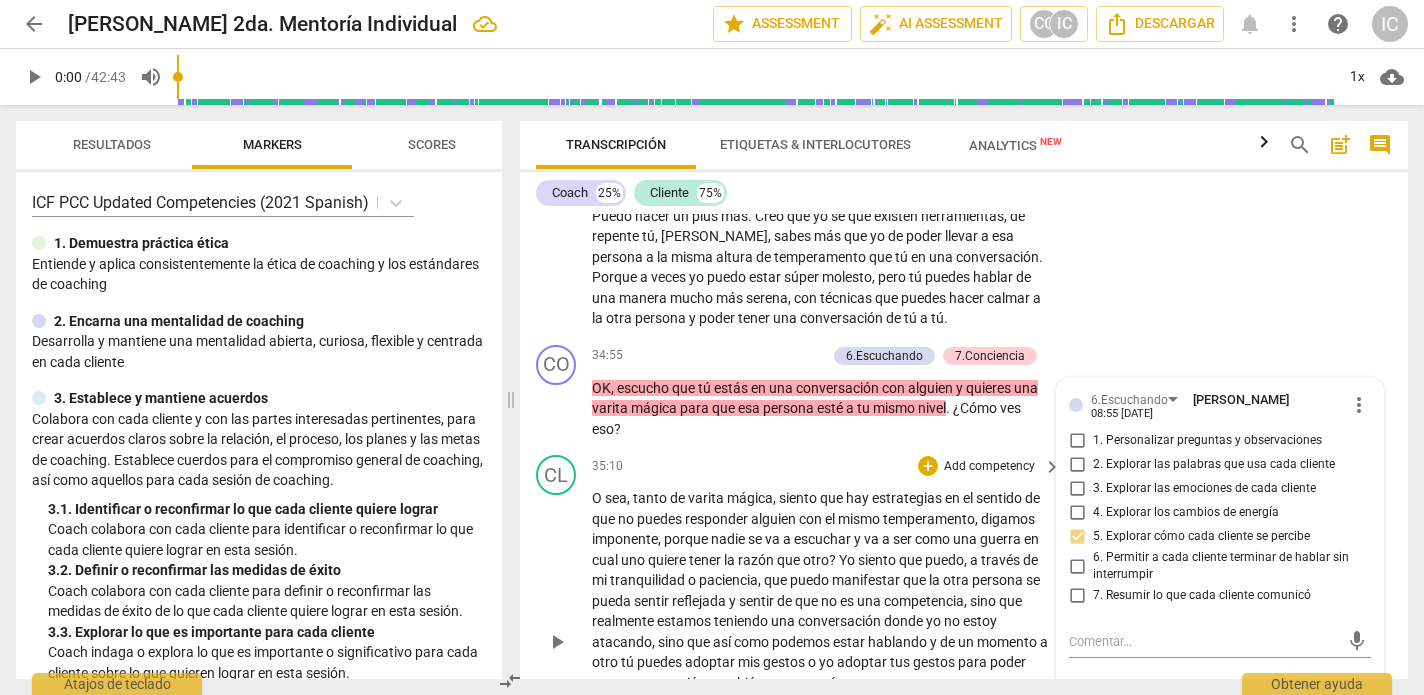 click on "CL play_arrow pause 35:10 + Add competency keyboard_arrow_right O   sea ,   tanto   de   varita   mágica ,   siento   que   hay   estrategias   en   el   sentido   de   que   no   puedes   responder   alguien   con   el   mismo   temperamento ,   digamos   imponente ,   porque   nadie   se   va   a   escuchar   y   va   a   ser   como   una   guerra   en   cual   uno   quiere   tener   la   razón   que   otro ?   Yo   siento   que   puedo ,   a   través   de   mi   tranquilidad   o   paciencia ,   que   puedo   manifestar   que   la   otra   persona   se   pueda   sentir   reflejada   y   sentir   de   que   no   es   una   competencia ,   sino   que   realmente   estamos   teniendo   una   conversación   donde   yo   no   estoy   atacando ,   sino   que   así   como   podemos   estar   hablando   y   de   un   momento   a   otro   tú   puedes   adoptar   mis   gestos   o   yo   adoptar   tus   gestos   para   poder   captar   tu   atención ,   también   esta   energía   o   este   temperamento   se" at bounding box center (964, 625) 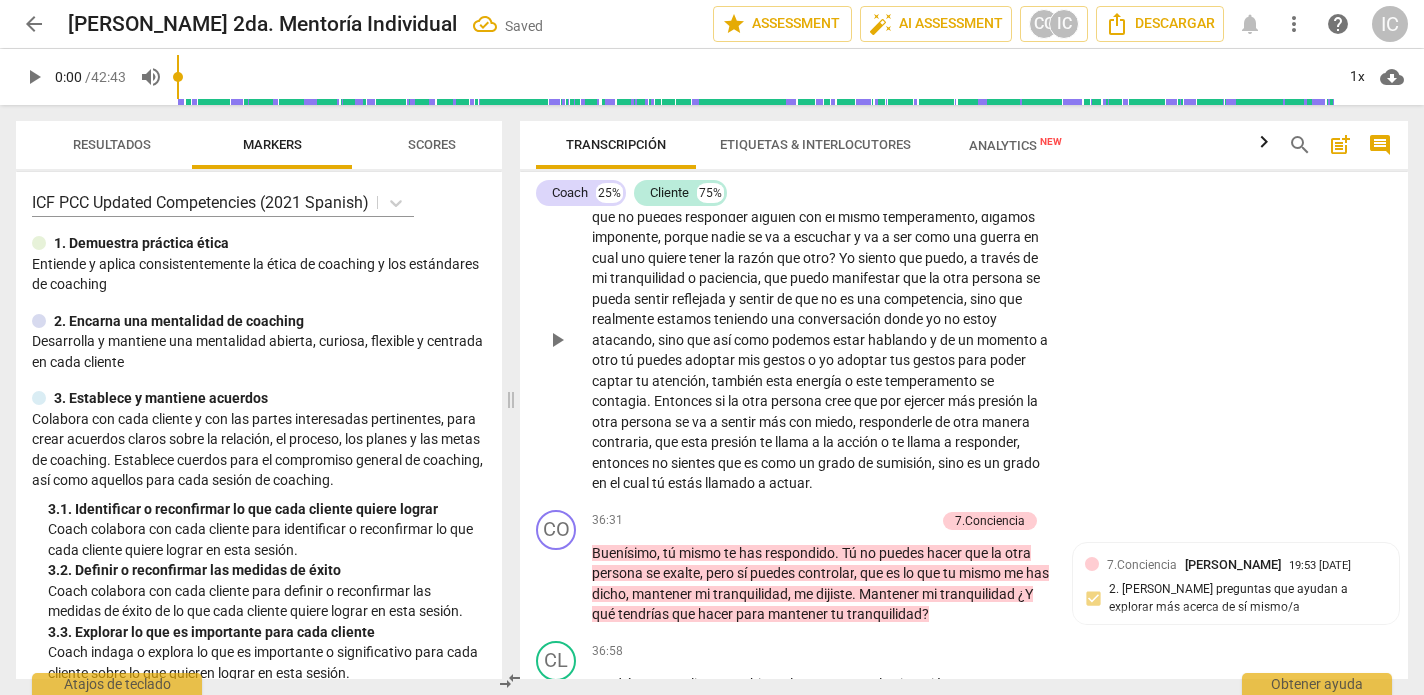 scroll, scrollTop: 12728, scrollLeft: 0, axis: vertical 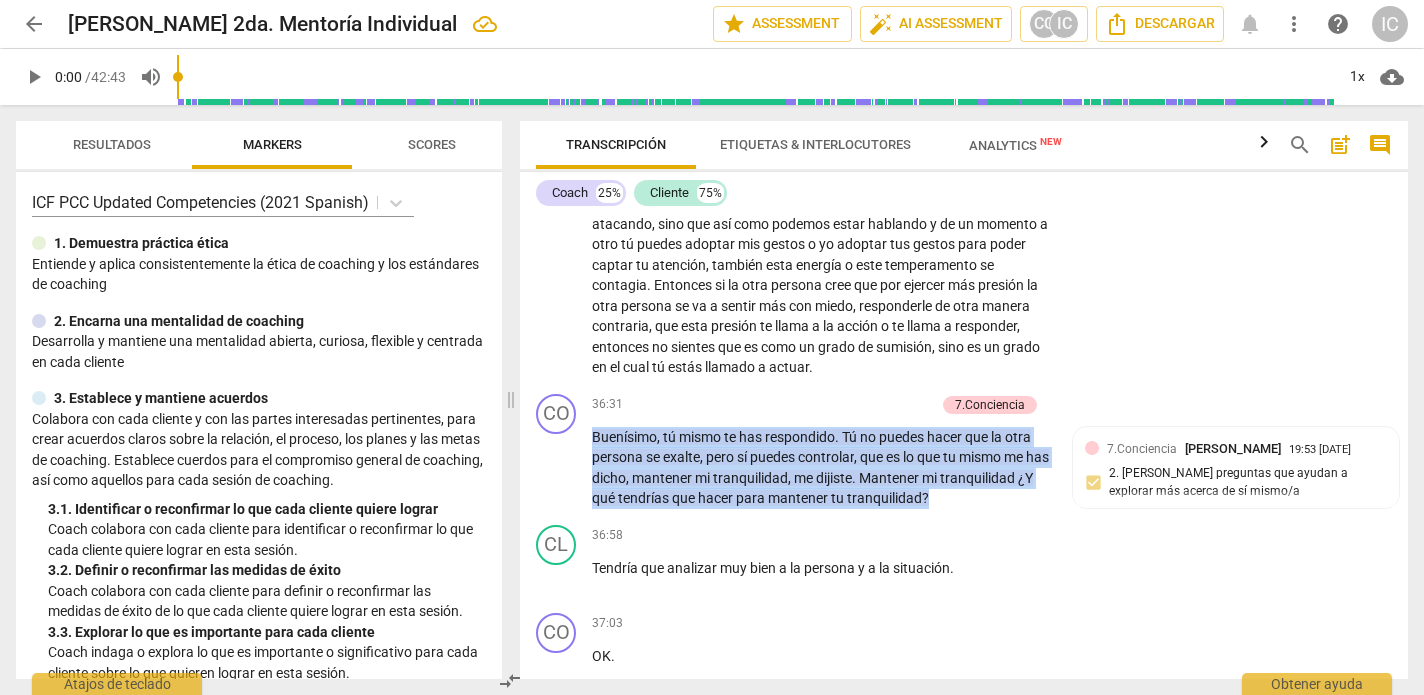 drag, startPoint x: 992, startPoint y: 444, endPoint x: 518, endPoint y: 334, distance: 486.59634 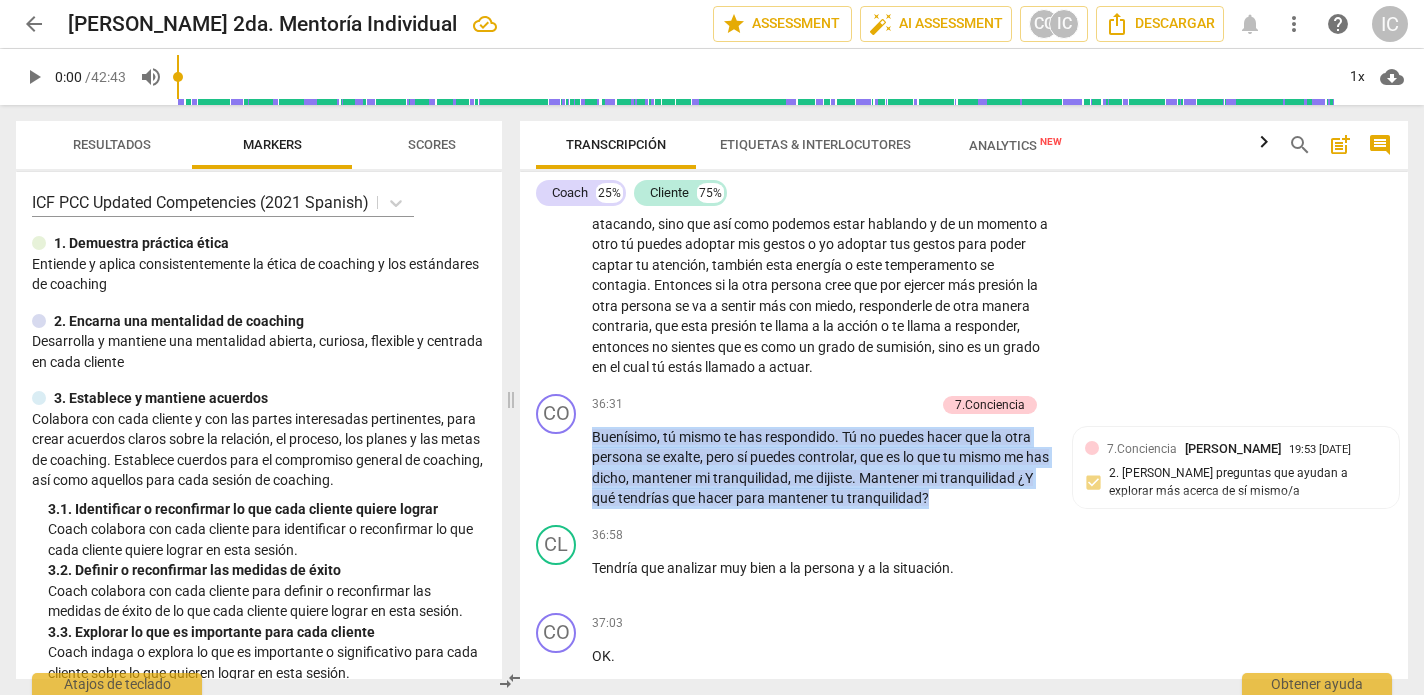 click on "Transcripción Etiquetas & Interlocutores Analytics   New search post_add comment Coach 25% Cliente 75% CO play_arrow pause 00:02 + Add competency 1.Ética 3.Acuerdos keyboard_arrow_right Muy   bien ,   luego   de   nuestra   amplia   charla   no   relacionada   al   coaching ,   nos   adentramos   en   la   conversación   de   coaching .   ¿Qué   te   gustaría   trabajar   el   día   [PERSON_NAME][DATE][GEOGRAPHIC_DATA] ? 1.Ética [PERSON_NAME] 20:06 [DATE] Distingue lo que es una conversación de coaching 3.Acuerdos [PERSON_NAME] 19:11 [DATE] 1. Identificar o reconfirmar lo que cada cliente quiere lograr  3.Acuerdos [PERSON_NAME] 08:32 [DATE] 1. Identificar o reconfirmar lo que cada cliente quiere lograr  3. Explorar lo que es importante para cada cliente  4. Definir lo que creen que necesitan abordar  CL play_arrow pause 00:18 + Add competency keyboard_arrow_right Me   gustaría   poder   retomar   la   sesión   pasada ,   poder   continuar   sobre   por   ejemplo ,   aprender   a   que   no" at bounding box center [968, 400] 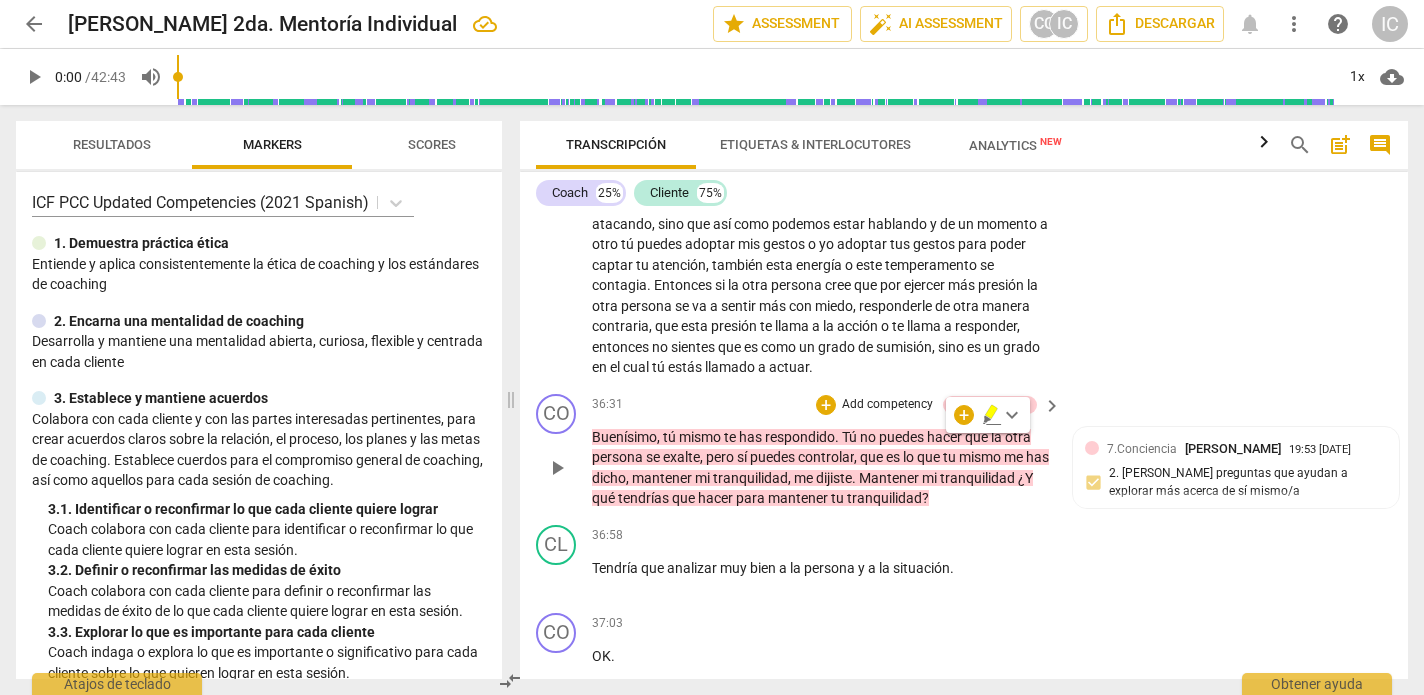click on "Add competency" at bounding box center (887, 405) 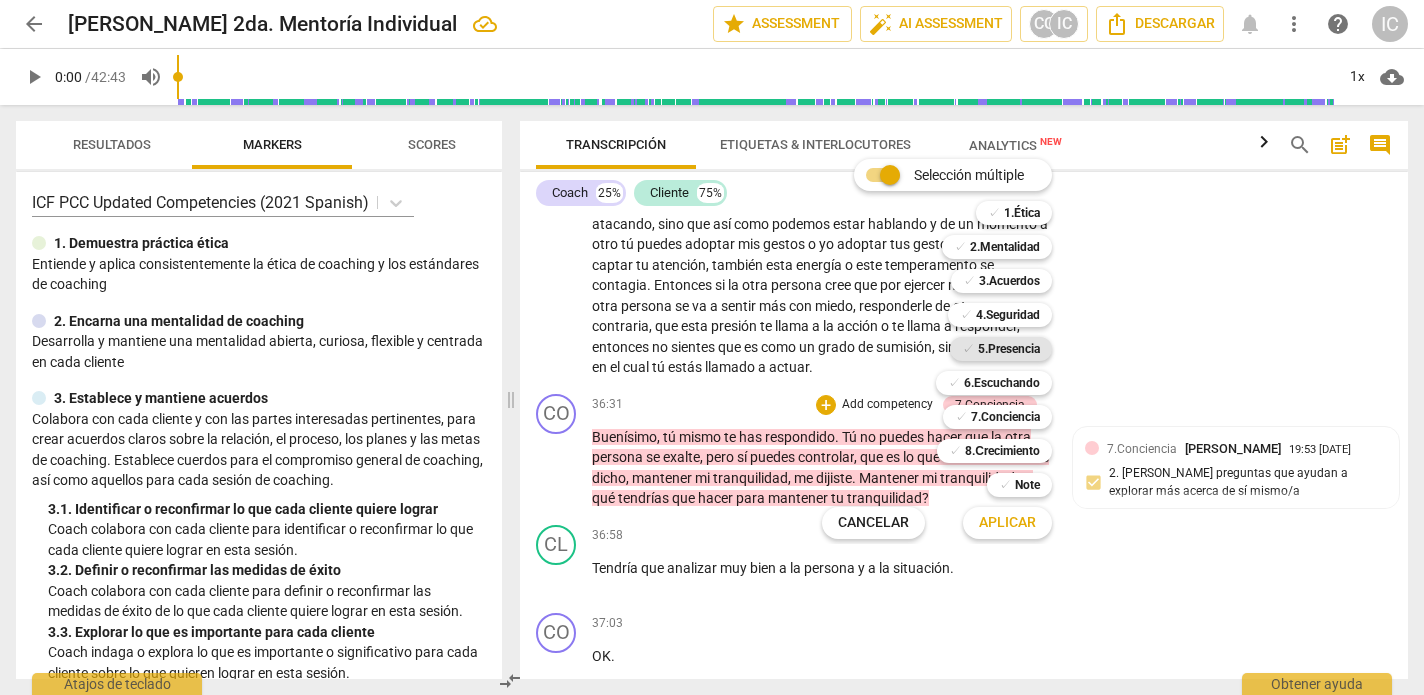 click on "5.Presencia" at bounding box center (1009, 349) 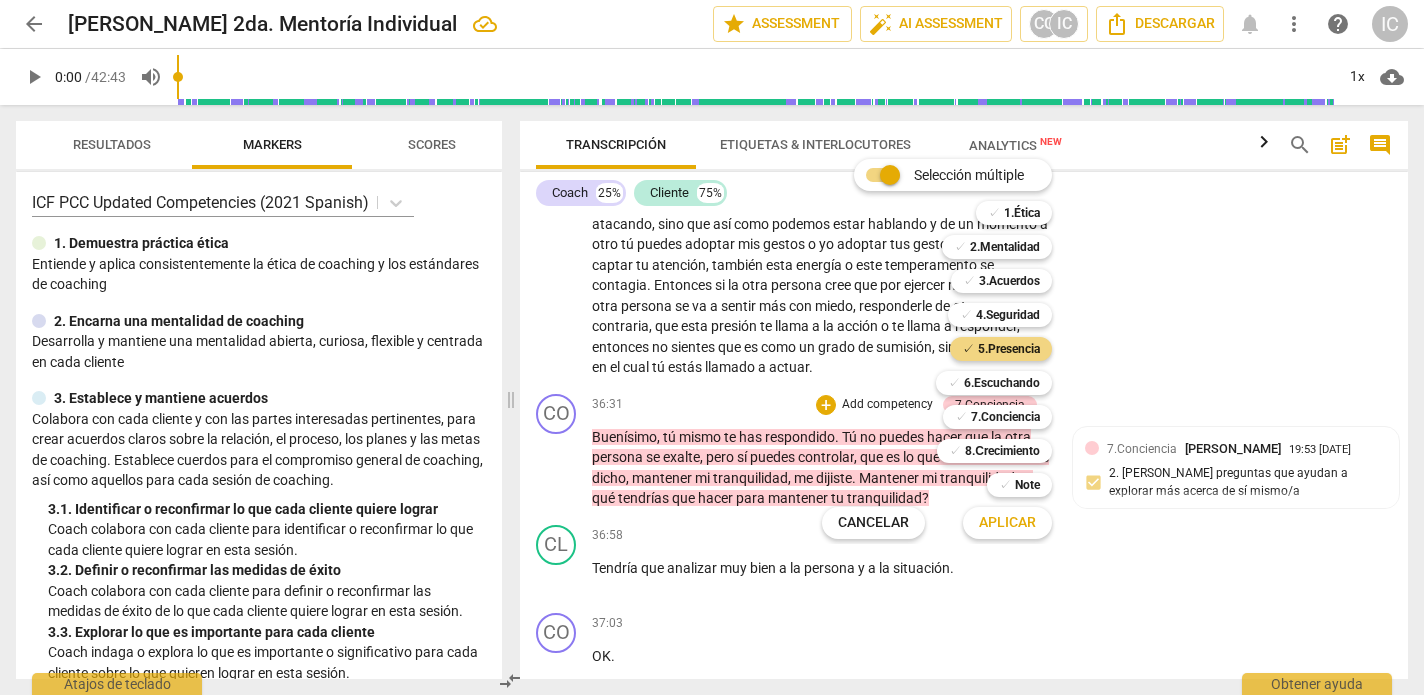 click on "Aplicar" at bounding box center [1007, 523] 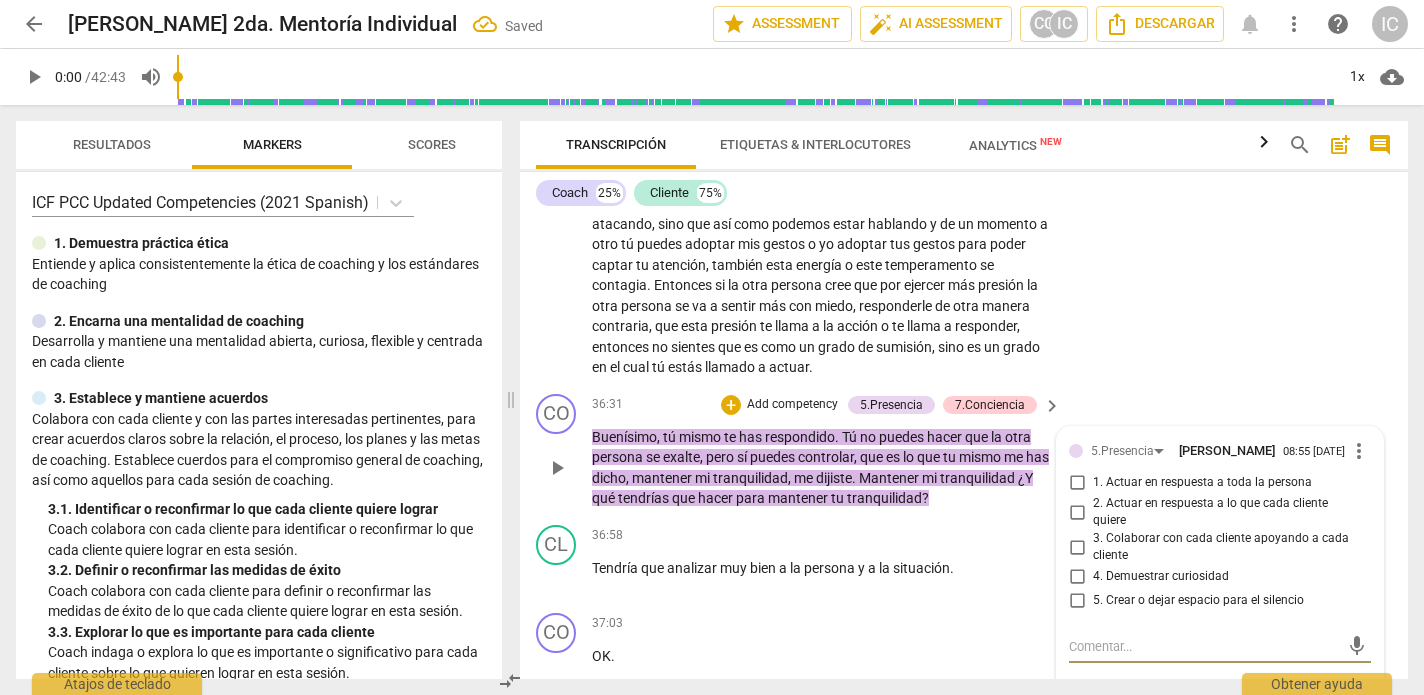 click on "4. Demuestrar curiosidad" at bounding box center [1161, 577] 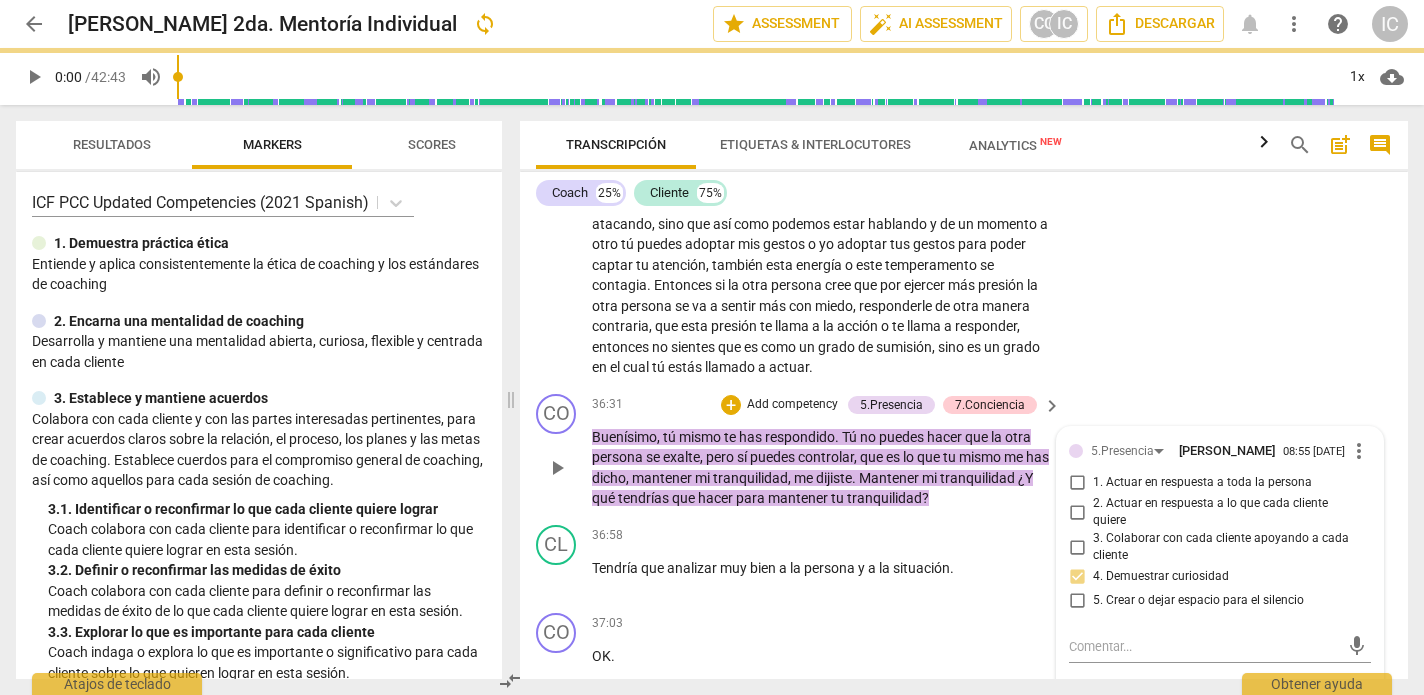 click on "3. Colaborar con cada cliente apoyando a cada cliente" at bounding box center [1228, 547] 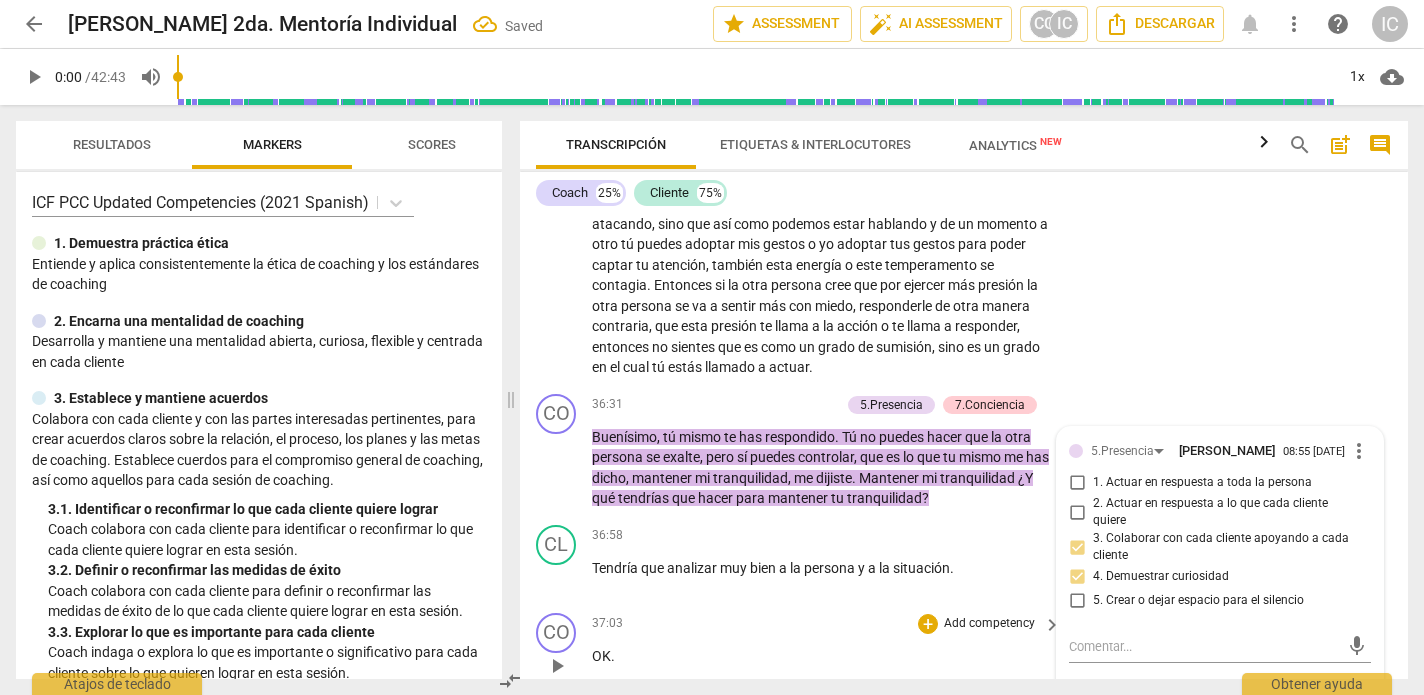 click on "37:03 + Add competency keyboard_arrow_right OK ." at bounding box center [827, 649] 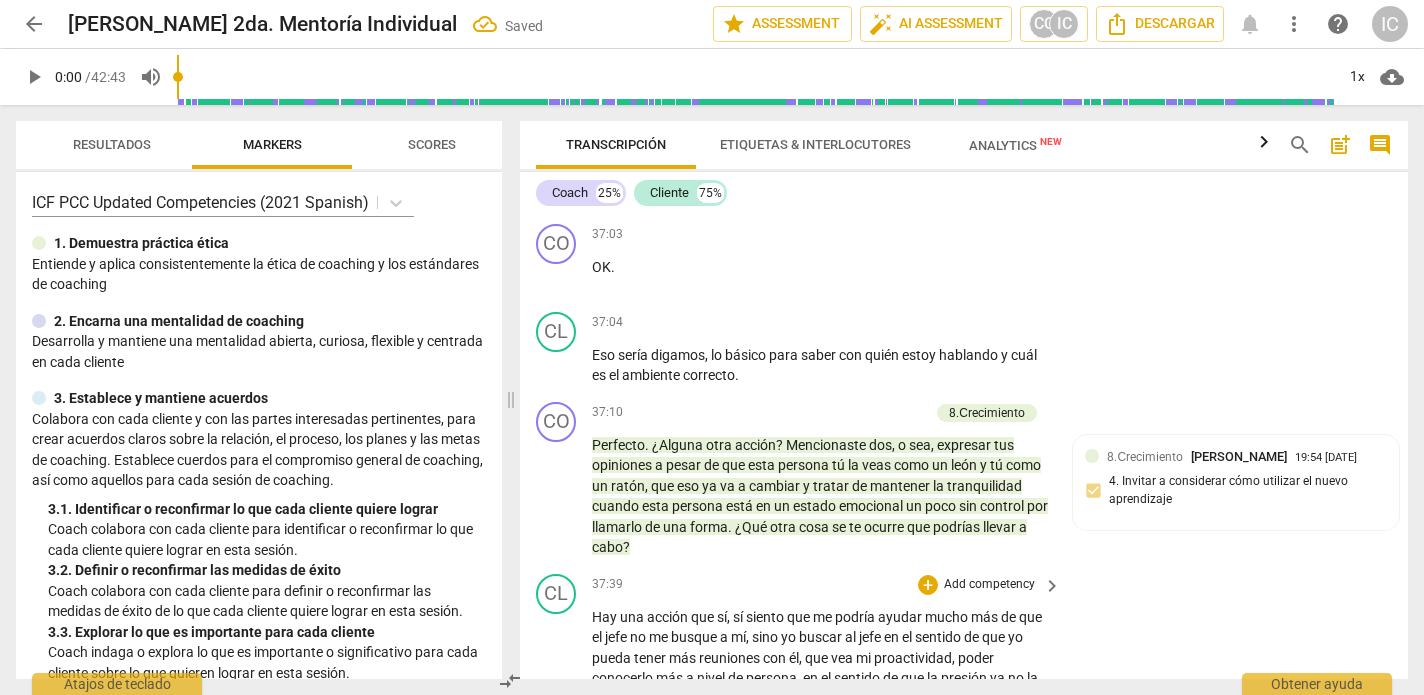 scroll, scrollTop: 13118, scrollLeft: 0, axis: vertical 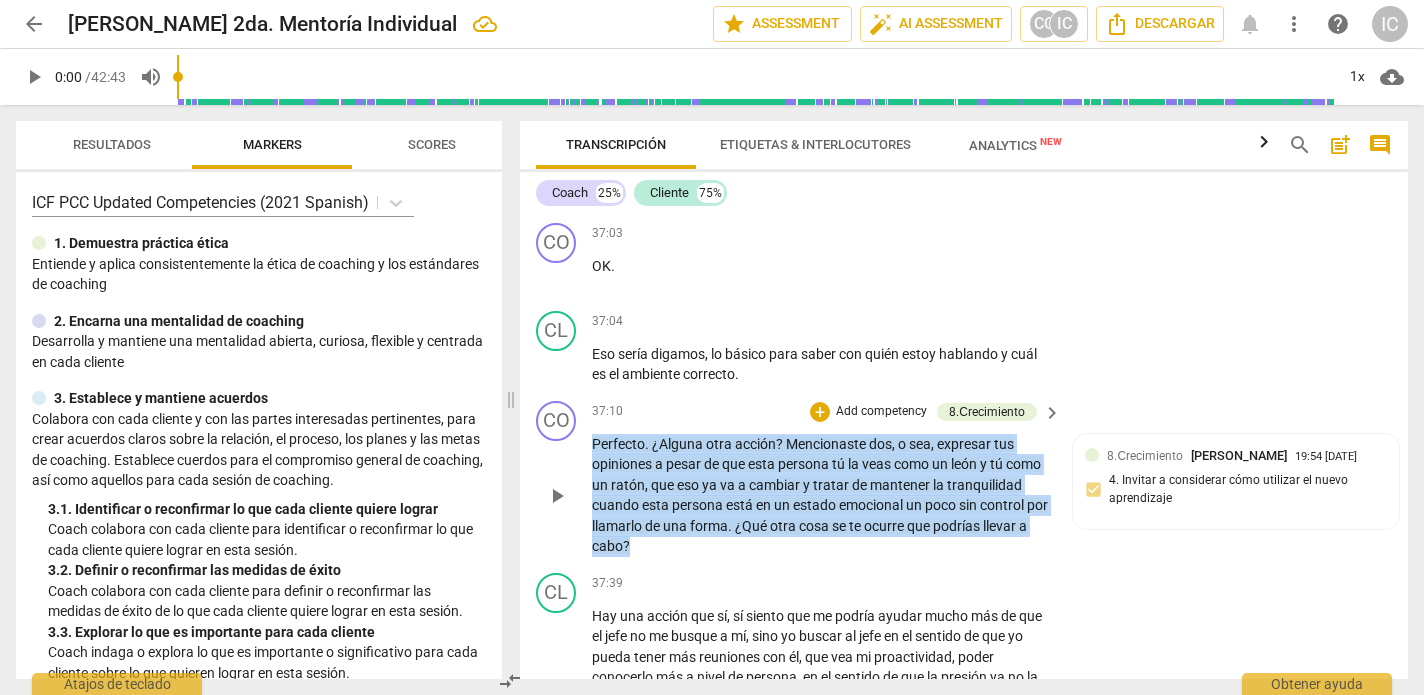 drag, startPoint x: 756, startPoint y: 494, endPoint x: 585, endPoint y: 383, distance: 203.8676 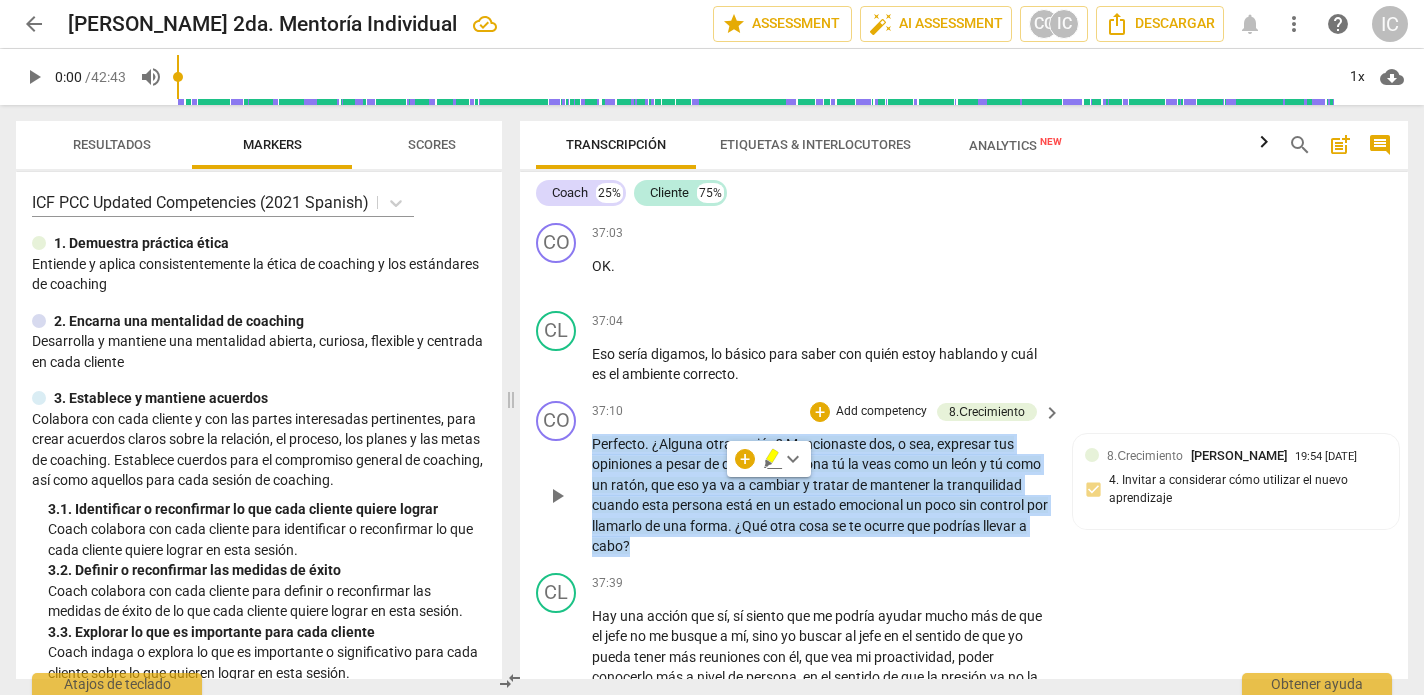 click on "Add competency" at bounding box center (881, 412) 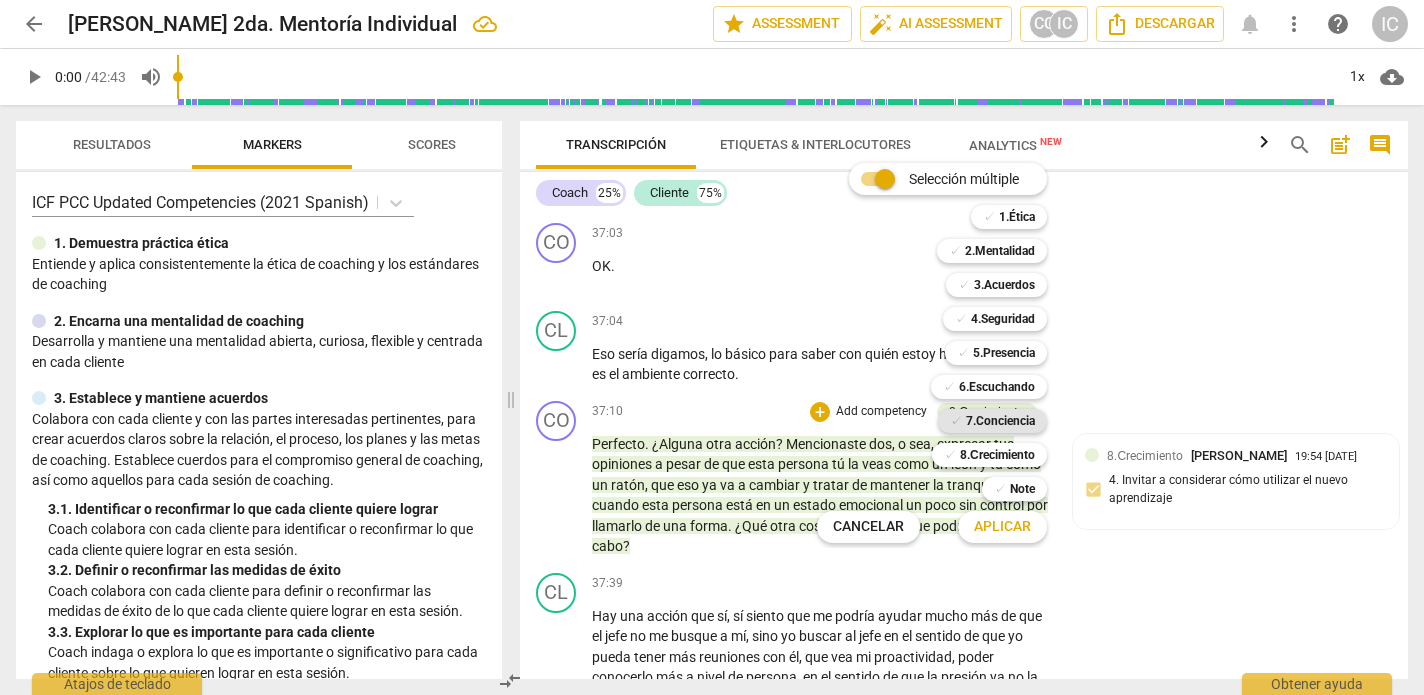 click on "7.Conciencia" at bounding box center (1000, 421) 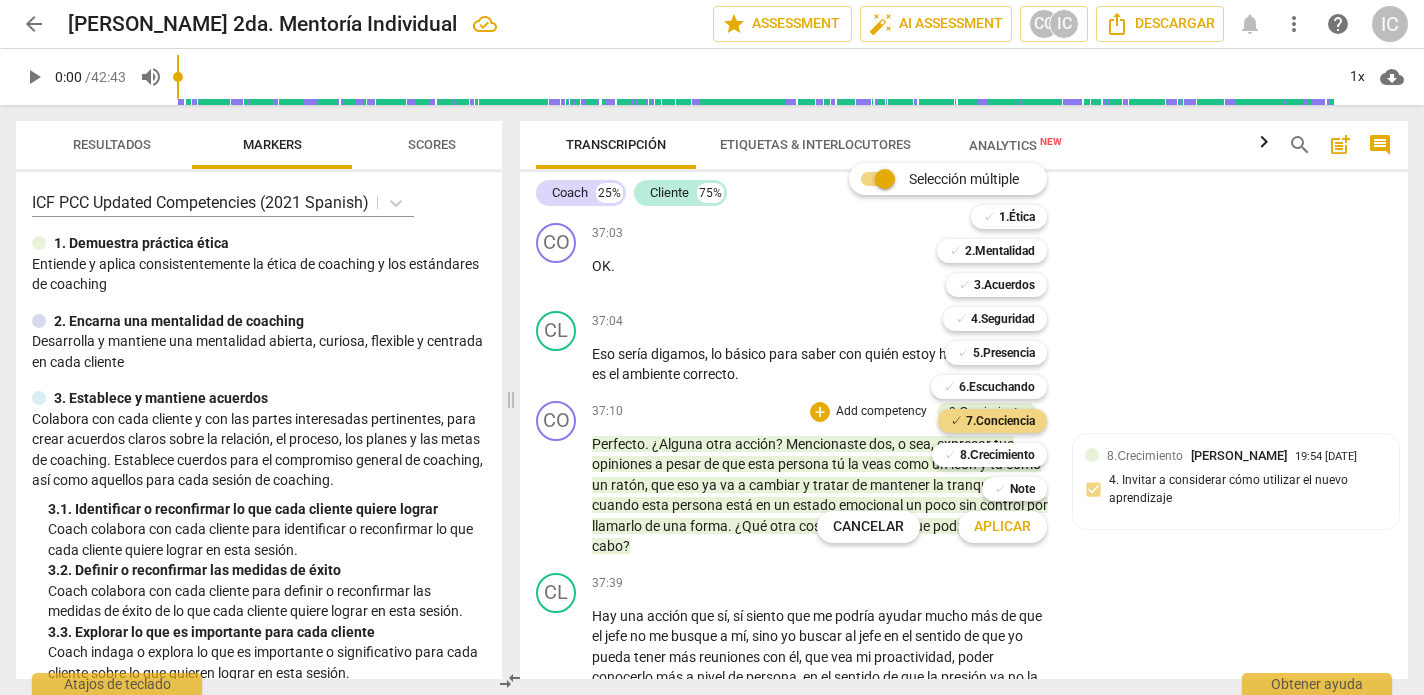 click on "Aplicar" at bounding box center (1002, 527) 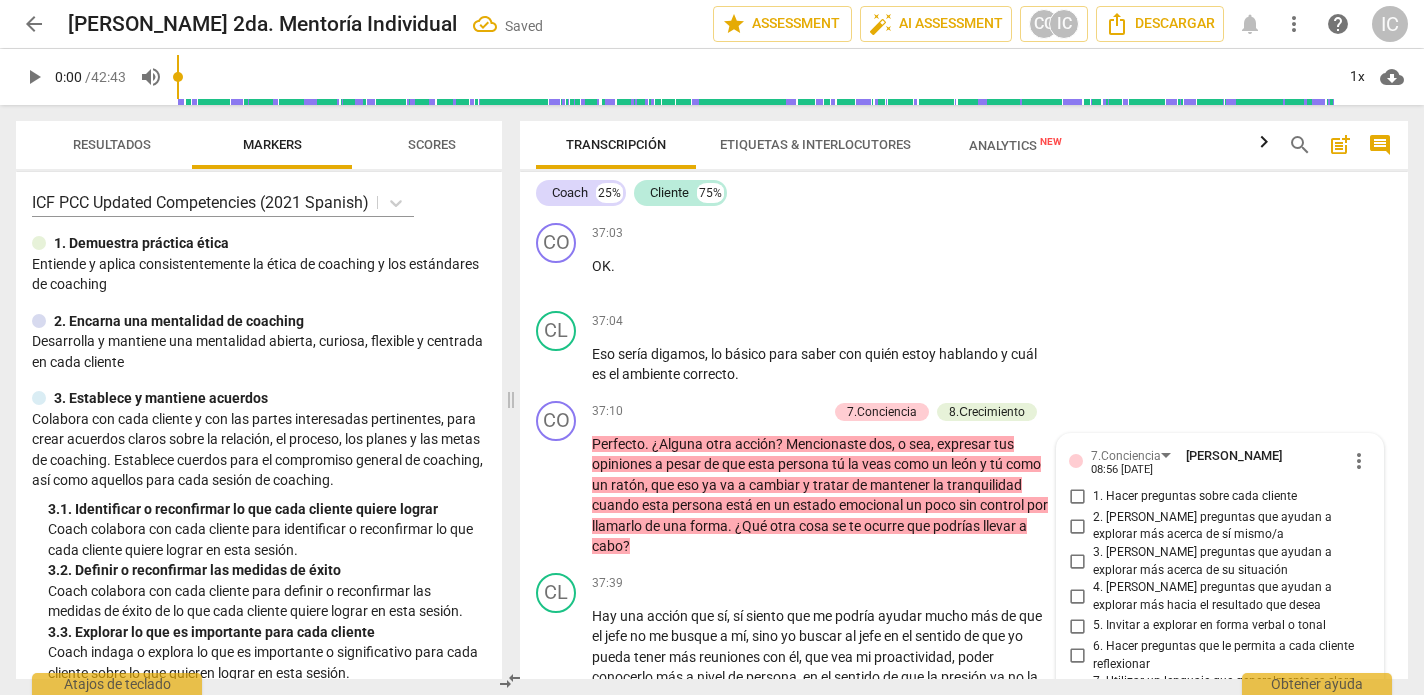 scroll, scrollTop: 13382, scrollLeft: 0, axis: vertical 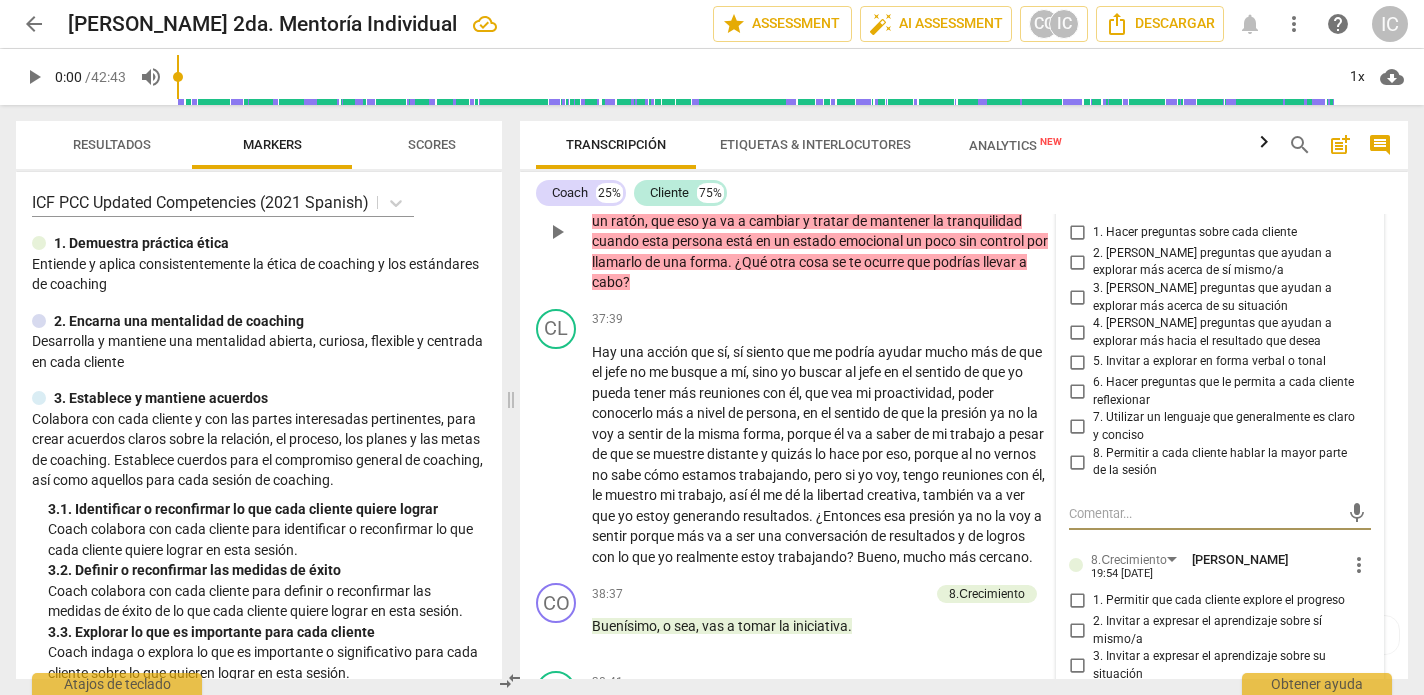 click on "6. Hacer preguntas que le permita a cada cliente reflexionar" at bounding box center [1077, 392] 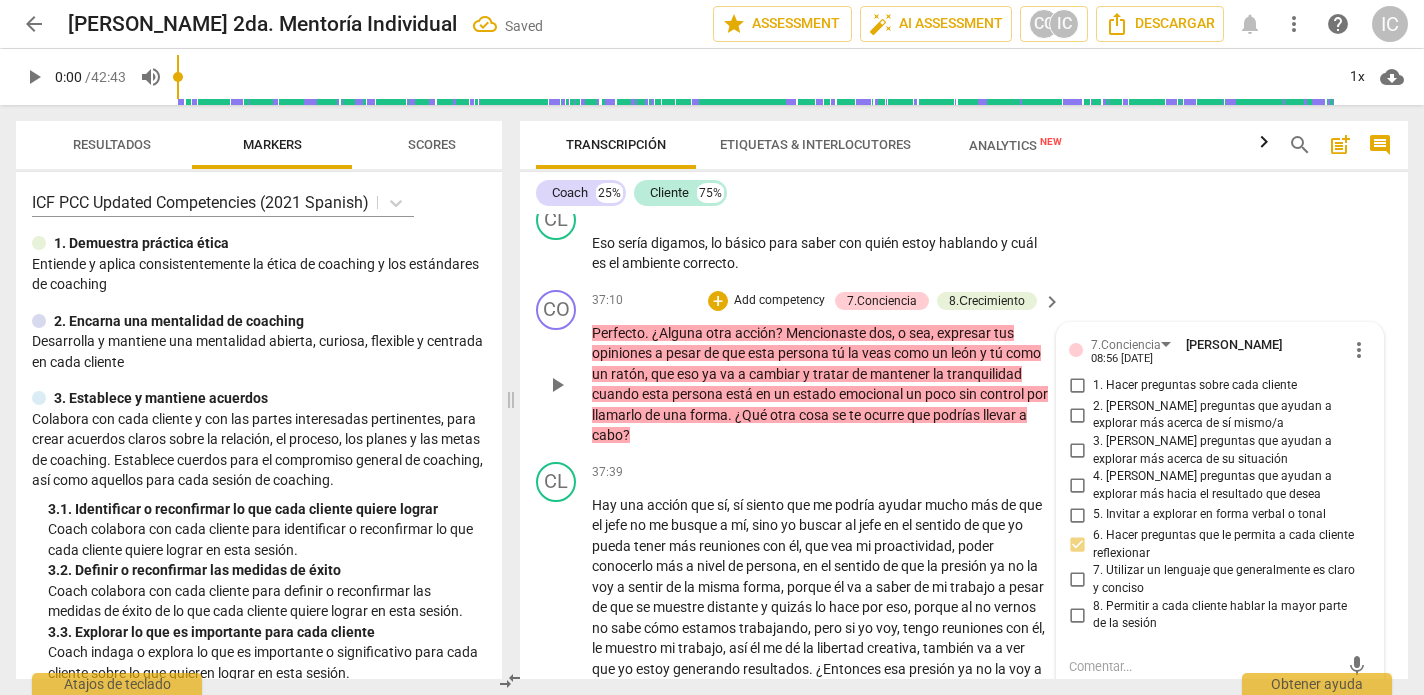 scroll, scrollTop: 13224, scrollLeft: 0, axis: vertical 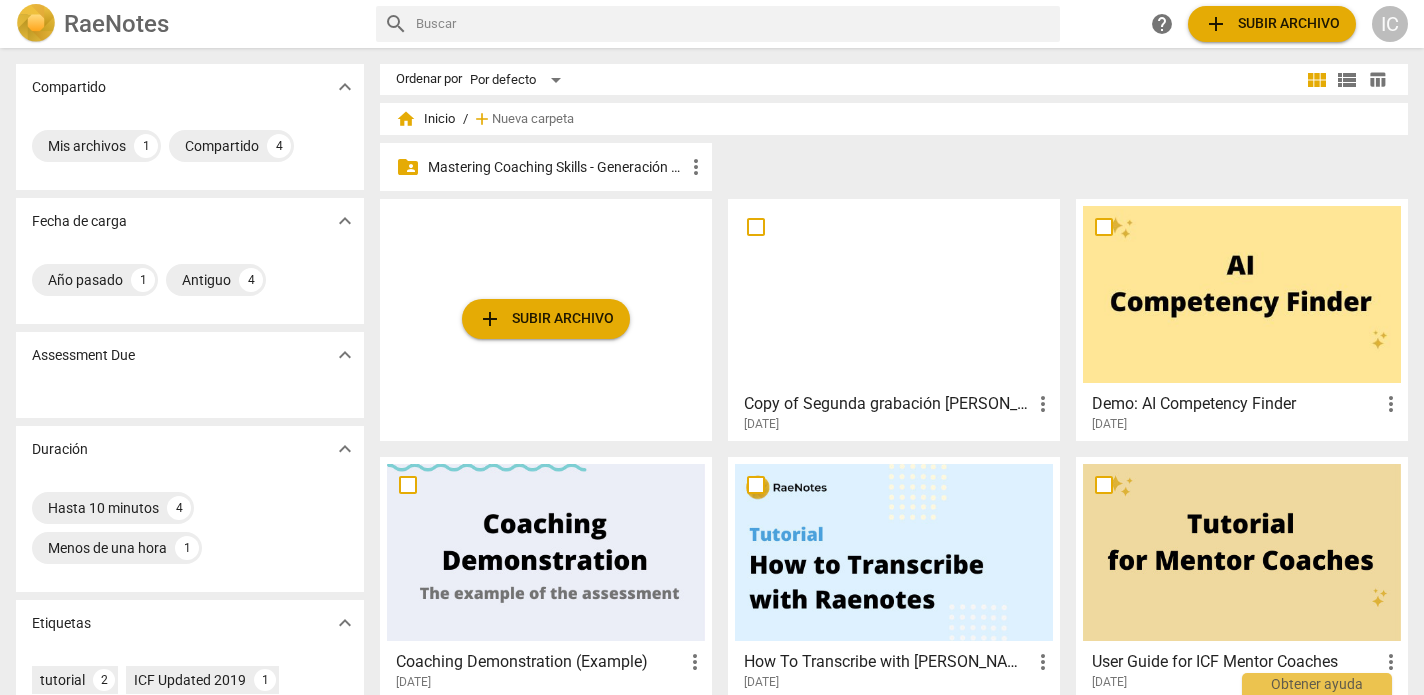 click on "Mastering Coaching Skills - Generación 31" at bounding box center [556, 167] 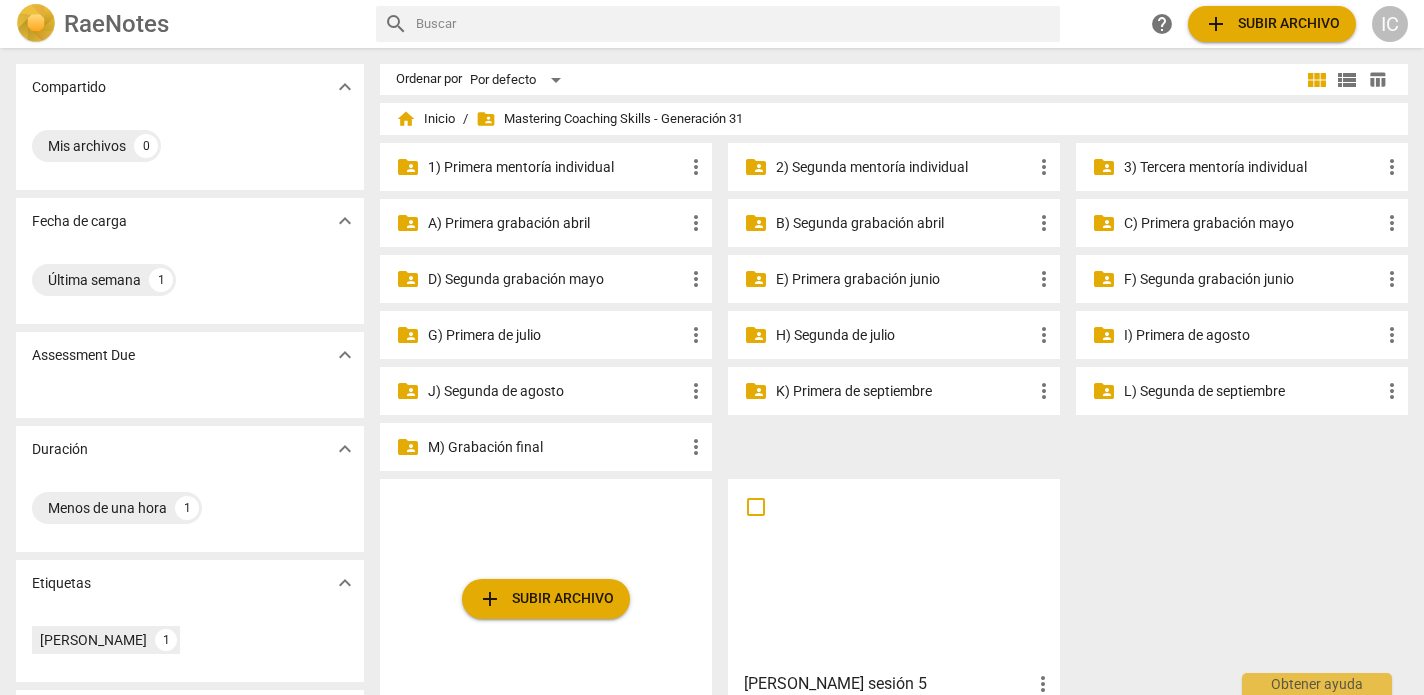 click on "2) Segunda mentoría individual" at bounding box center (904, 167) 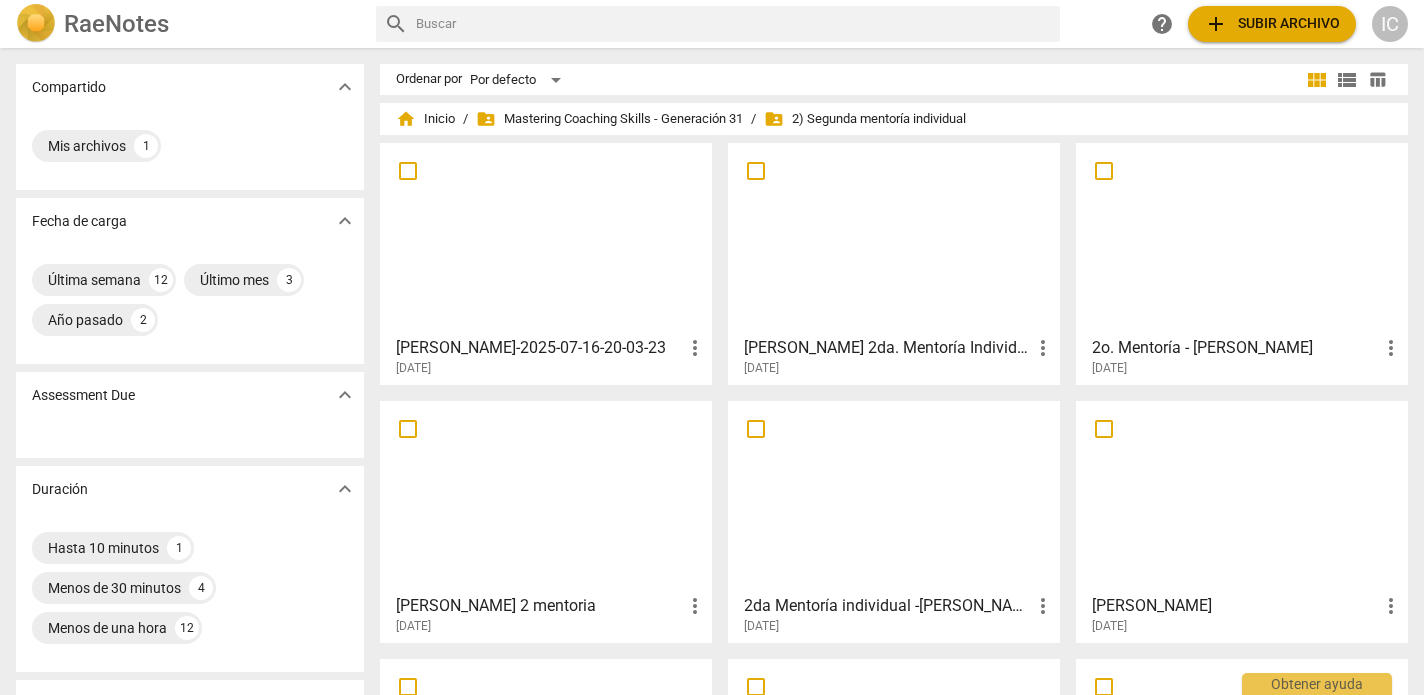 click at bounding box center (894, 238) 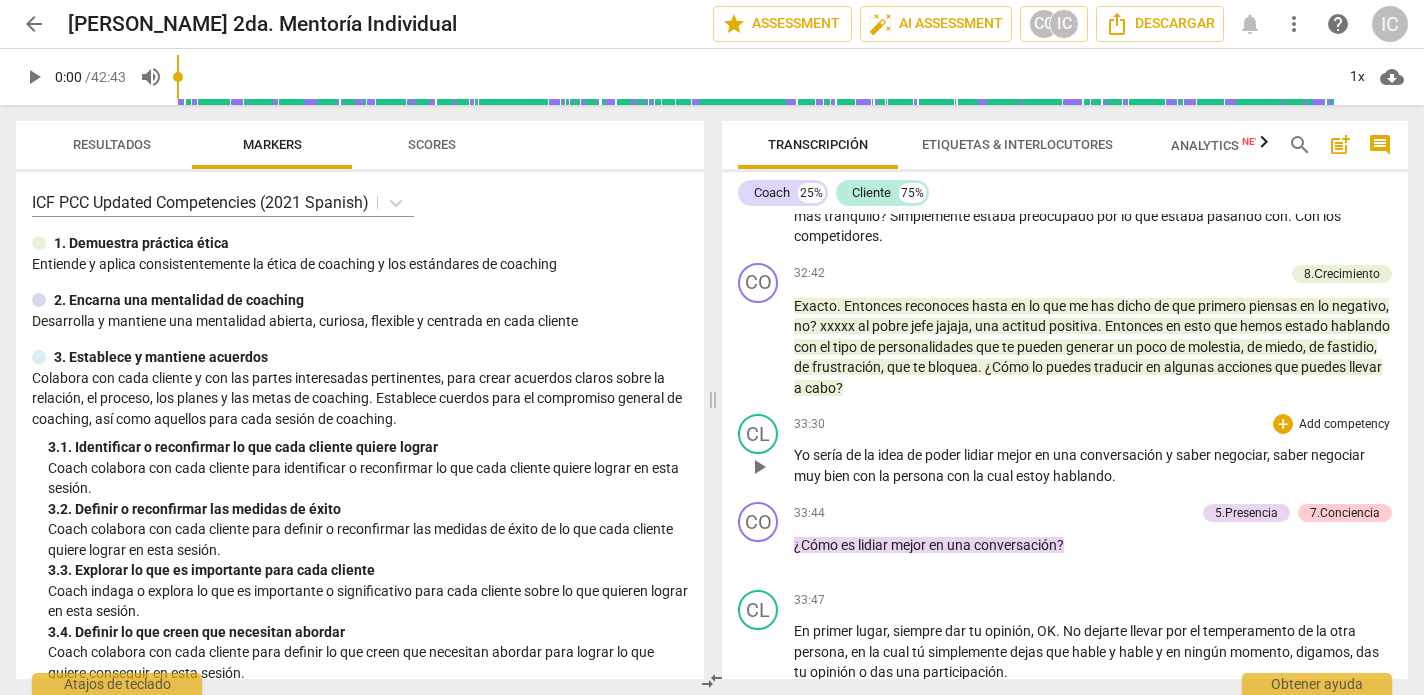 scroll, scrollTop: 9918, scrollLeft: 0, axis: vertical 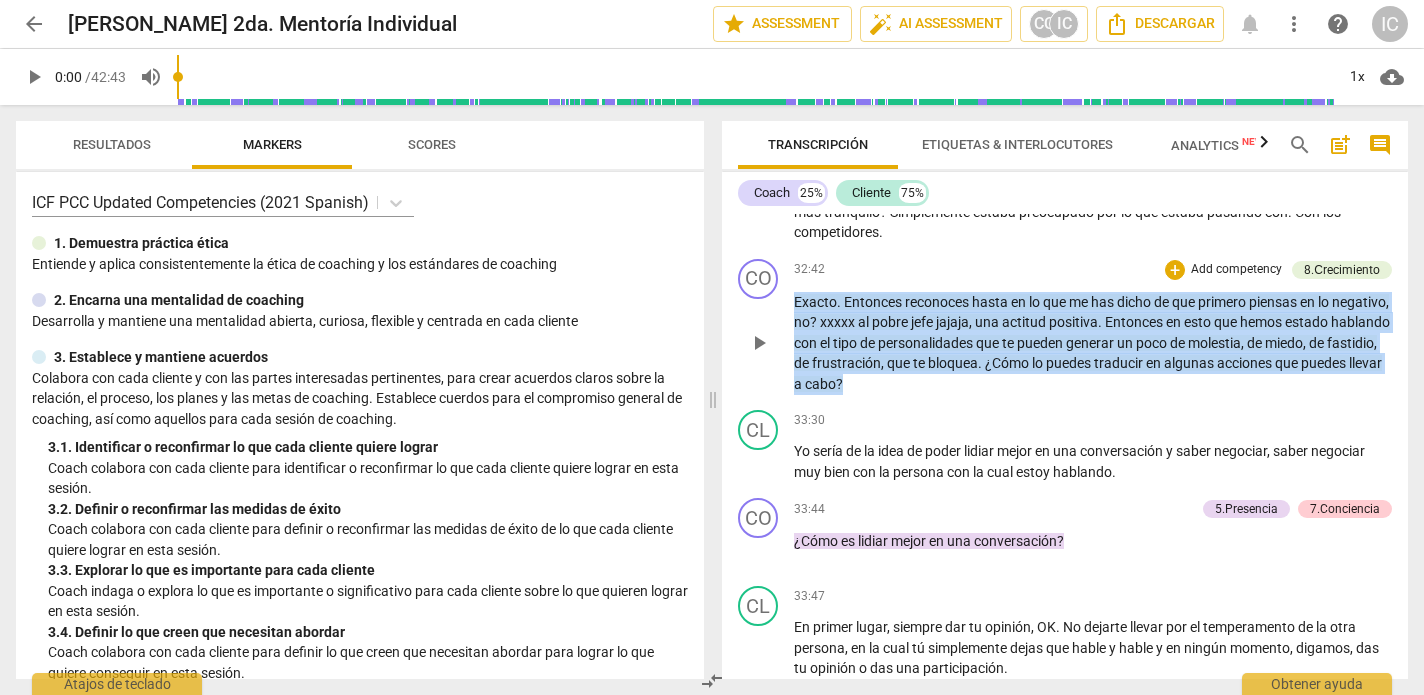 drag, startPoint x: 1064, startPoint y: 332, endPoint x: 792, endPoint y: 229, distance: 290.84875 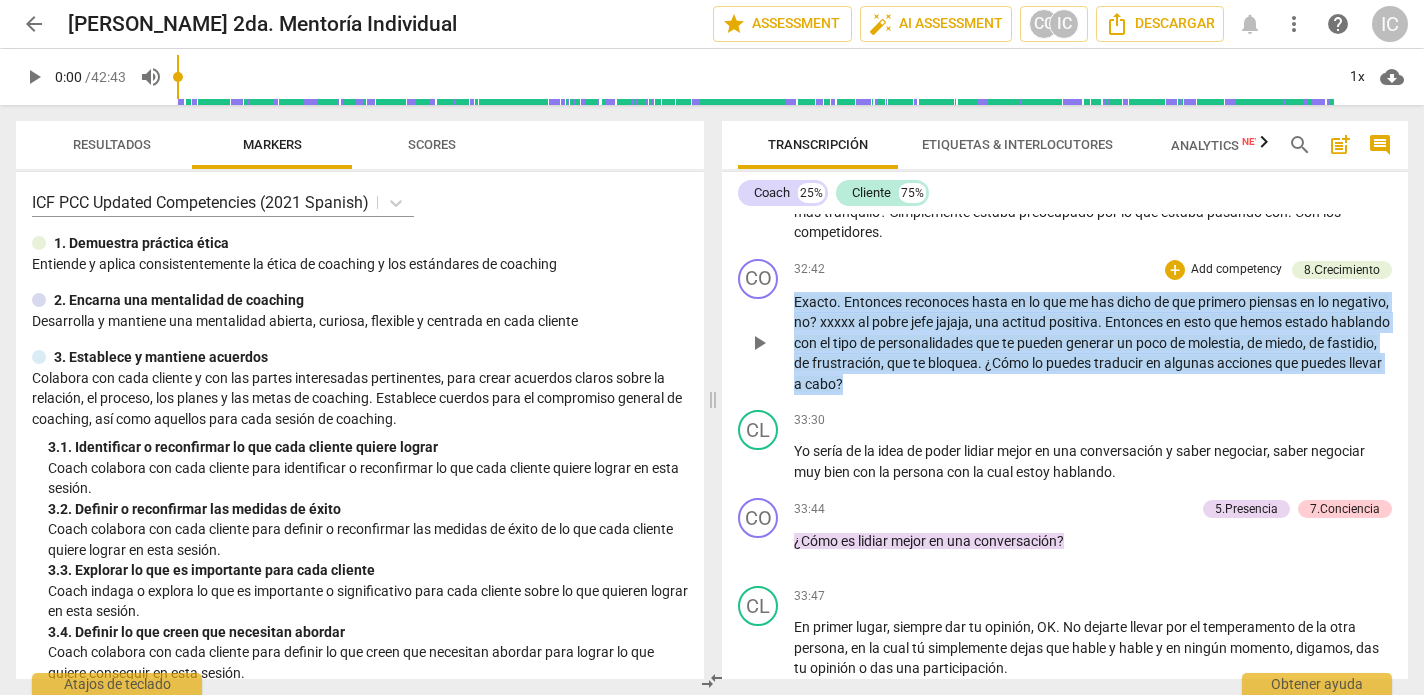 click on "CO play_arrow pause 32:42 + Add competency 8.Сrecimiento keyboard_arrow_right Exacto .   Entonces   reconoces   hasta   en   lo   que   me   has   dicho   de   que   primero   piensas   en   lo   negativo ,   no ?   xxxxx   al   pobre   jefe   jajaja ,   una   actitud   positiva .   Entonces   en   esto   que   hemos   estado   hablando   con   el   tipo   de   personalidades   que   te   pueden   generar   un   poco   de   molestia ,   de   miedo ,   de   fastidio ,   de   frustración ,   que   te   bloquea .   ¿Cómo   lo   puedes   traducir   en   algunas   acciones   que   puedes   llevar   a   cabo ? 8.Сrecimiento Cynthia  Castaneda 19:51 07-16-2025 4. Invitar a considerar cómo utilizar el nuevo aprendizaje" at bounding box center (1065, 327) 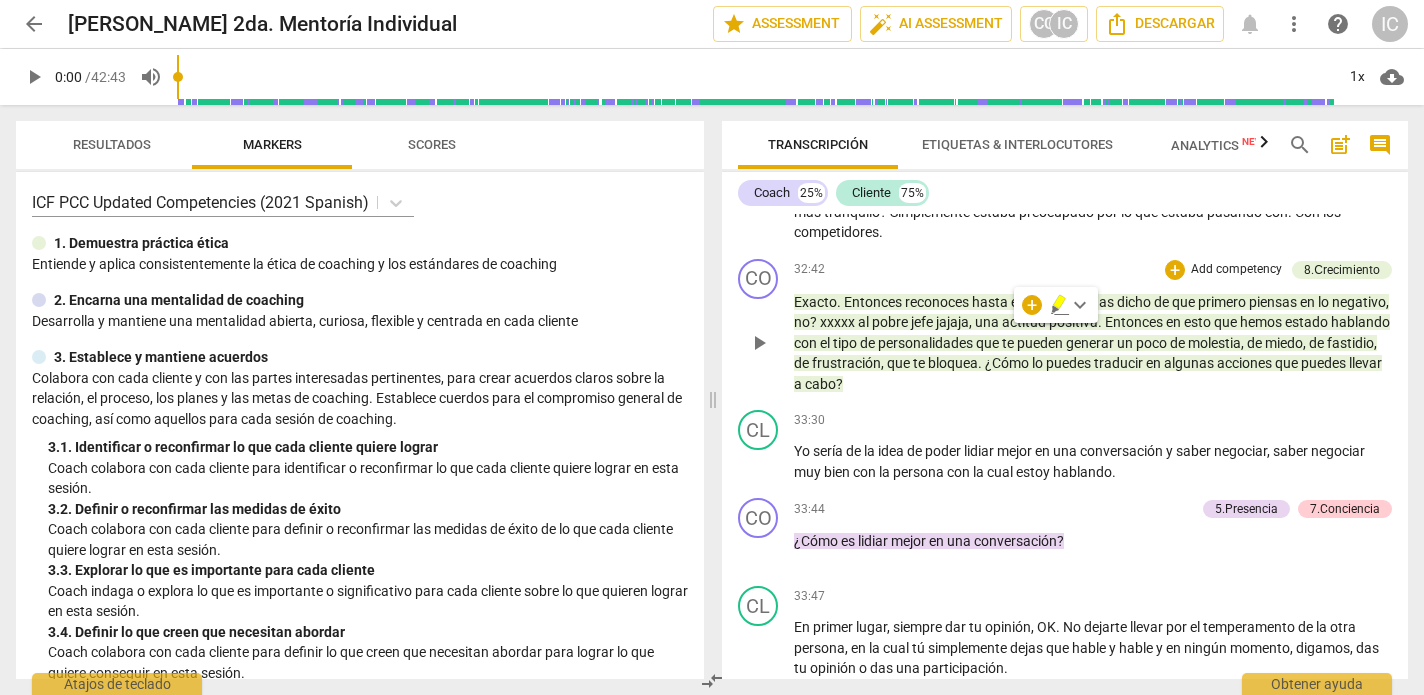 click on "Add competency" at bounding box center [1236, 270] 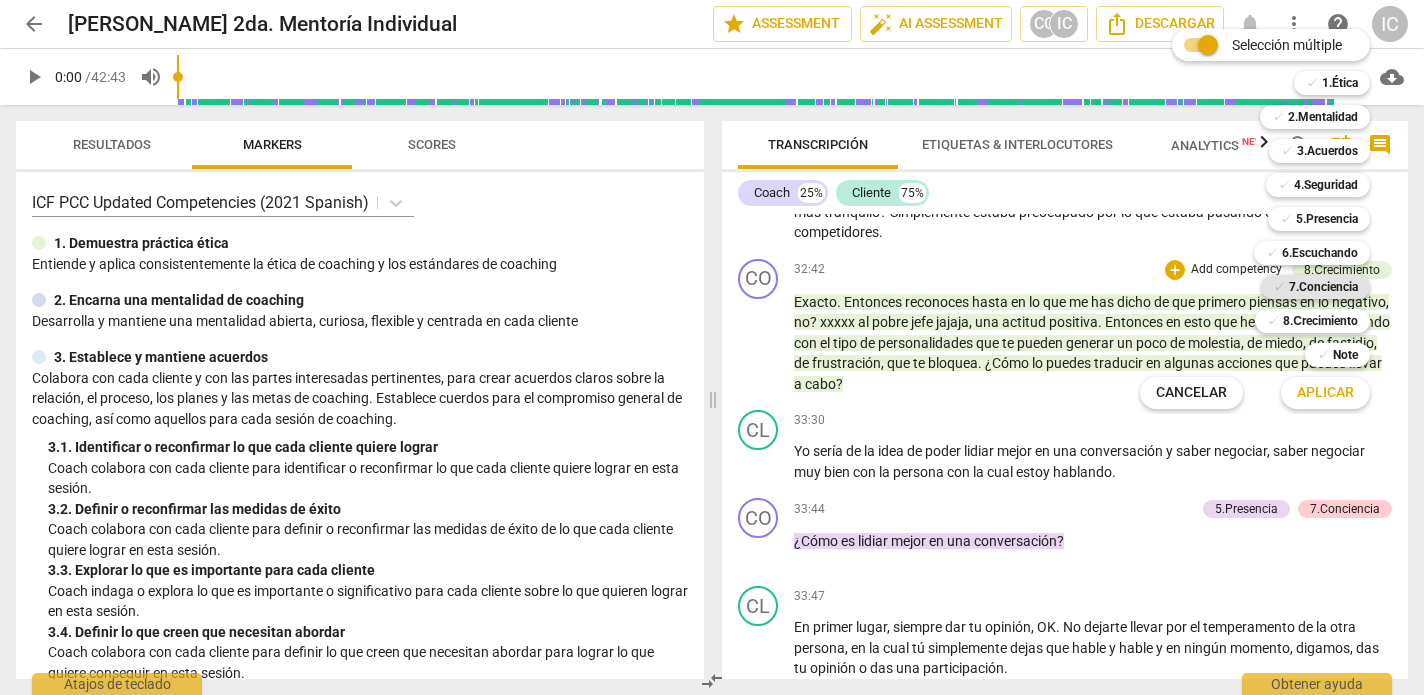 click on "7.Conciencia" at bounding box center (1323, 287) 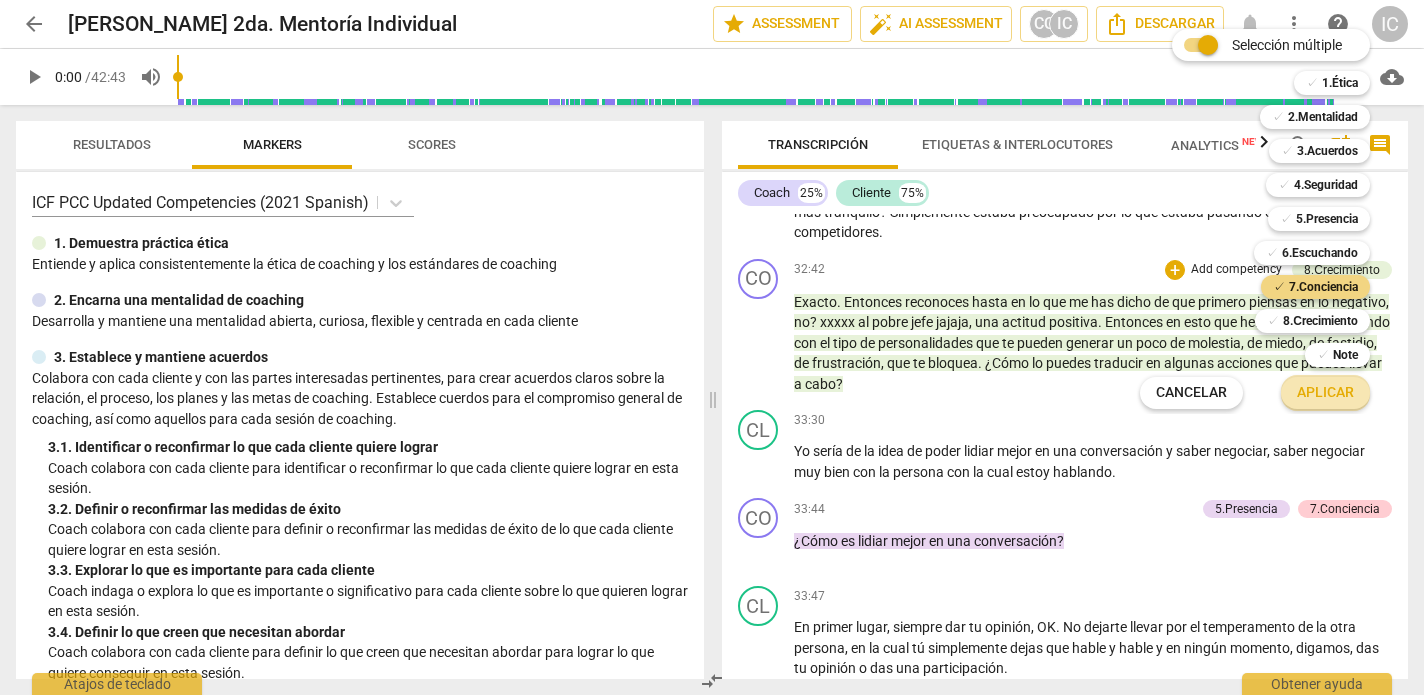 click on "Aplicar" at bounding box center [1325, 393] 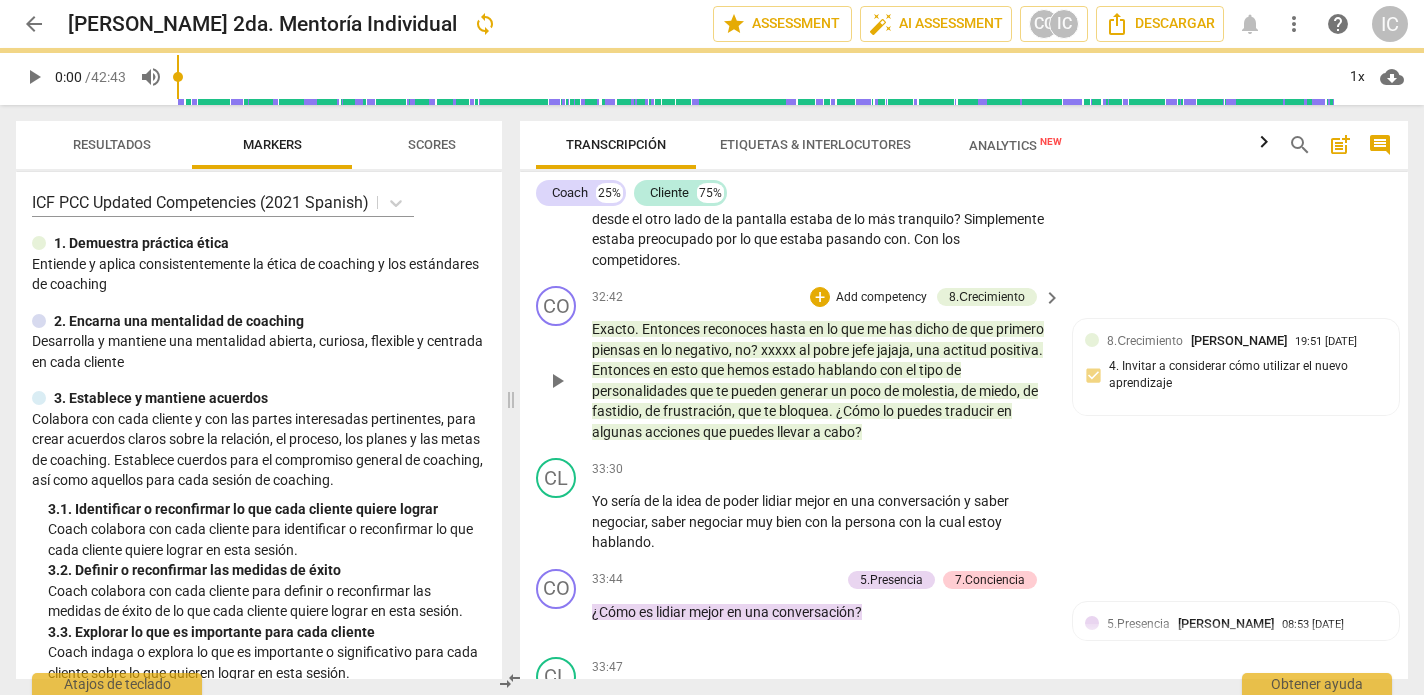 scroll, scrollTop: 11430, scrollLeft: 0, axis: vertical 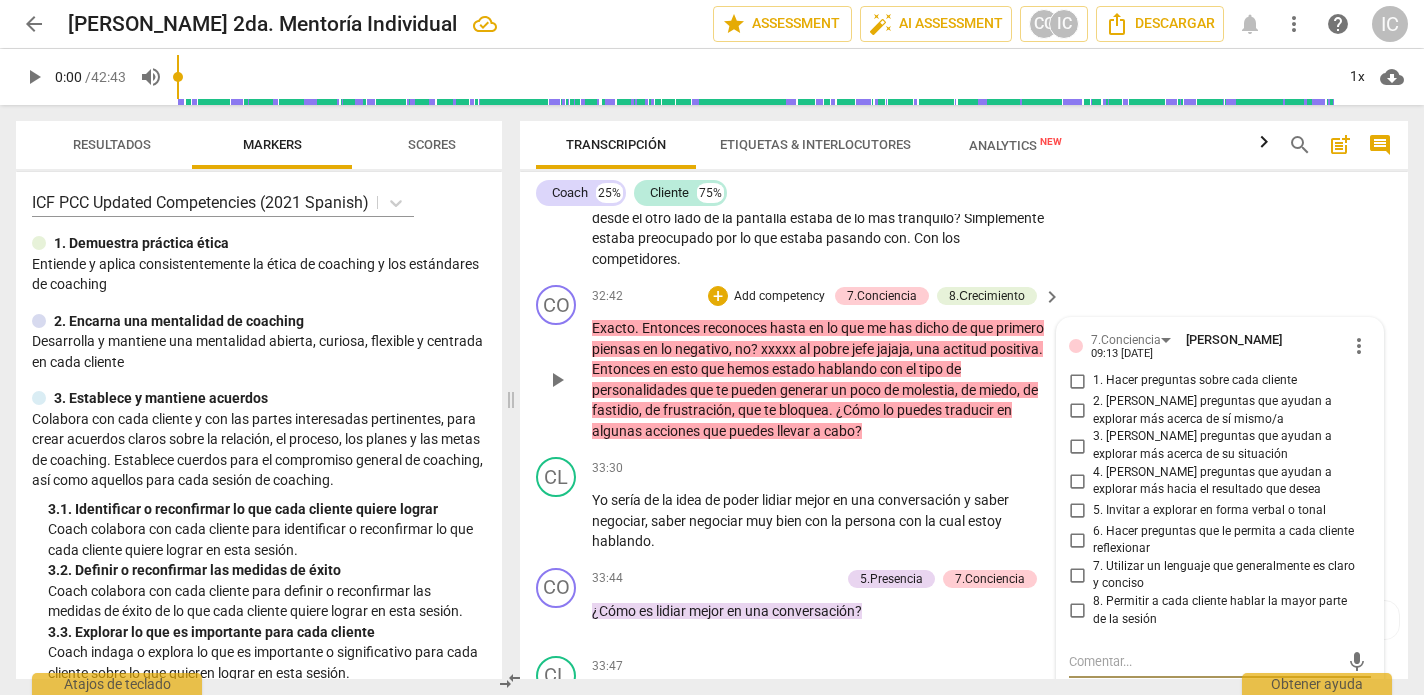 click on "6. Hacer preguntas que le permita a cada cliente reflexionar" at bounding box center [1077, 540] 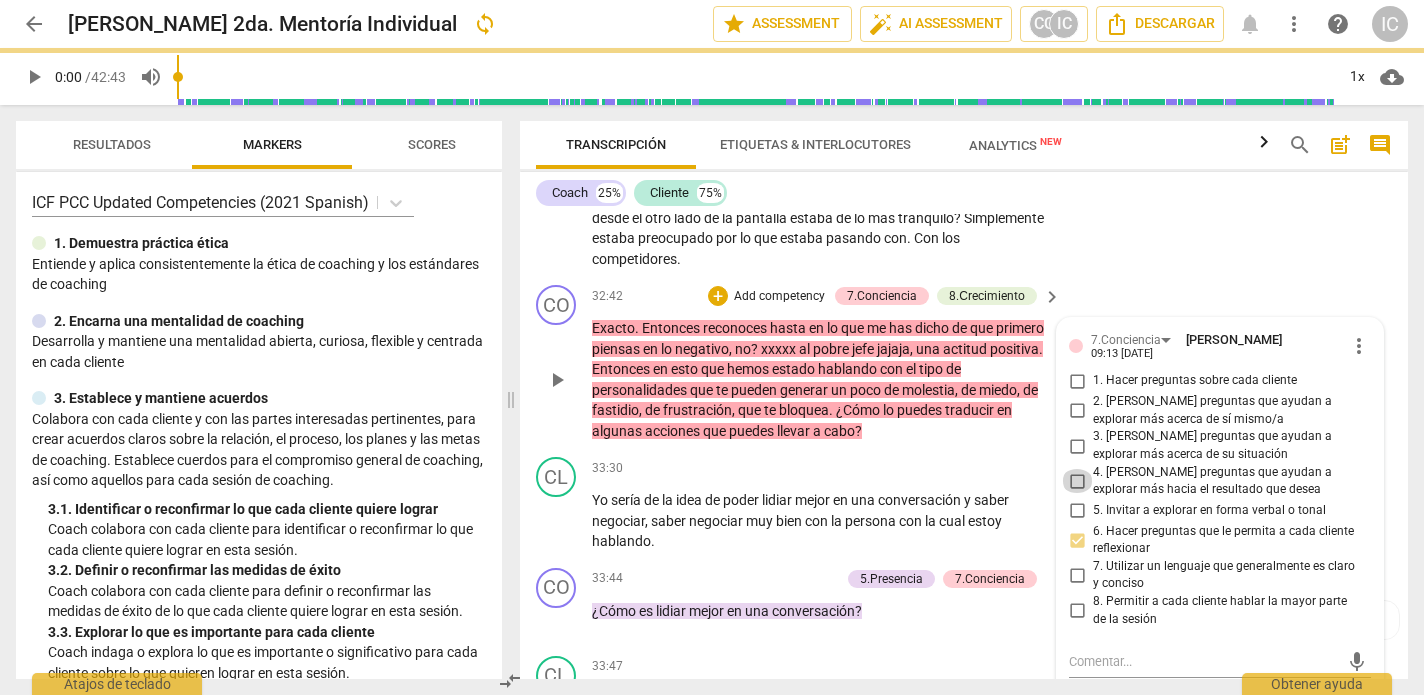 click on "4. [PERSON_NAME] preguntas que ayudan a explorar más hacia el resultado que desea" at bounding box center [1077, 481] 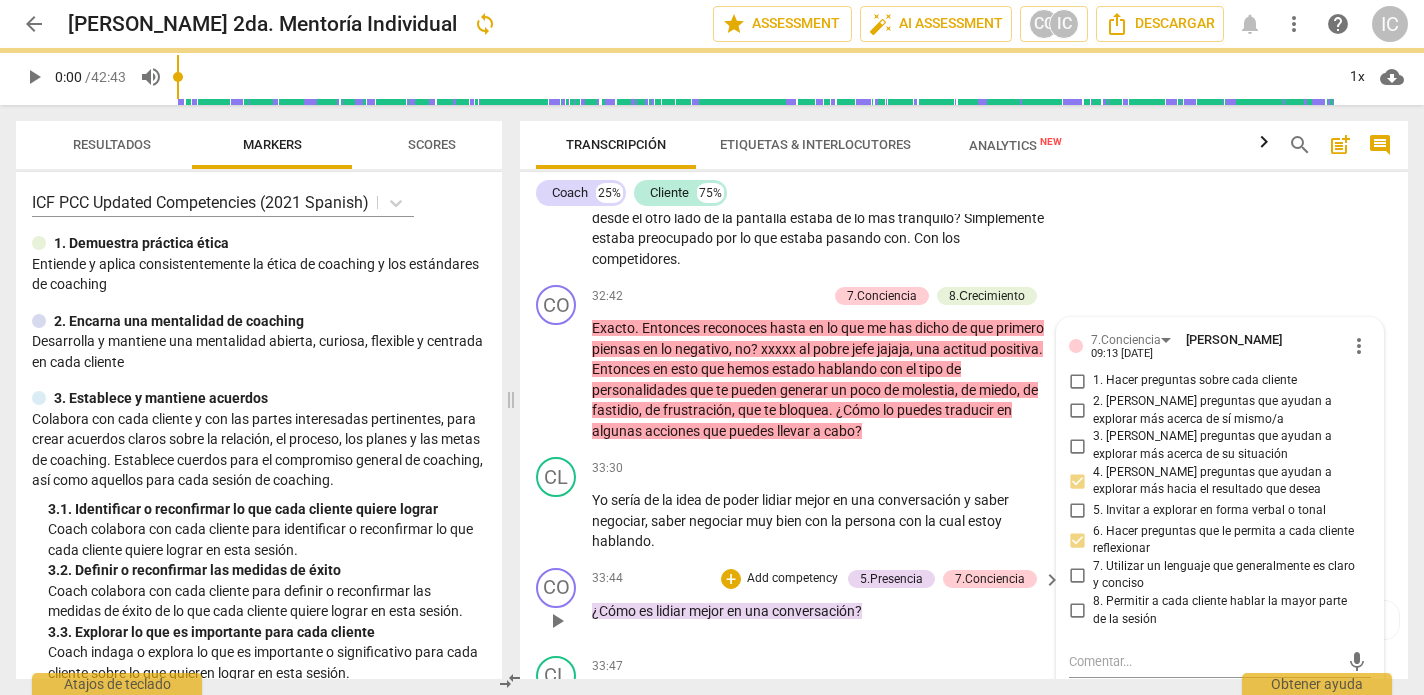 click on "33:44 + Add competency 5.Presencia 7.Conciencia keyboard_arrow_right ¿Cómo   es   lidiar   mejor   en   una   conversación ?" at bounding box center [827, 604] 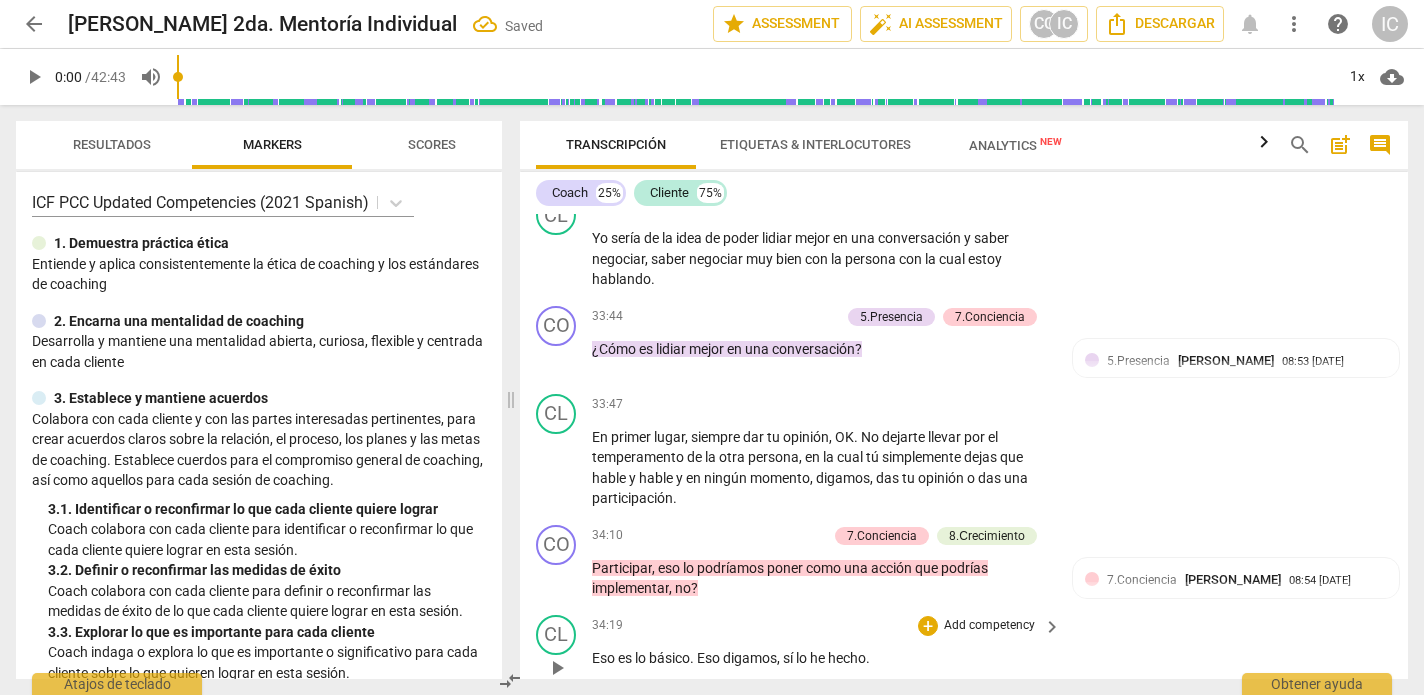 scroll, scrollTop: 11694, scrollLeft: 0, axis: vertical 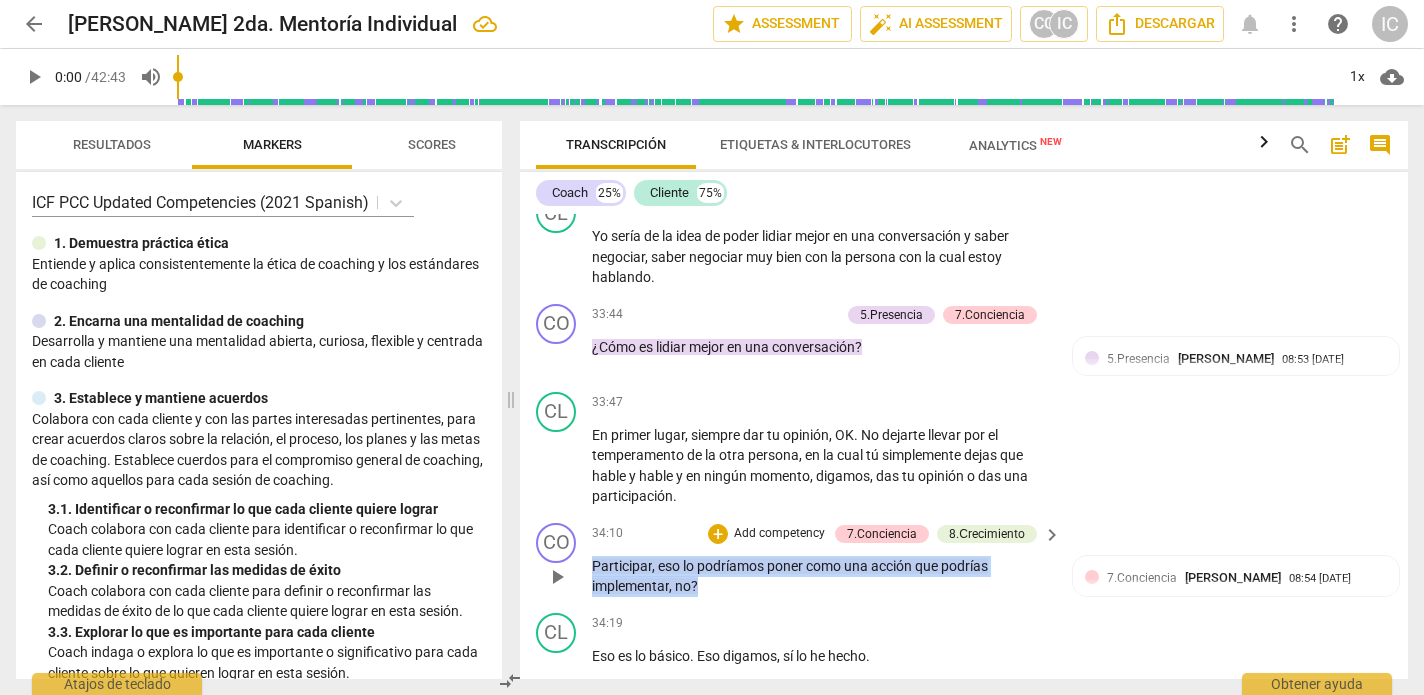 drag, startPoint x: 817, startPoint y: 547, endPoint x: 589, endPoint y: 496, distance: 233.63432 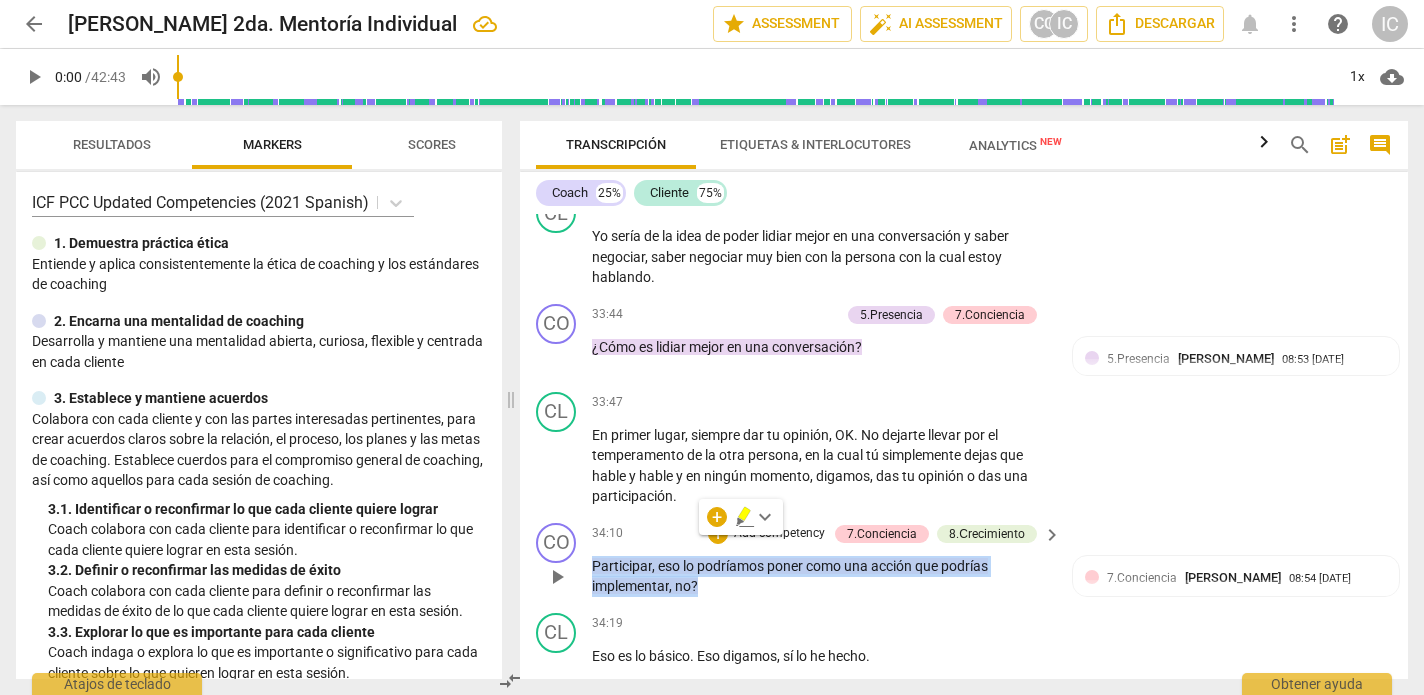 scroll, scrollTop: 0, scrollLeft: 0, axis: both 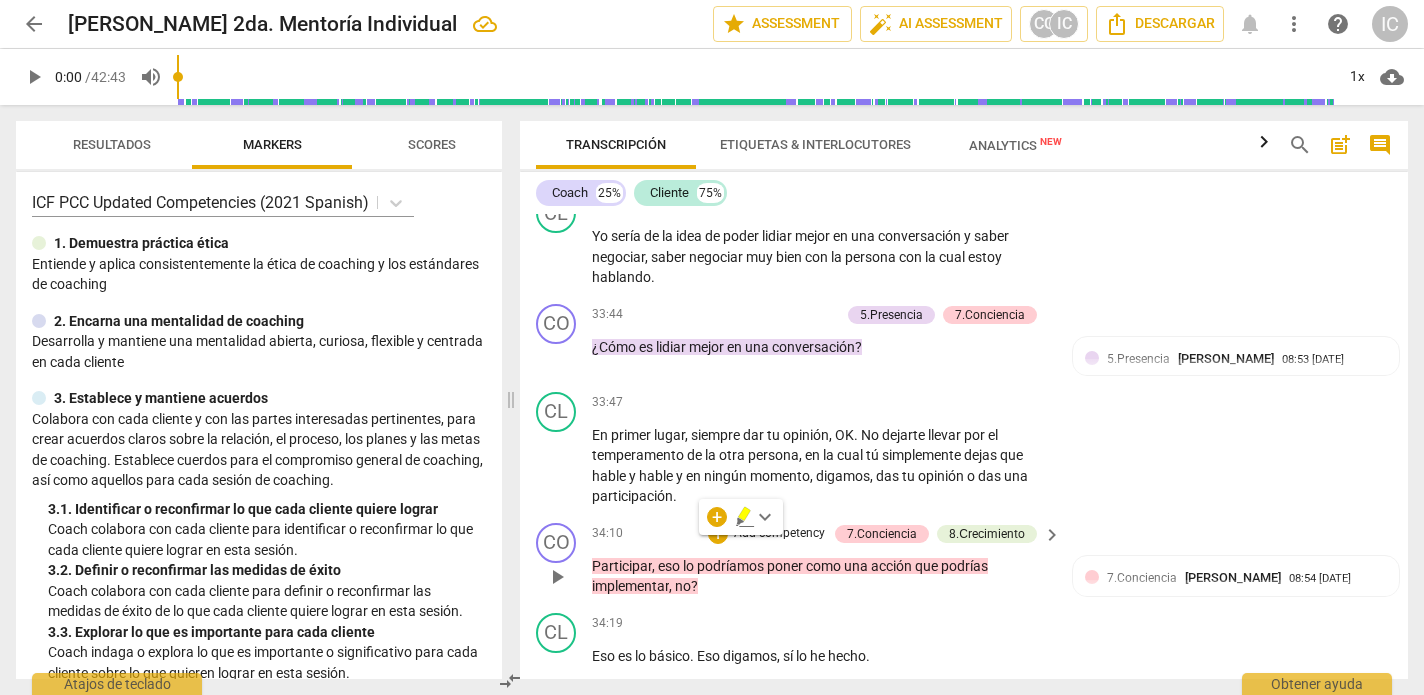 click on "Add competency" at bounding box center (779, 534) 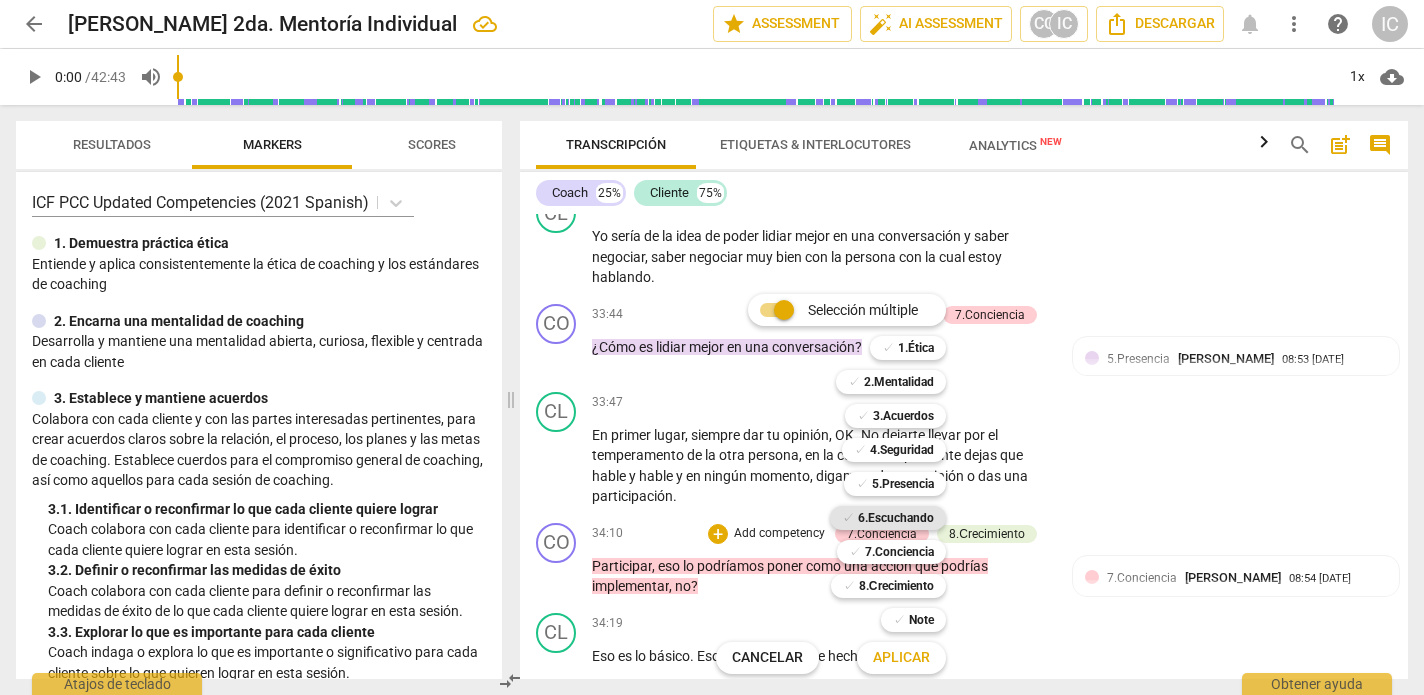 click on "6.Escuchando" at bounding box center (896, 518) 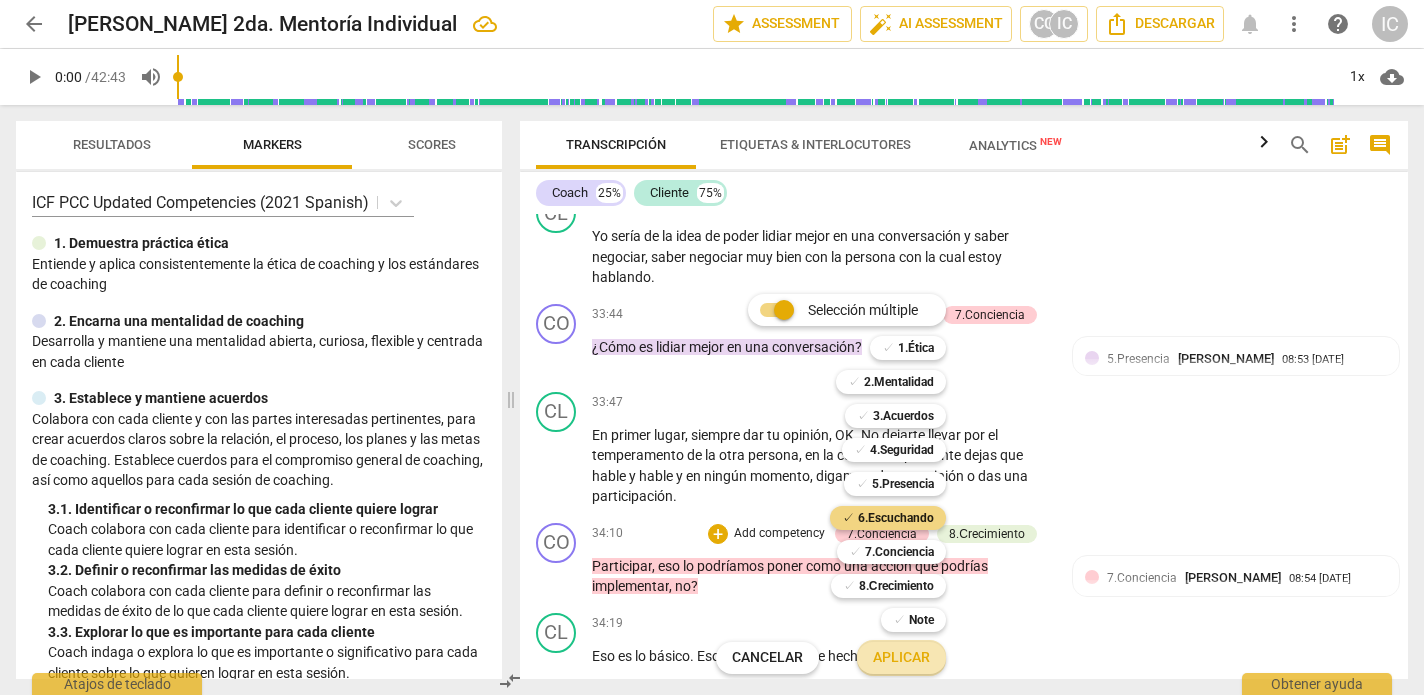click on "Aplicar" at bounding box center (901, 658) 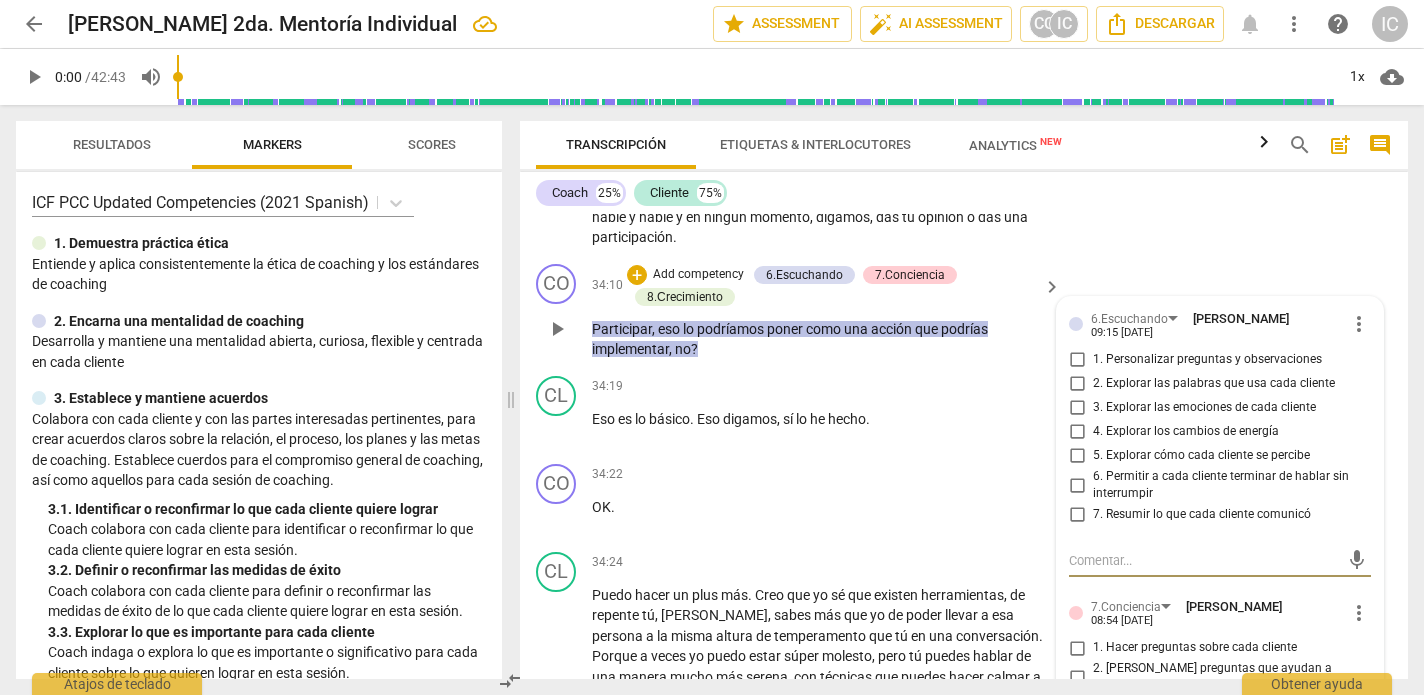 scroll, scrollTop: 11951, scrollLeft: 0, axis: vertical 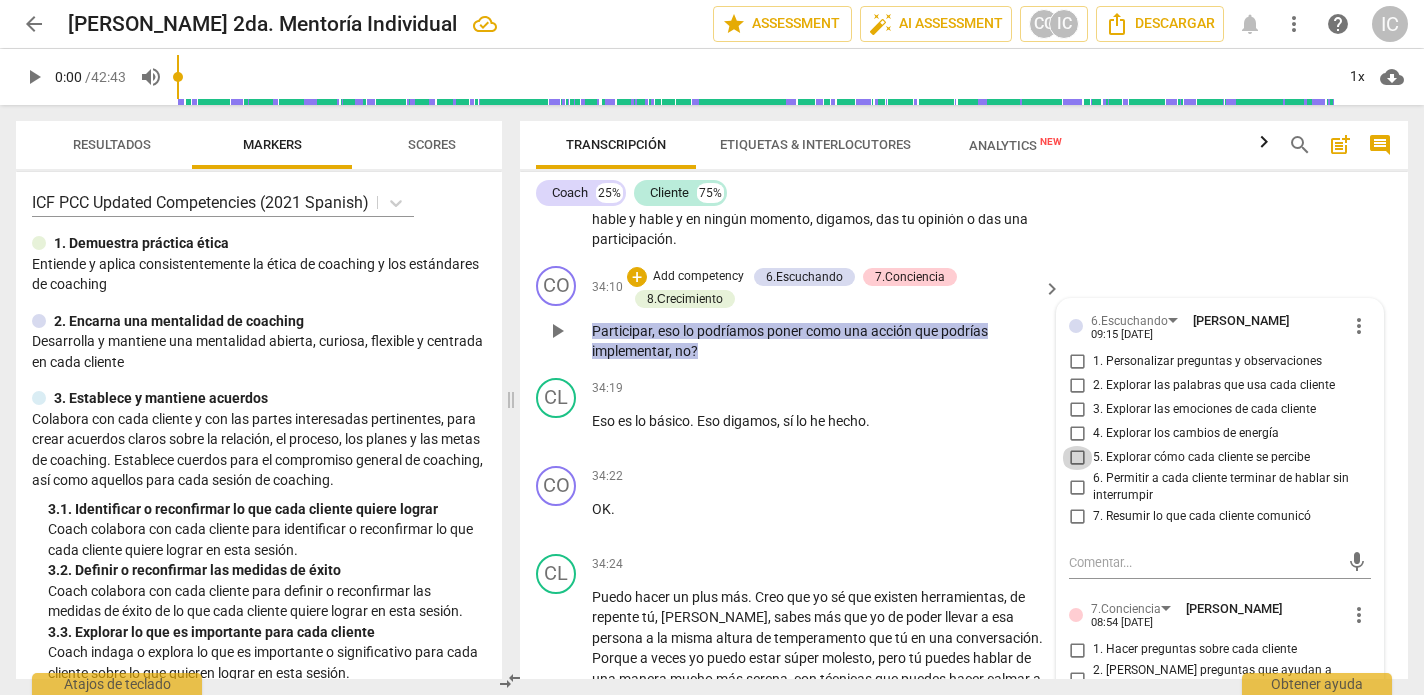 click on "5. Explorar cómo cada cliente se percibe" at bounding box center (1077, 458) 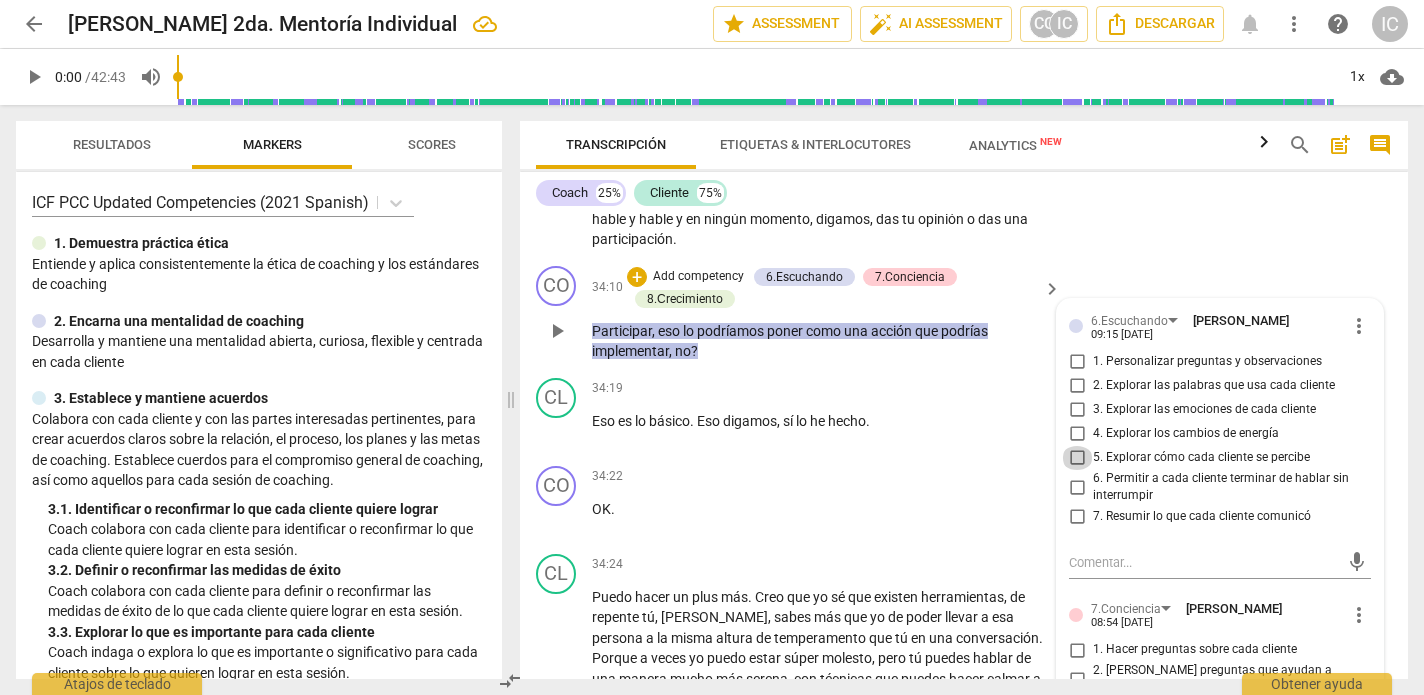 checkbox on "true" 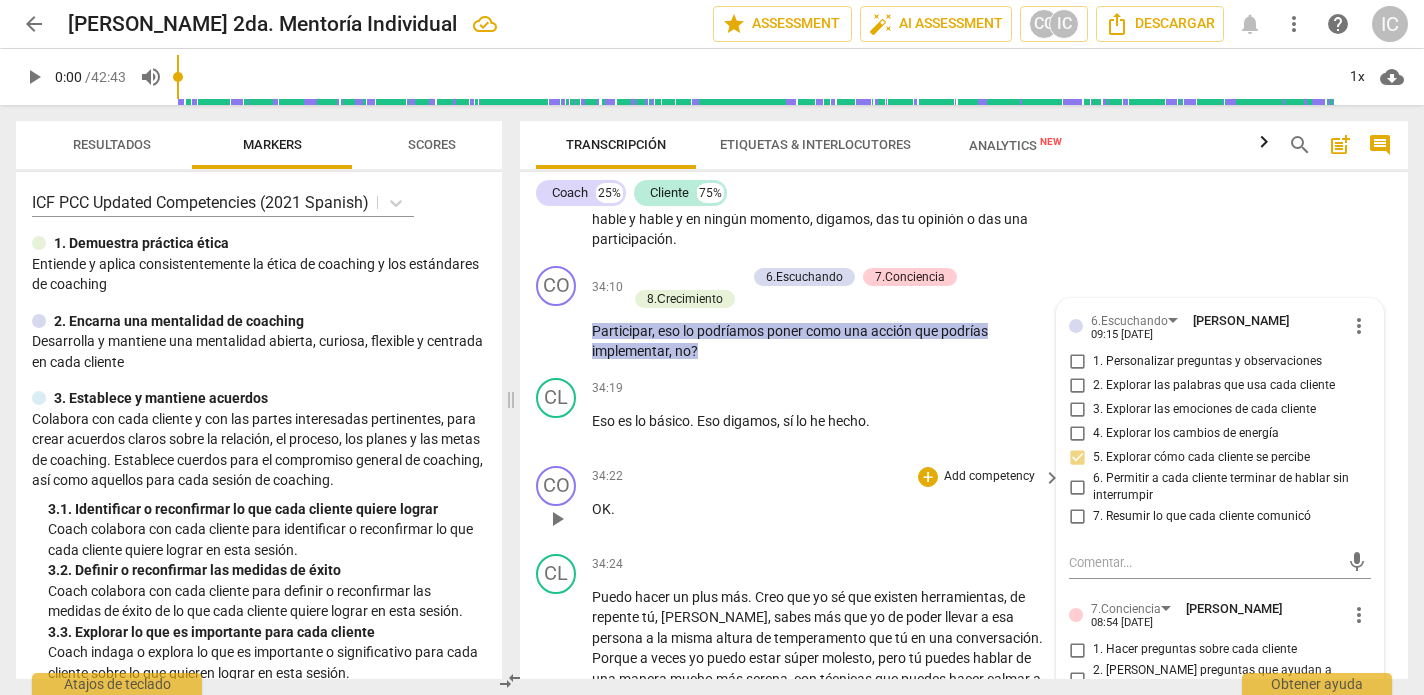 click on "34:22 + Add competency keyboard_arrow_right OK ." at bounding box center [827, 502] 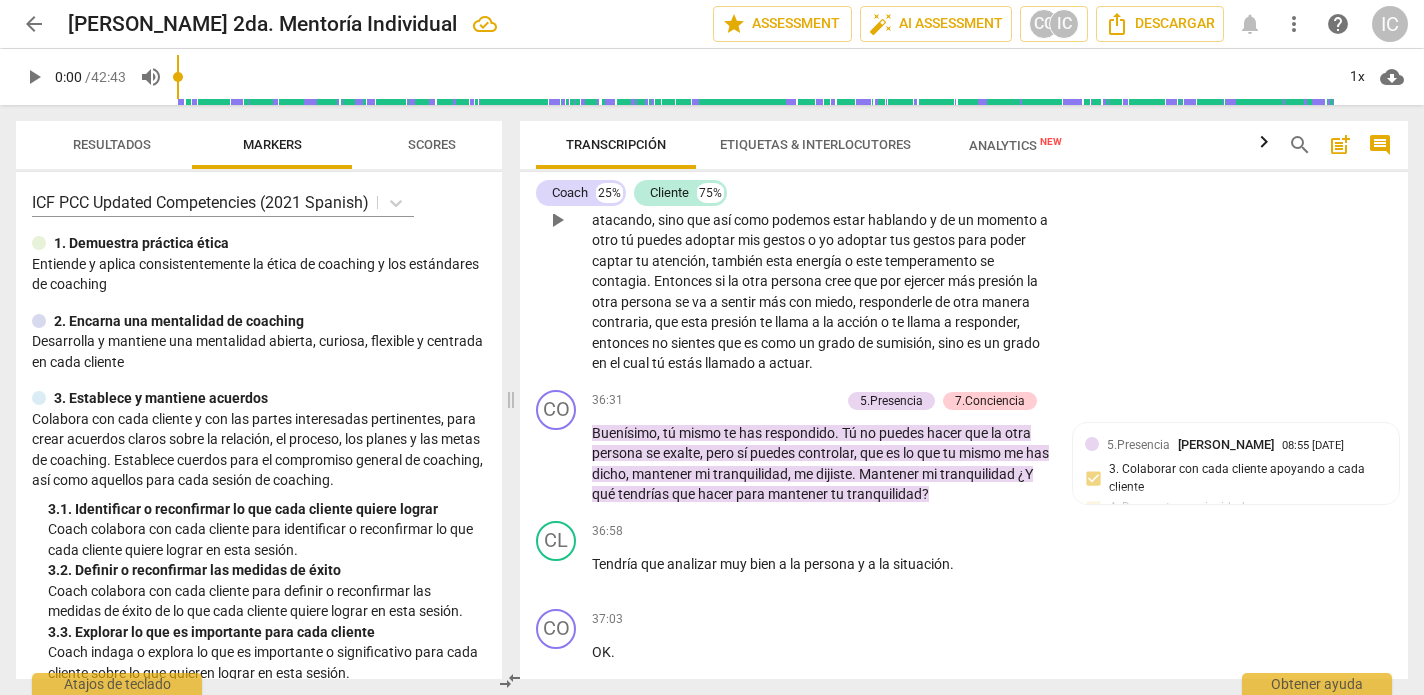 scroll, scrollTop: 12759, scrollLeft: 0, axis: vertical 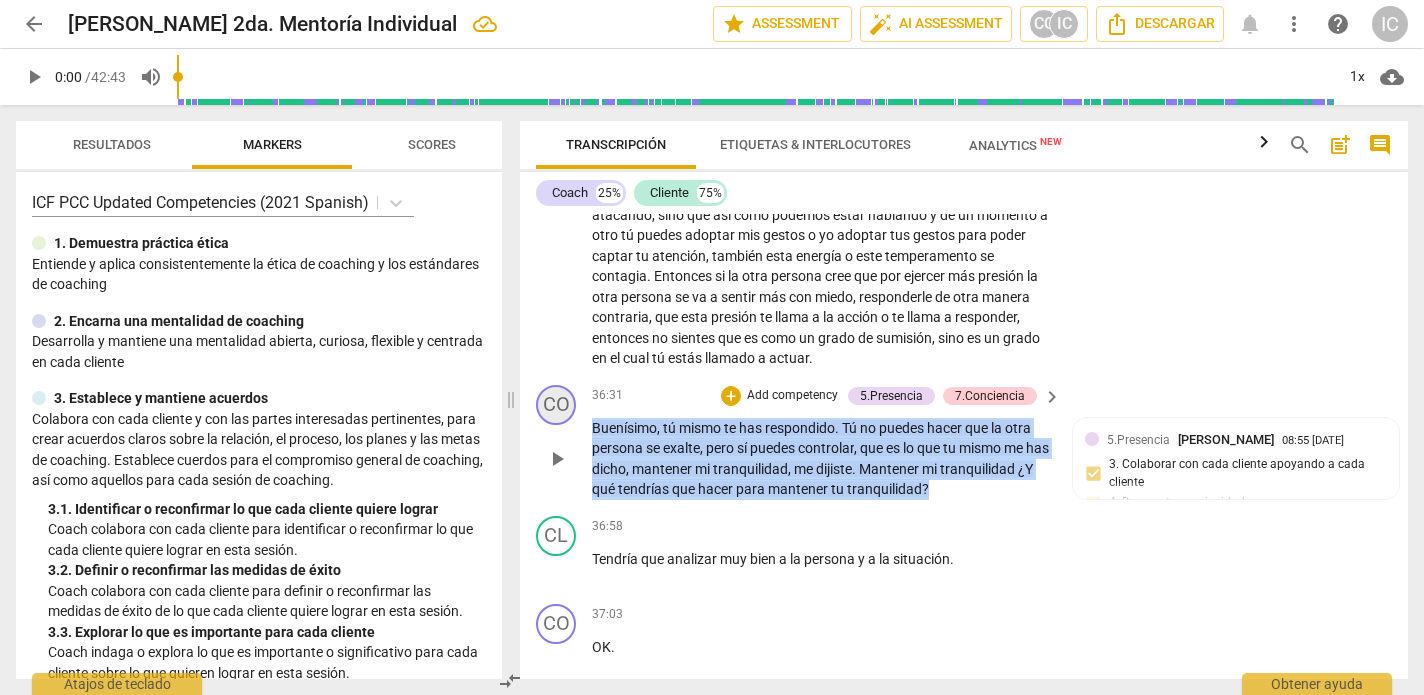 drag, startPoint x: 988, startPoint y: 439, endPoint x: 552, endPoint y: 360, distance: 443.0993 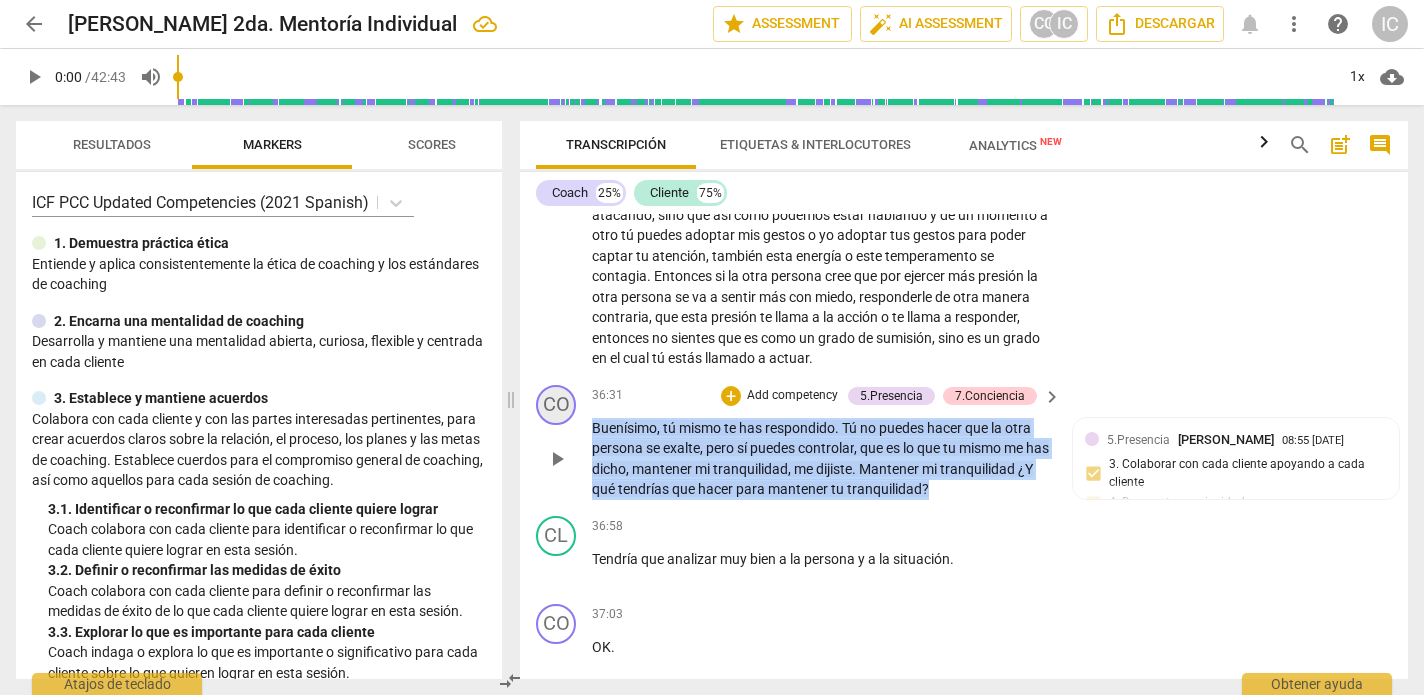 click on "CO play_arrow pause 36:31 + Add competency 5.Presencia 7.Conciencia keyboard_arrow_right Buenísimo ,   tú   mismo   te   has   respondido .   Tú   no   puedes   hacer   que   la   otra   persona   se   exalte ,   pero   sí   puedes   controlar ,   que   es   lo   que   tu   mismo   me   has   dicho ,   mantener   mi   tranquilidad ,   me   dijiste .   Mantener   mi   tranquilidad   ¿Y   qué   tendrías   que   hacer   para   mantener   tu   tranquilidad ? 5.Presencia Ivanna Carabetta 08:55 07-17-2025 3. Colaborar con cada cliente apoyando a cada cliente 4. Demuestrar curiosidad 7.Conciencia Cynthia  Castaneda 19:53 07-16-2025 2. Hacer preguntas que ayudan a explorar más acerca de sí mismo/a" at bounding box center [964, 442] 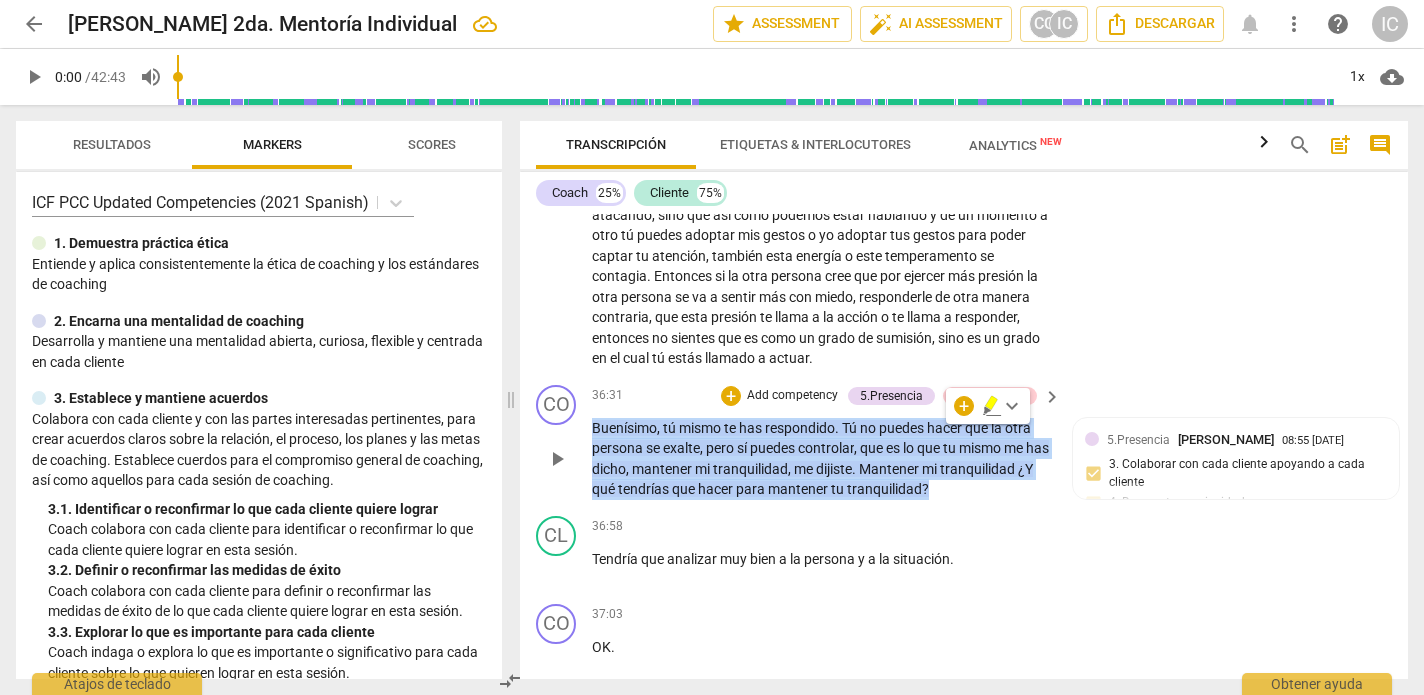 click on "Add competency" at bounding box center [792, 396] 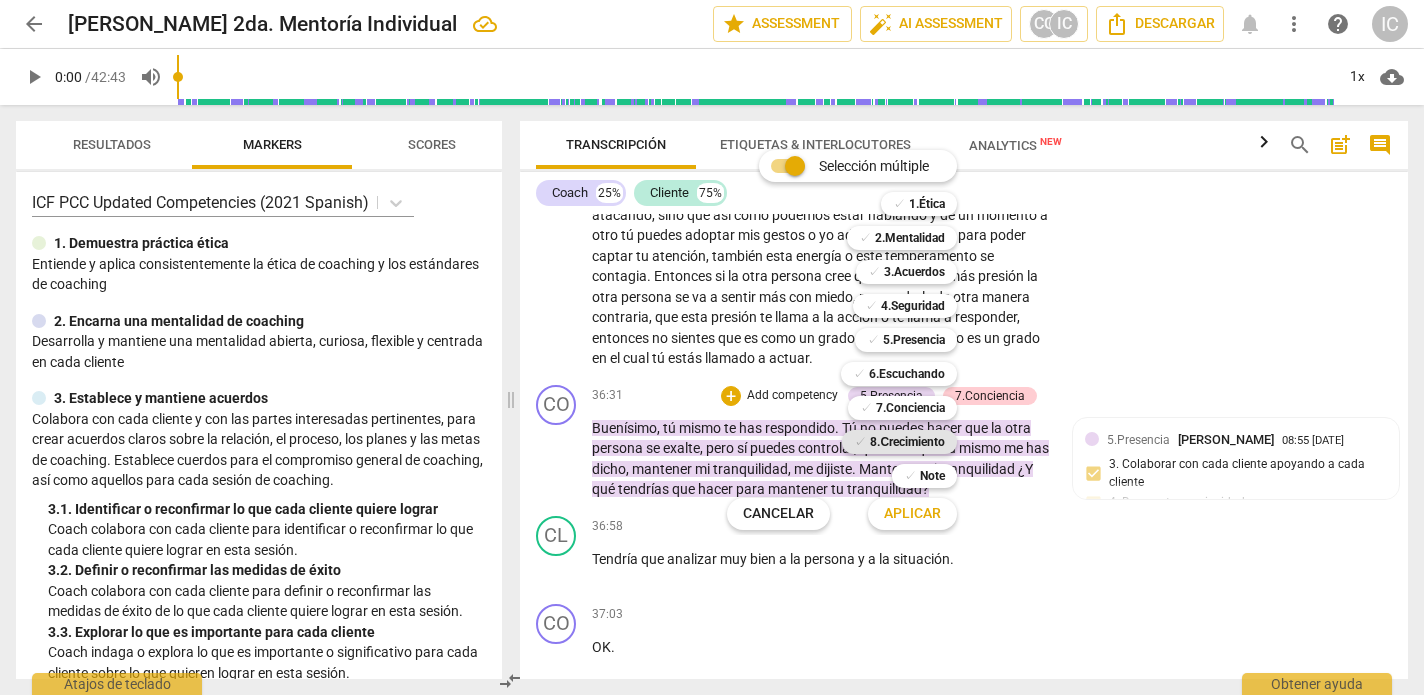 click on "8.Сrecimiento" at bounding box center [907, 442] 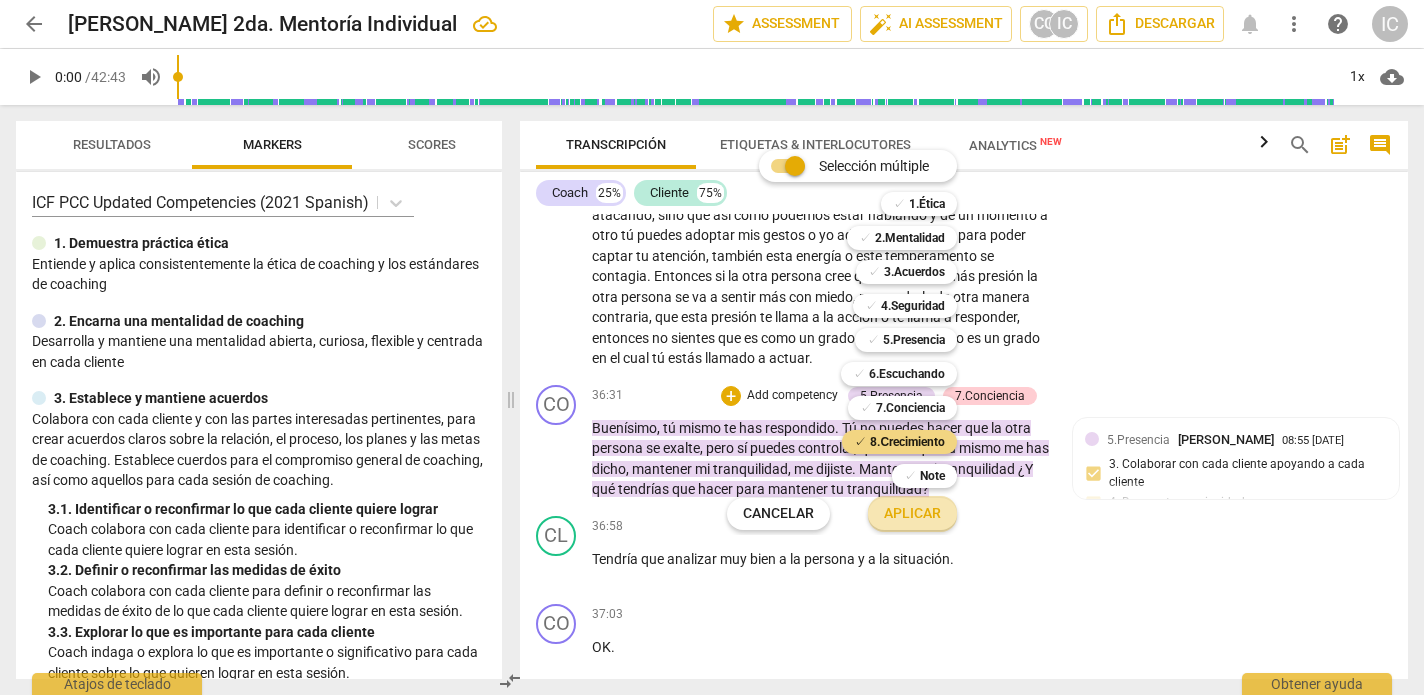click on "Aplicar" at bounding box center [912, 514] 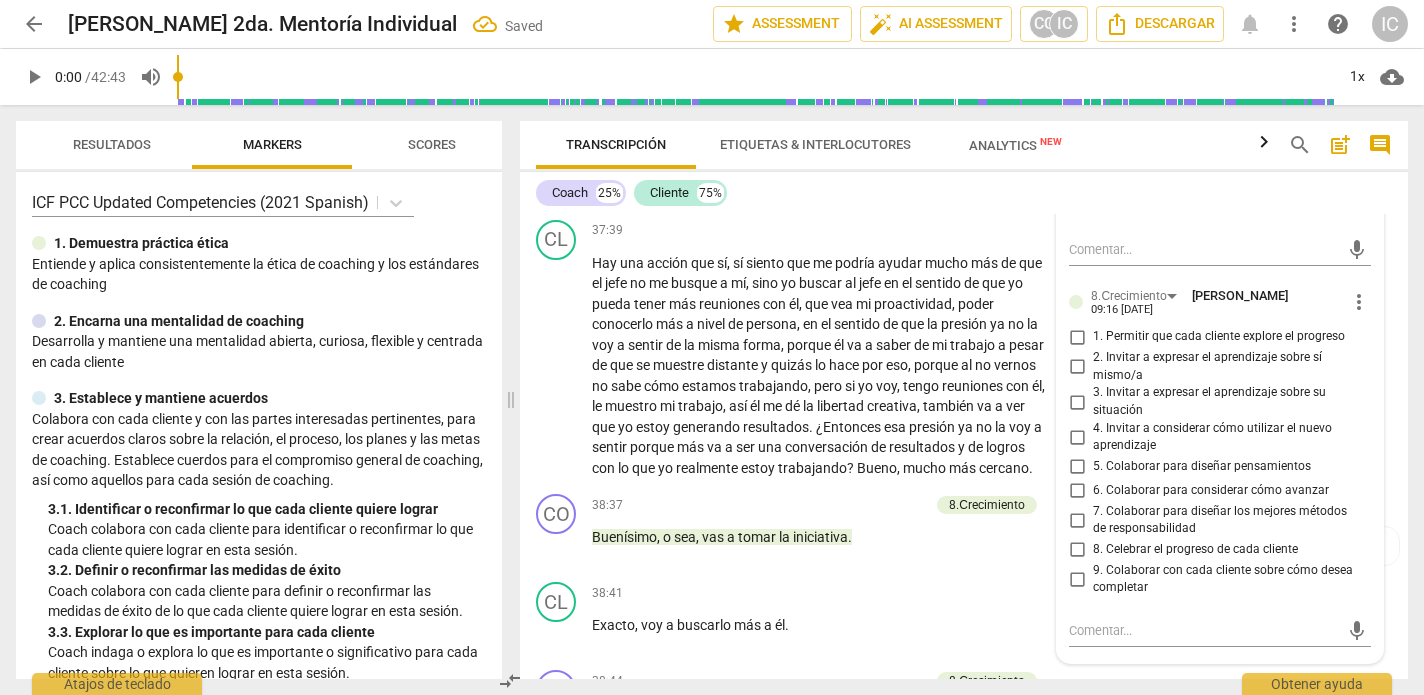 scroll, scrollTop: 13523, scrollLeft: 0, axis: vertical 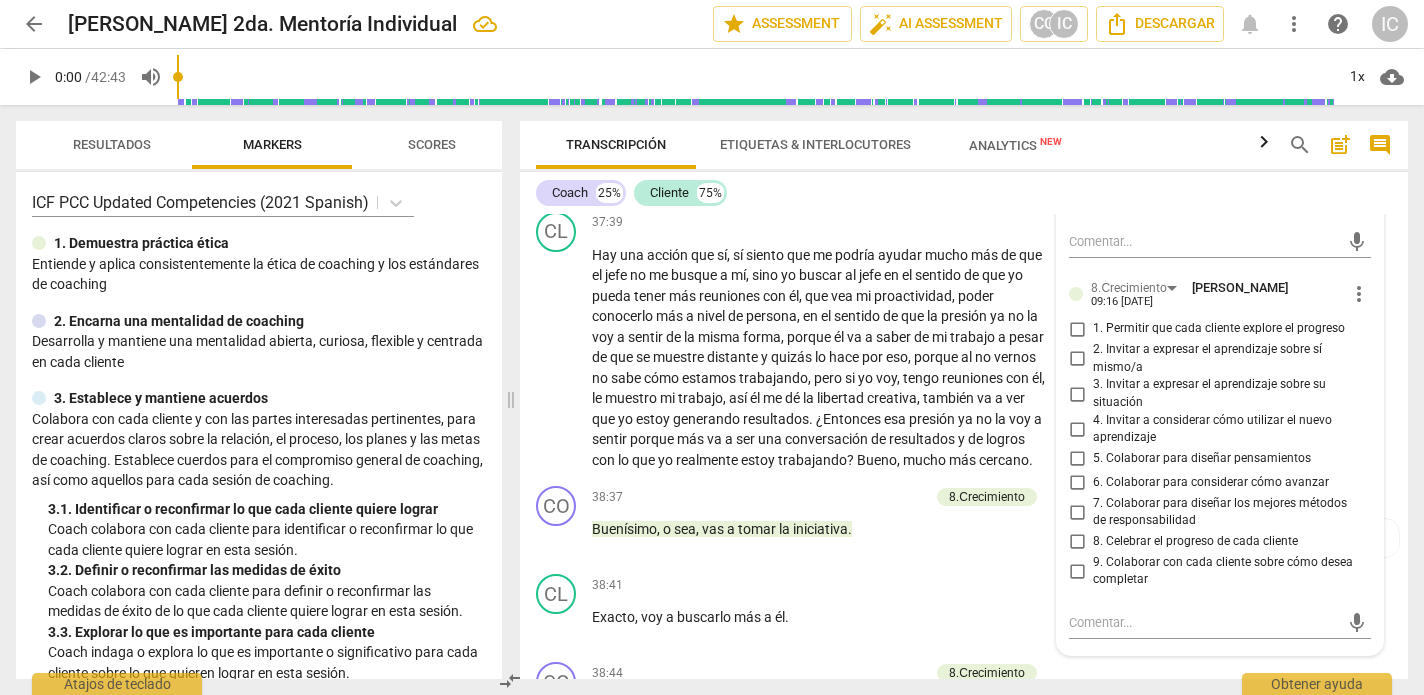 click on "5. Colaborar para diseñar pensamientos" at bounding box center [1077, 459] 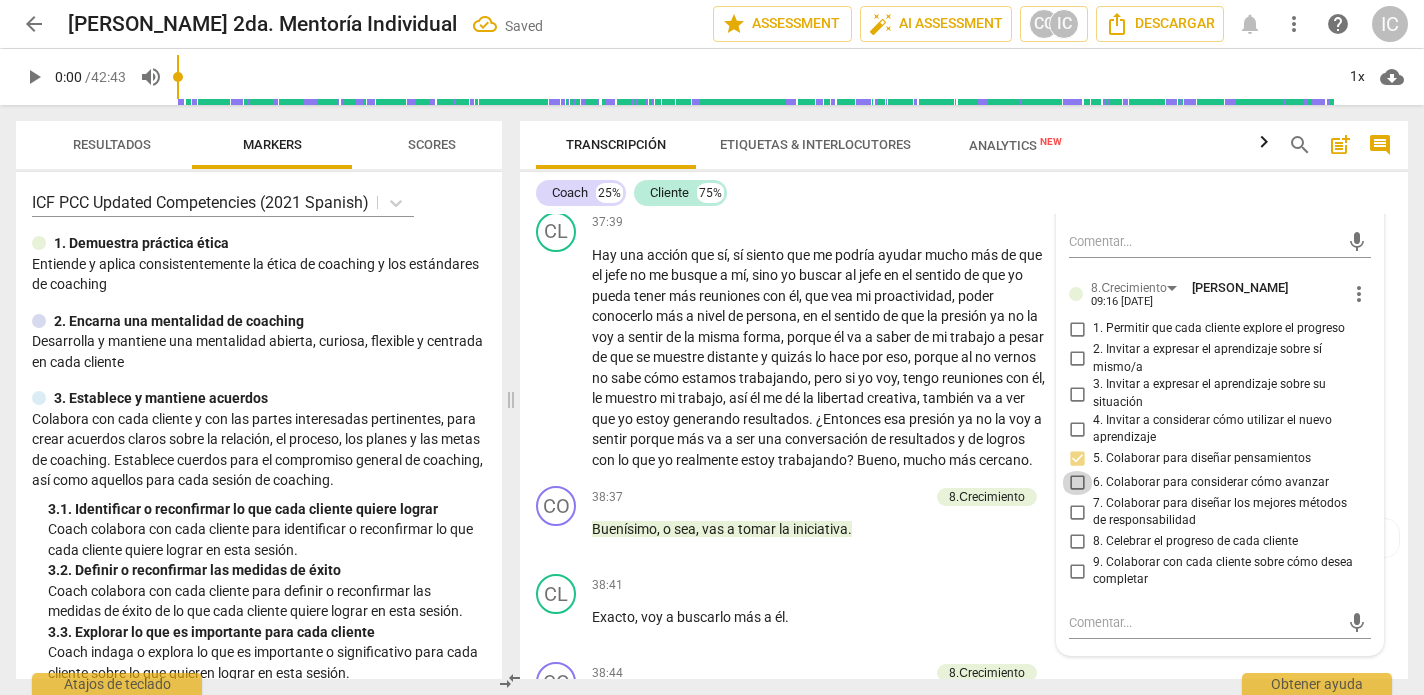 click on "6. Colaborar para considerar cómo avanzar" at bounding box center [1077, 483] 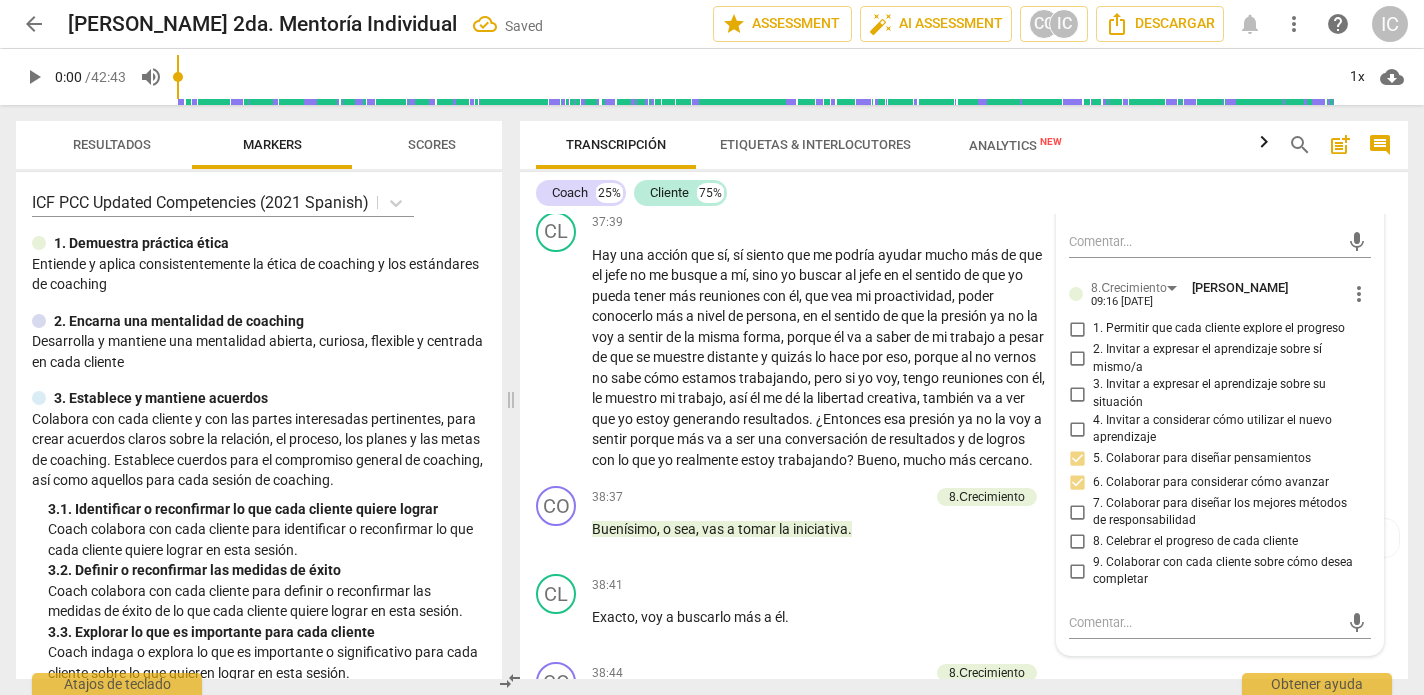 click on "8. Celebrar el progreso de cada cliente" at bounding box center [1077, 542] 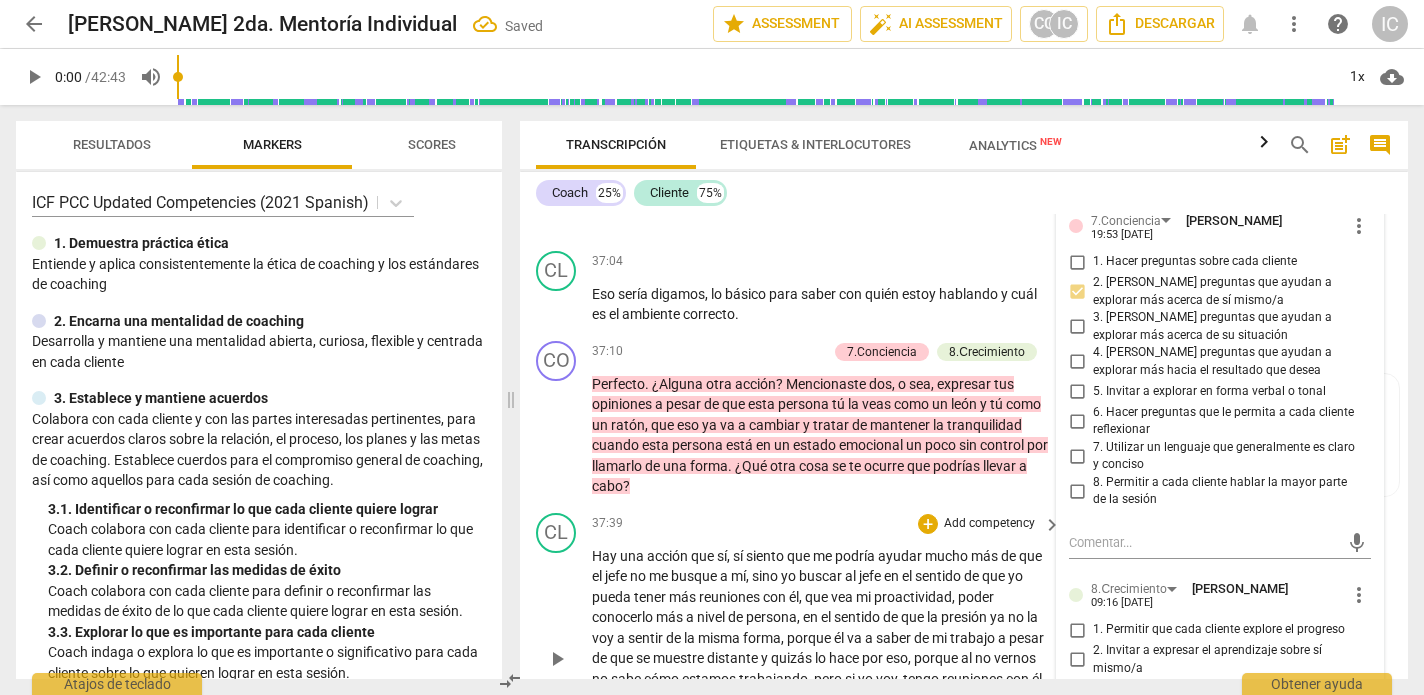 scroll, scrollTop: 13232, scrollLeft: 0, axis: vertical 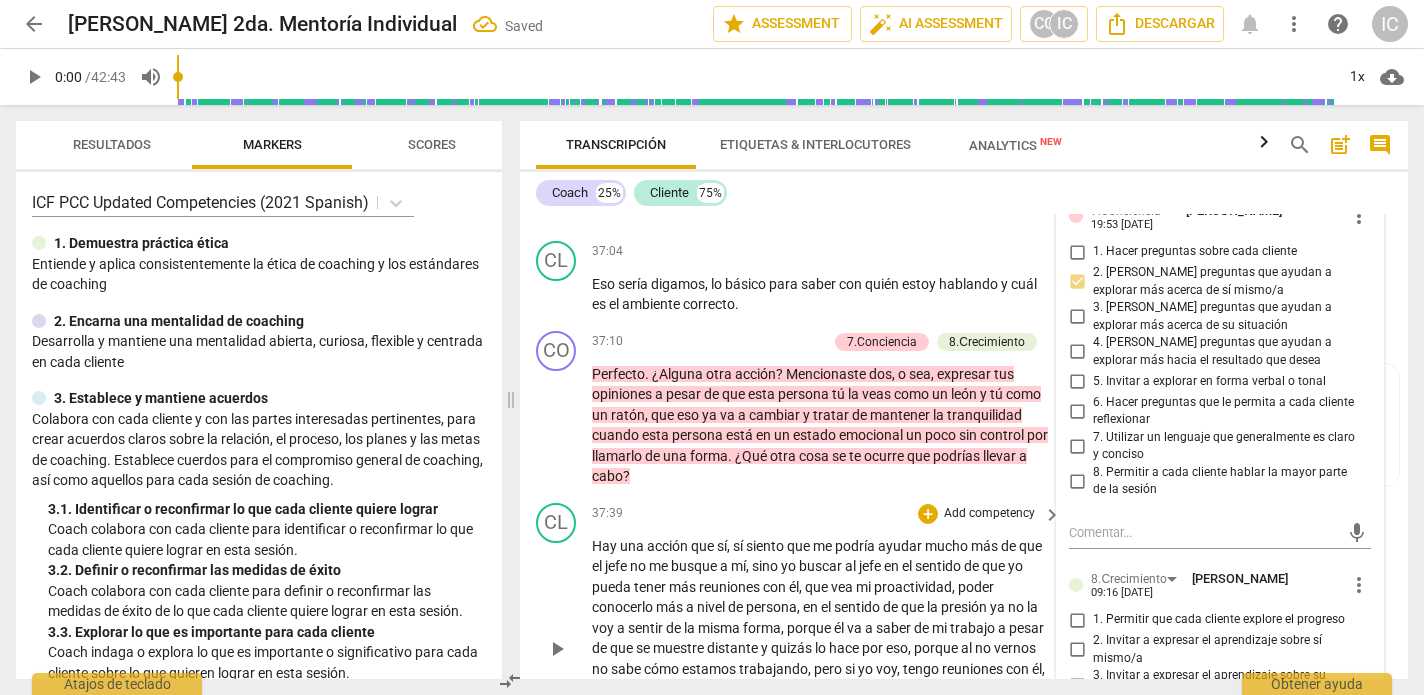 click on "37:39 + Add competency keyboard_arrow_right" at bounding box center (827, 514) 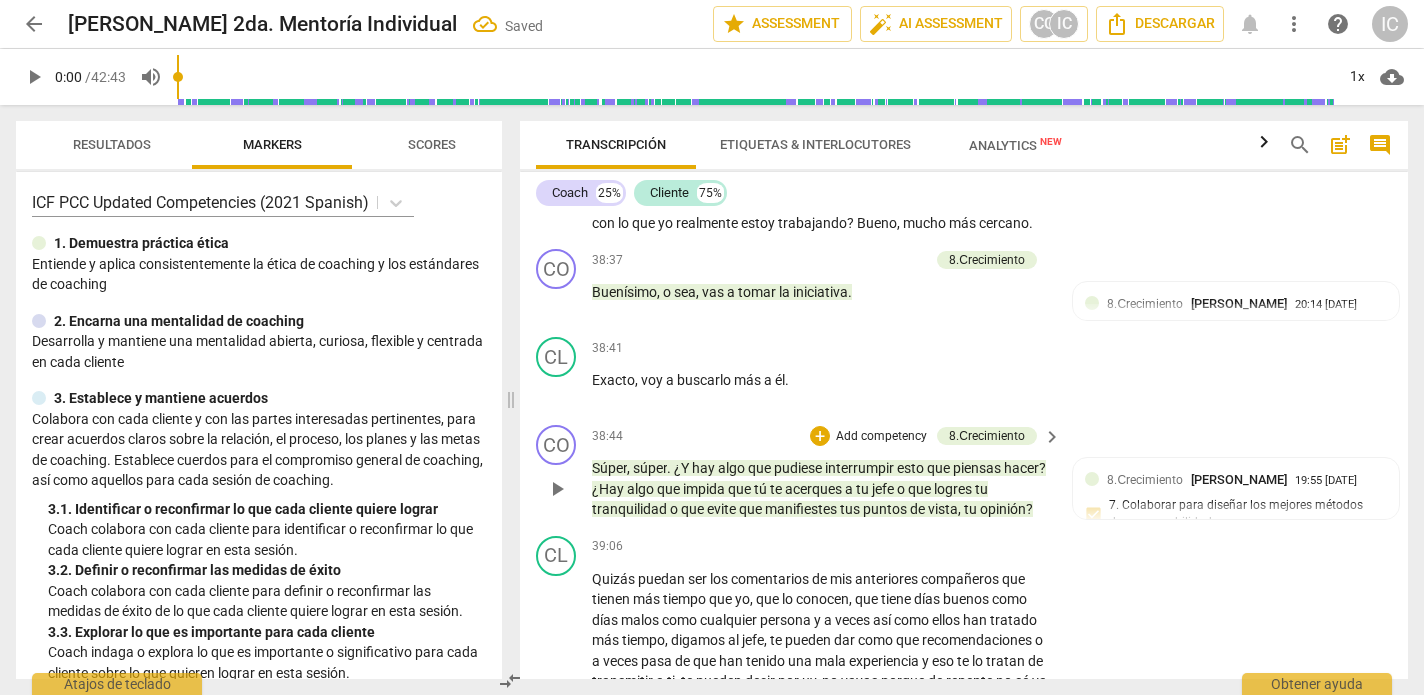 scroll, scrollTop: 13761, scrollLeft: 0, axis: vertical 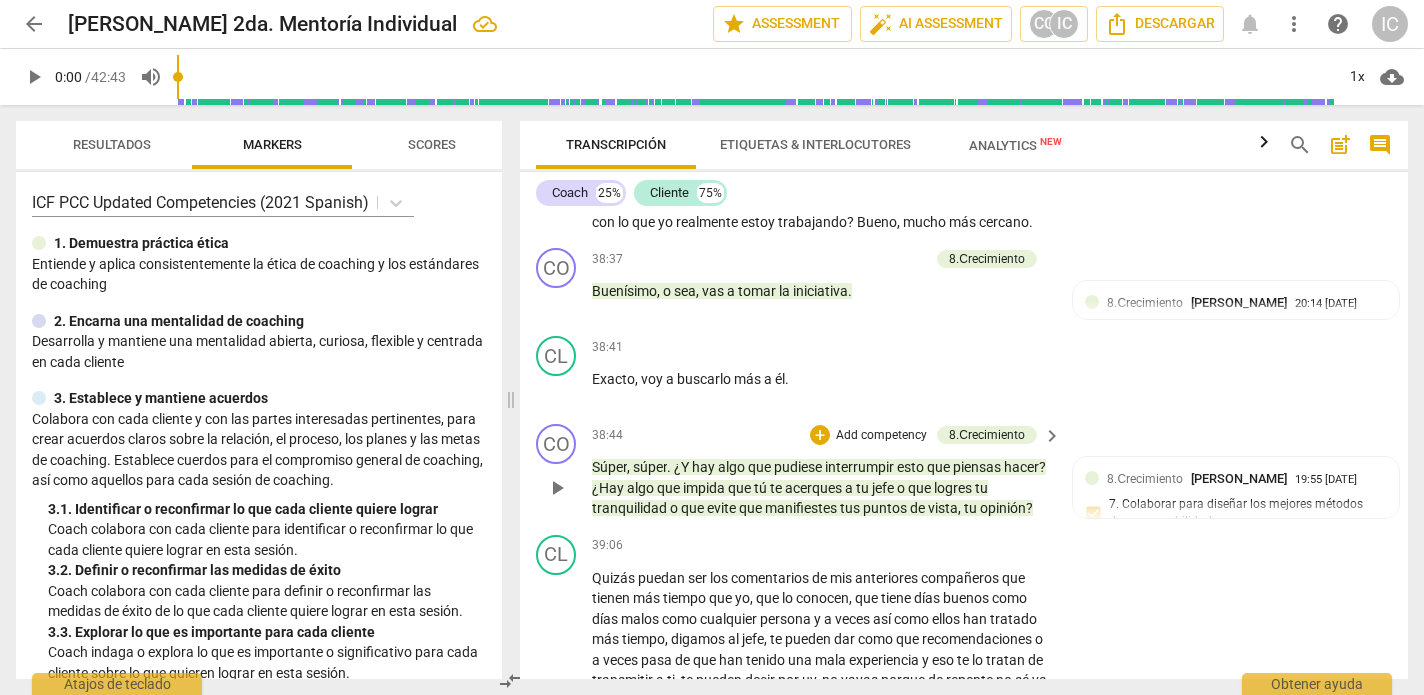 drag, startPoint x: 1059, startPoint y: 464, endPoint x: 597, endPoint y: 387, distance: 468.3727 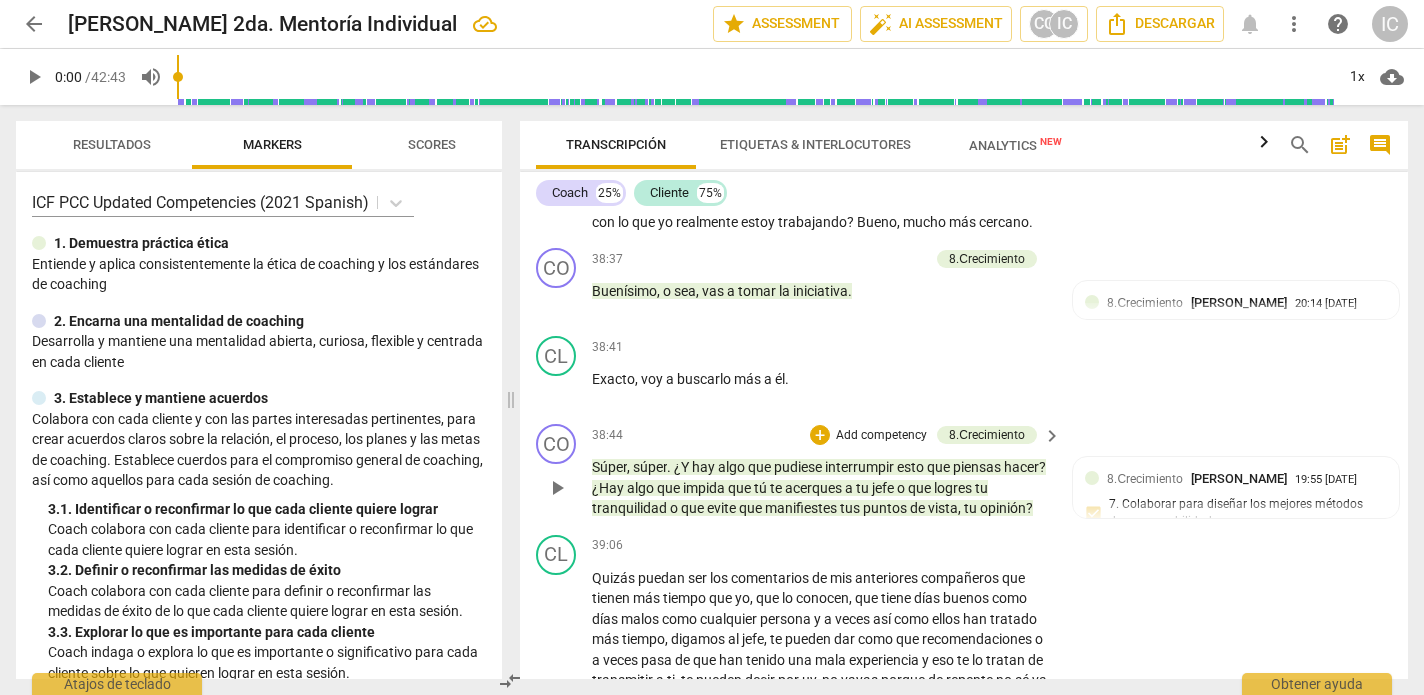 click on "CO play_arrow pause 38:44 + Add competency 8.Сrecimiento keyboard_arrow_right Súper ,   súper .   ¿Y   hay   algo   que   pudiese   interrumpir   esto   que   piensas   hacer ?   ¿Hay   algo   que   impida   que   tú   te   acerques   a   tu   jefe   o   que   logres   tu   tranquilidad   o   que   evite   que   manifiestes   tus   puntos   de   vista ,   tu   opinión ? 8.Сrecimiento Cynthia  Castaneda 19:55 07-16-2025 7. Colaborar para diseñar los mejores métodos de responsabilidad" at bounding box center [964, 471] 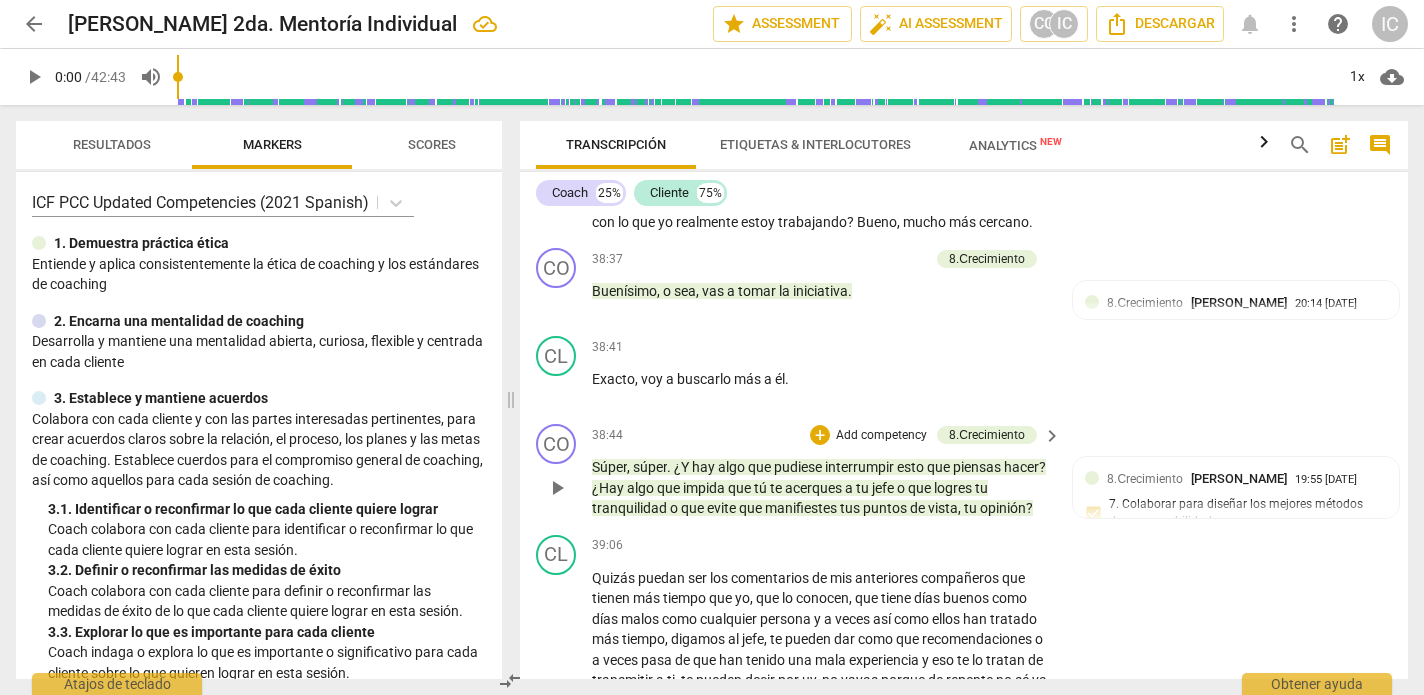 drag, startPoint x: 1053, startPoint y: 456, endPoint x: 844, endPoint y: 434, distance: 210.15471 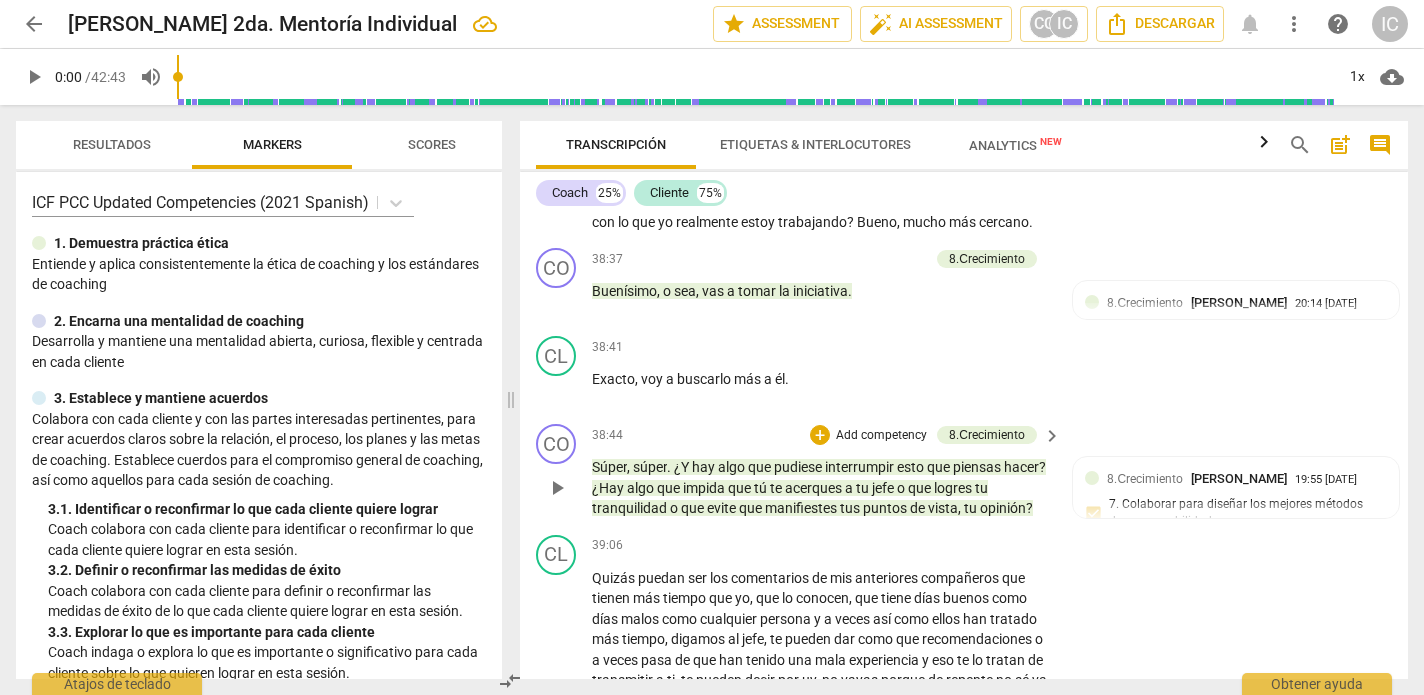 click on "Súper ,   súper .   ¿Y   hay   algo   que   pudiese   interrumpir   esto   que   piensas   hacer ?   ¿Hay   algo   que   impida   que   tú   te   acerques   a   tu   jefe   o   que   logres   tu   tranquilidad   o   que   evite   que   manifiestes   tus   puntos   de   vista ,   tu   opinión ?" at bounding box center [827, 488] 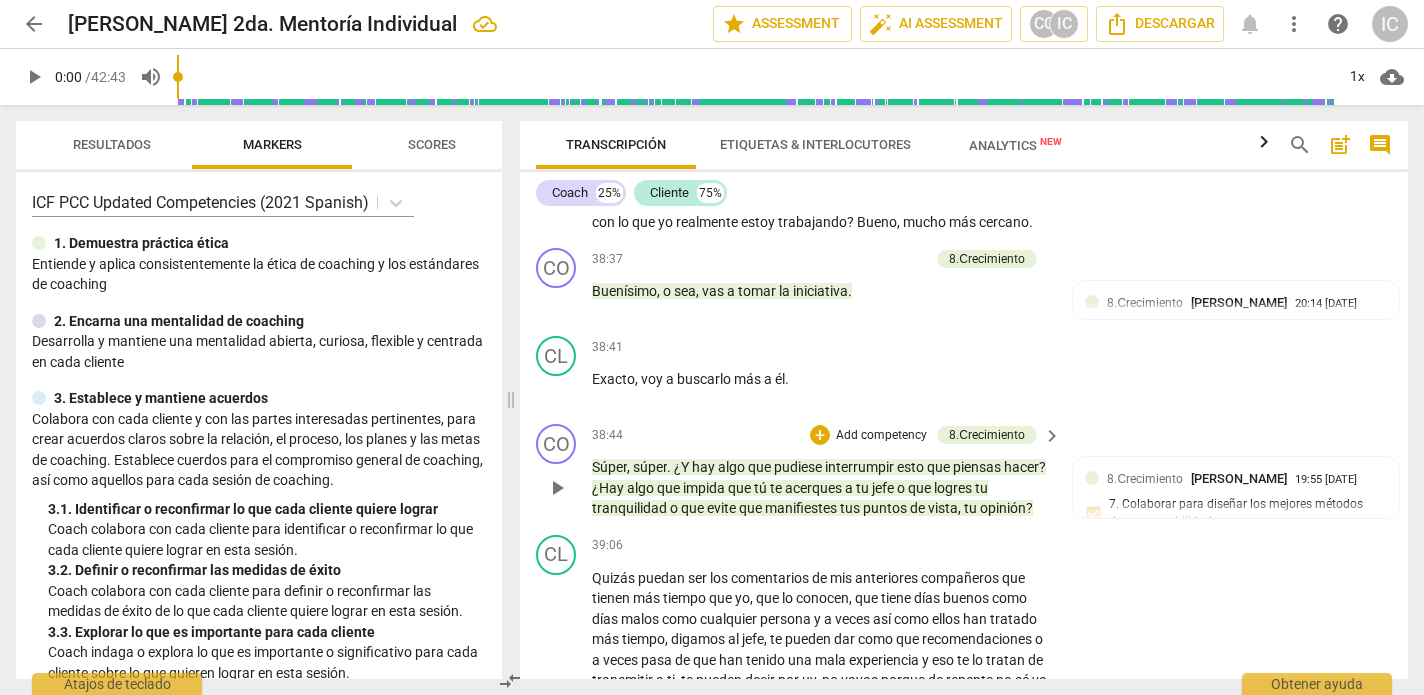 click on "acerques" at bounding box center [815, 488] 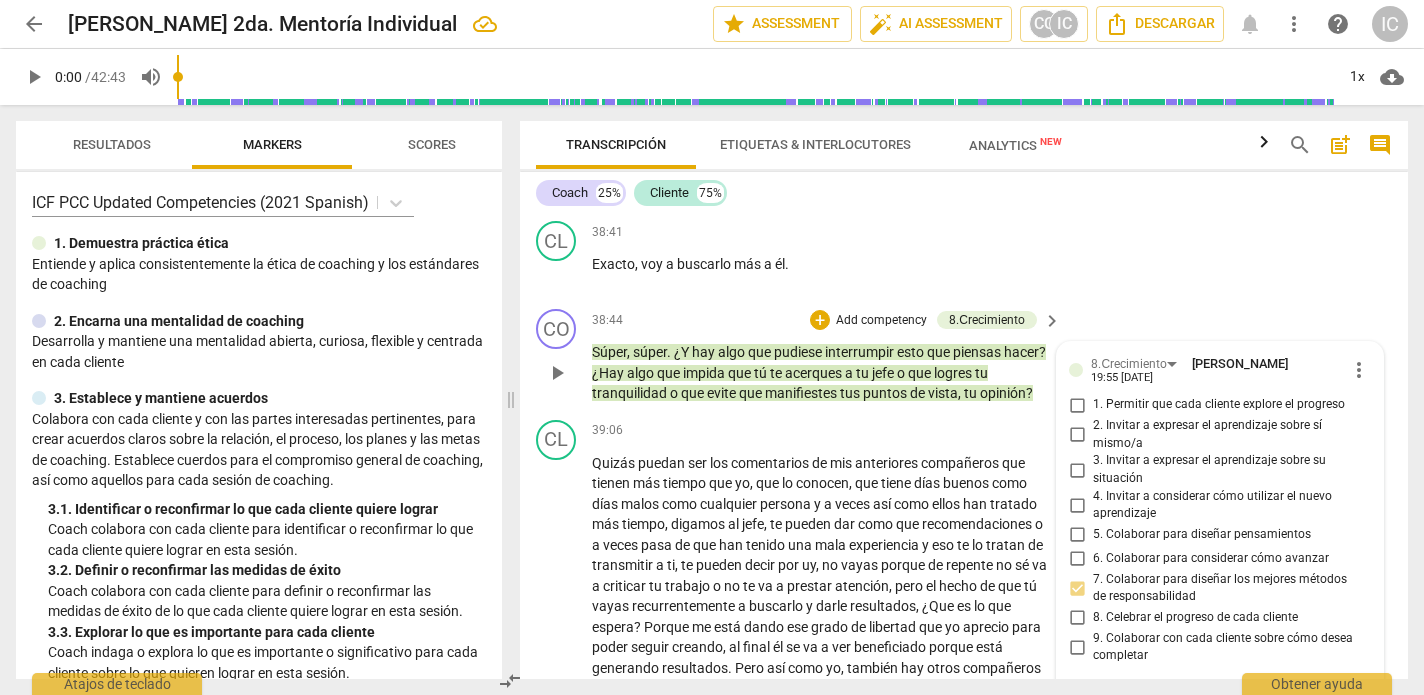 scroll, scrollTop: 13874, scrollLeft: 0, axis: vertical 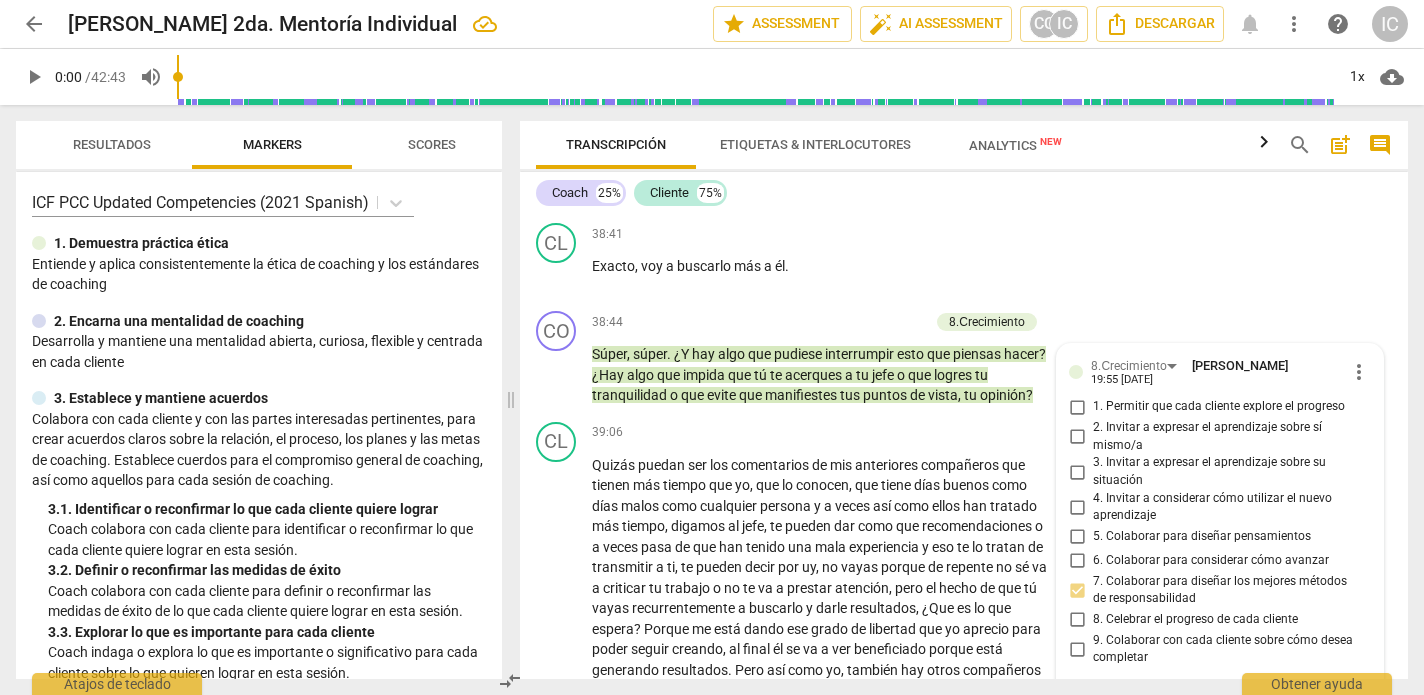 click on "Súper ,   súper .   ¿Y   hay   algo   que   pudiese   interrumpir   esto   que   piensas   hacer ?   ¿Hay   algo   que   impida   que   tú   te   acerques   a   tu   jefe   o   que   logres   tu   tranquilidad   o   que   evite   que   manifiestes   tus   puntos   de   vista ,   tu   opinión ?" at bounding box center (821, 375) 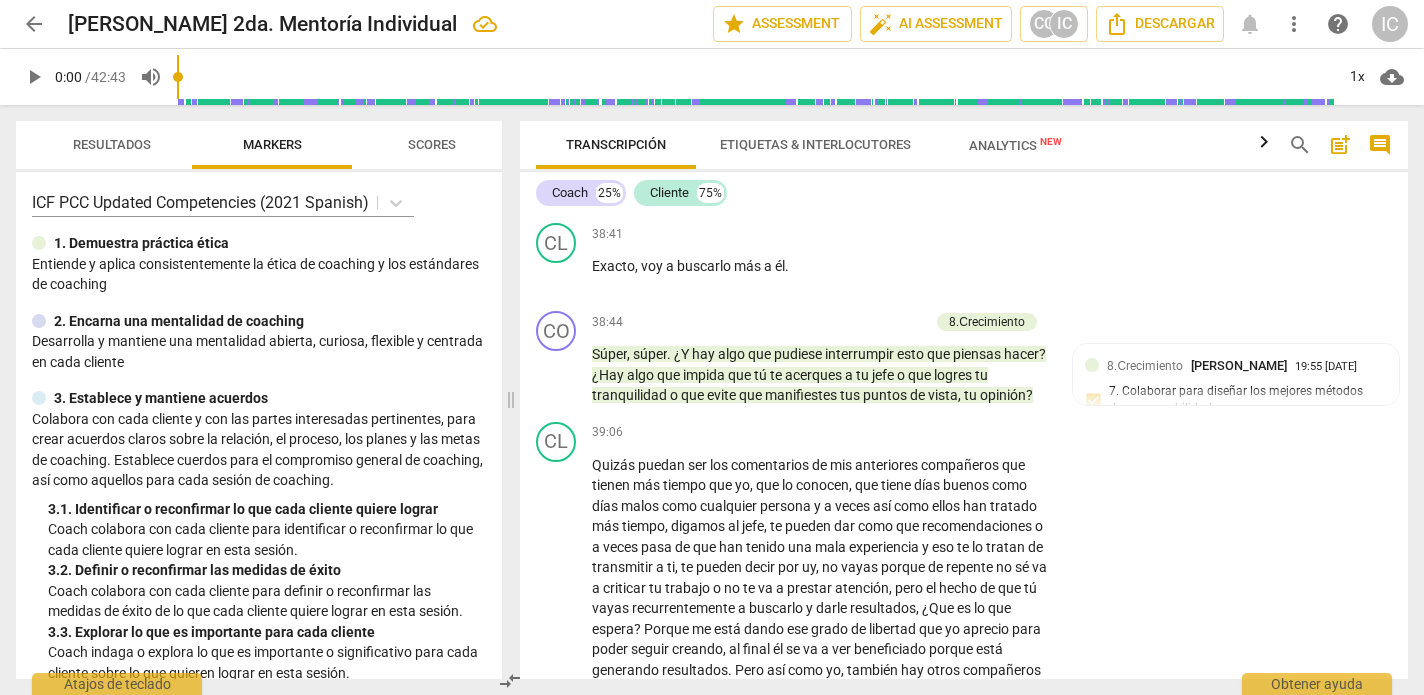 click on "Add competency" at bounding box center (881, 323) 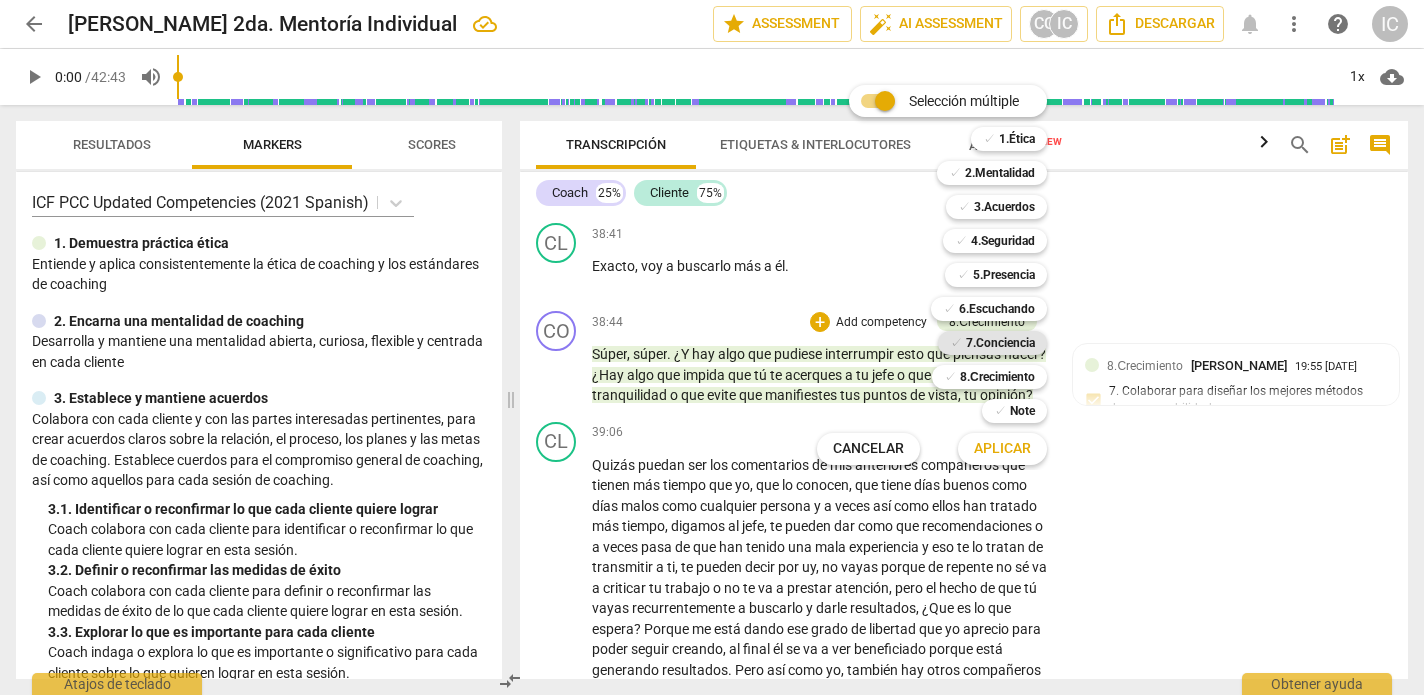 click on "7.Conciencia" at bounding box center [1000, 343] 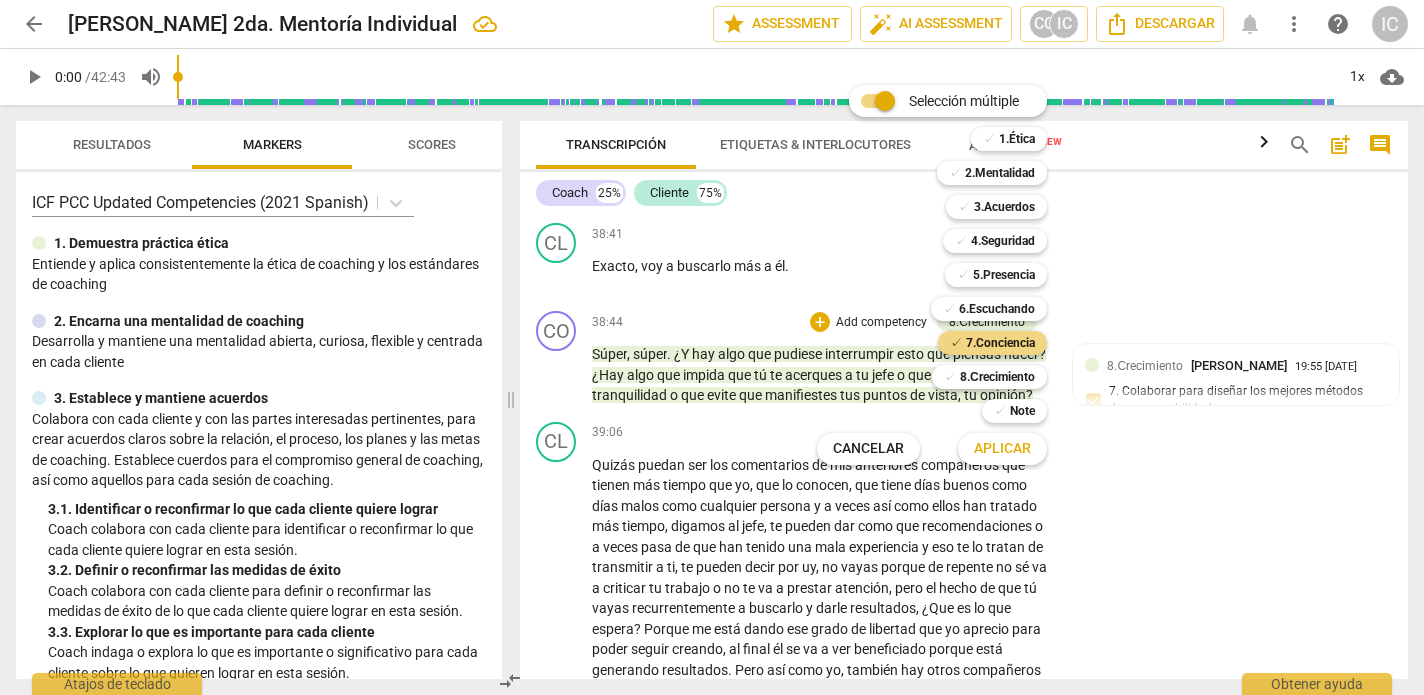 click on "Aplicar" at bounding box center [1002, 449] 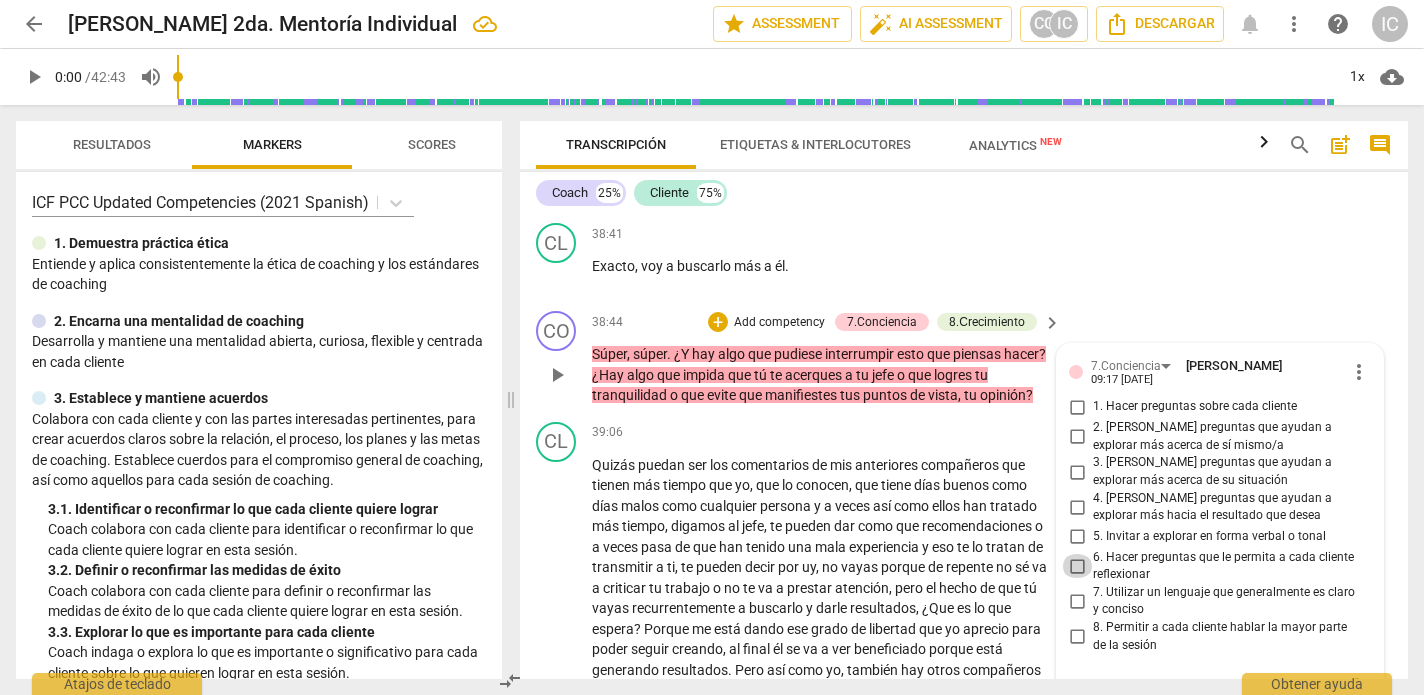 click on "6. Hacer preguntas que le permita a cada cliente reflexionar" at bounding box center [1077, 566] 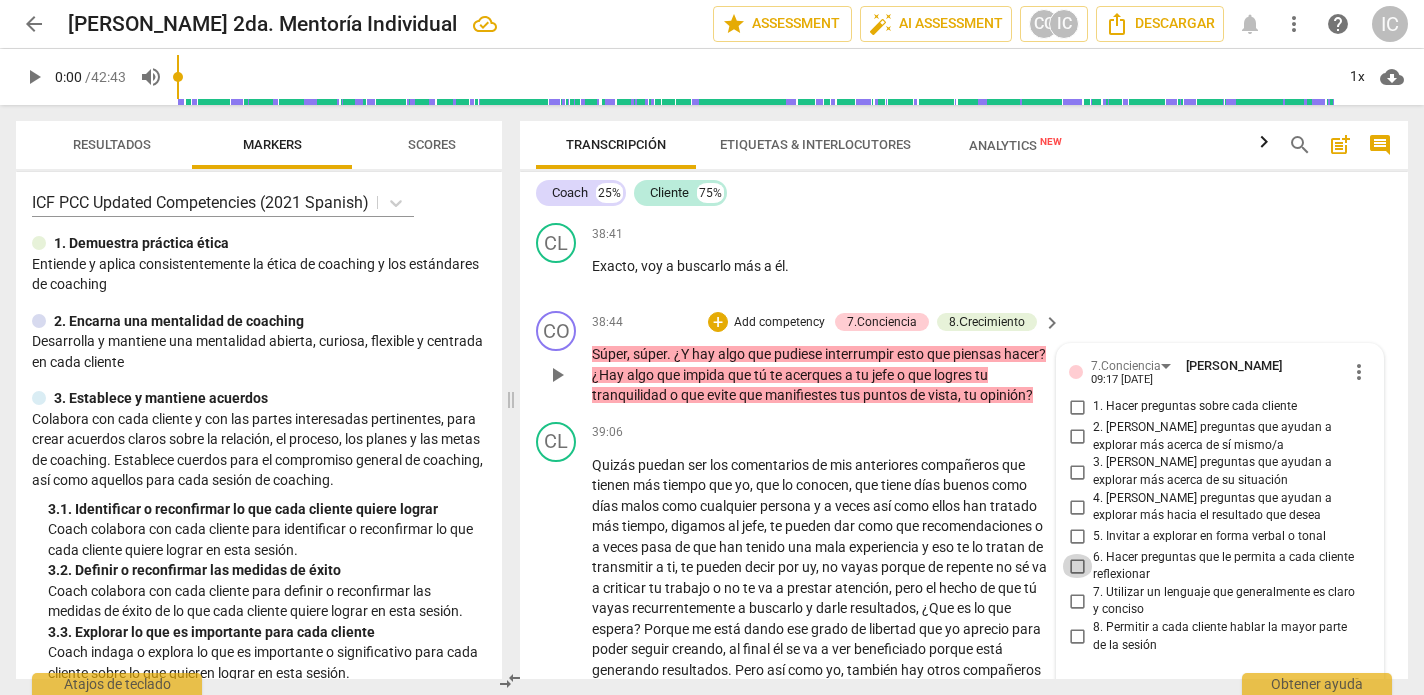 checkbox on "true" 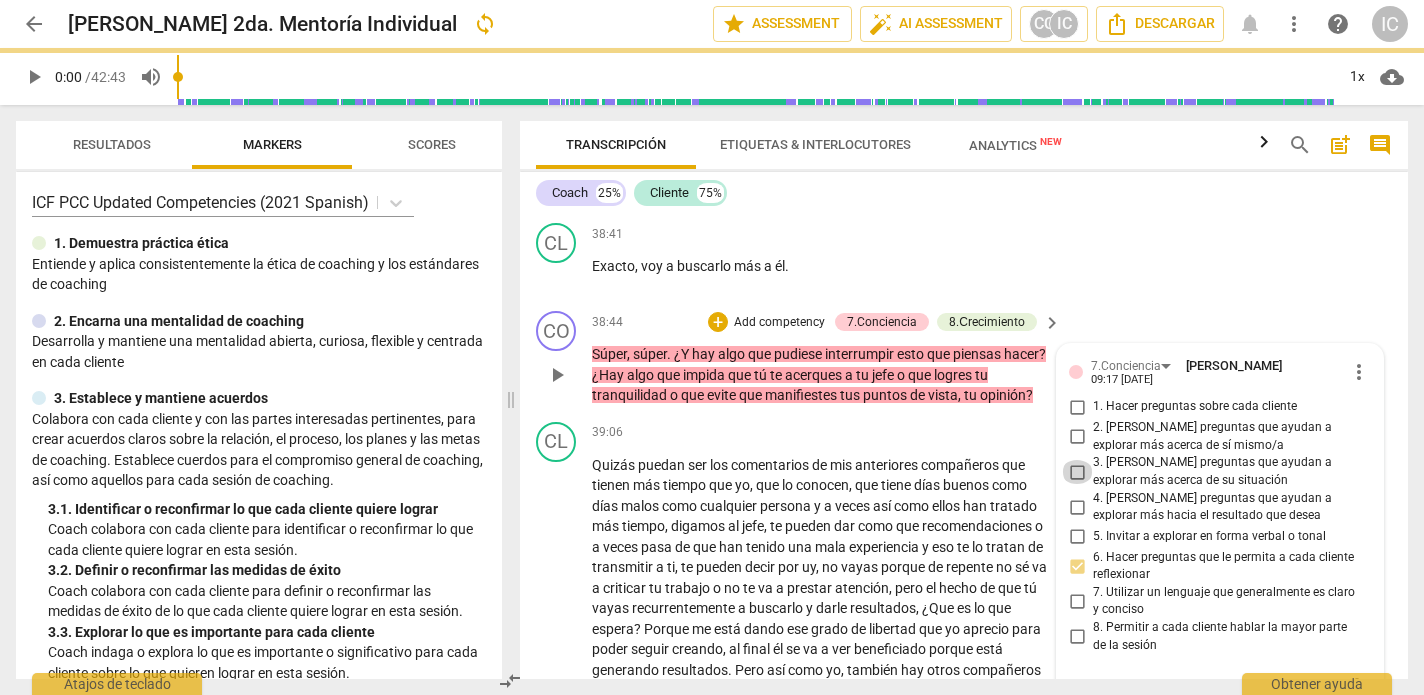 click on "3. [PERSON_NAME] preguntas que ayudan a explorar más acerca de su situación" at bounding box center [1077, 472] 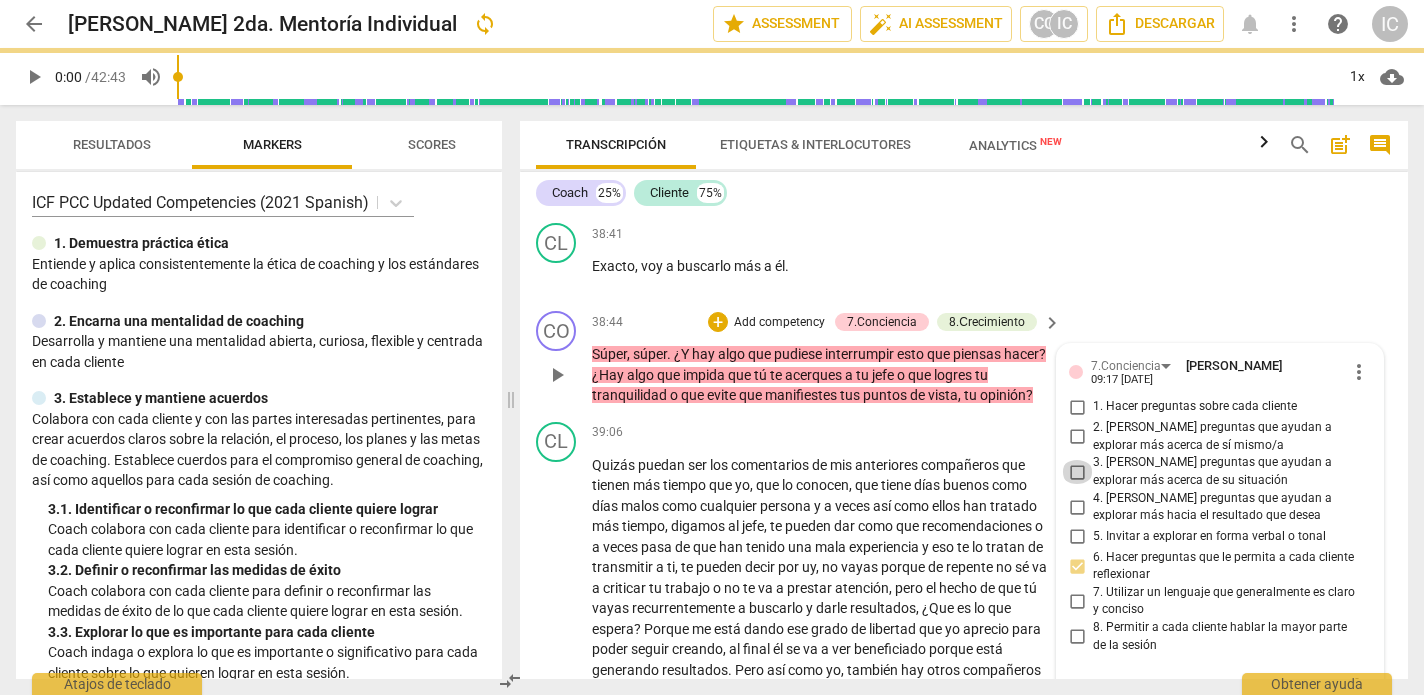 checkbox on "true" 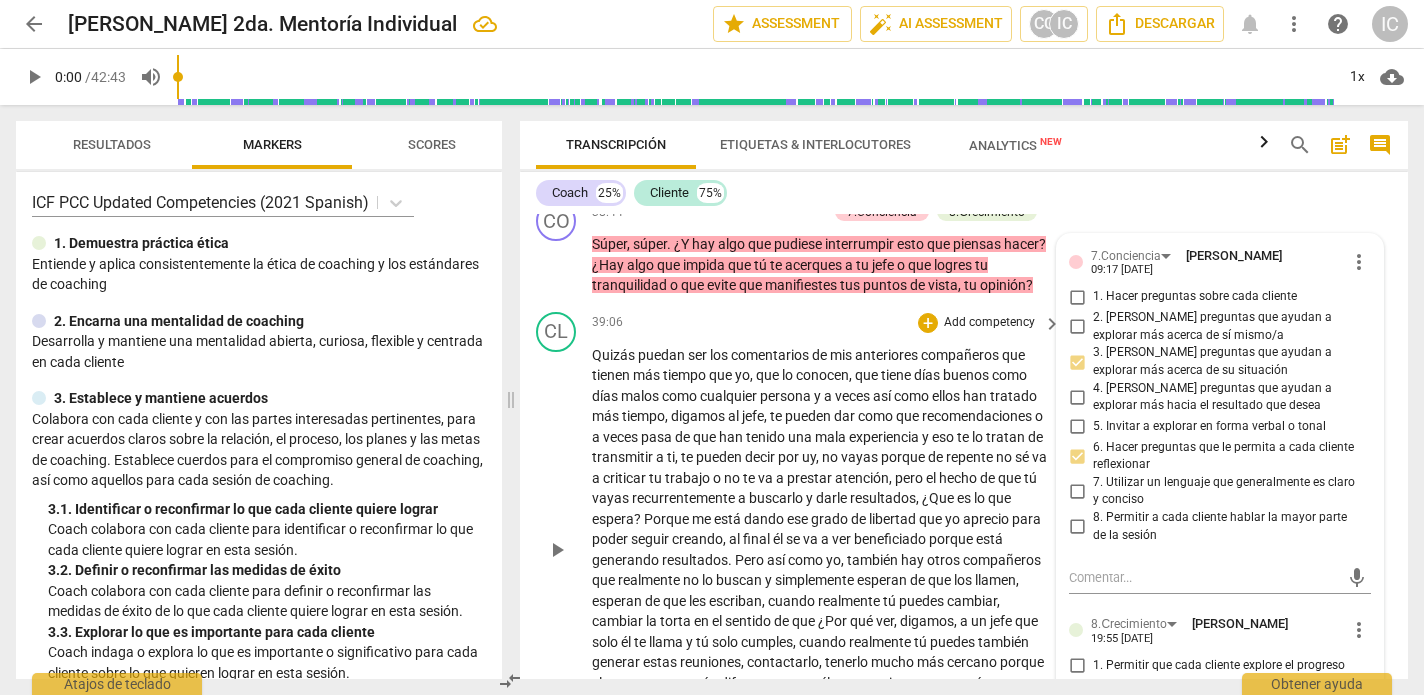 scroll, scrollTop: 13985, scrollLeft: 0, axis: vertical 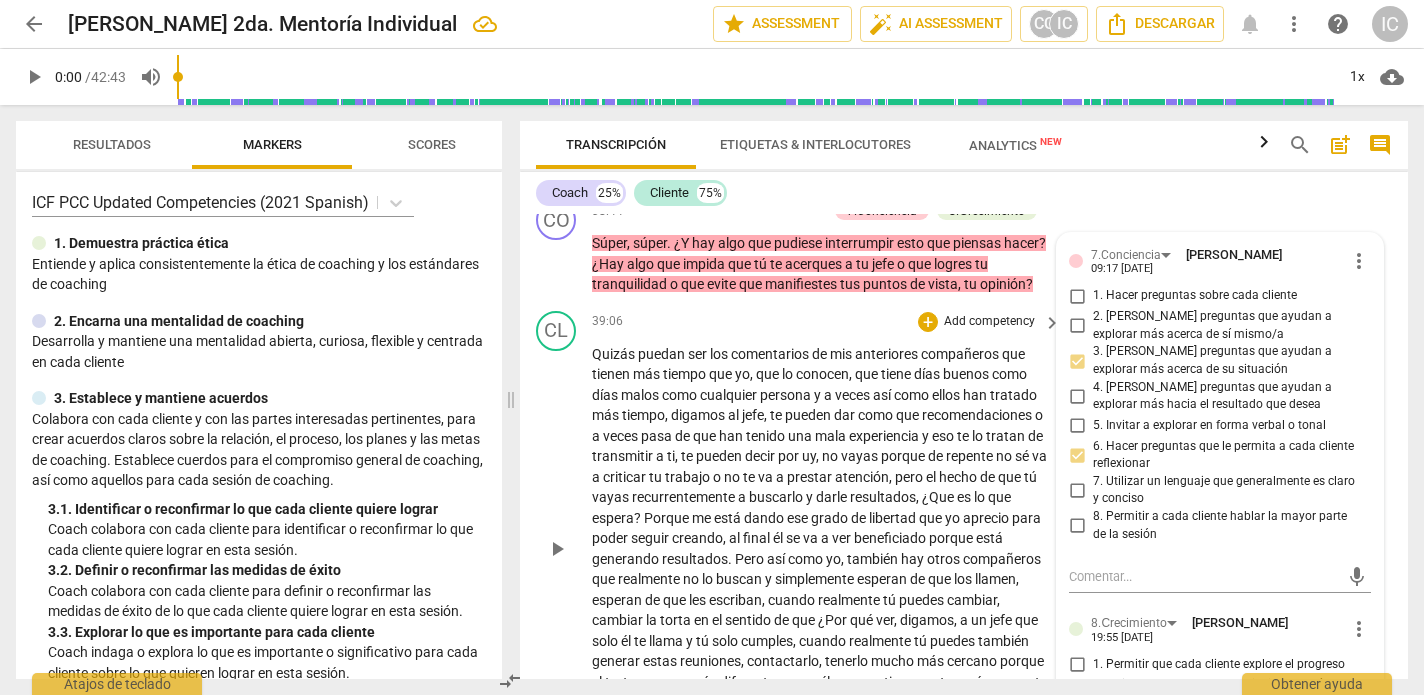 click on "CL play_arrow pause 39:06 + Add competency keyboard_arrow_right Quizás   puedan   ser   los   comentarios   de   mis   anteriores   compañeros   que   tienen   más   tiempo   que   yo ,   que   lo   conocen ,   que   tiene   días   buenos   como   días   malos   como   cualquier   persona   y   a   veces   así   como   ellos   han   tratado   más   tiempo ,   digamos   al   jefe ,   te   pueden   dar   como   que   recomendaciones   o   a   veces   pasa   de   que   han   tenido   una   mala   experiencia   y   eso   te   lo   tratan   de   transmitir   a   ti ,   te   pueden   decir   por   uy ,   no   vayas   porque   de   repente   no   sé   va   a   criticar   tu   trabajo   o   no   te   va   a   prestar   atención ,   pero   el   hecho   de   que   tú   vayas   recurrentemente   a   buscarlo   y   darle   resultados ,   ¿Que   es   lo   que   espera ?   Porque   me   está   dando   ese   grado   de   libertad   que   yo   aprecio   para   poder   seguir   creando ,   al   final   él   se" at bounding box center [964, 532] 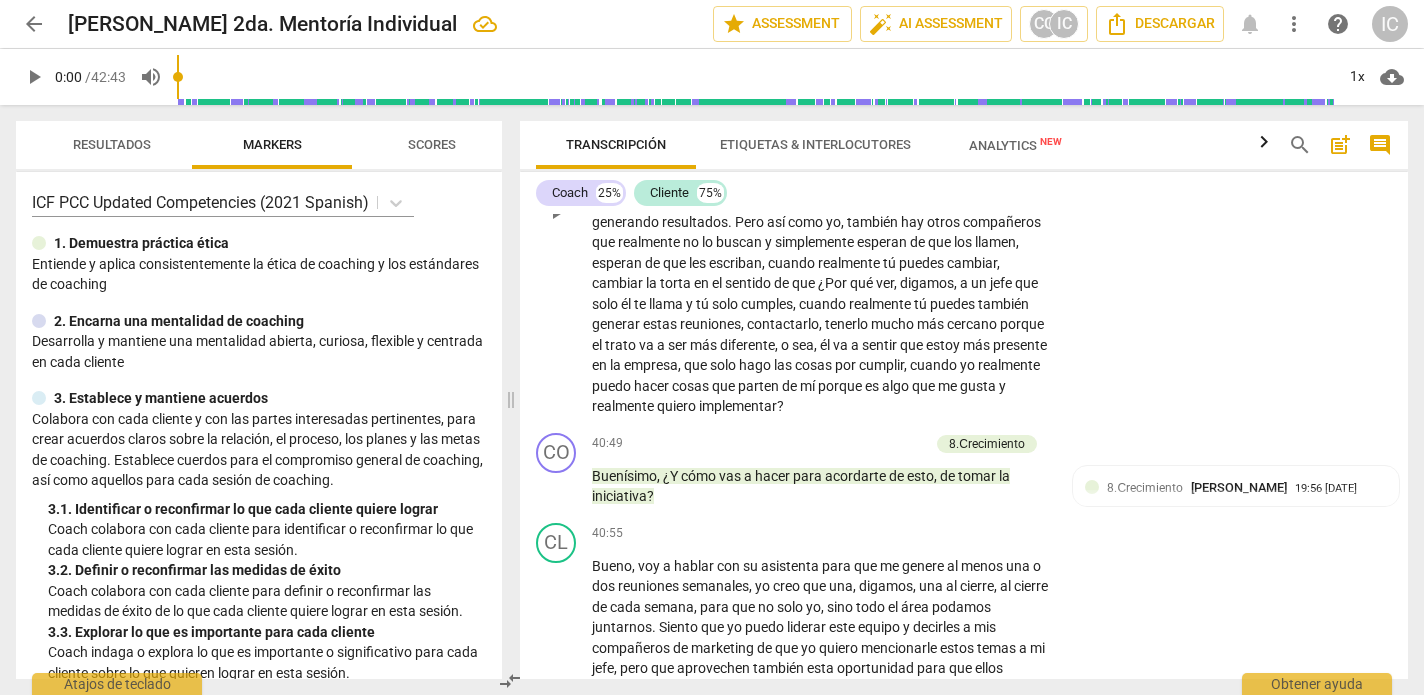 scroll, scrollTop: 14324, scrollLeft: 0, axis: vertical 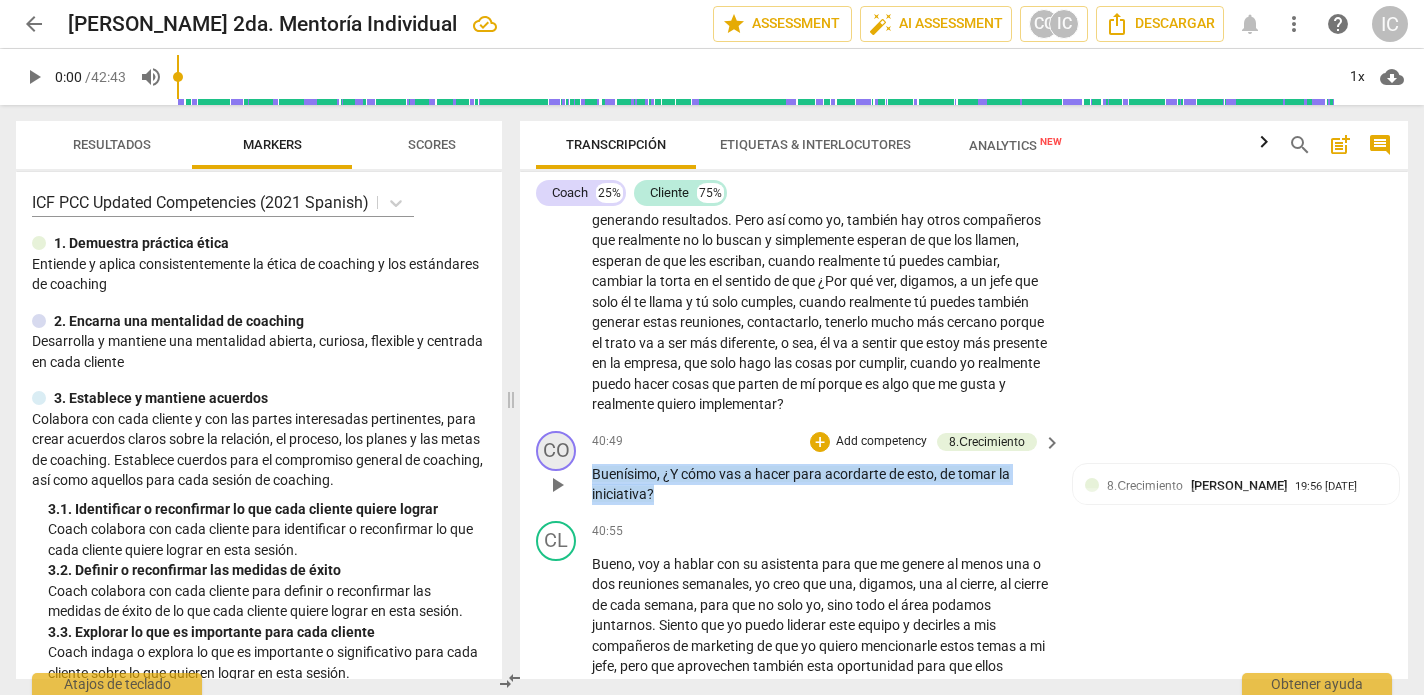 drag, startPoint x: 689, startPoint y: 443, endPoint x: 547, endPoint y: 392, distance: 150.88075 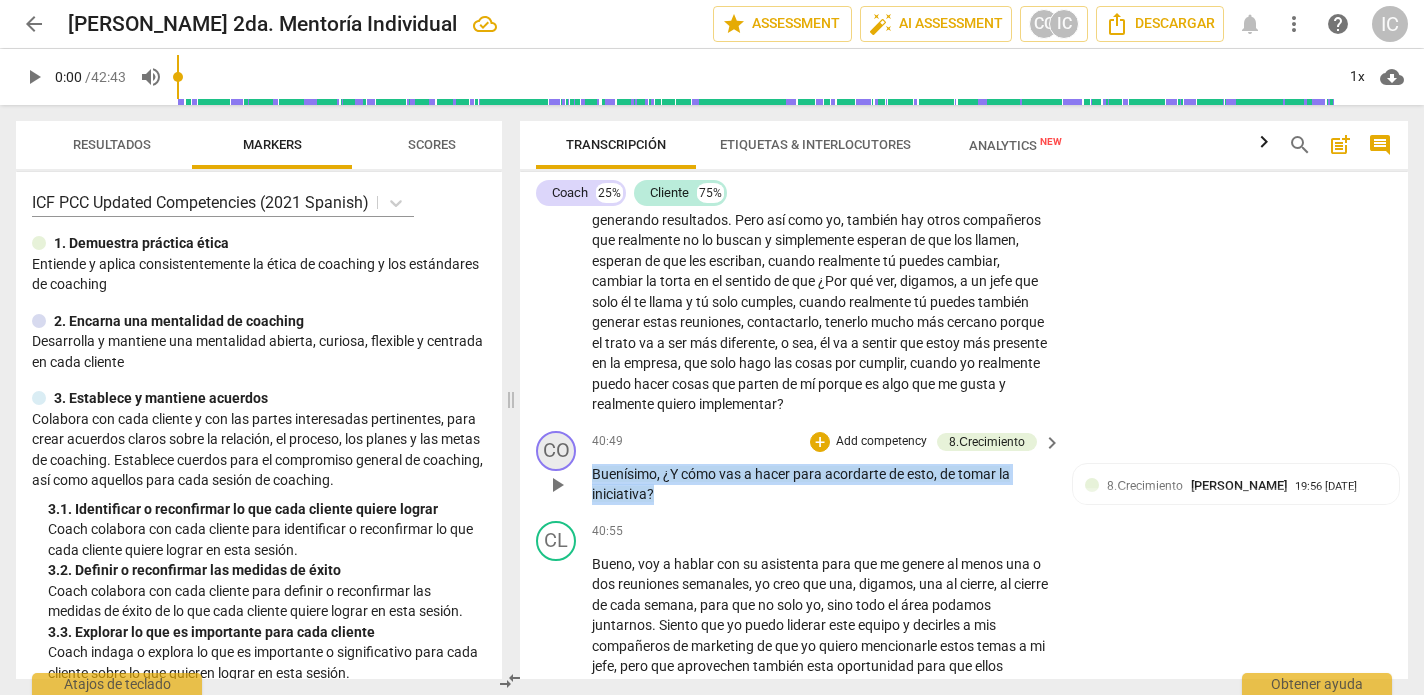 click on "CO play_arrow pause 40:49 + Add competency 8.Сrecimiento keyboard_arrow_right Buenísimo ,   ¿Y   cómo   vas   a   hacer   para   acordarte   de   esto ,   de   tomar   la   iniciativa ? 8.Сrecimiento Cynthia  Castaneda 19:56 07-16-2025 4. Invitar a considerar cómo utilizar el nuevo aprendizaje" at bounding box center [964, 468] 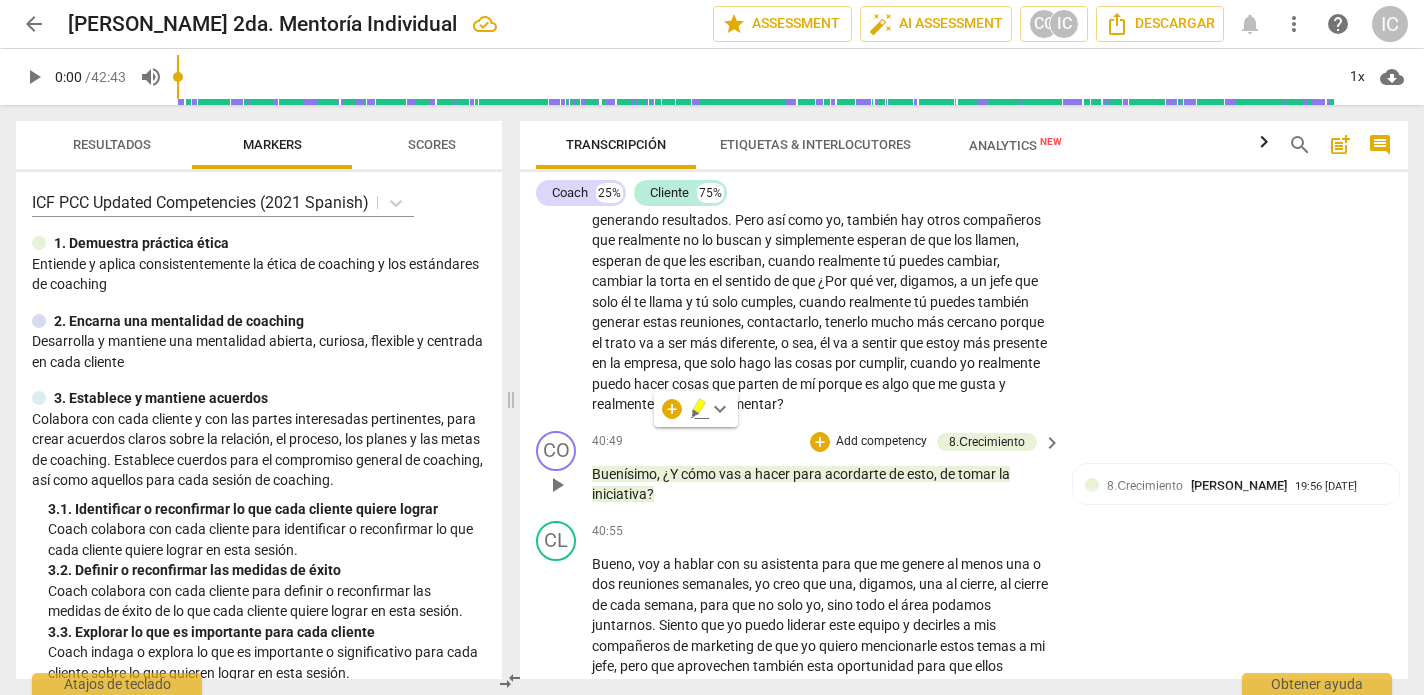 click on "Add competency" at bounding box center (881, 442) 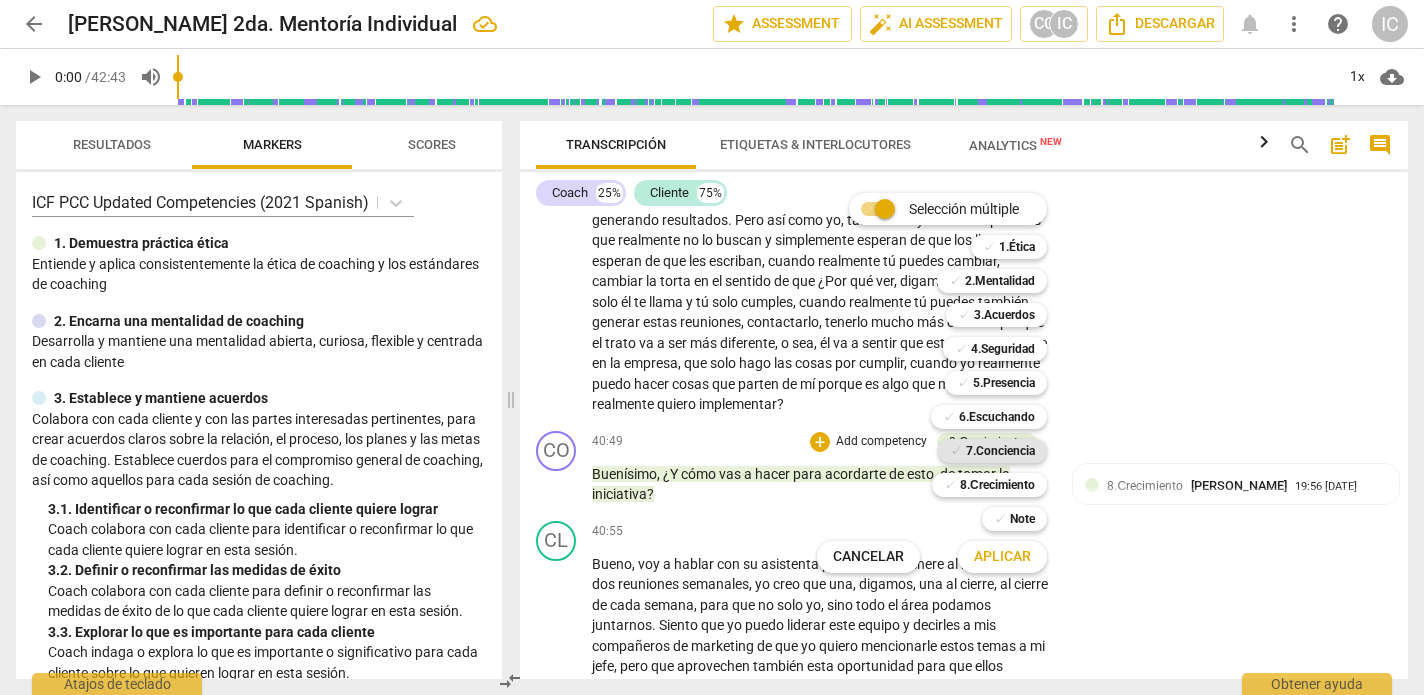 click on "7.Conciencia" at bounding box center [1000, 451] 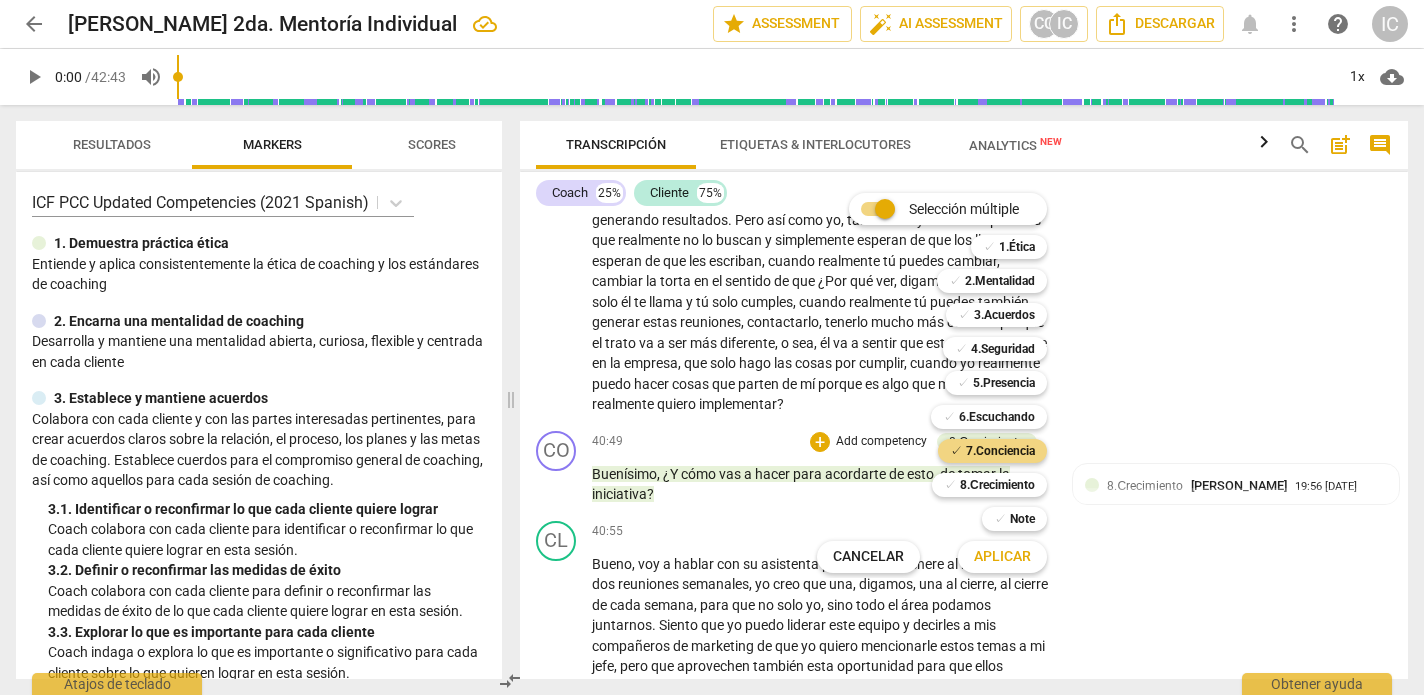 click on "Aplicar" at bounding box center (1002, 557) 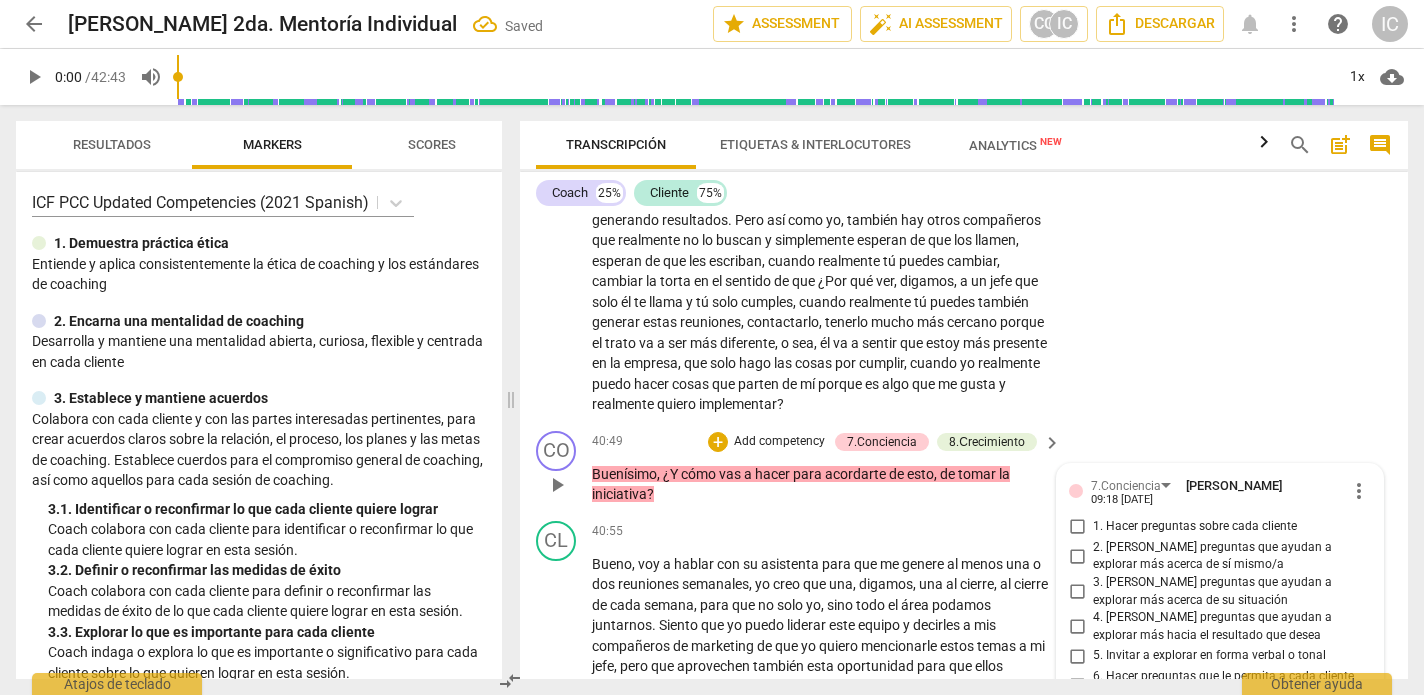 scroll, scrollTop: 14618, scrollLeft: 0, axis: vertical 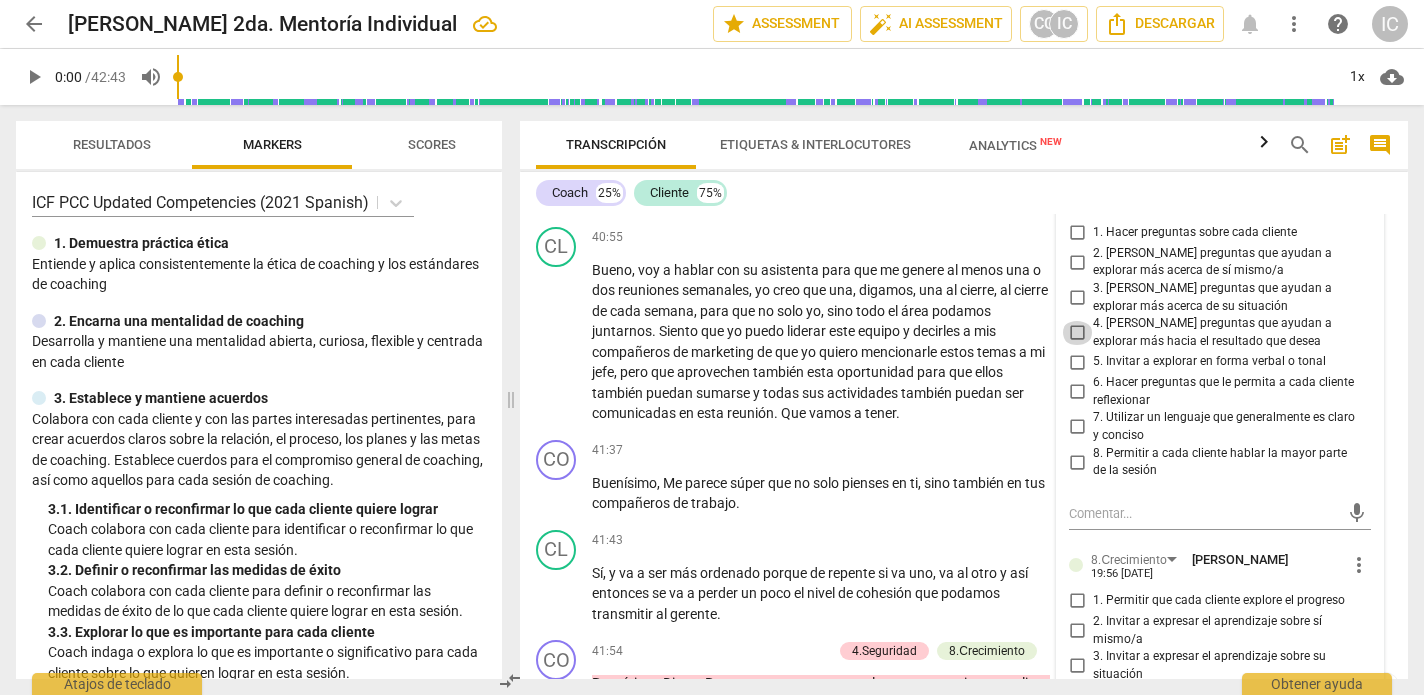 drag, startPoint x: 1072, startPoint y: 263, endPoint x: 1089, endPoint y: 292, distance: 33.61547 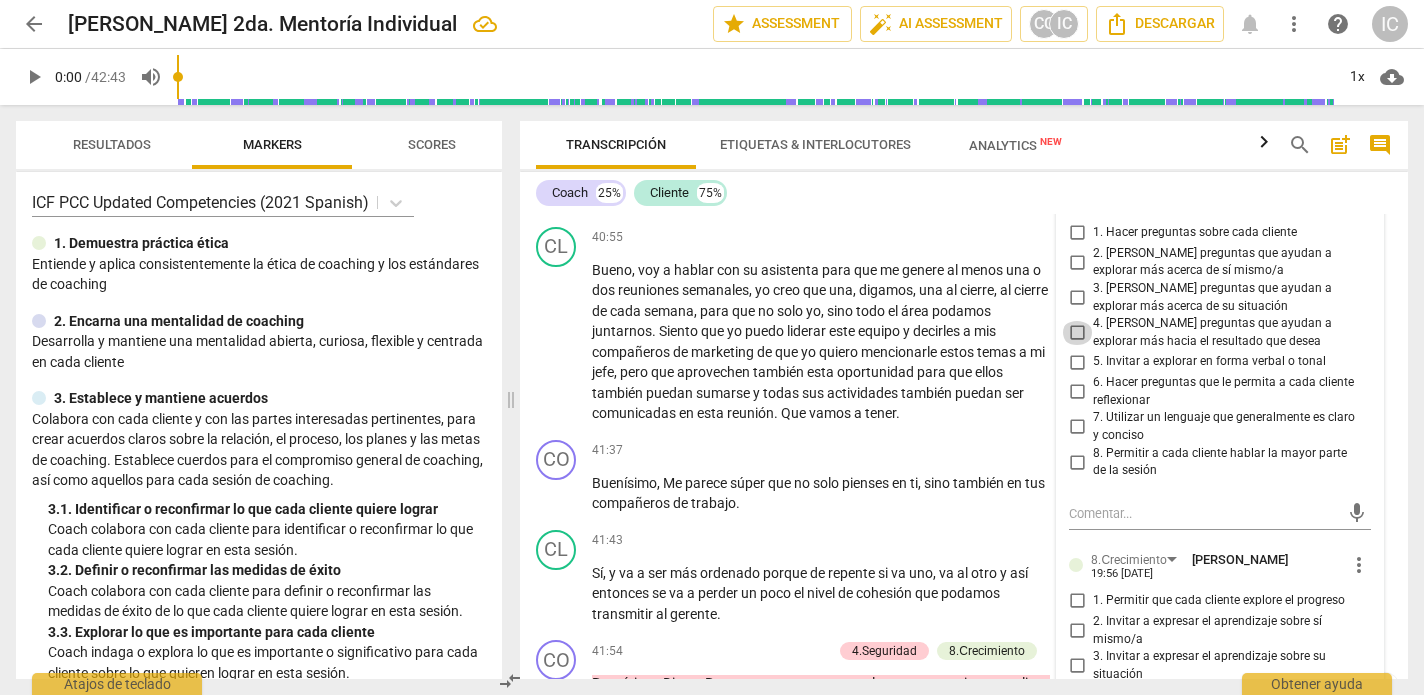 checkbox on "true" 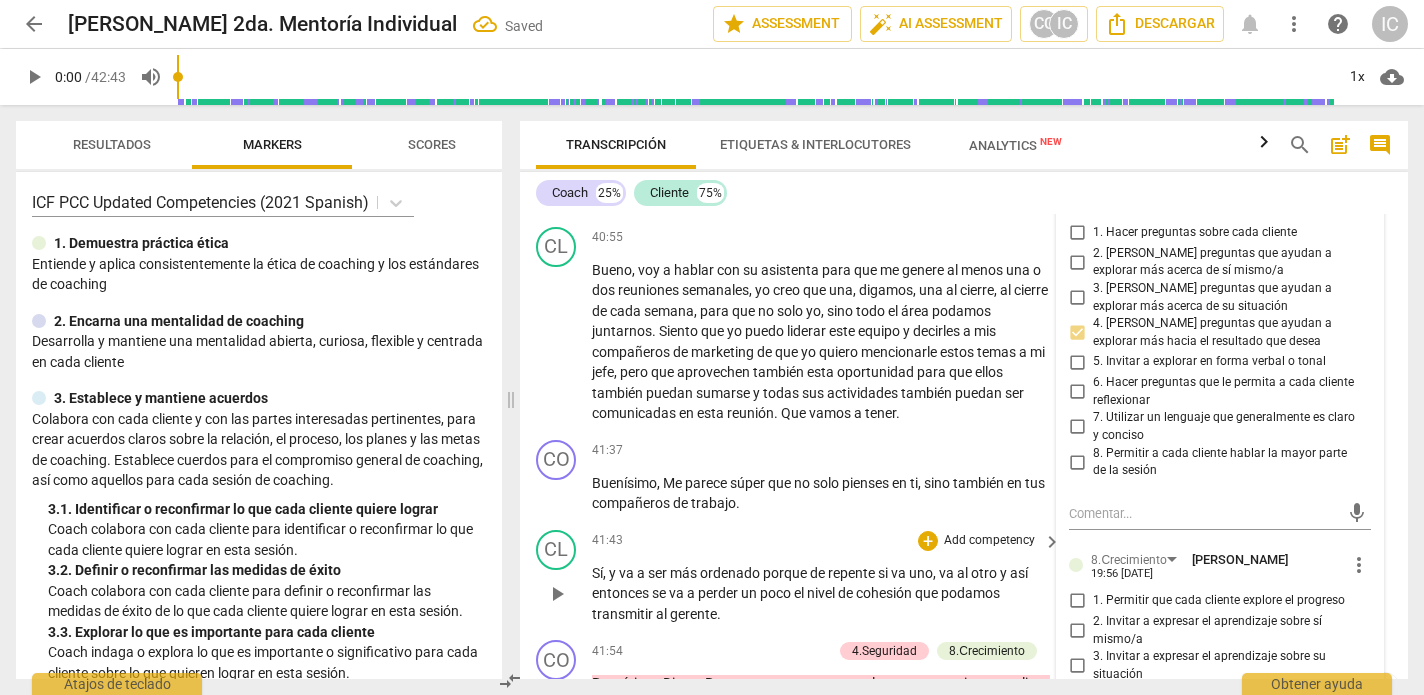 click on "CL play_arrow pause 41:43 + Add competency keyboard_arrow_right Sí ,   y   va   a   ser   más   ordenado   porque   de   repente   si   va   uno ,   va   al   otro   y   así   entonces   se   va   a   perder   un   poco   el   nivel   de   cohesión   que   podamos   transmitir   al   gerente ." at bounding box center [964, 577] 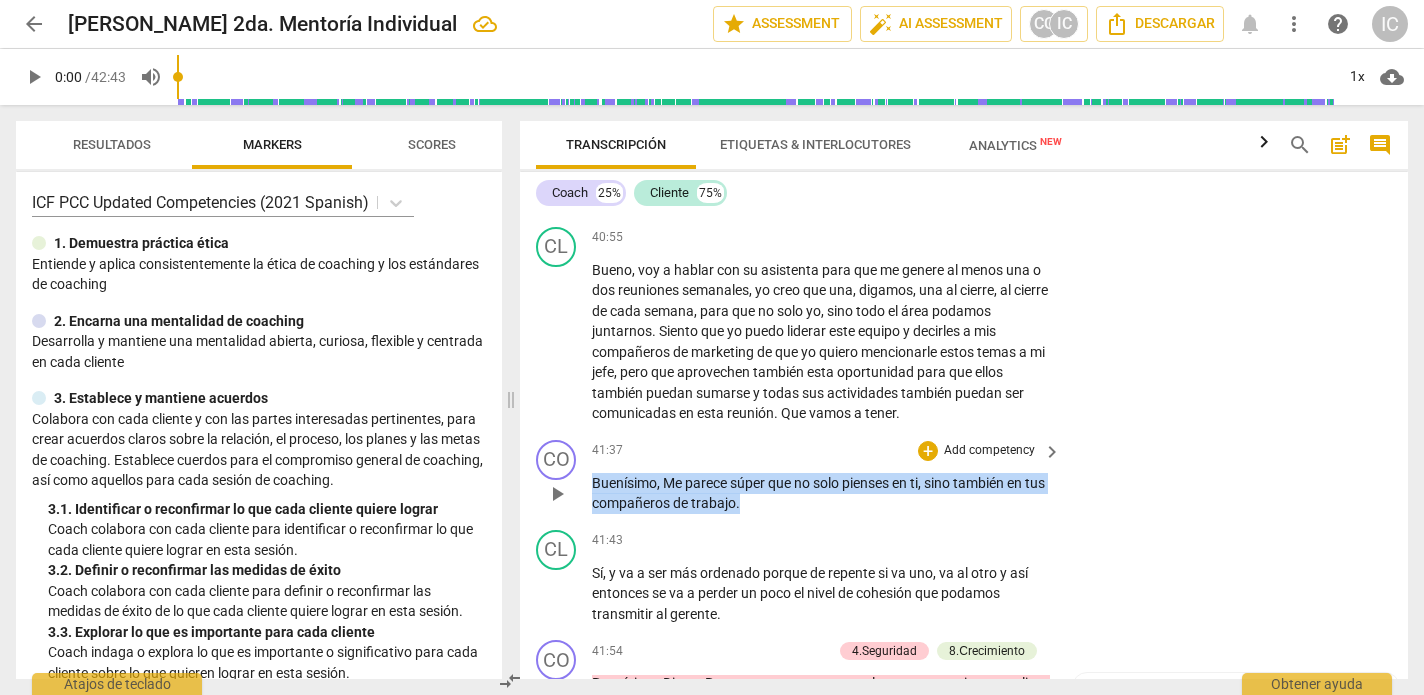 drag, startPoint x: 812, startPoint y: 442, endPoint x: 630, endPoint y: 419, distance: 183.44754 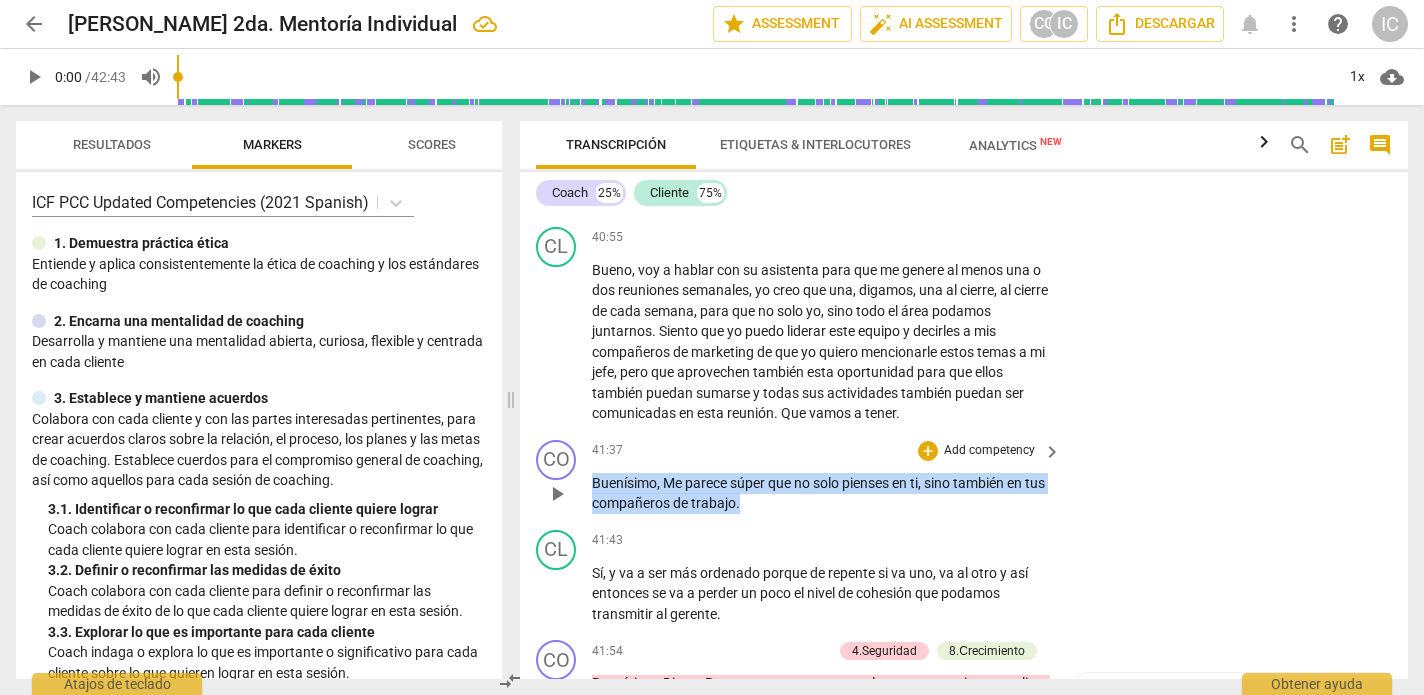 click on "CO play_arrow pause 41:37 + Add competency keyboard_arrow_right Buenísimo ,   Me   parece   súper   que   no   solo   pienses   en   ti ,   sino   también   en   tus   compañeros   de   trabajo ." at bounding box center [964, 477] 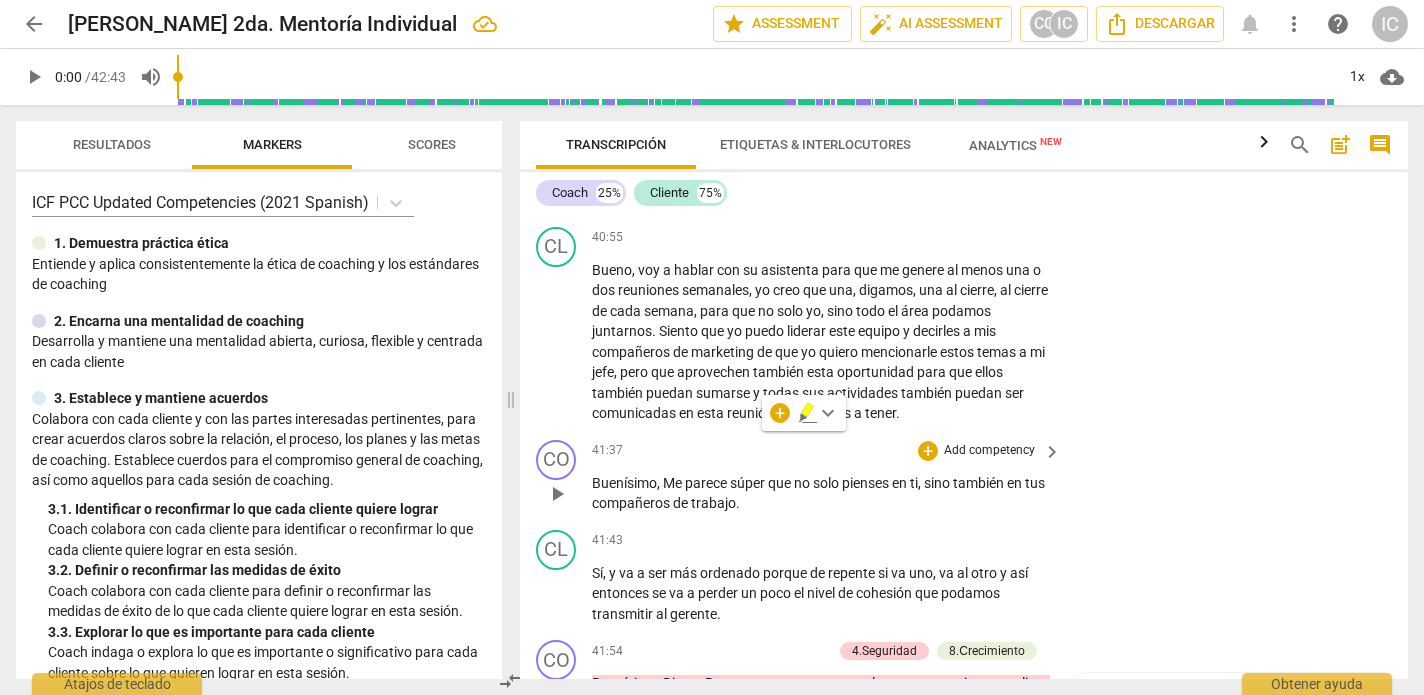 click on "Add competency" at bounding box center (989, 451) 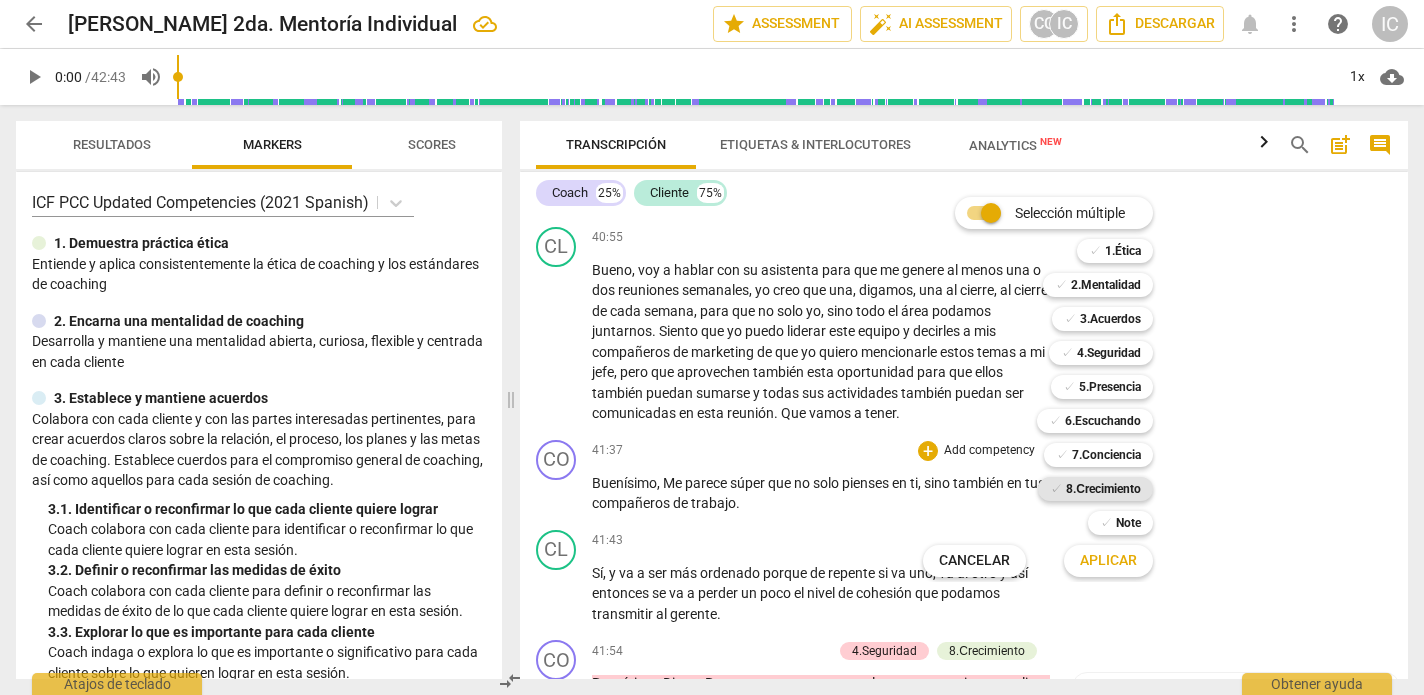 click on "8.Сrecimiento" at bounding box center [1103, 489] 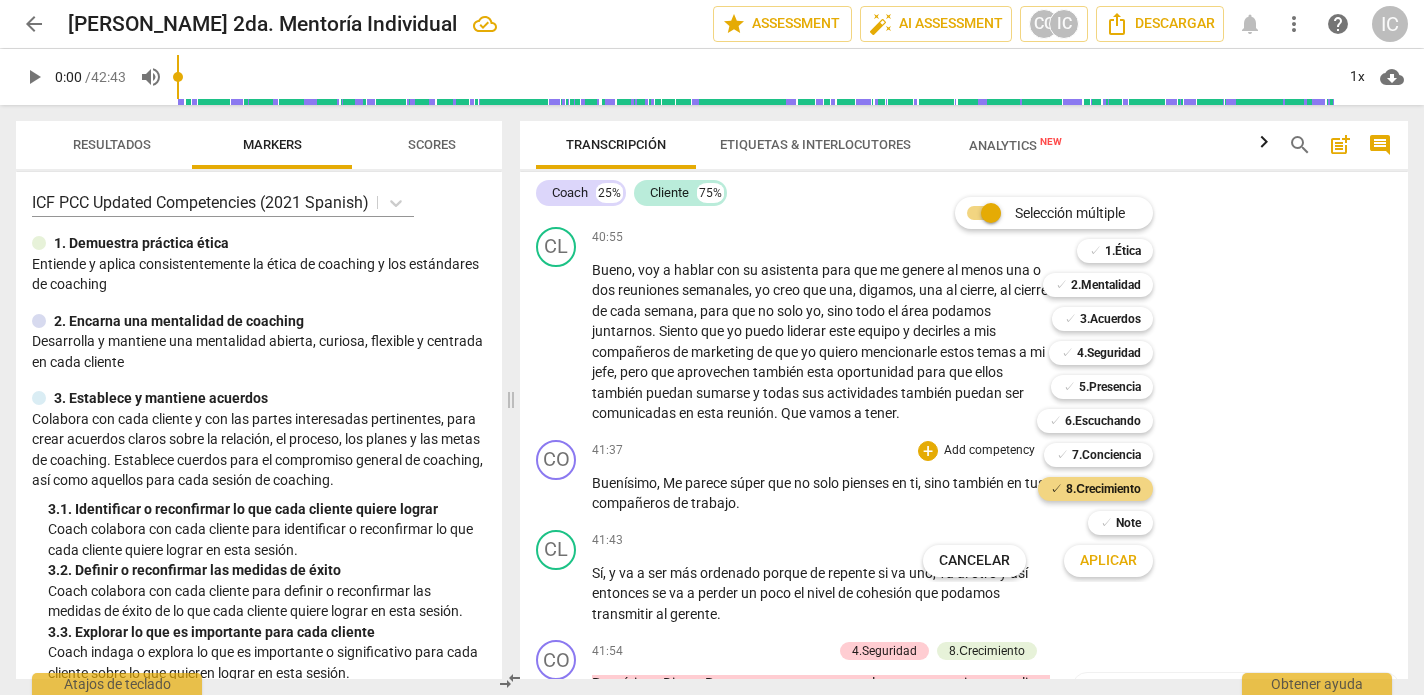 click on "Aplicar" at bounding box center [1108, 561] 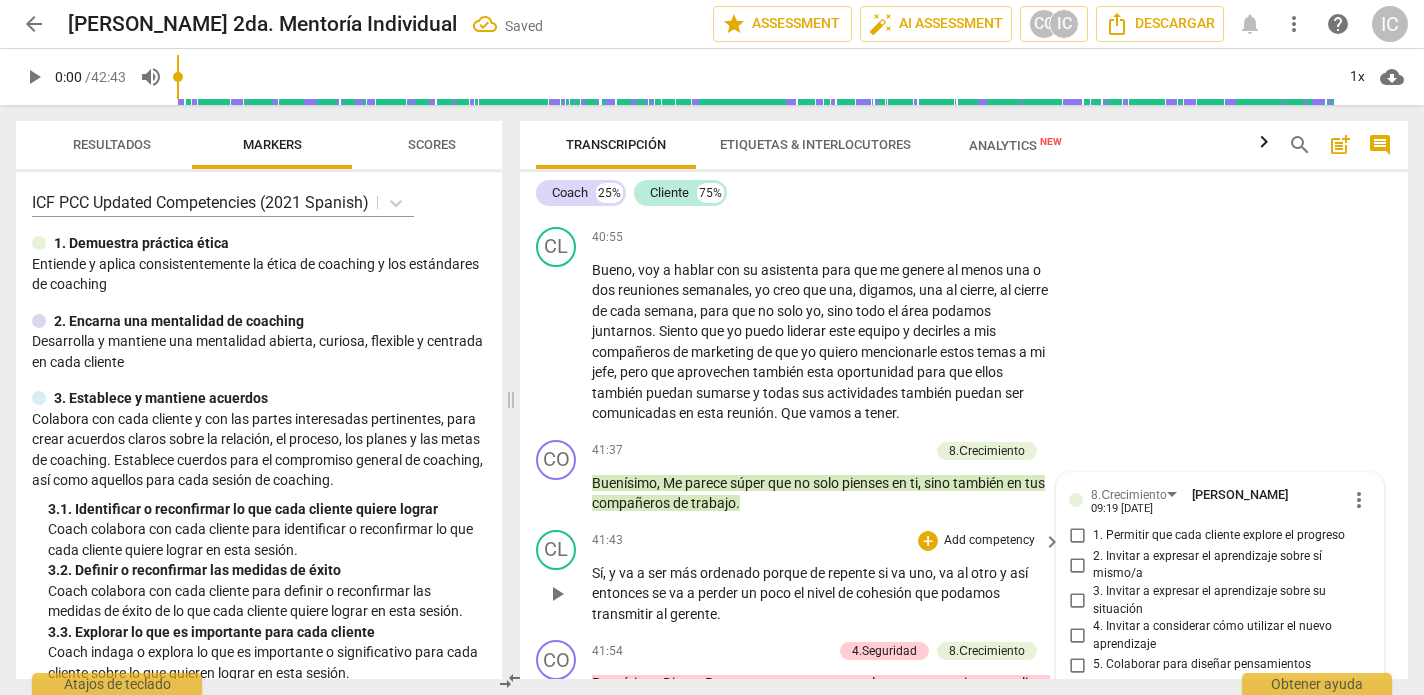 scroll, scrollTop: 14930, scrollLeft: 0, axis: vertical 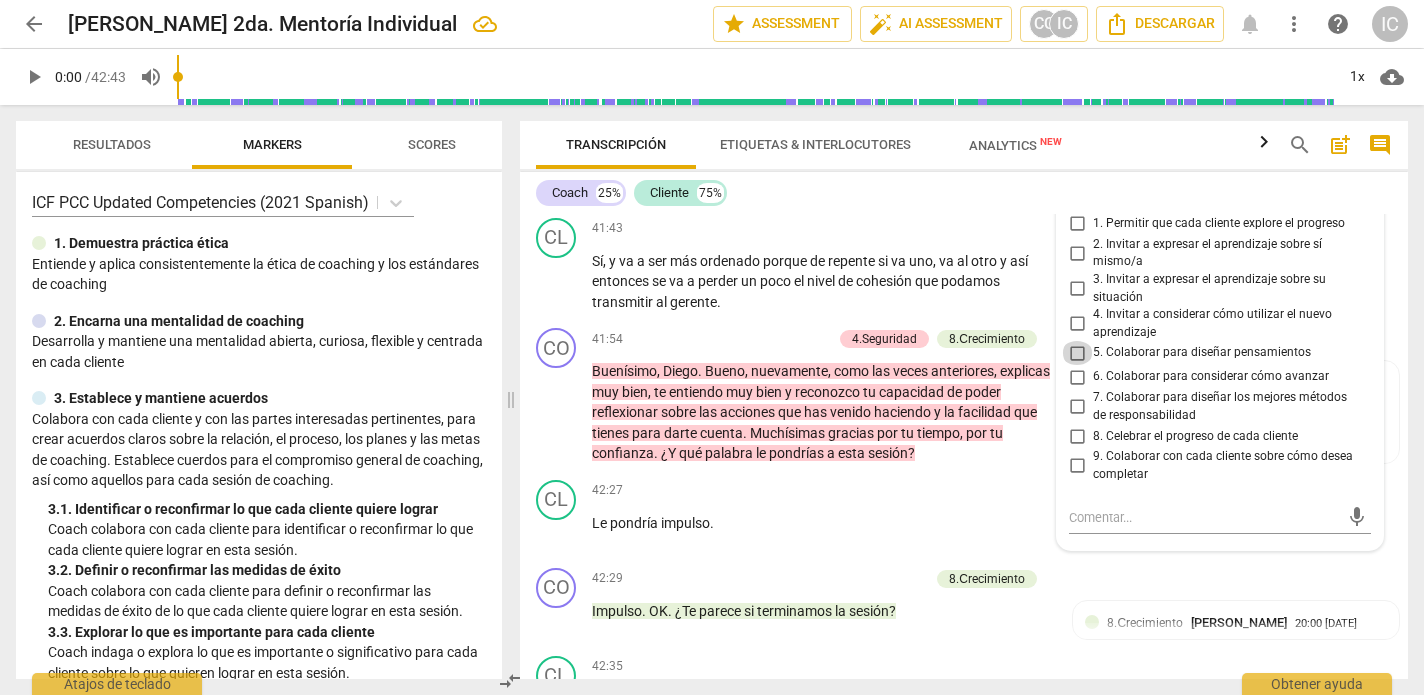 click on "5. Colaborar para diseñar pensamientos" at bounding box center (1077, 353) 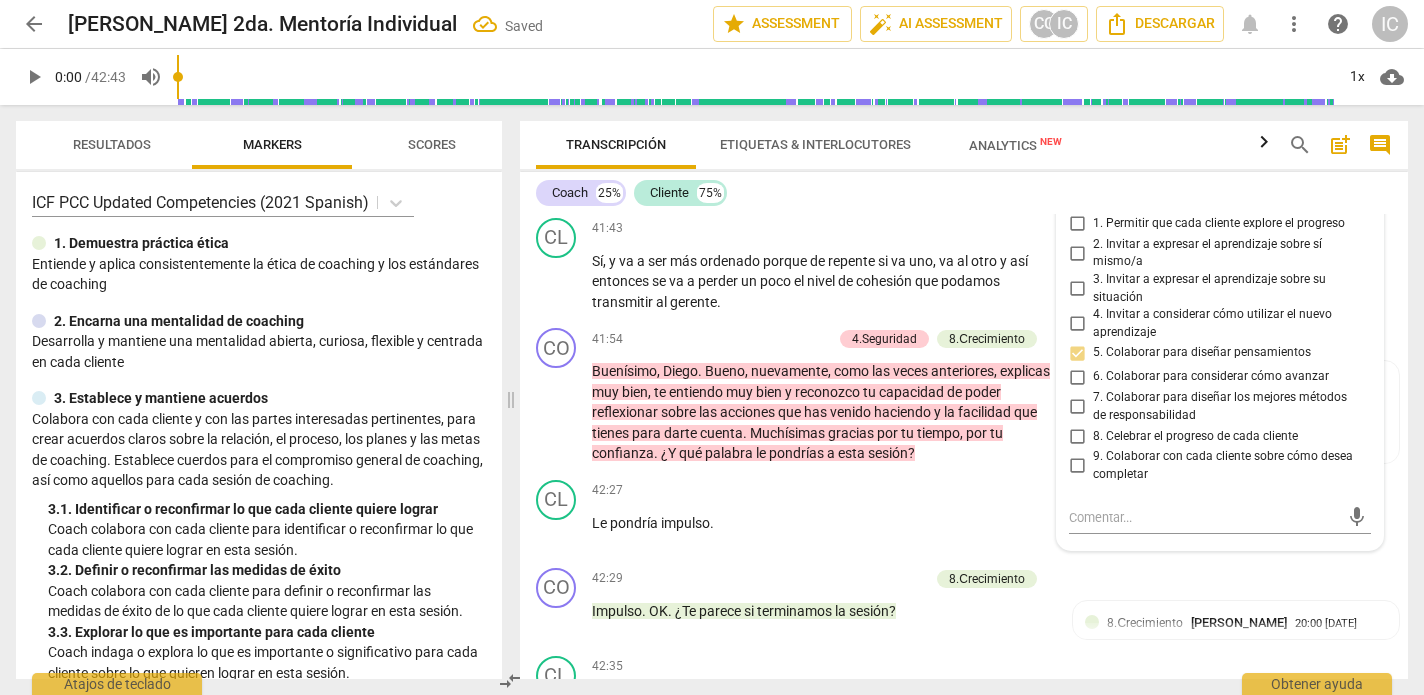 click on "7. Colaborar para diseñar los mejores métodos de responsabilidad" at bounding box center [1077, 407] 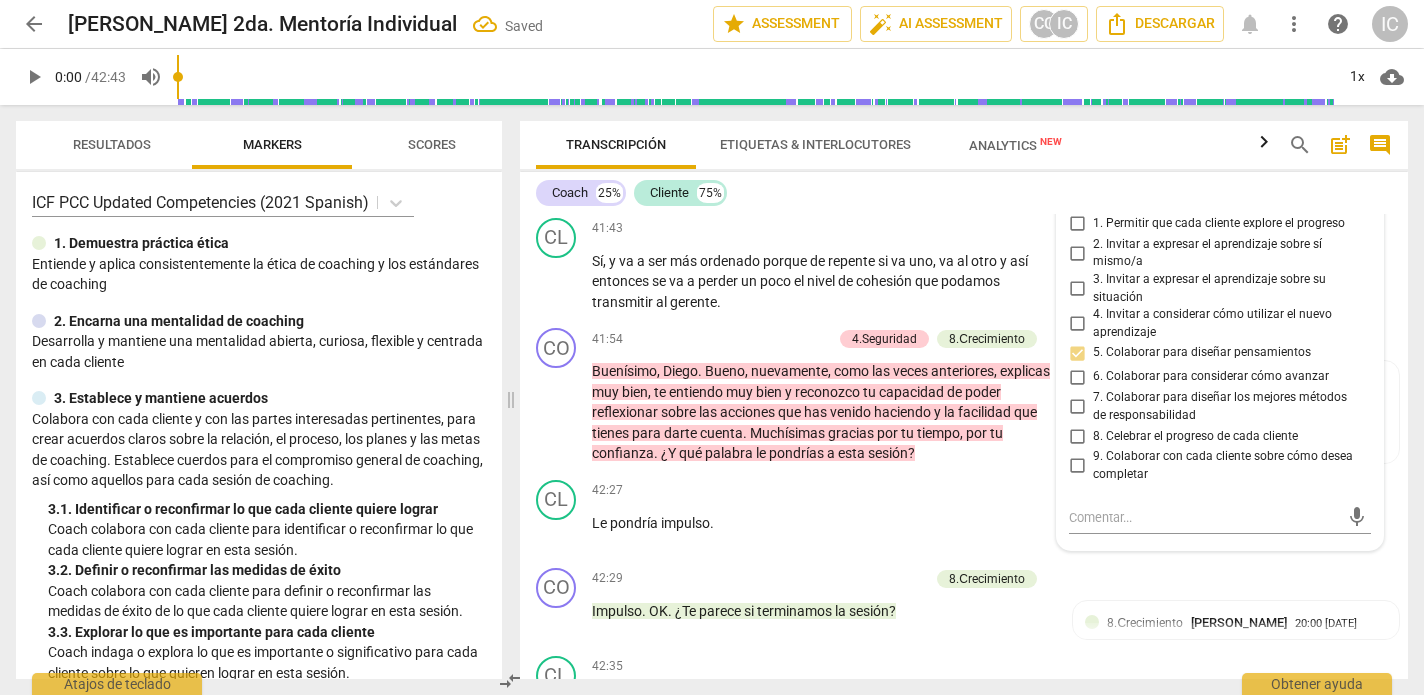 checkbox on "true" 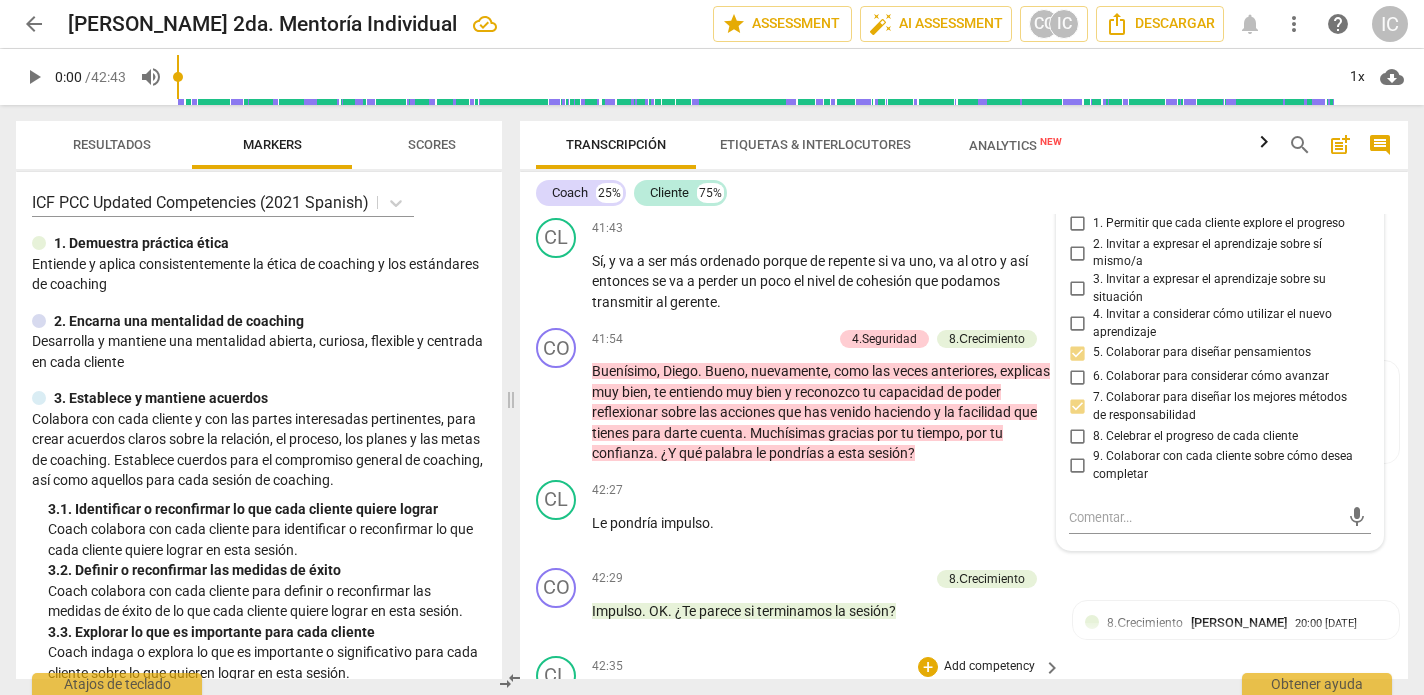 click on "CL play_arrow pause 42:35 + Add competency keyboard_arrow_right Sí ,   me   parece   bien ,   Cynthia ,   muchas   gracias   por   tu   tiempo   y   por   hacerme   reflexionar ." at bounding box center [964, 693] 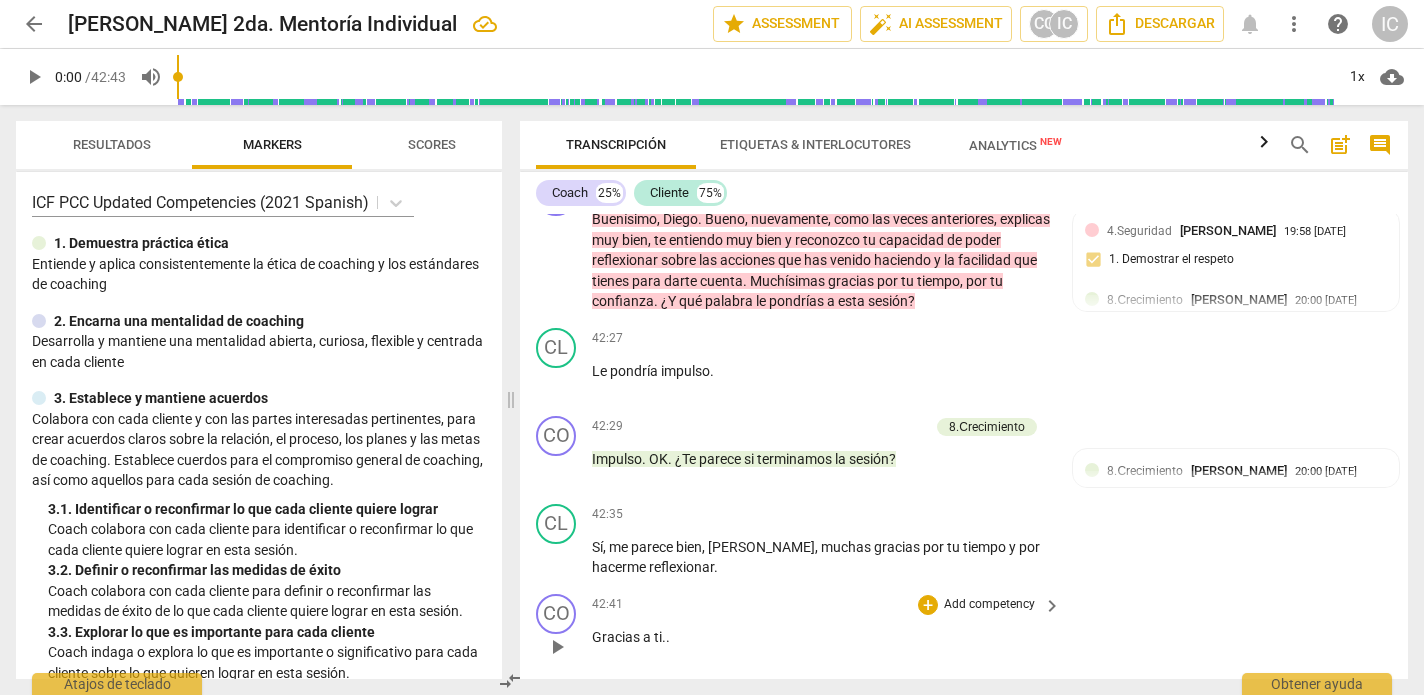 scroll, scrollTop: 15081, scrollLeft: 0, axis: vertical 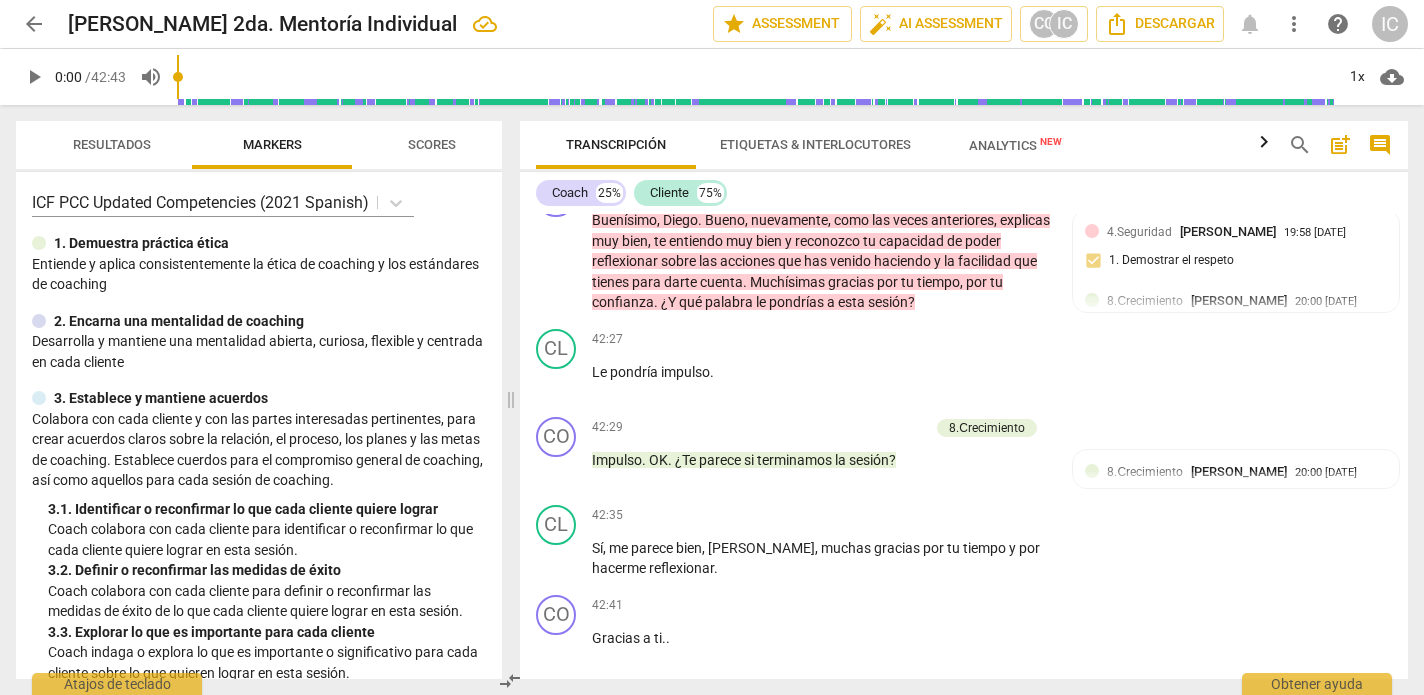 click on "Descargar" at bounding box center (964, 712) 